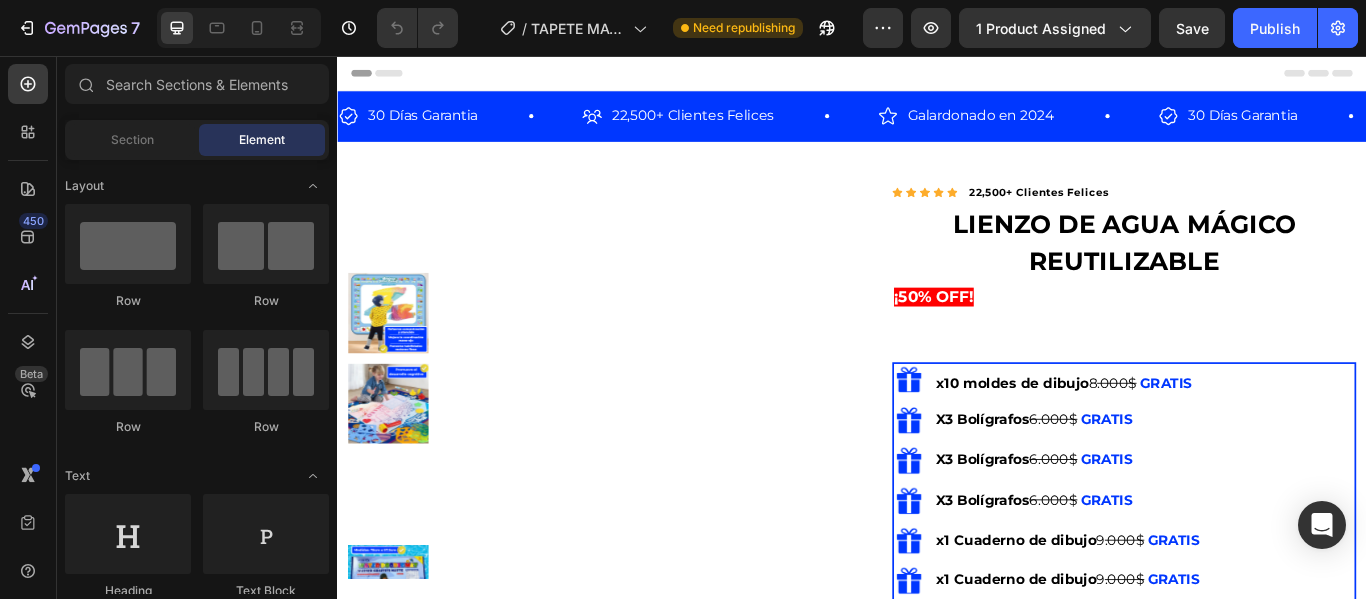 scroll, scrollTop: 0, scrollLeft: 0, axis: both 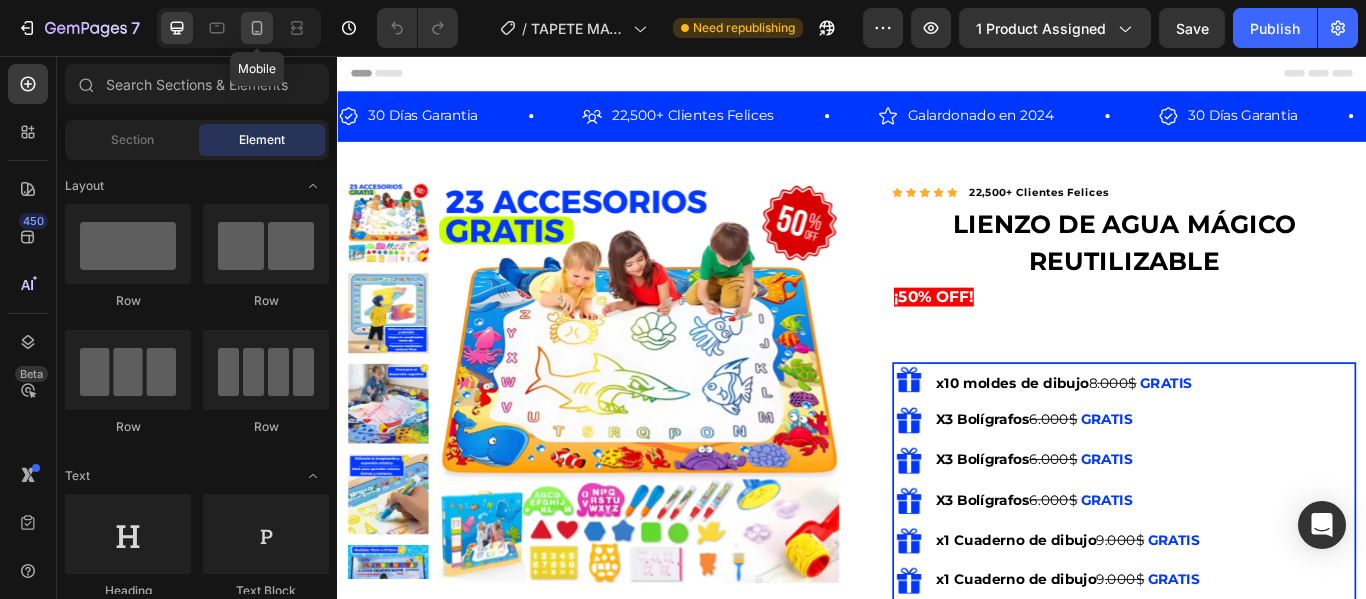 click 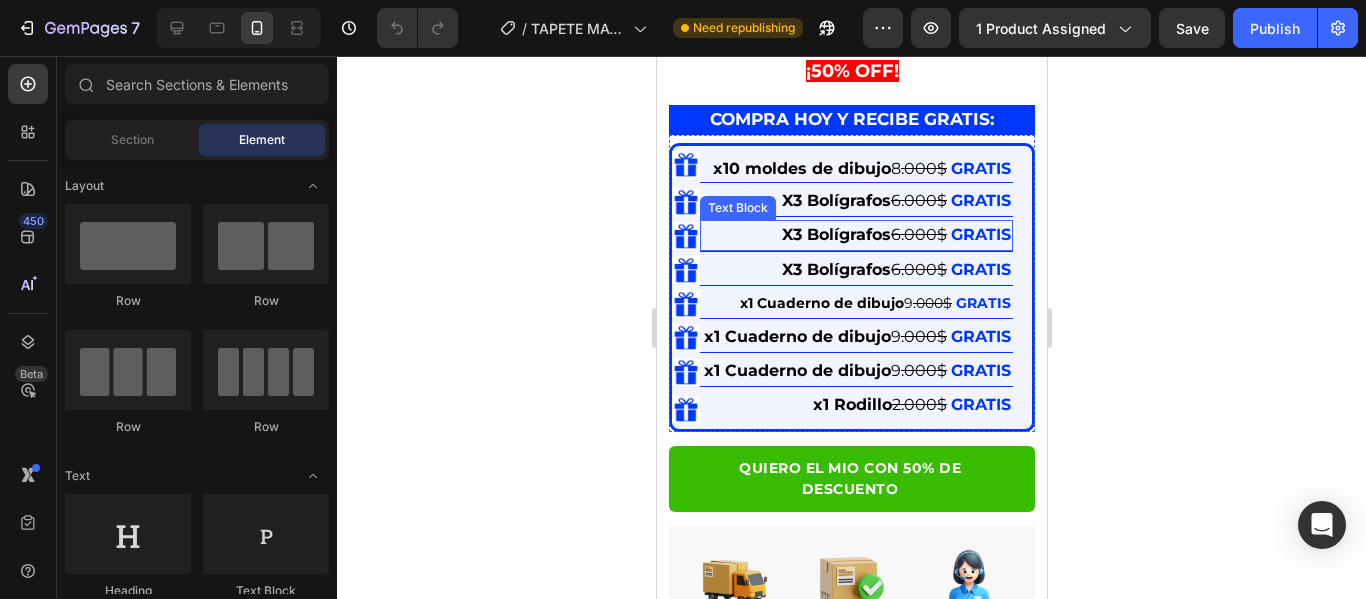 scroll, scrollTop: 800, scrollLeft: 0, axis: vertical 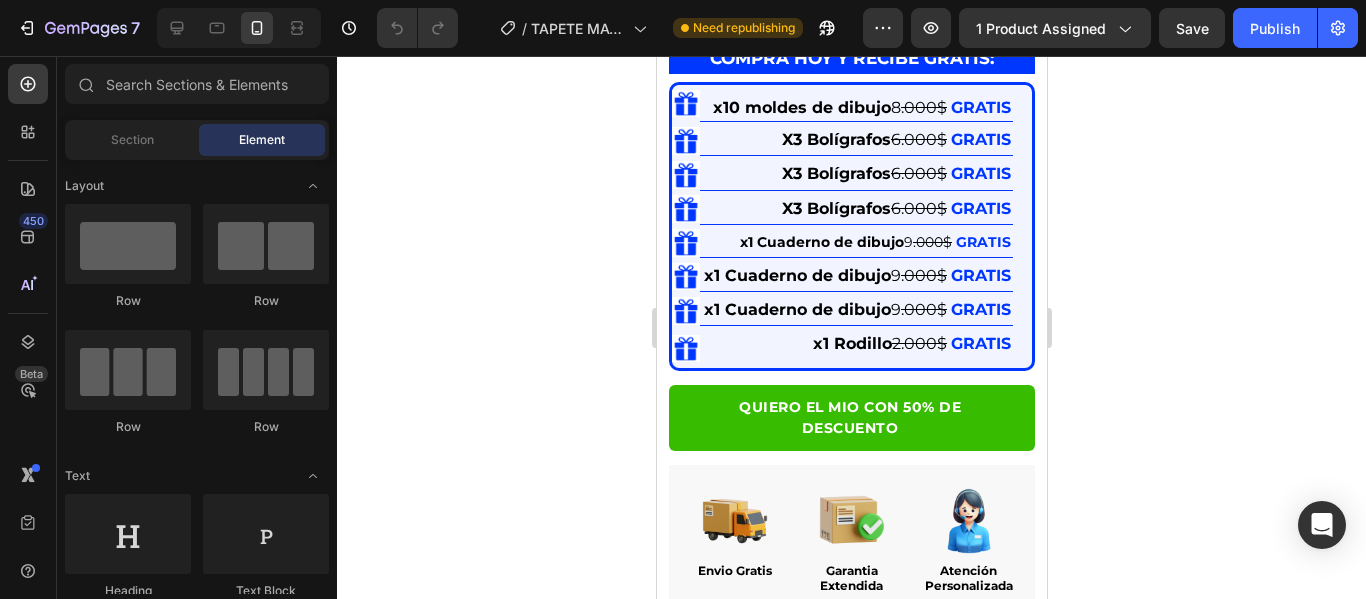 click 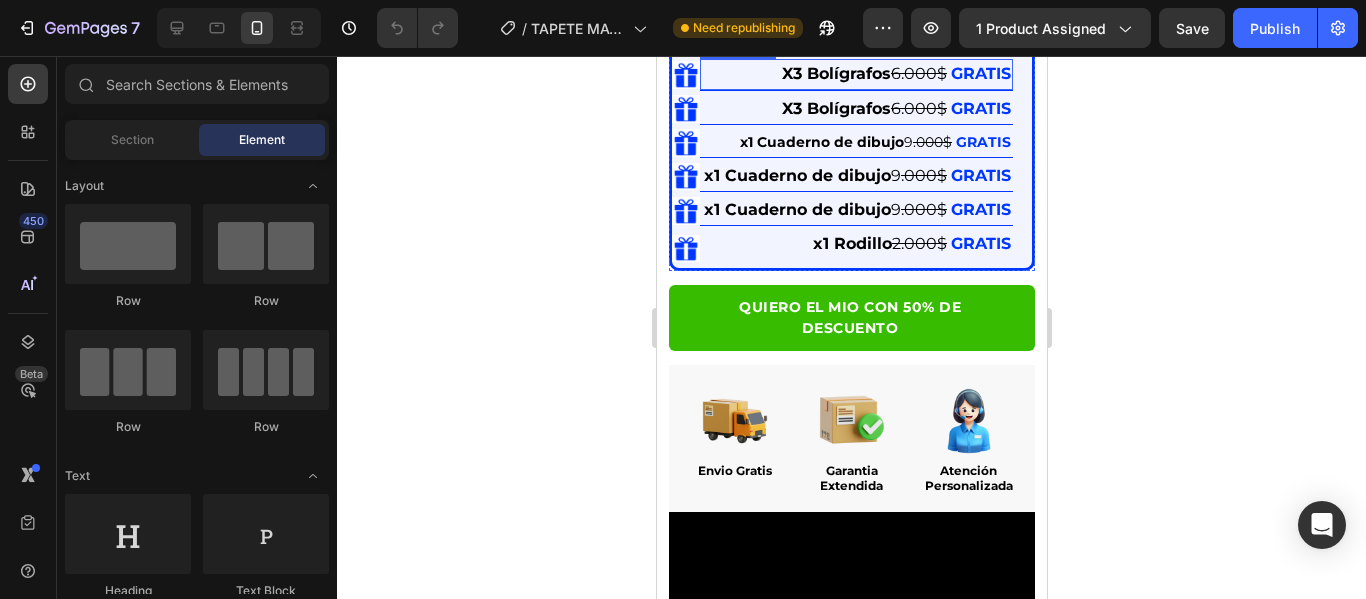scroll, scrollTop: 800, scrollLeft: 0, axis: vertical 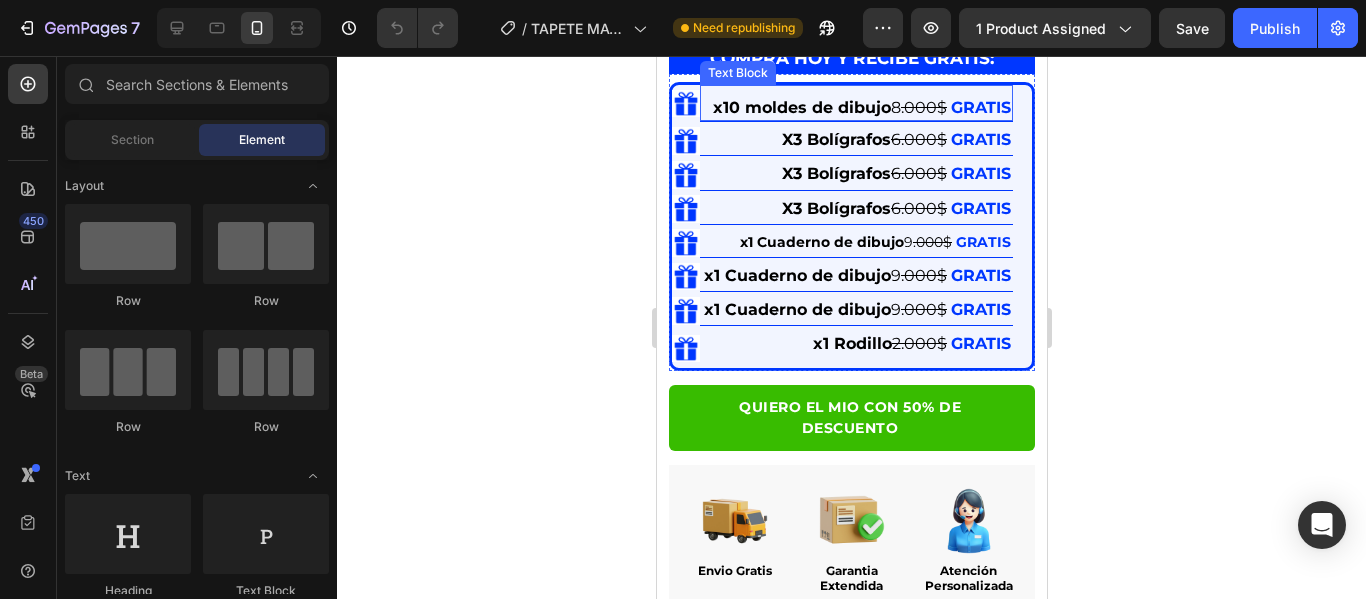 click on "x10 moldes de dibujo" at bounding box center (801, 107) 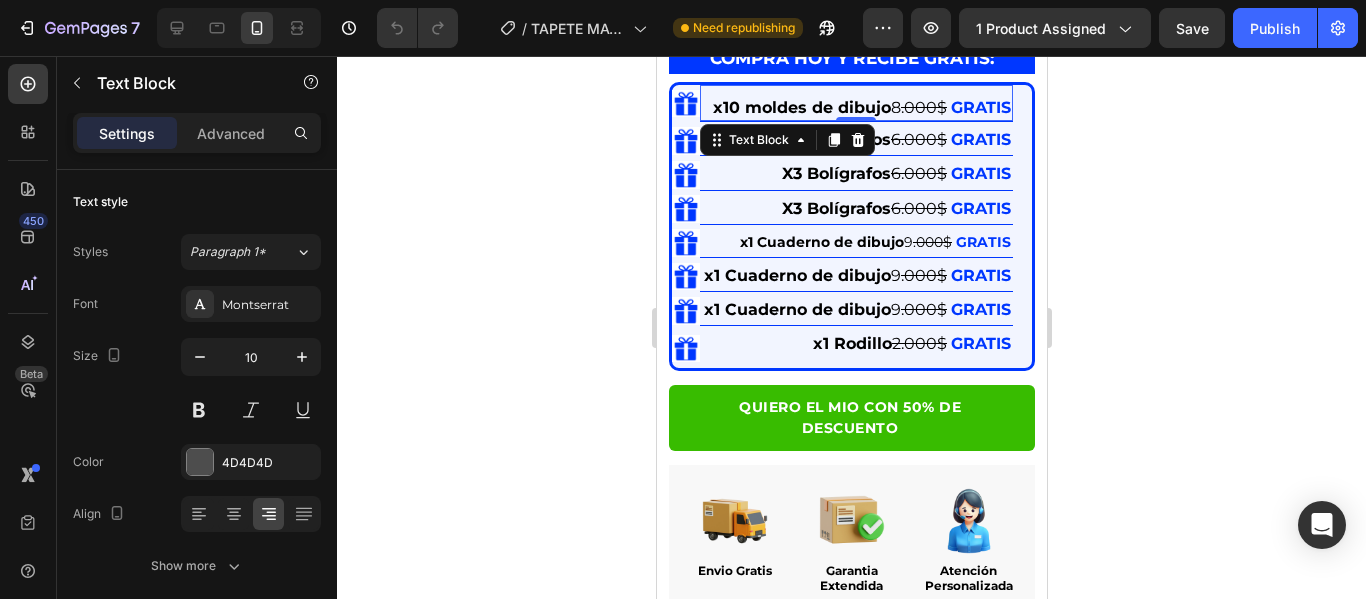 click on "x10 moldes de dibujo" at bounding box center (801, 107) 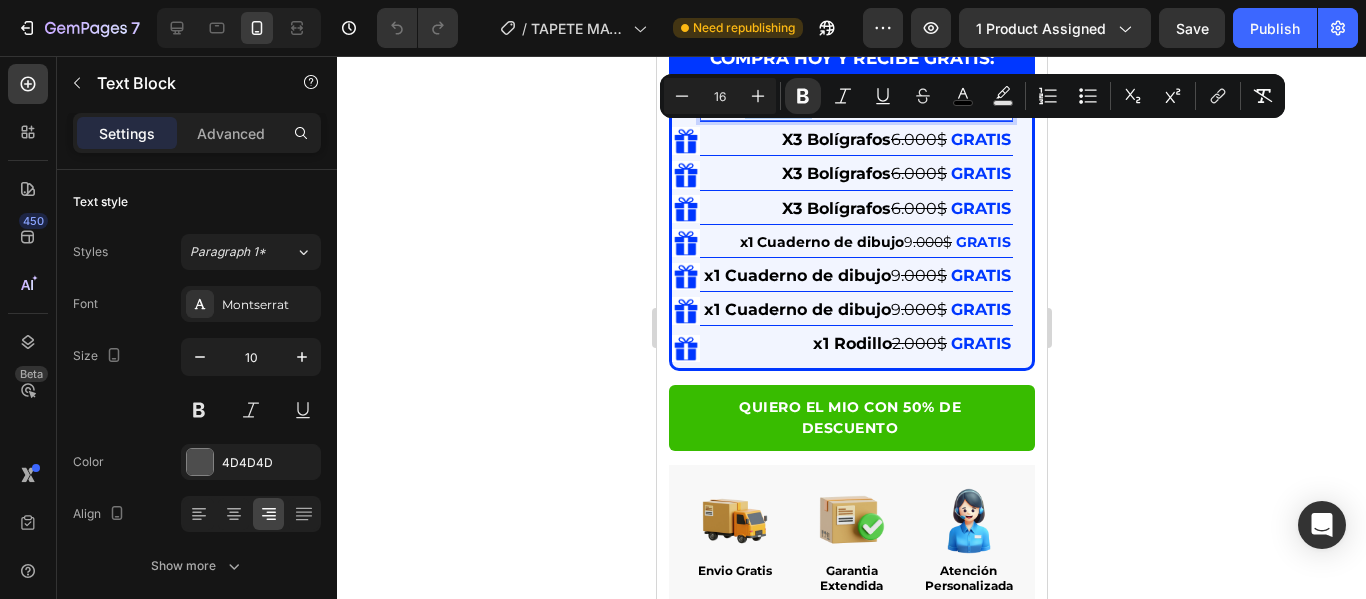 click on "x10 moldes de dibujo" at bounding box center [801, 107] 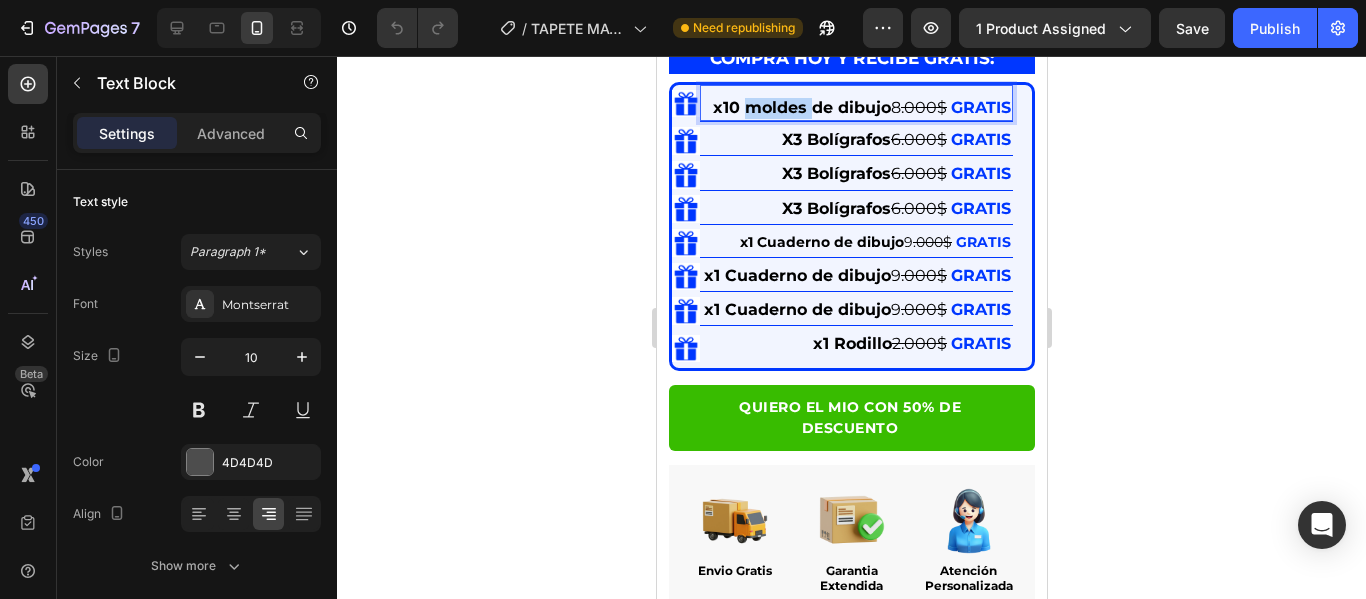 click on "x10 moldes de dibujo" at bounding box center [801, 107] 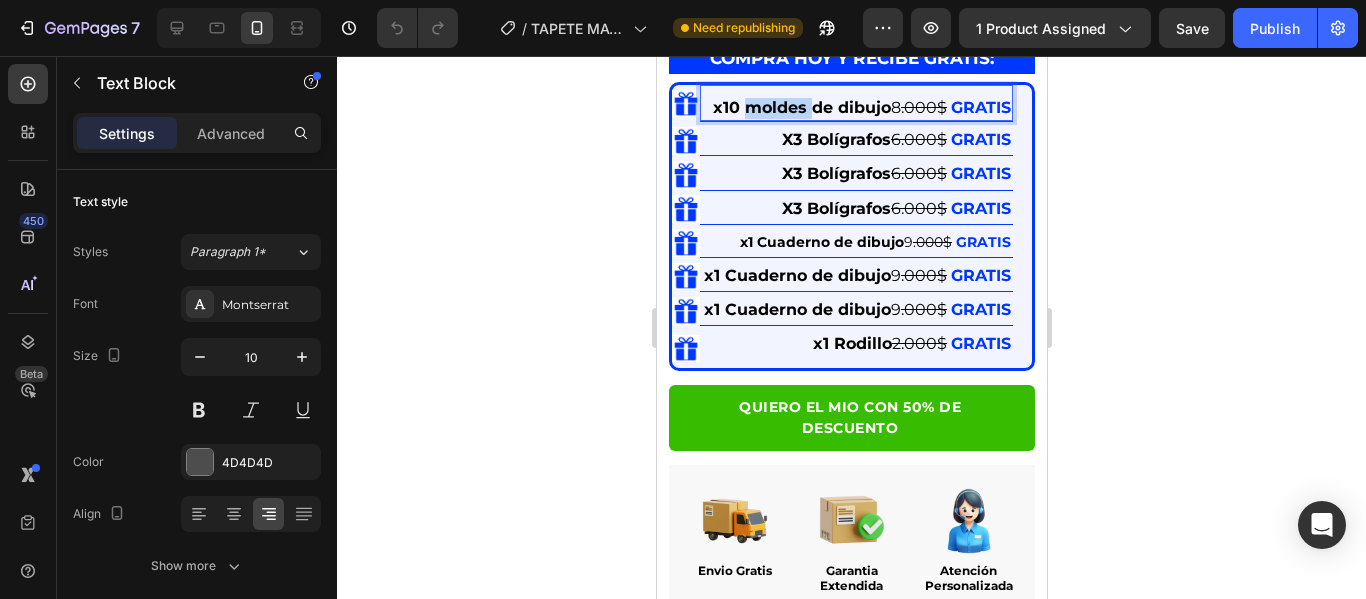 click on "x10 moldes de dibujo" at bounding box center [801, 107] 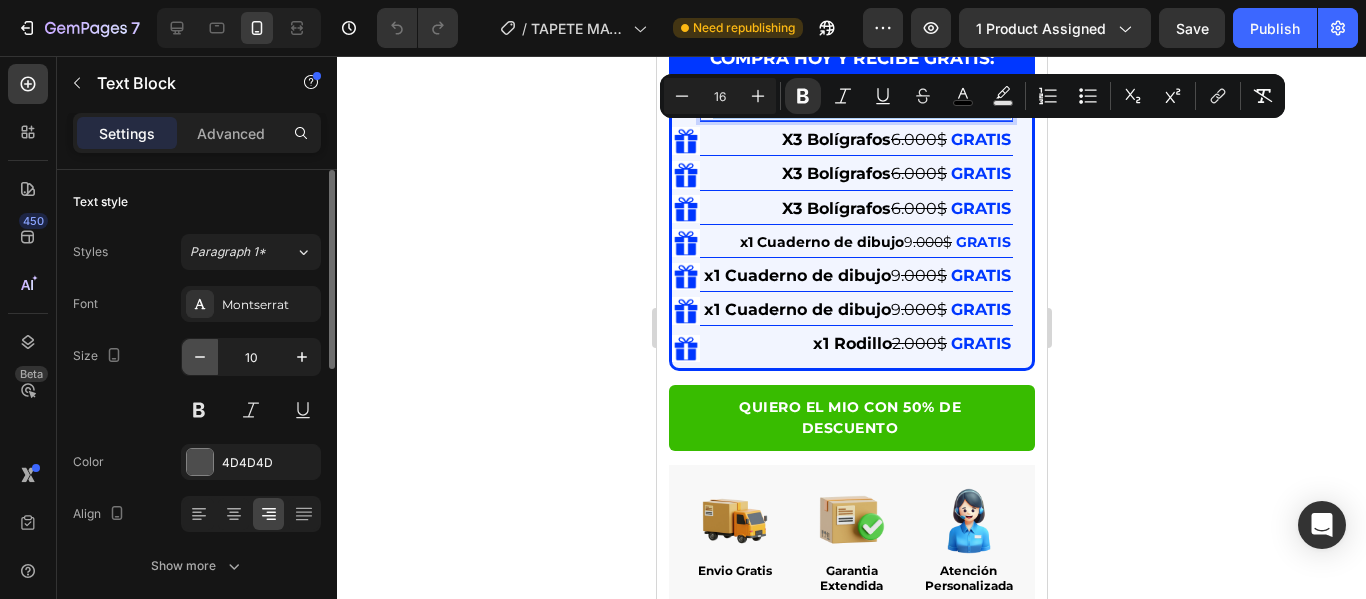click 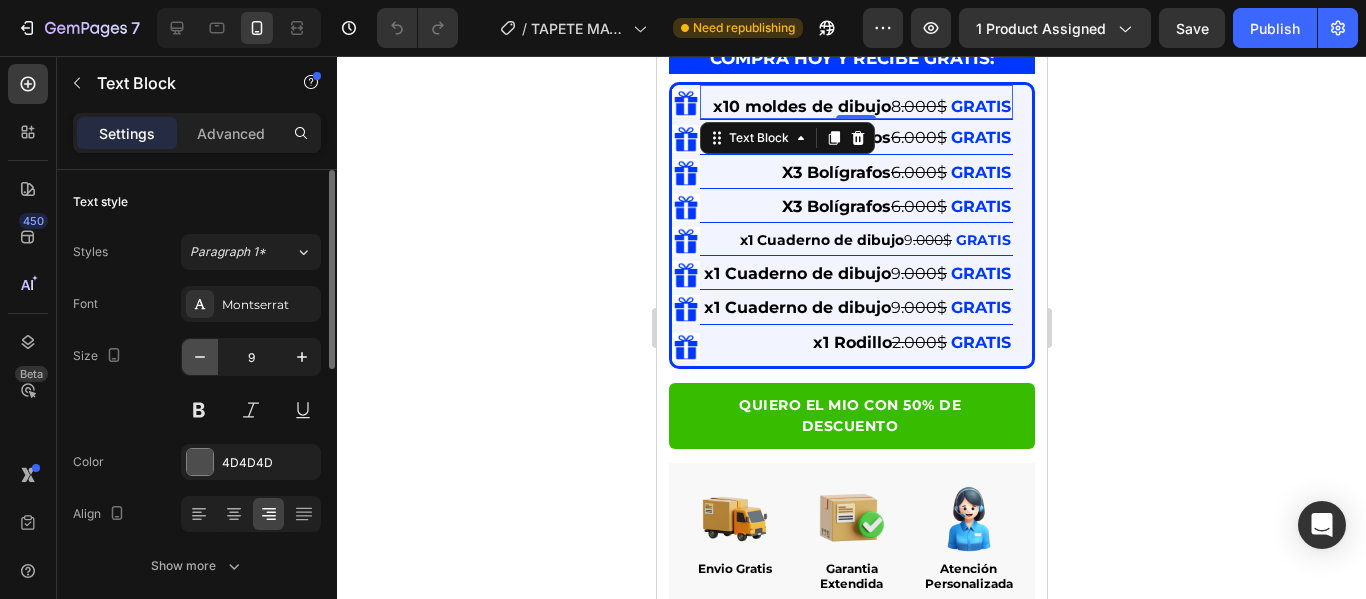 click 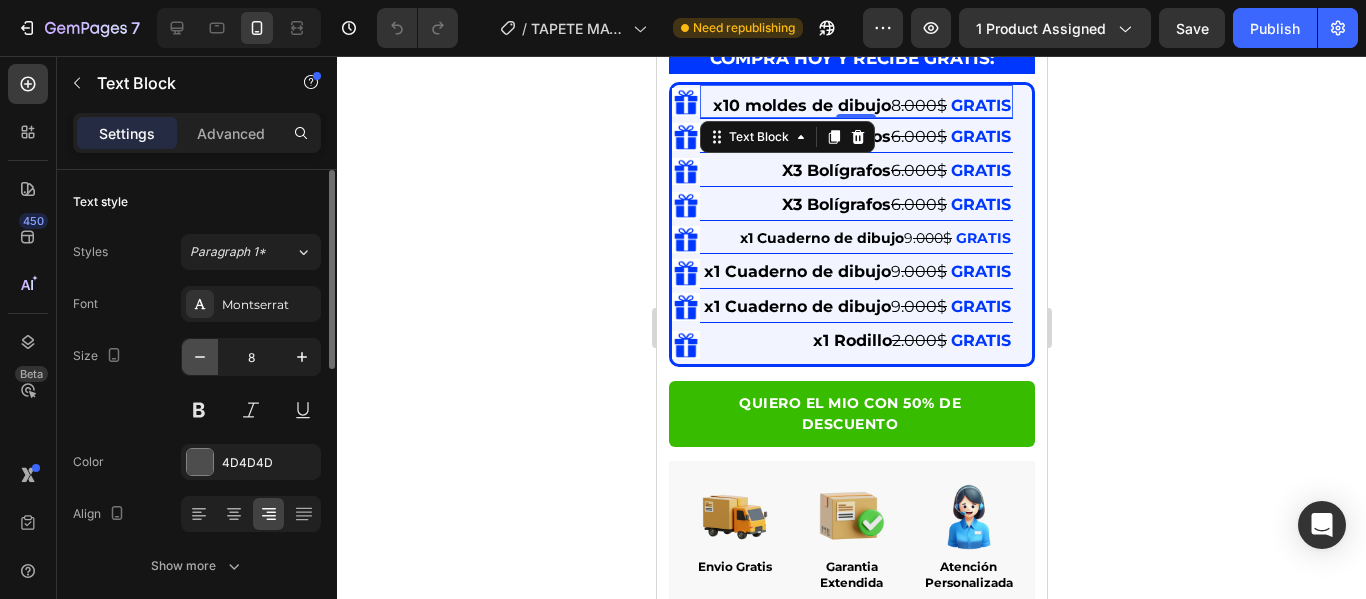 click 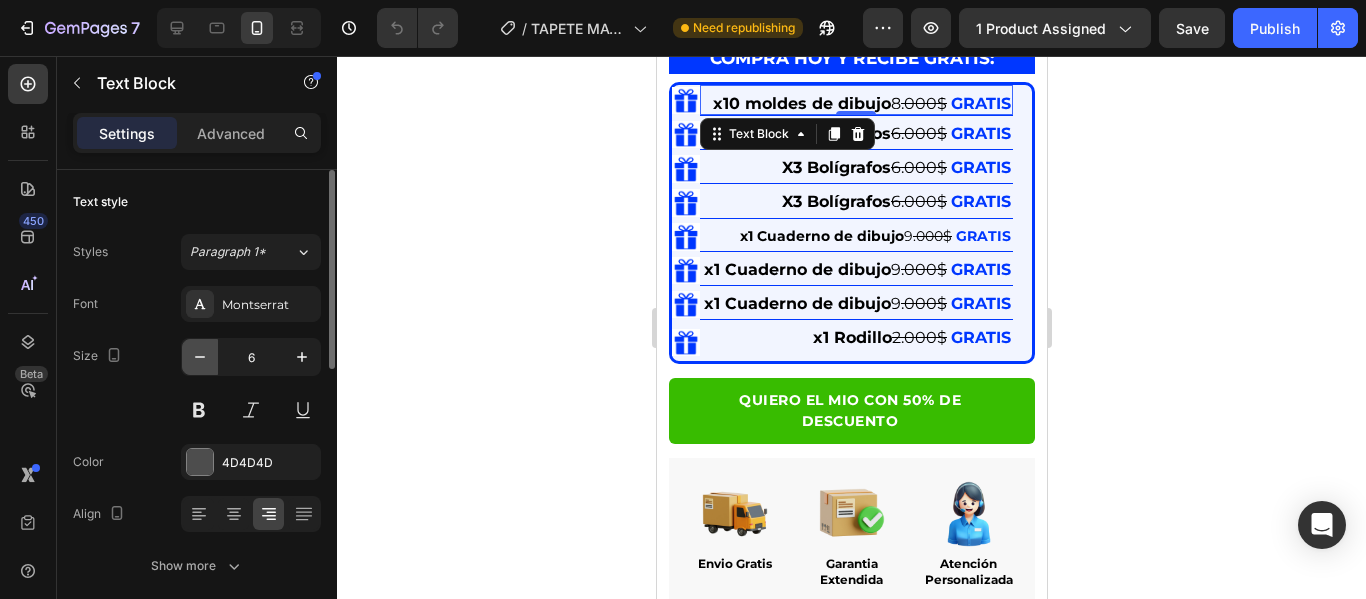 click 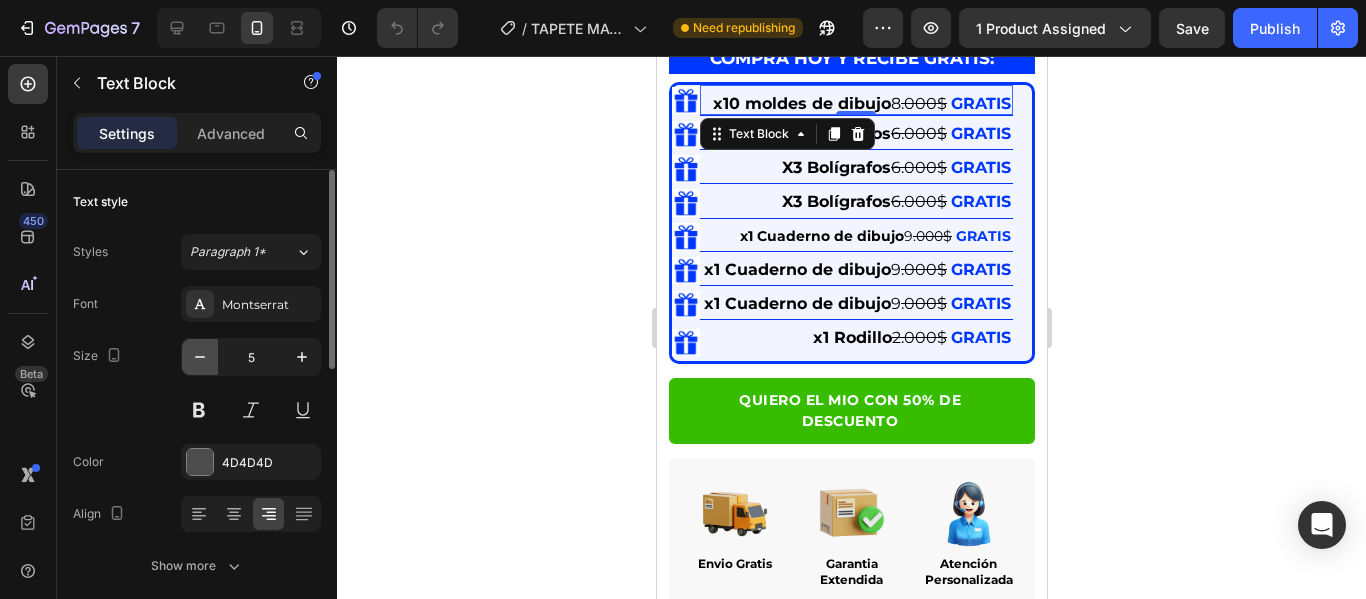 click 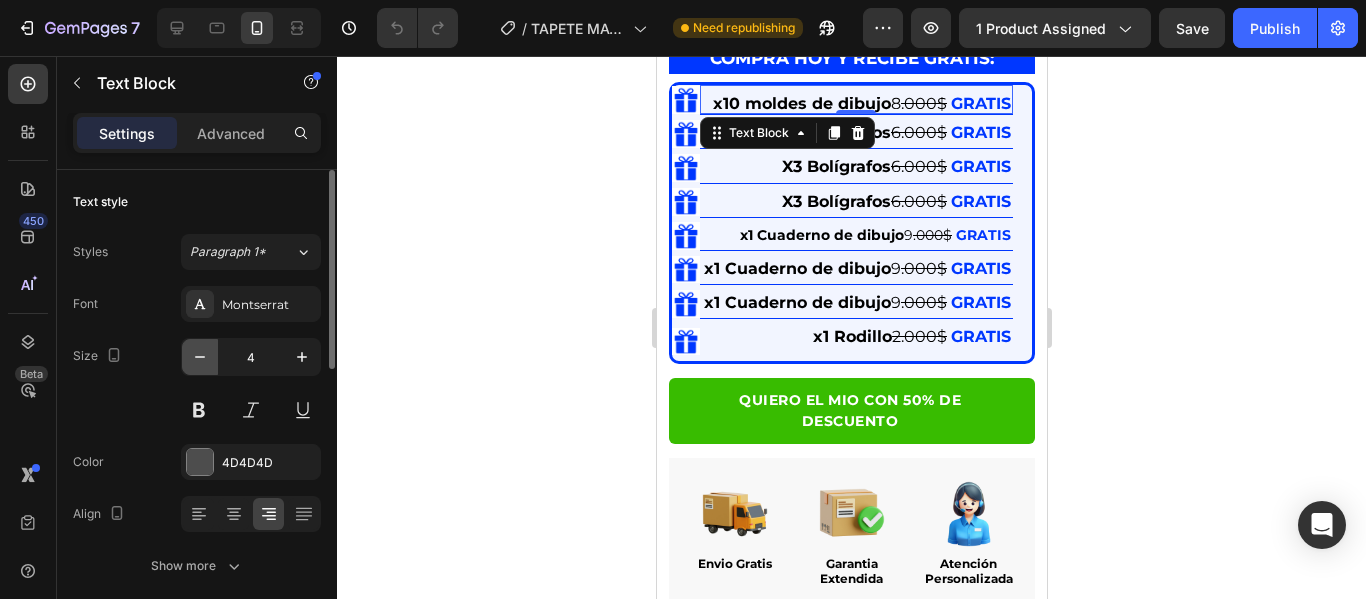 click 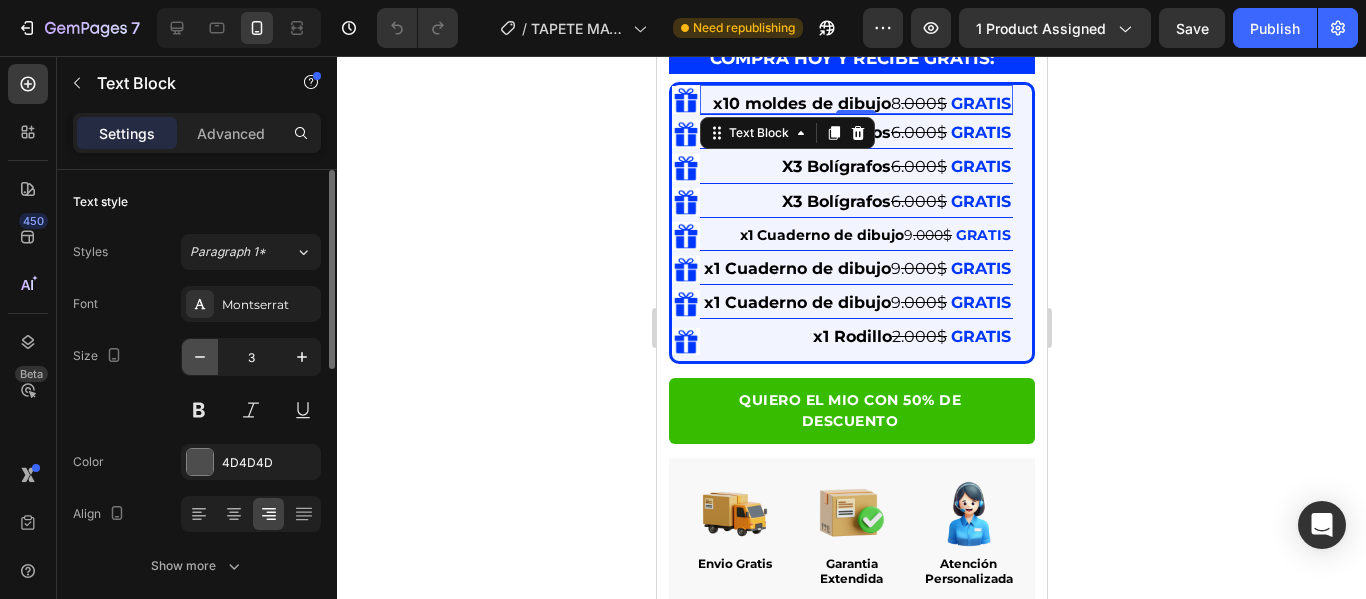 click 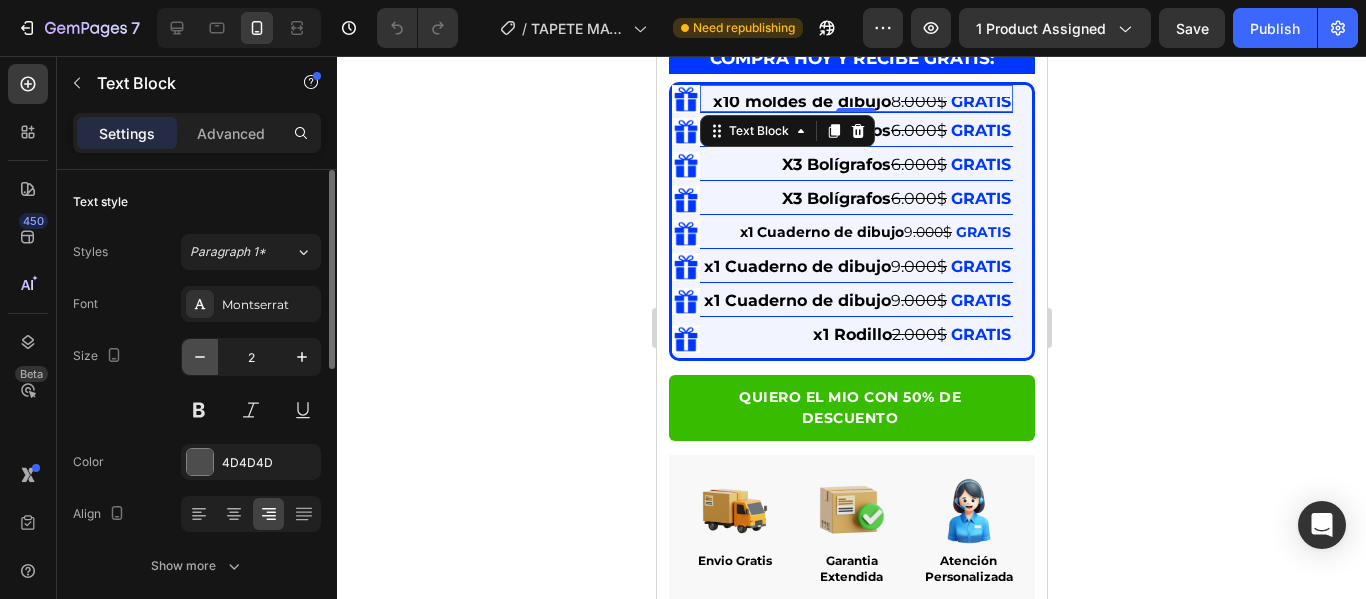 click 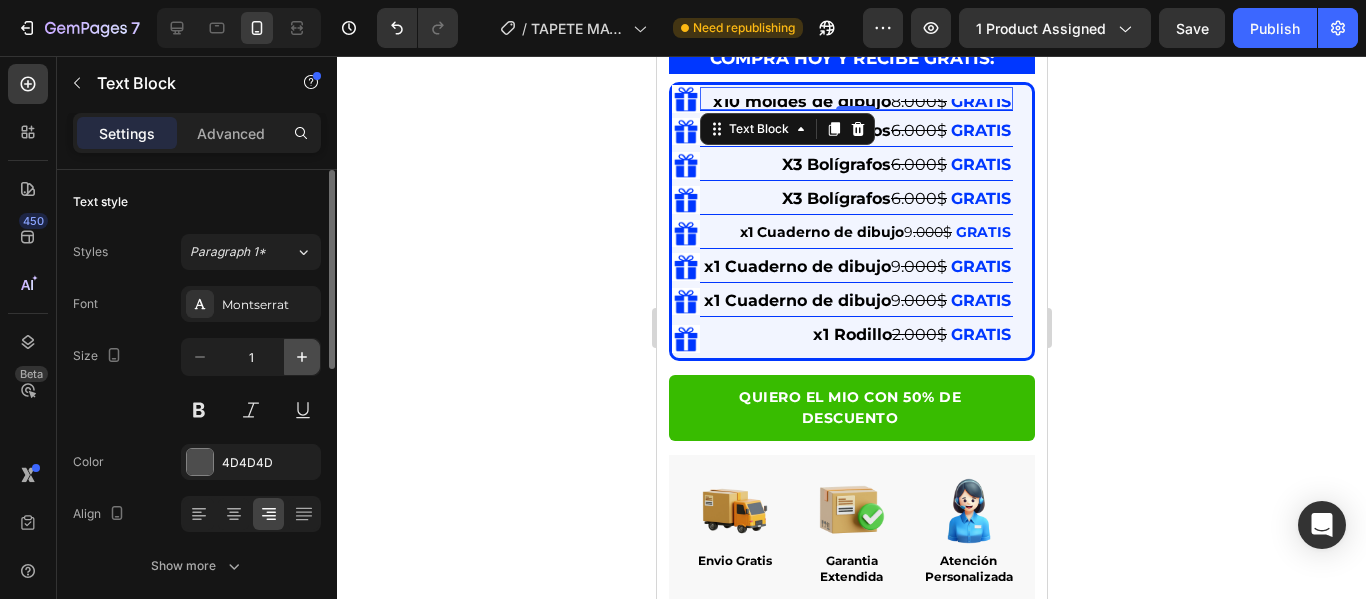 click at bounding box center [302, 357] 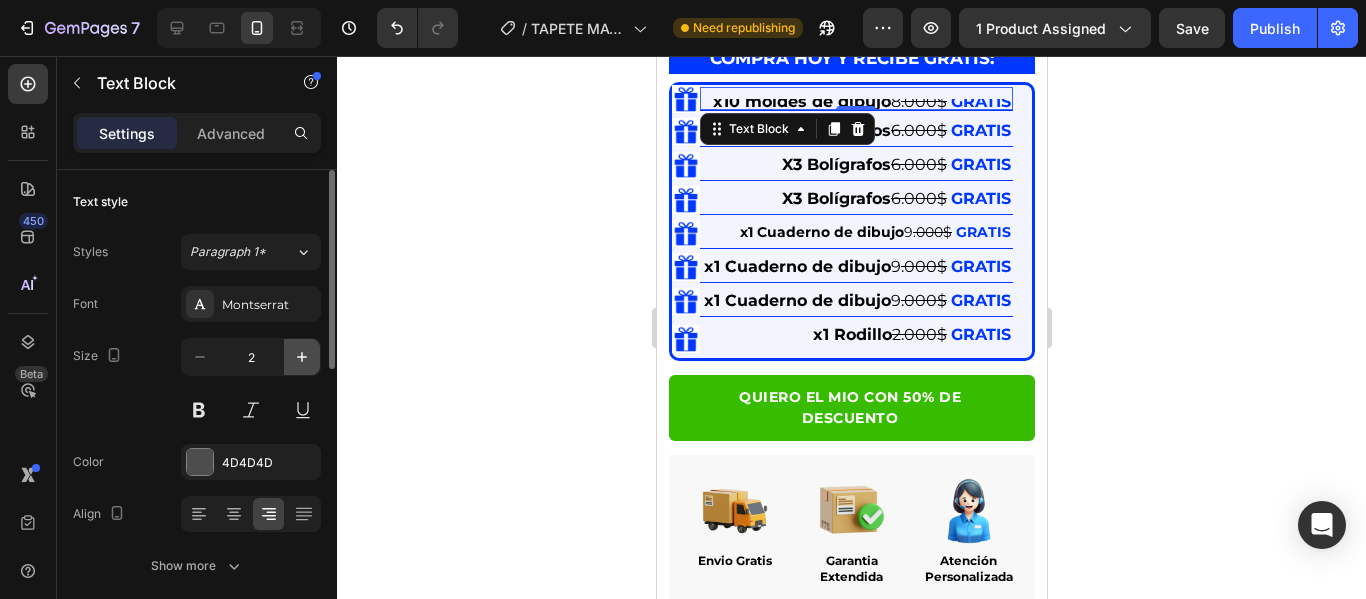 click at bounding box center [302, 357] 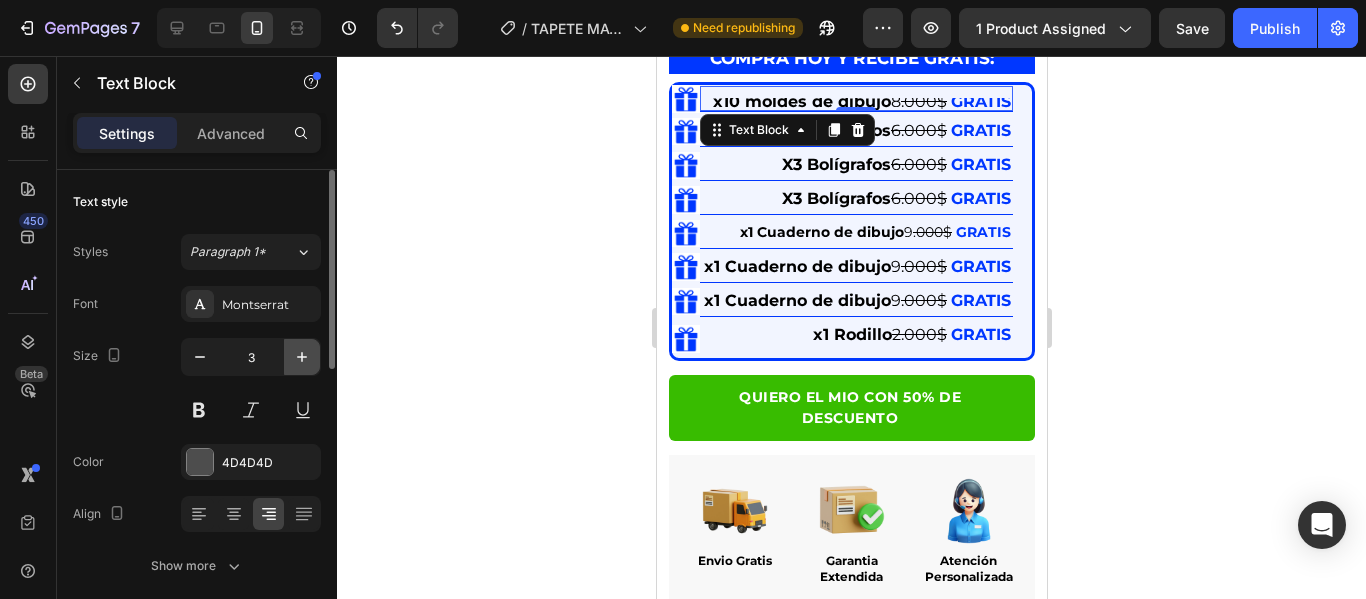 click at bounding box center (302, 357) 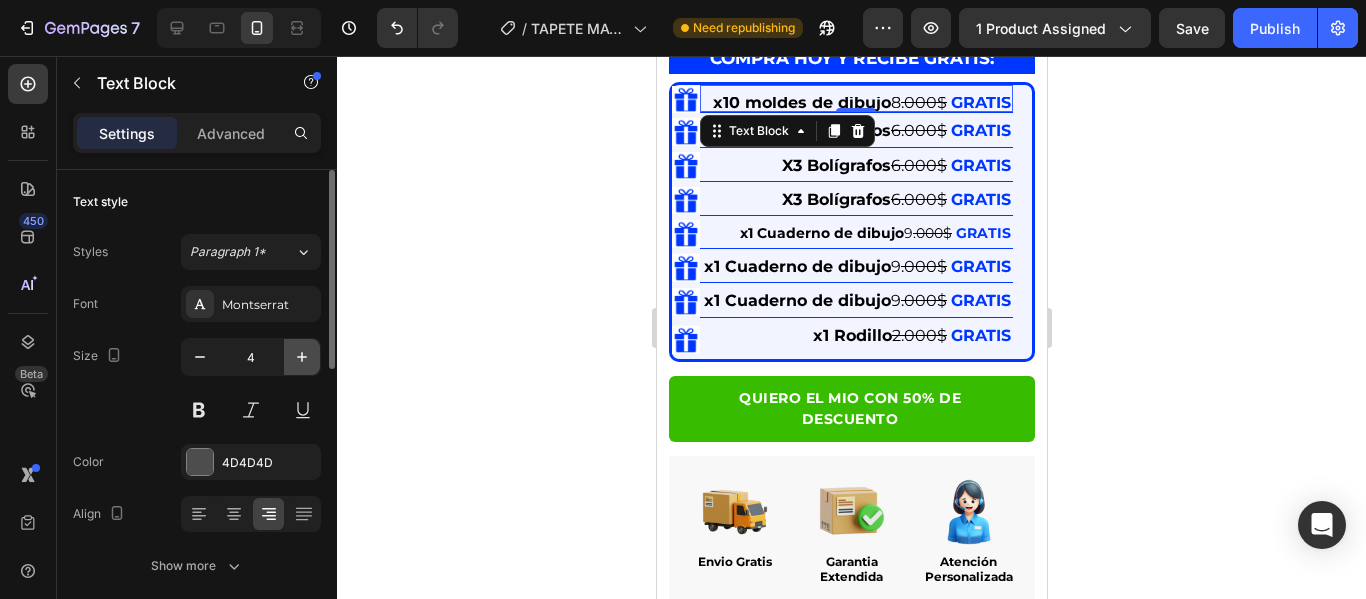 click at bounding box center (302, 357) 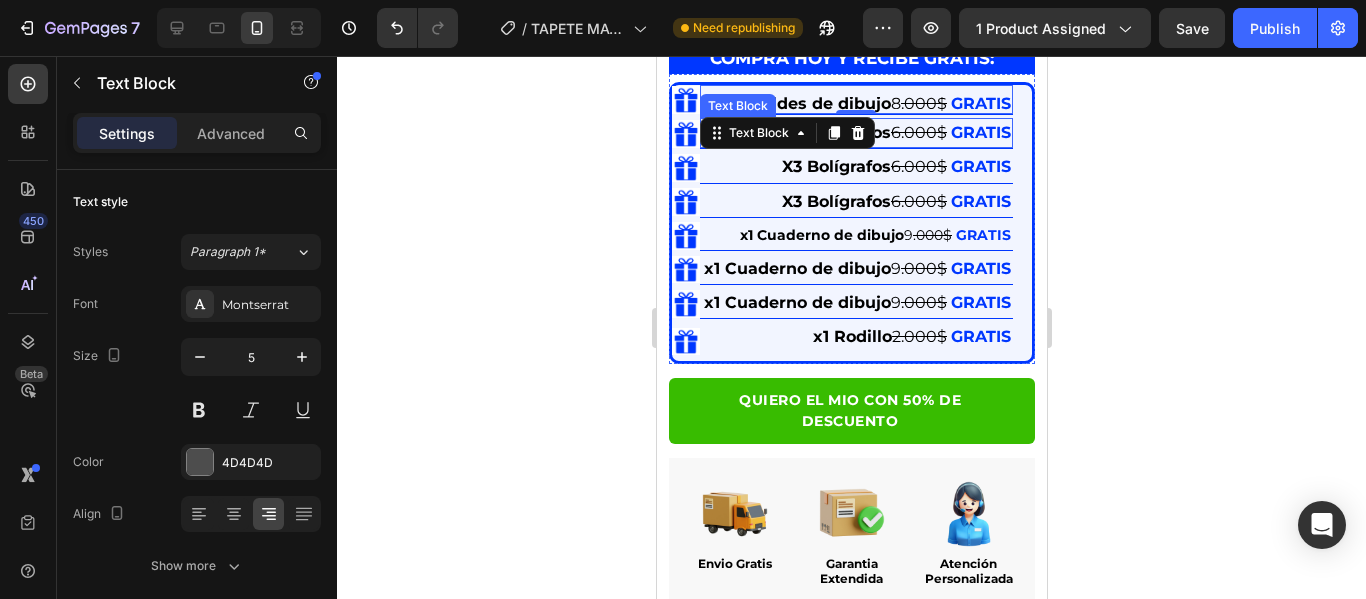 click on "X3 [ITEM]                   6.000$   GRATIS" at bounding box center (855, 133) 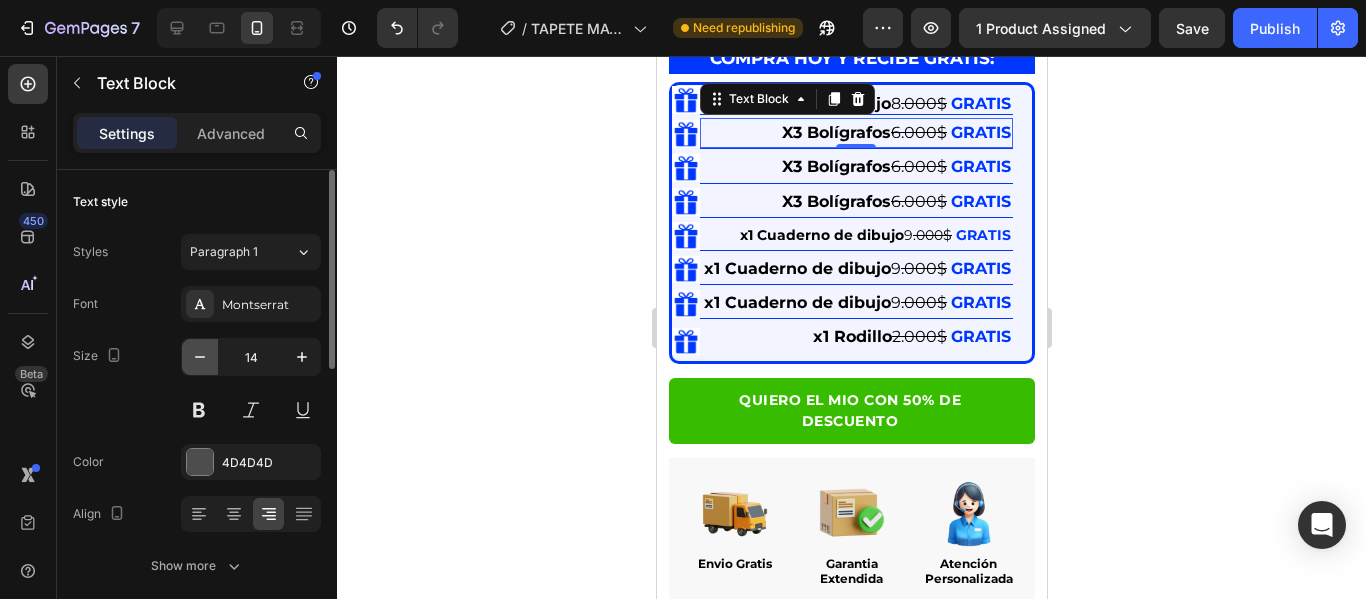 click 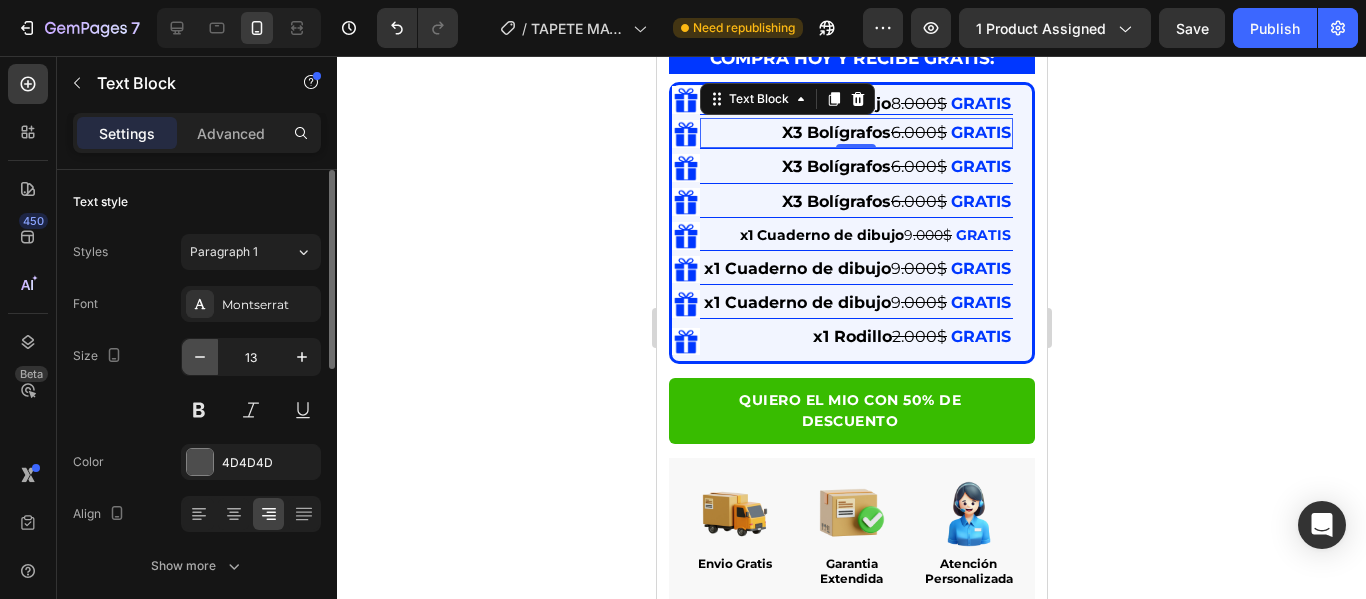 click 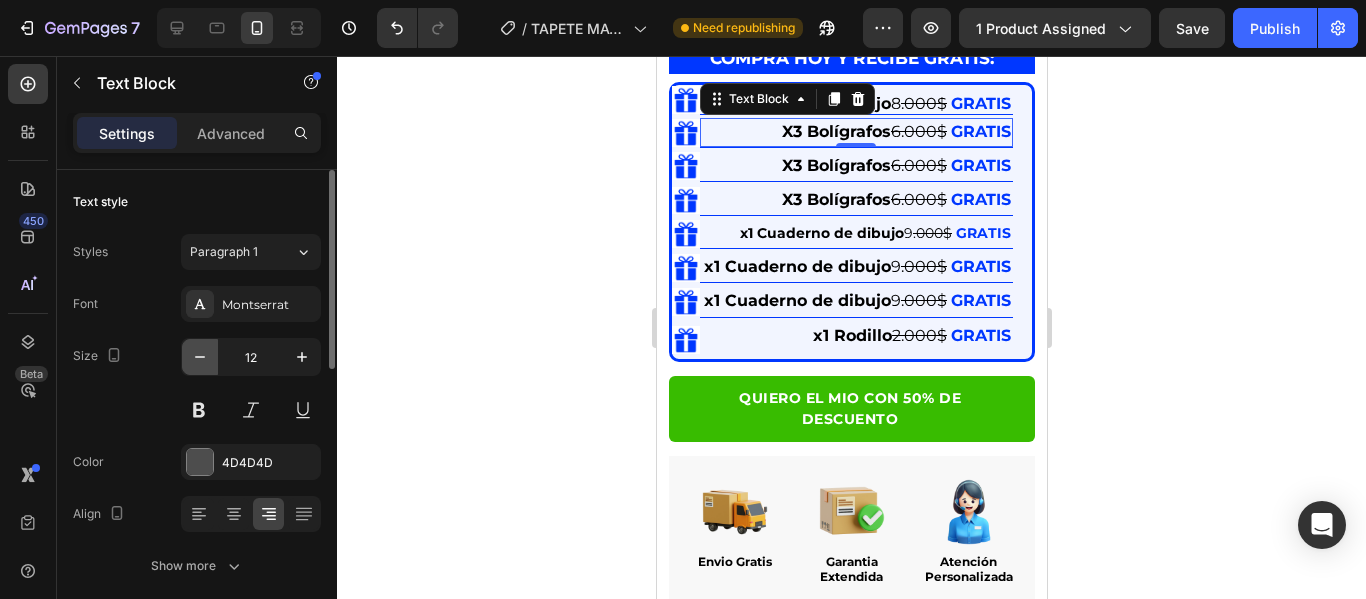 click 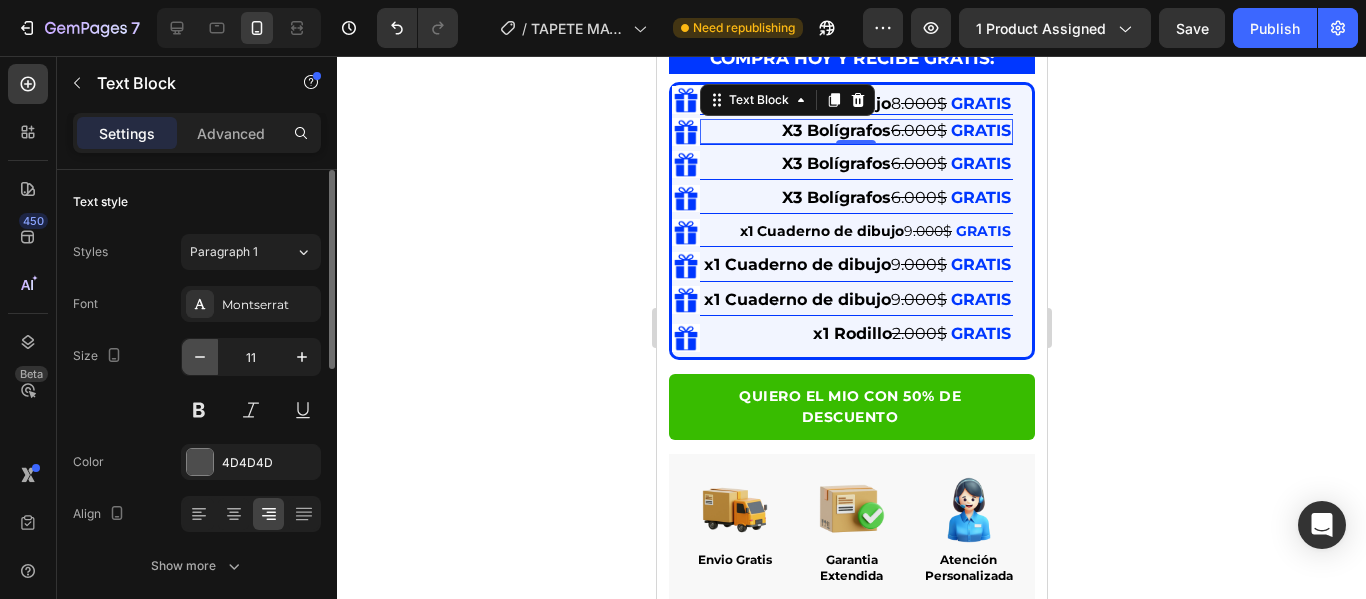 click 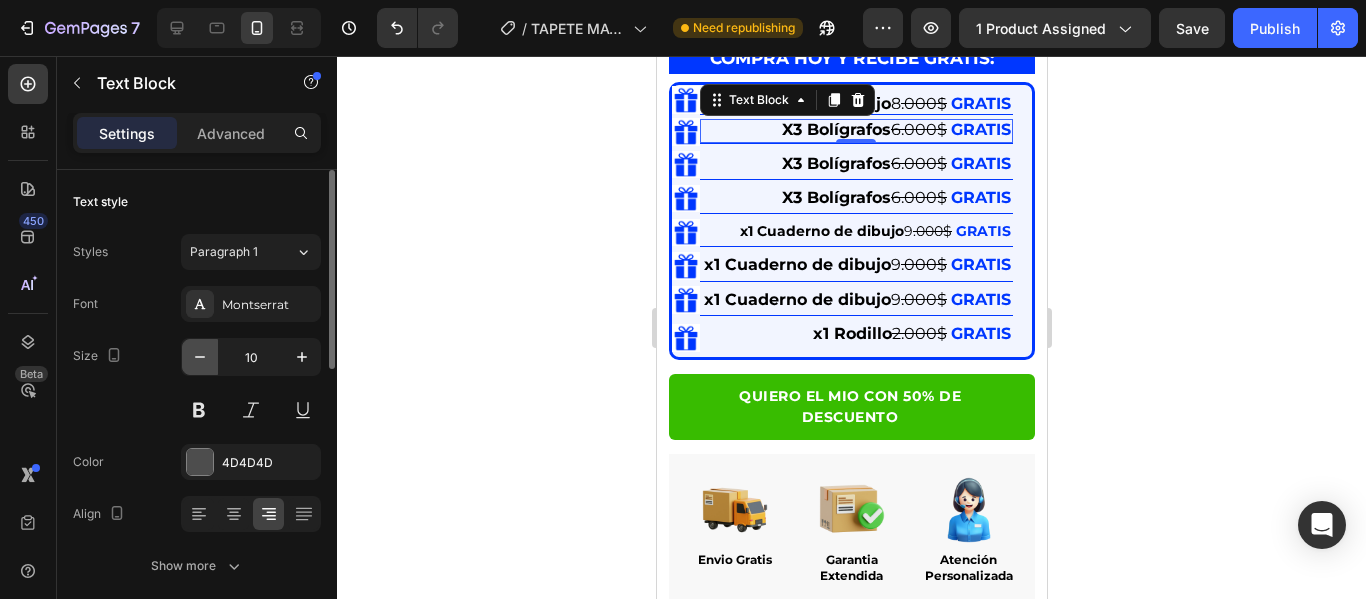 click 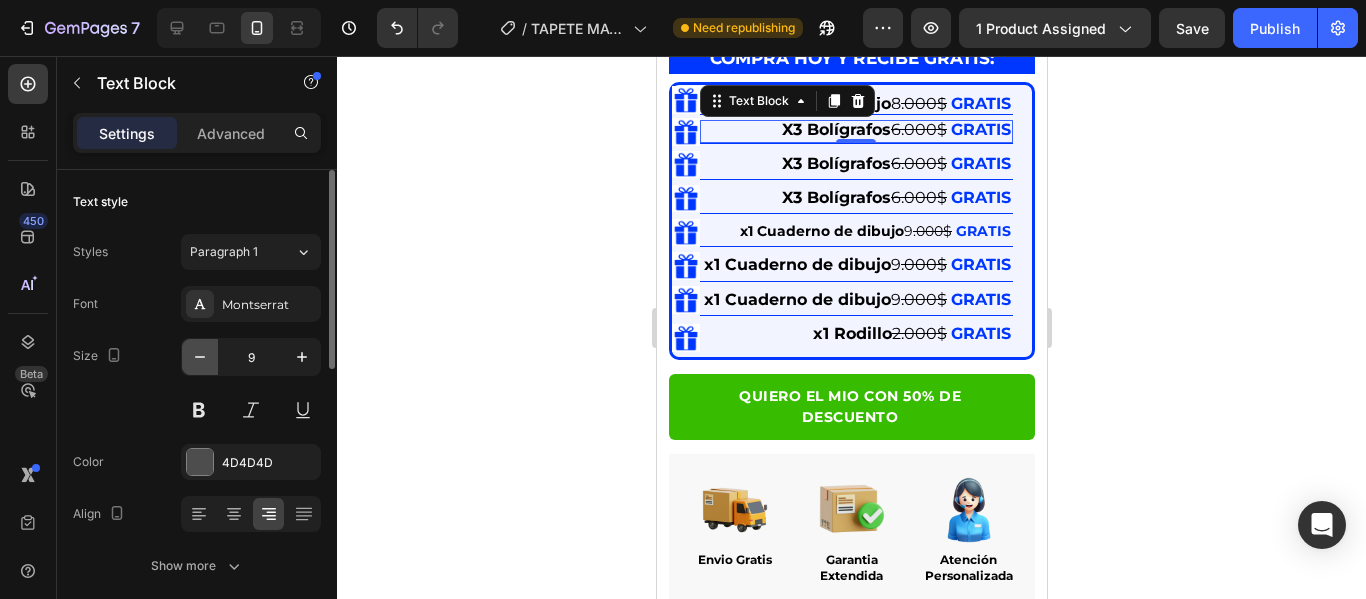 click 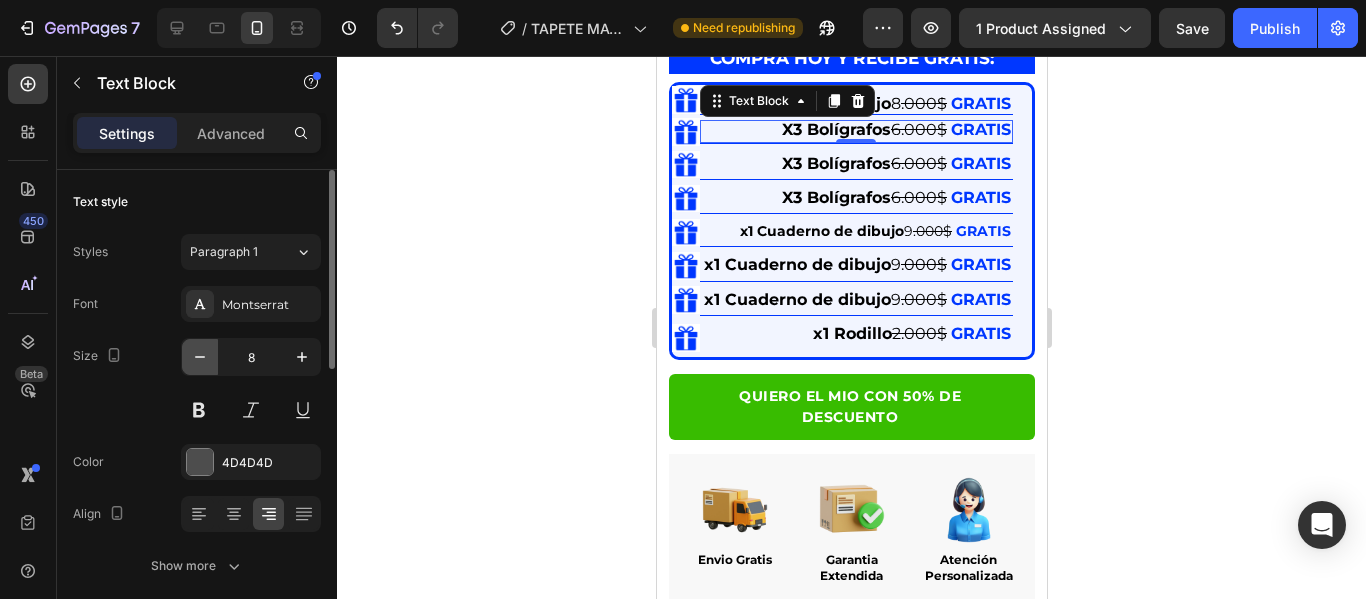 click 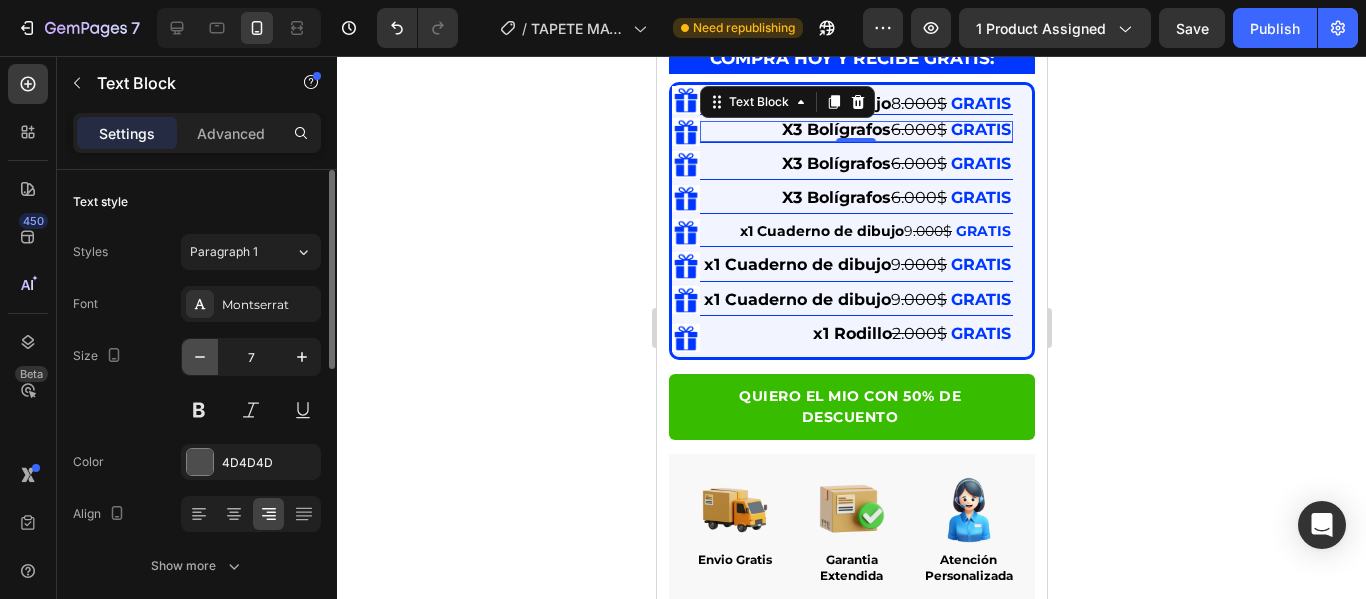 click 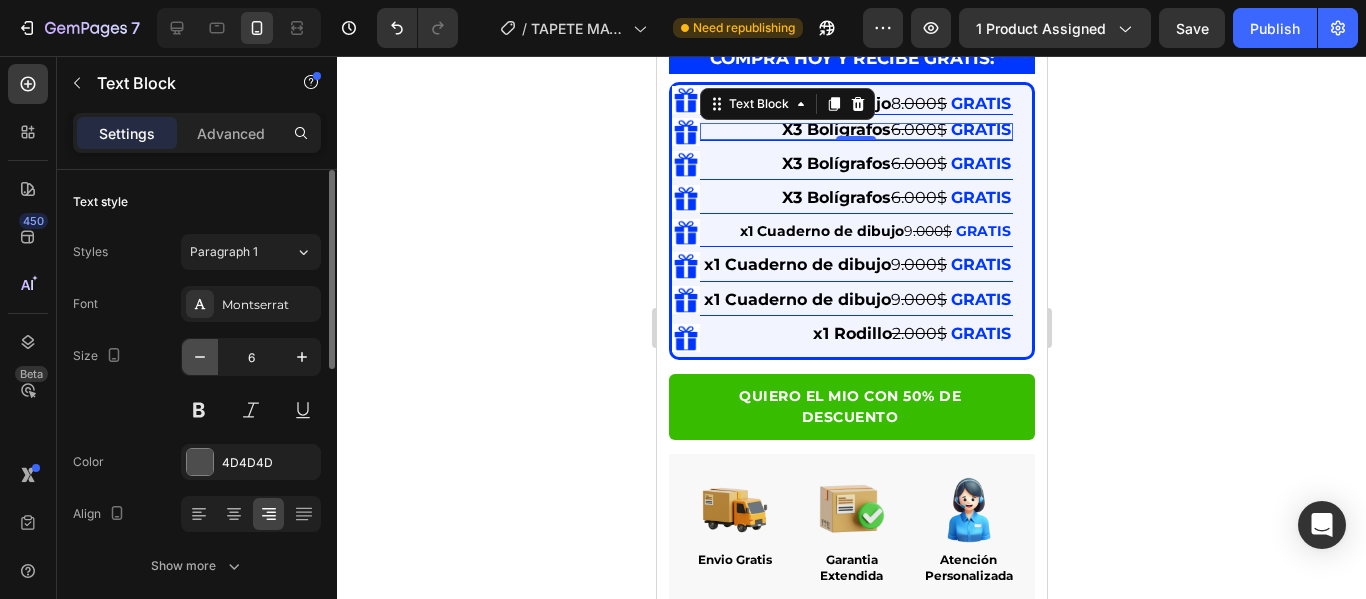click 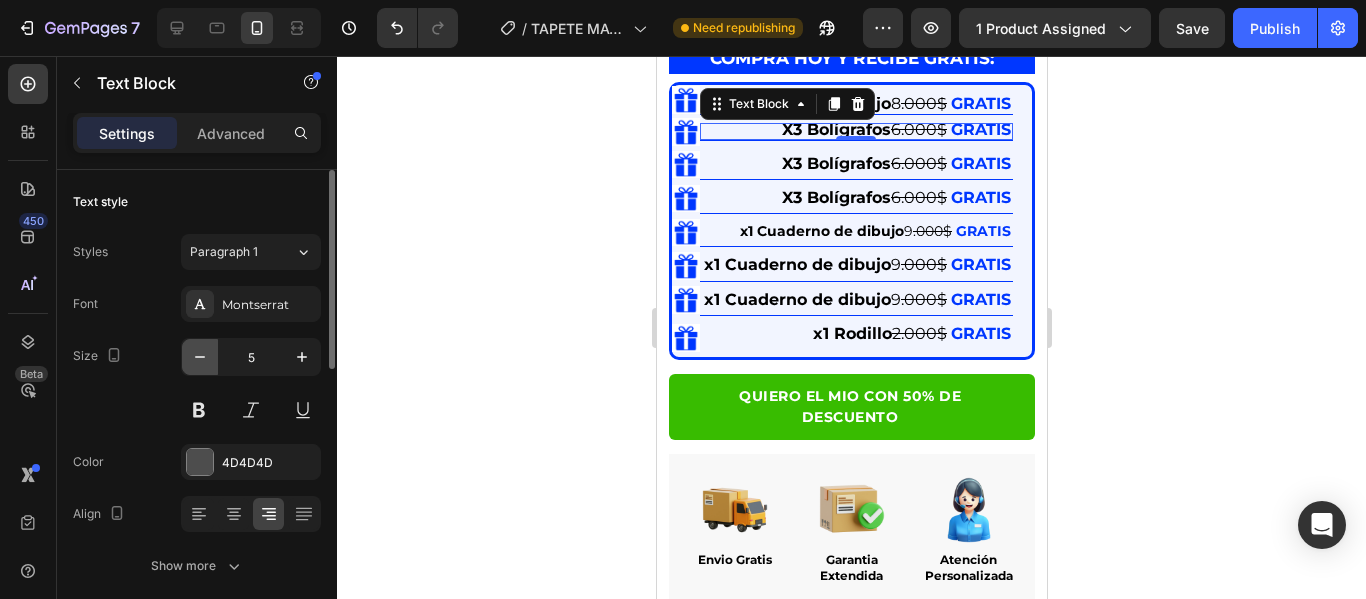 click 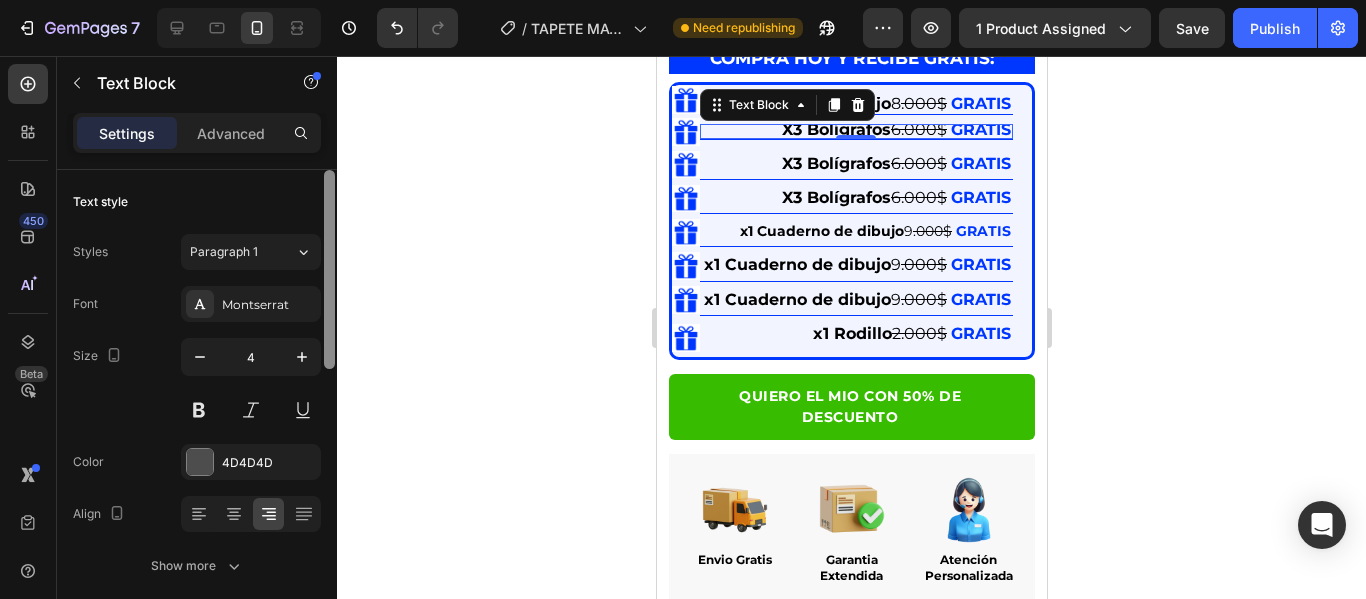 click at bounding box center (329, 413) 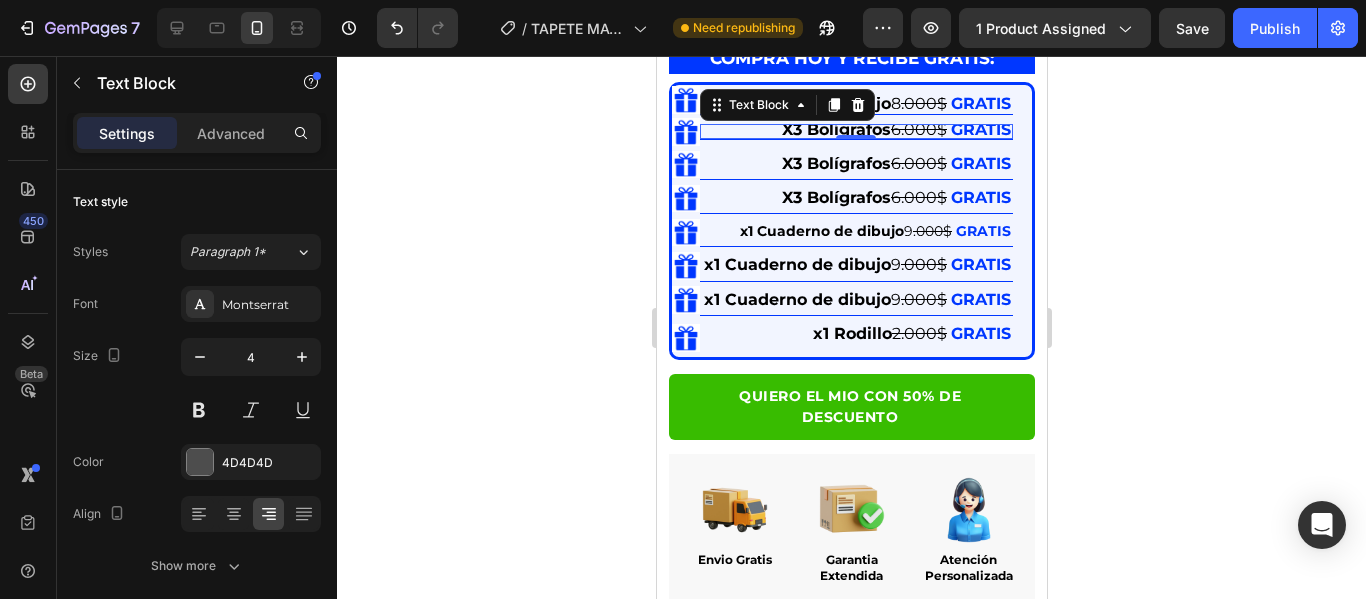 scroll, scrollTop: 486, scrollLeft: 0, axis: vertical 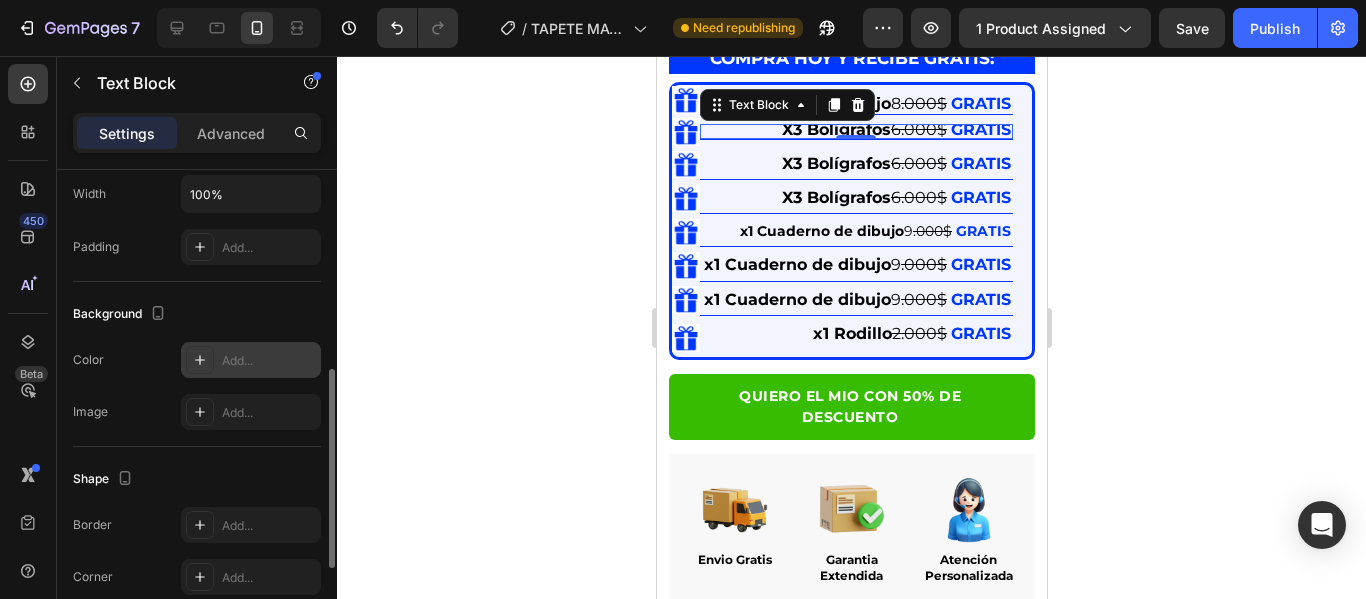 click on "Add..." at bounding box center [269, 361] 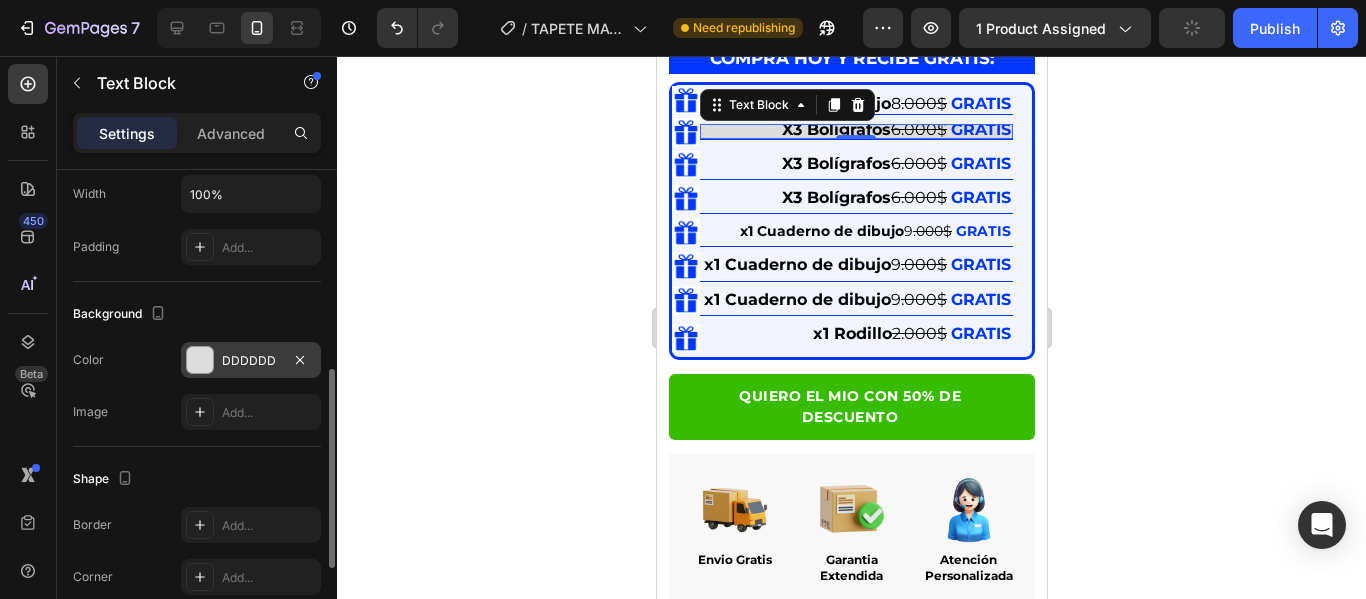 click on "The changes might be hidden by  the video. Color DDDDDD Image Add..." 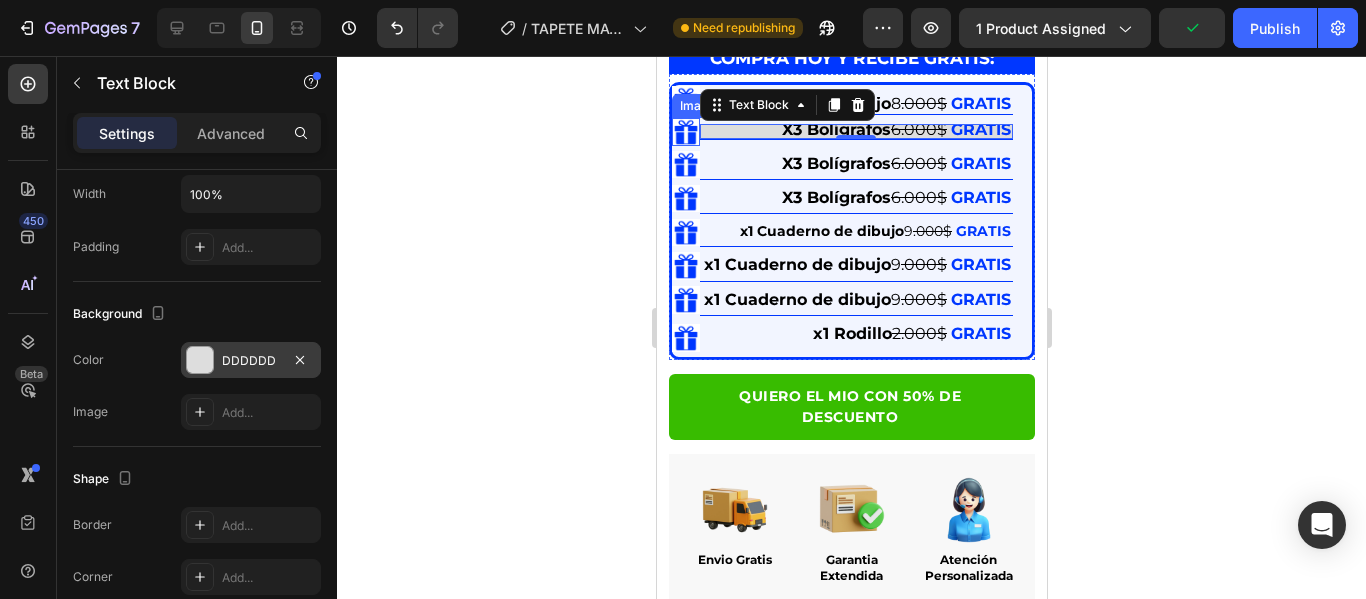click on "X3 [ITEM]                   6.000$   GRATIS" at bounding box center (855, 131) 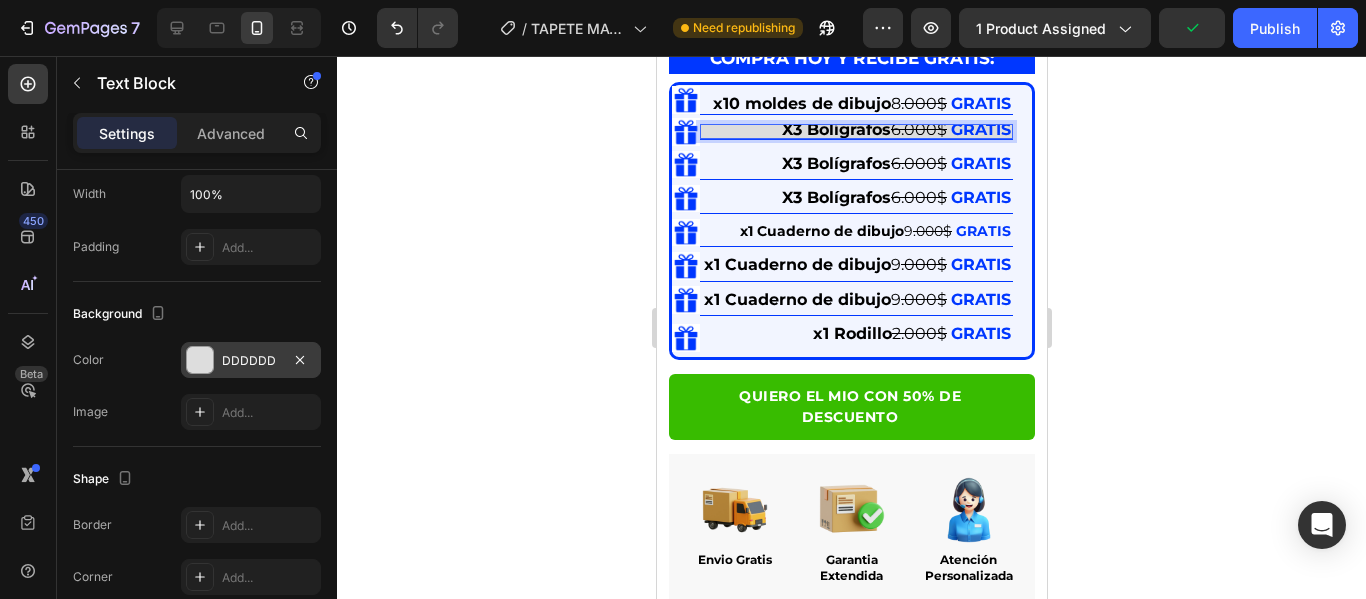 click on "Color DDDDDD" at bounding box center [197, 360] 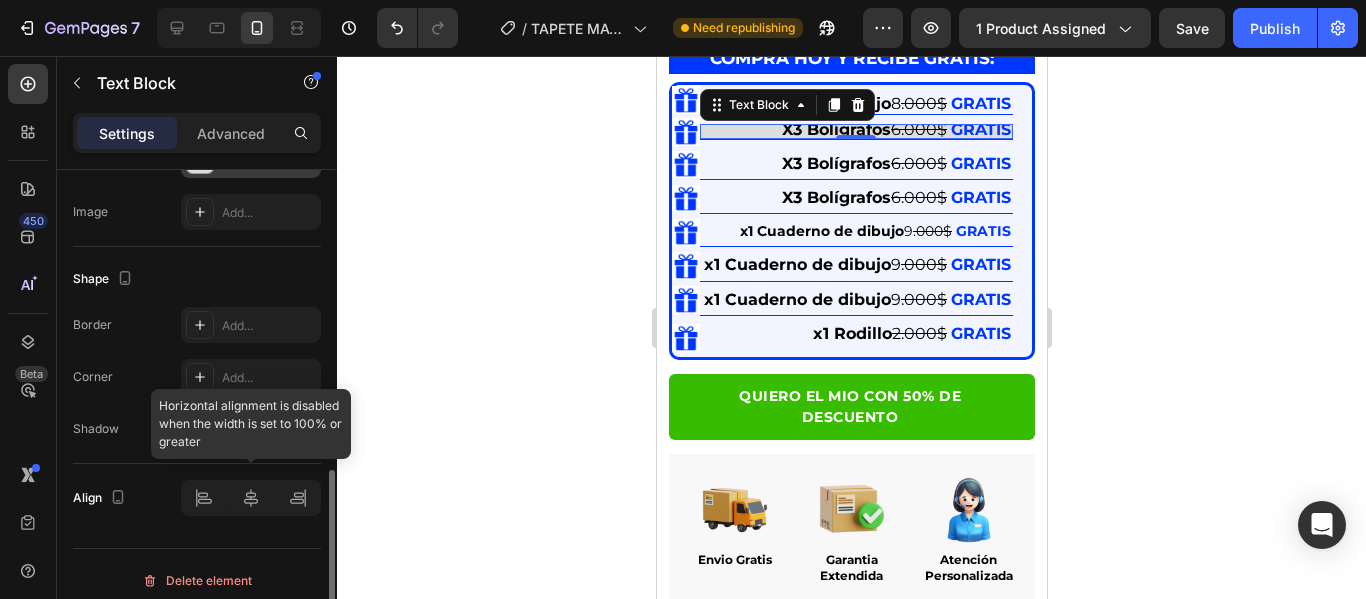 scroll, scrollTop: 699, scrollLeft: 0, axis: vertical 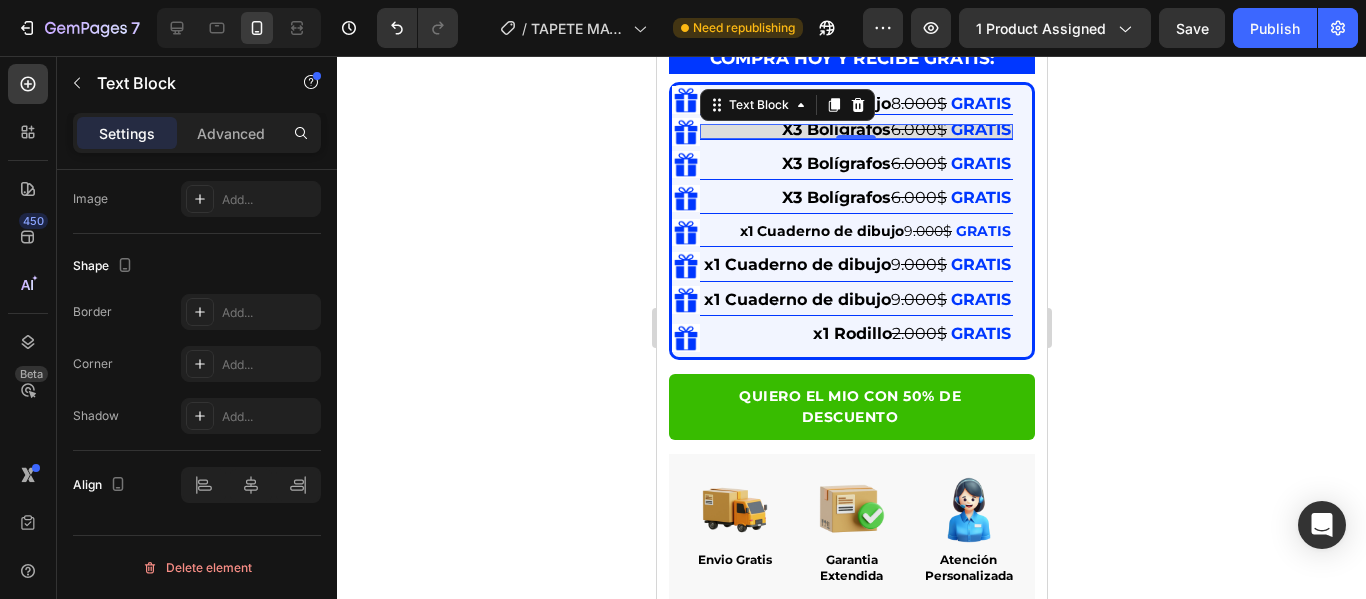 click on "X3 Bolígrafos" at bounding box center [835, 129] 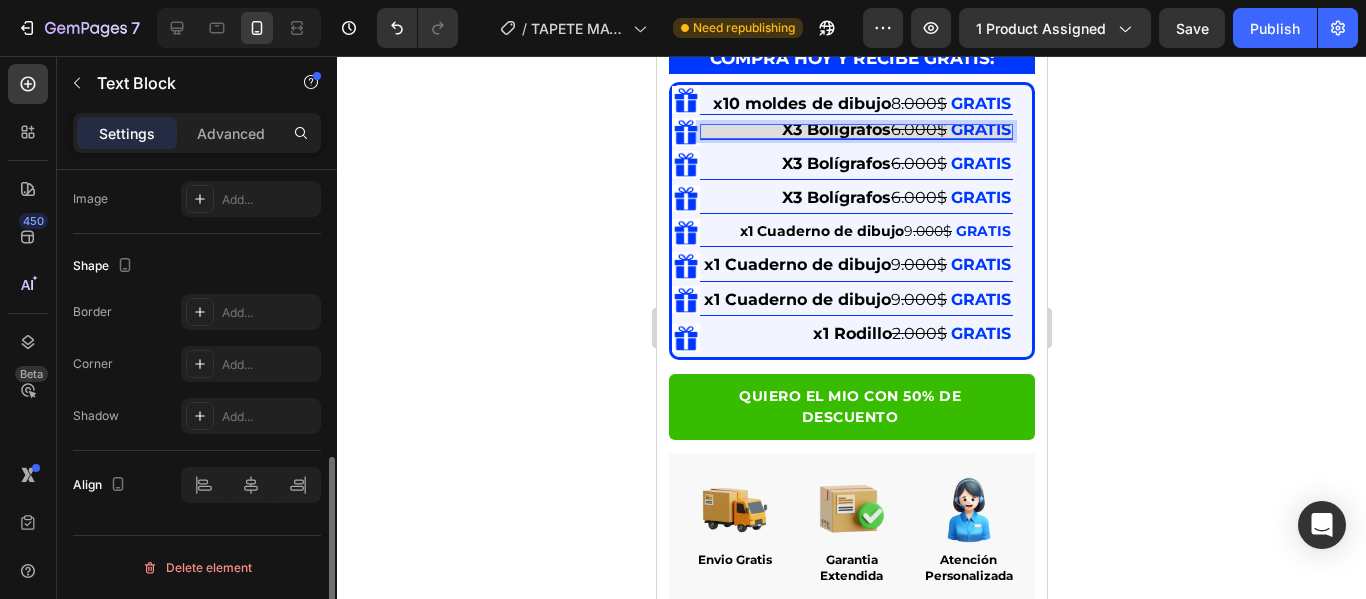 click on "Border Add... Corner Add... Shadow Add..." at bounding box center [197, 364] 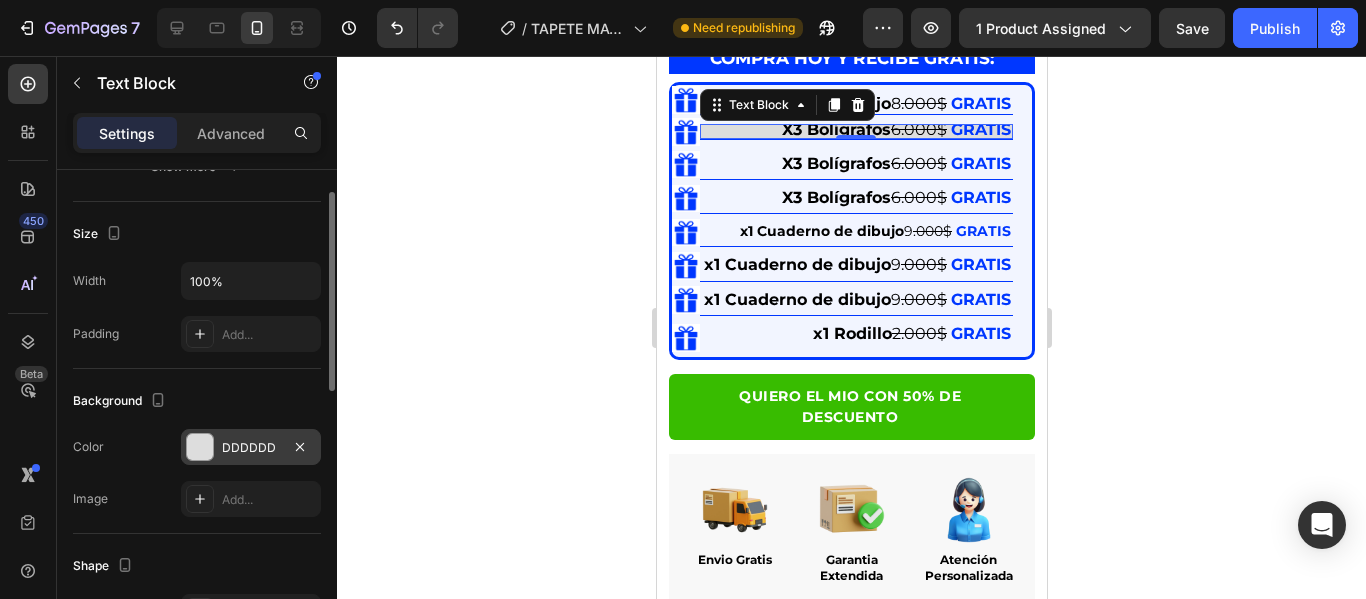 scroll, scrollTop: 299, scrollLeft: 0, axis: vertical 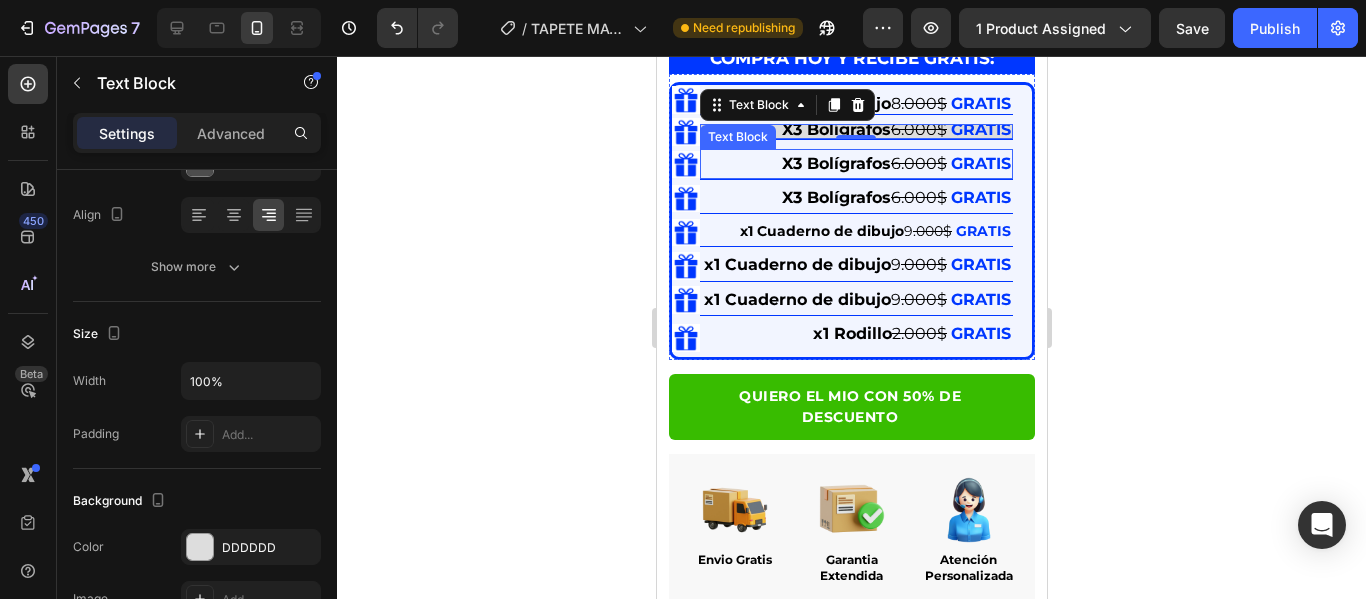 click on "Text Block" at bounding box center [737, 137] 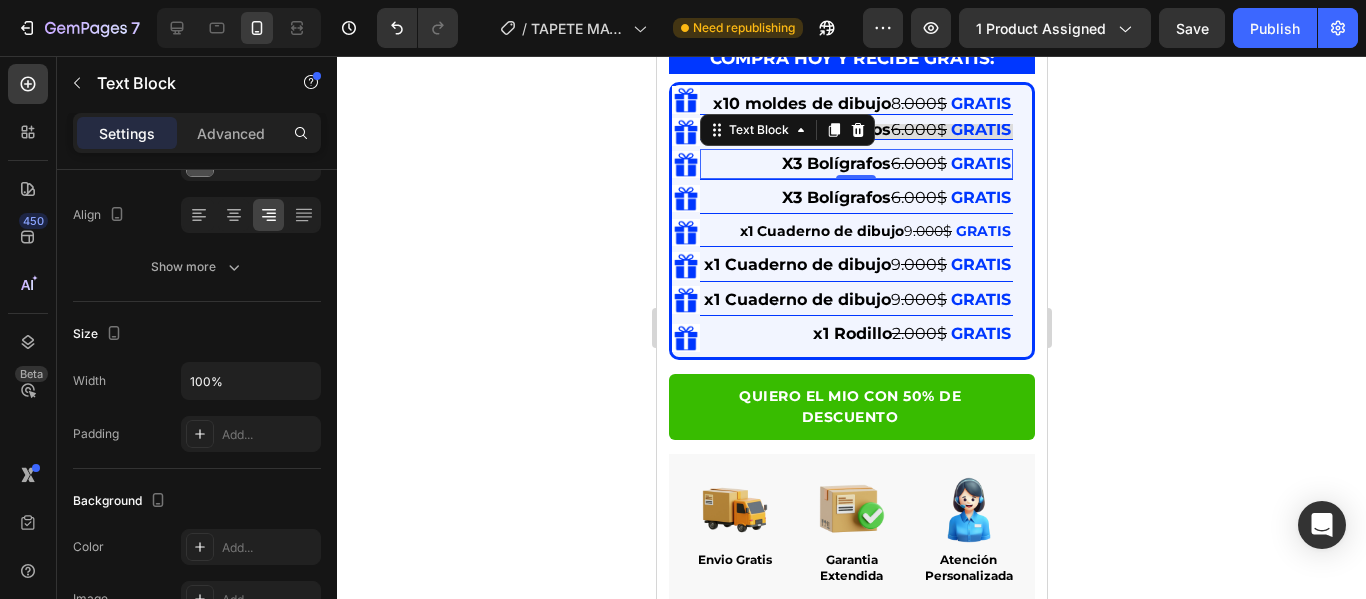 click on "X3 [ITEM]                   6.000$   GRATIS" at bounding box center [855, 164] 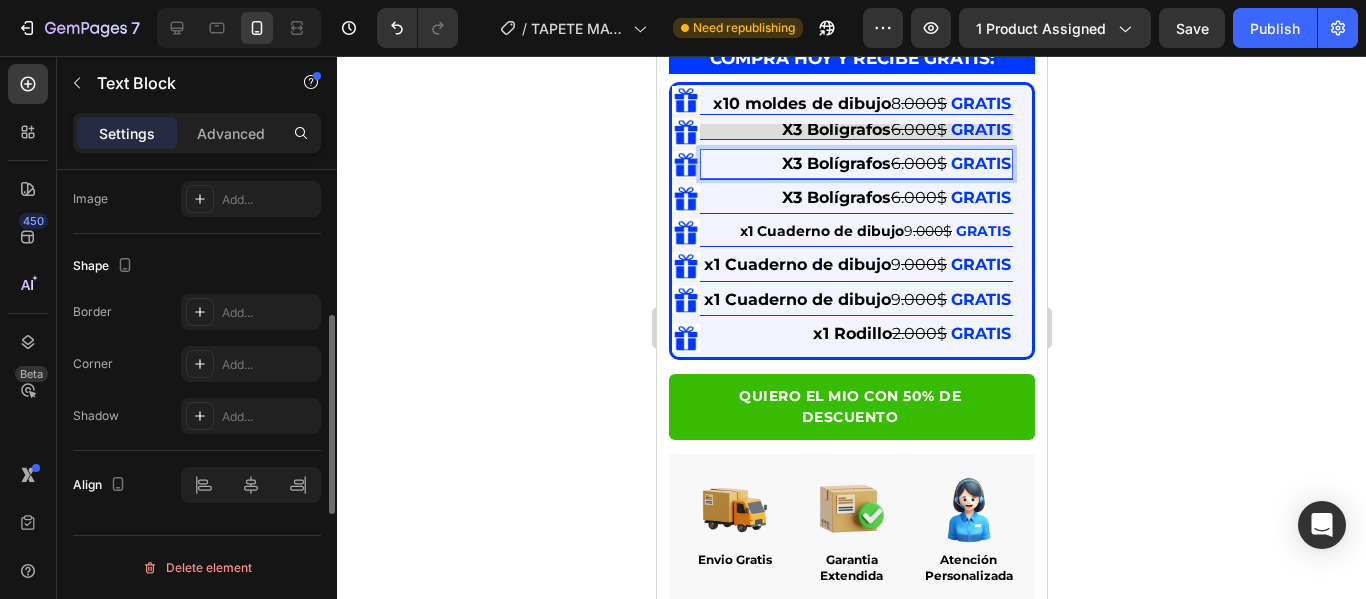 scroll, scrollTop: 499, scrollLeft: 0, axis: vertical 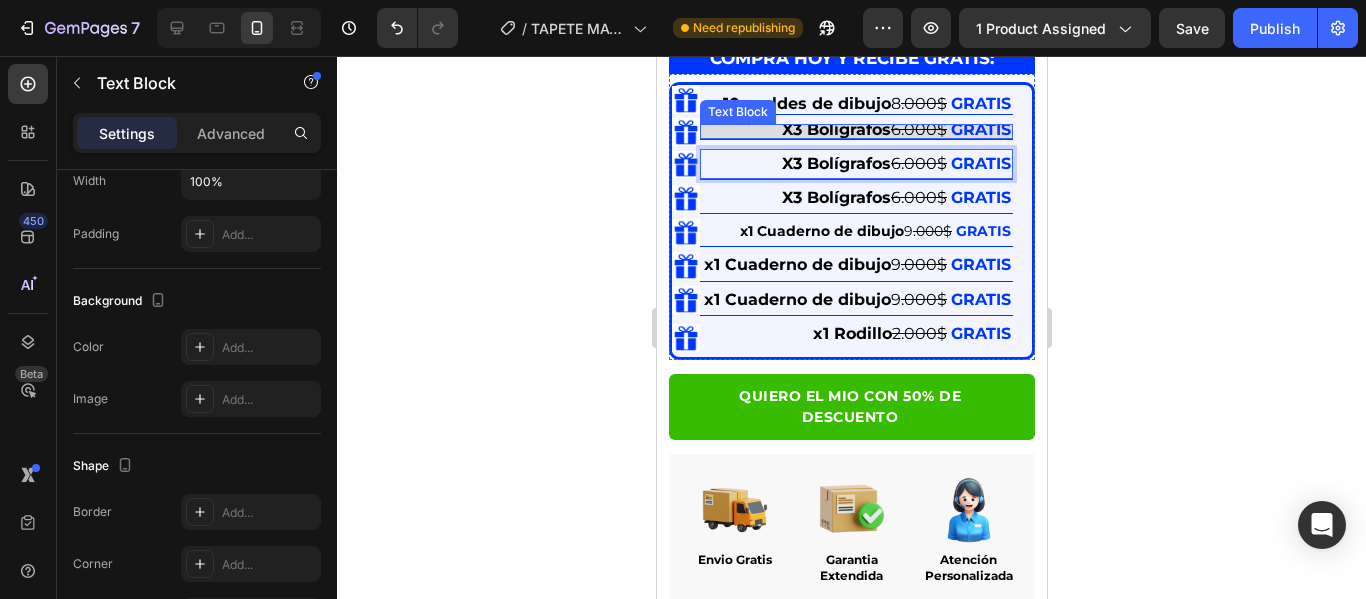 click on "X3 Bolígrafos" at bounding box center (835, 129) 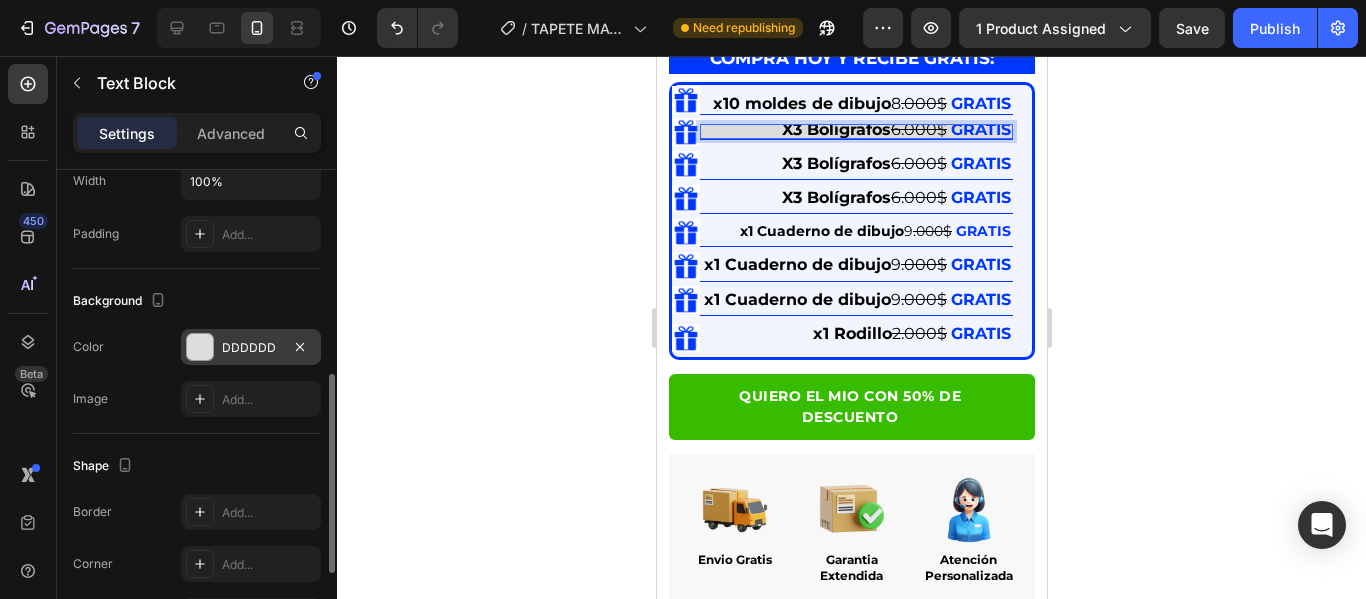 click on "DDDDDD" at bounding box center (251, 347) 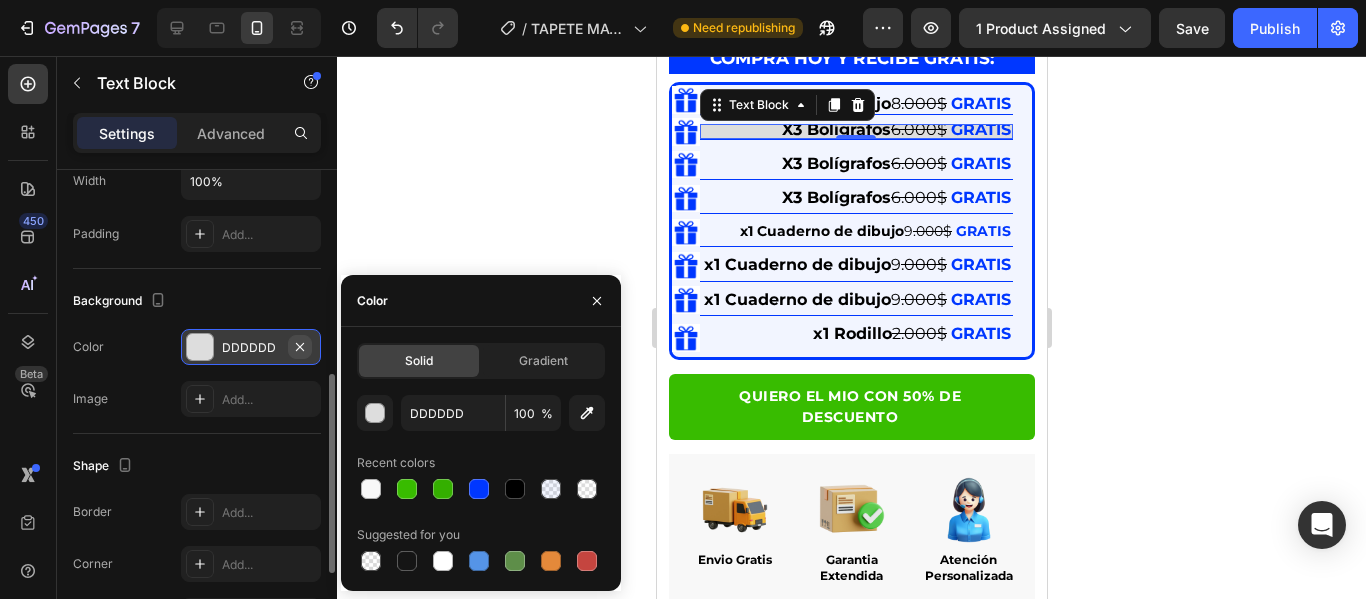 click 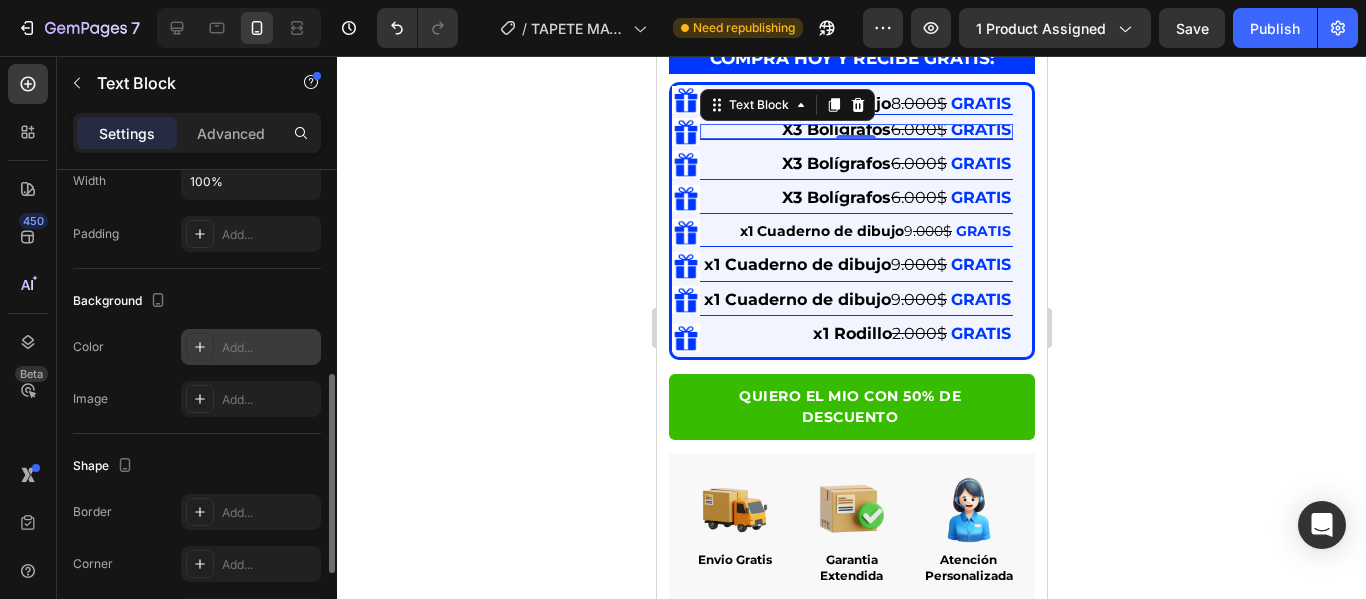 click 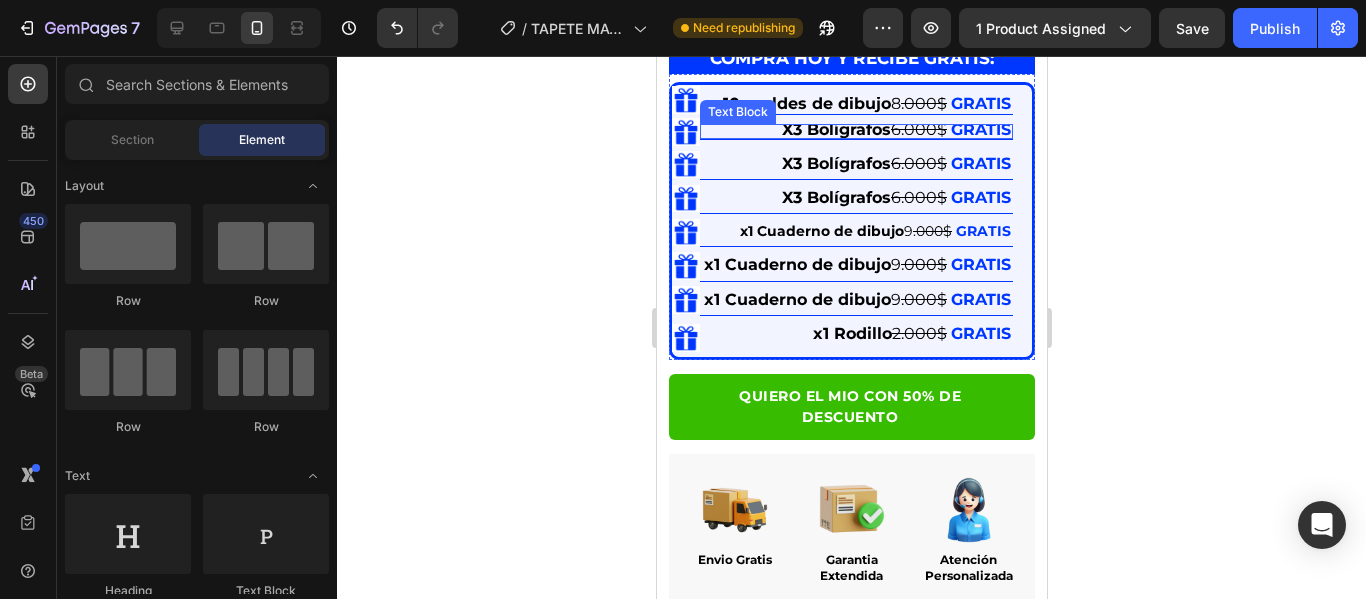 click on "X3 Bolígrafos" at bounding box center [835, 129] 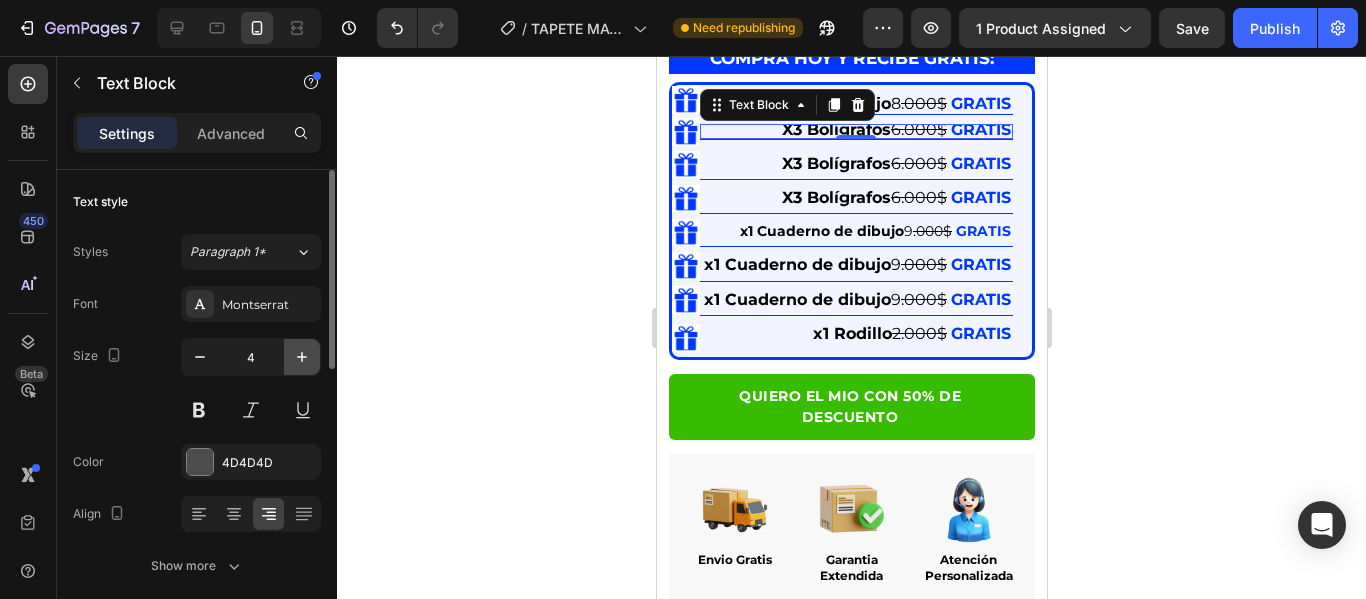 click 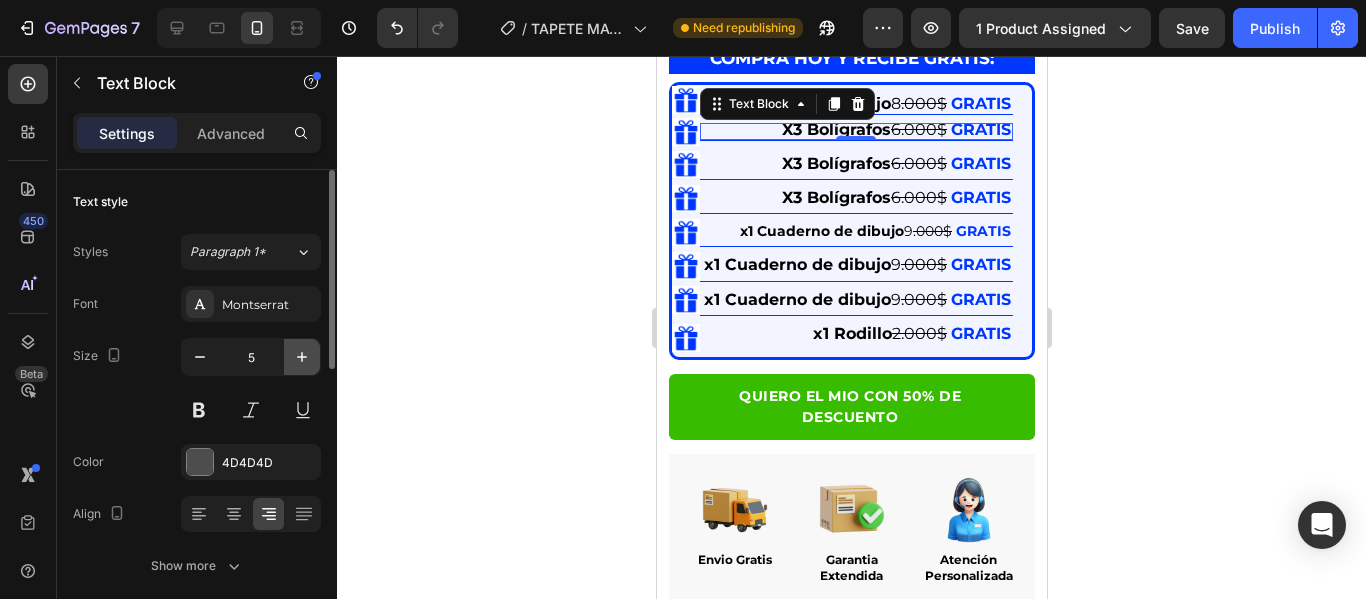 click 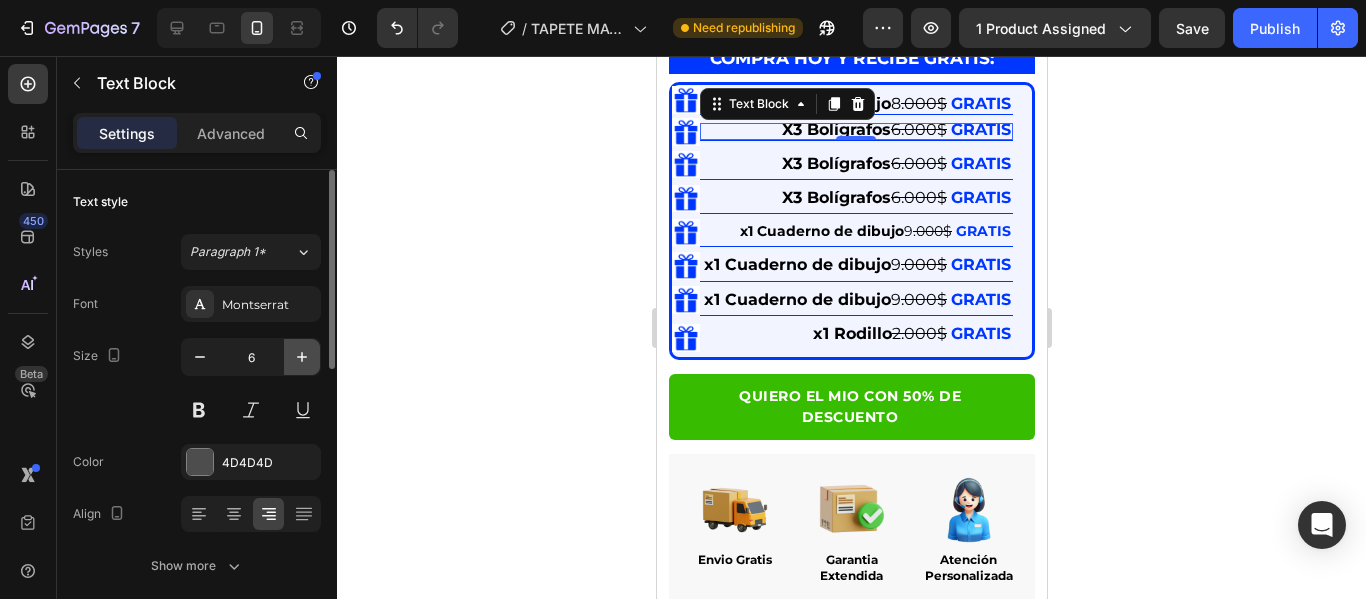 click 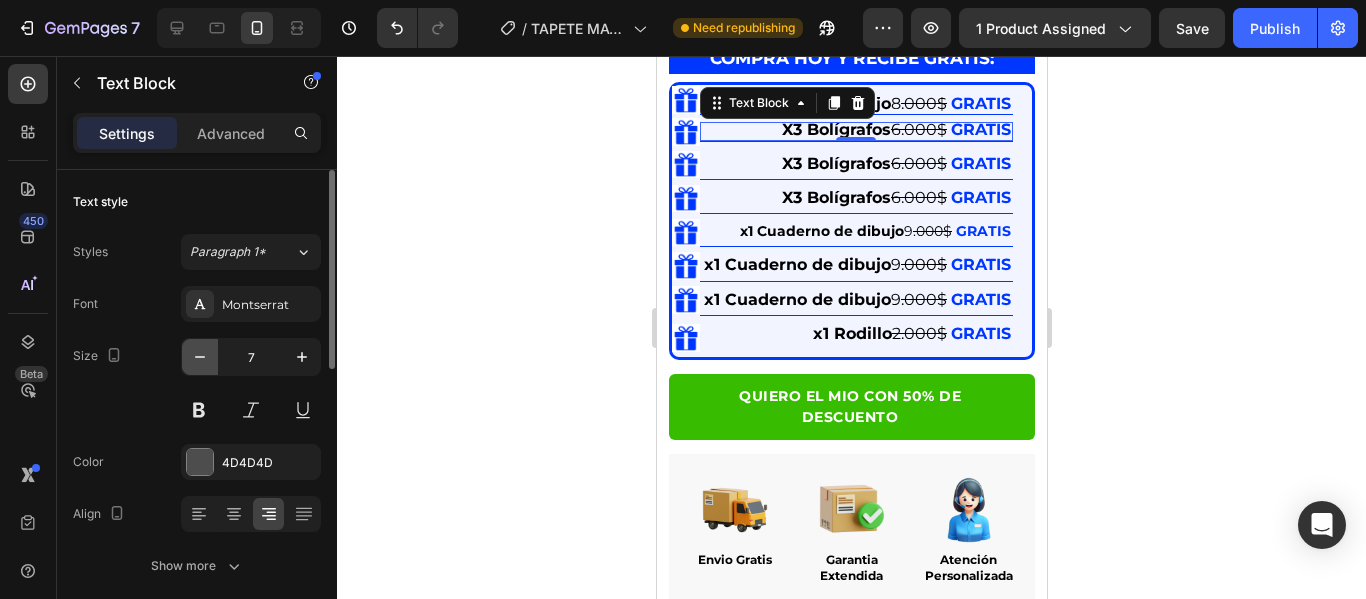 click 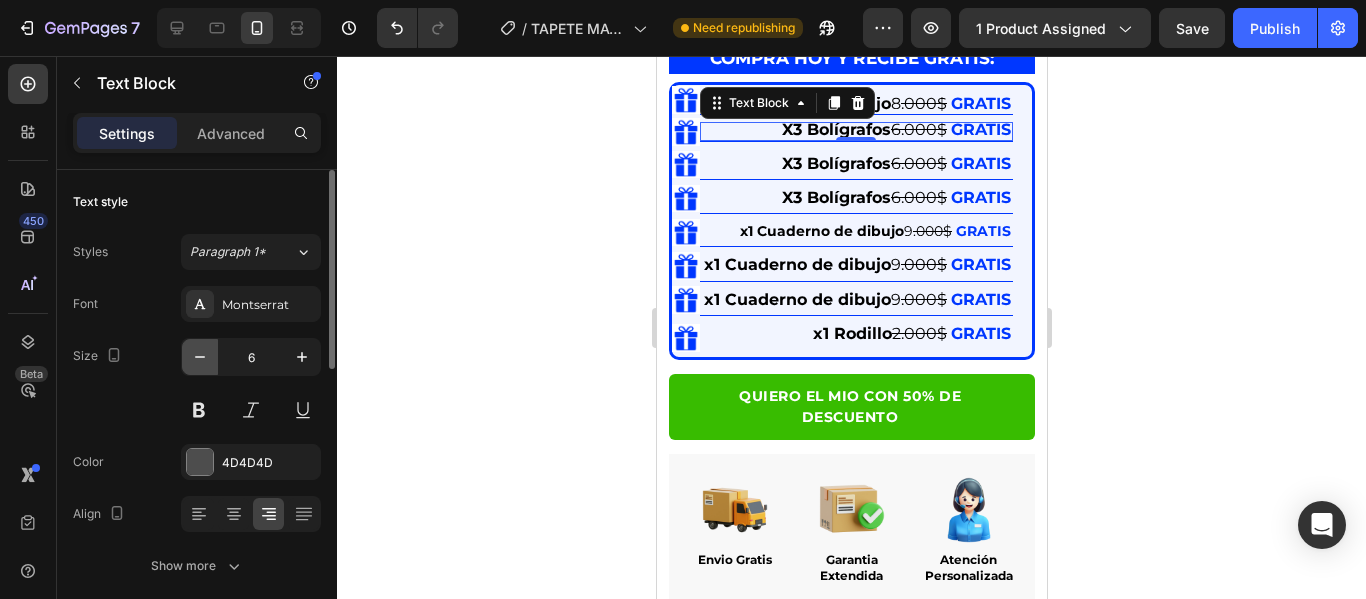 click 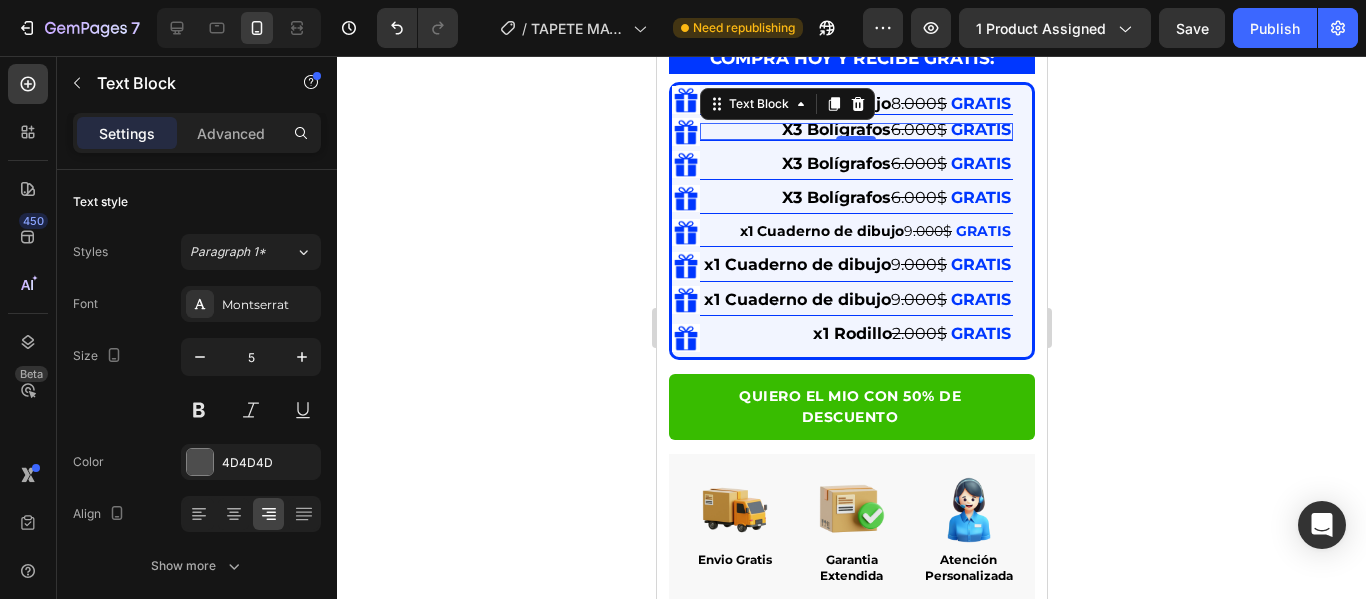 click 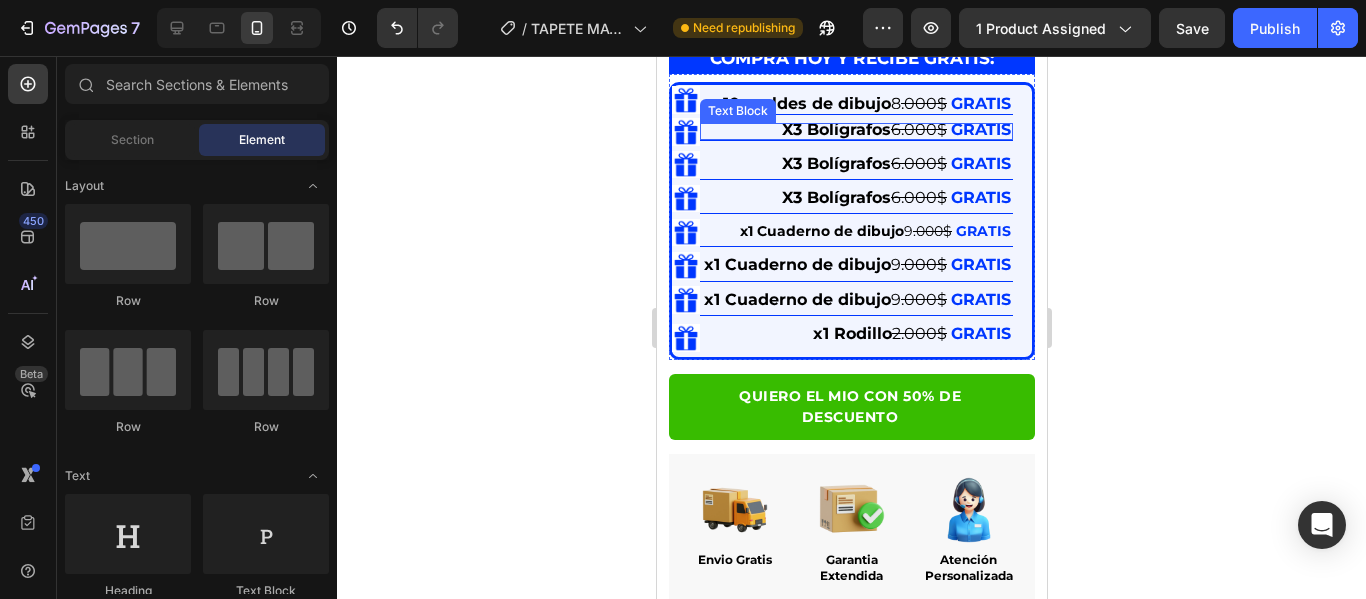 click on "X3 Bolígrafos" at bounding box center [835, 129] 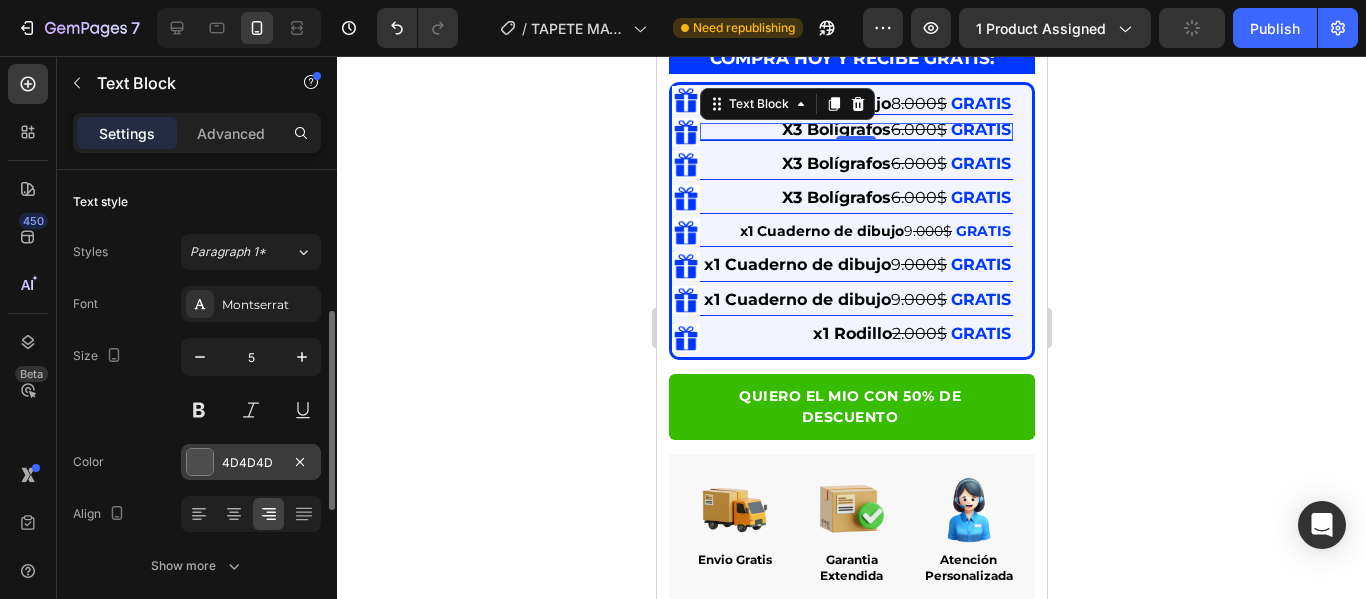 scroll, scrollTop: 100, scrollLeft: 0, axis: vertical 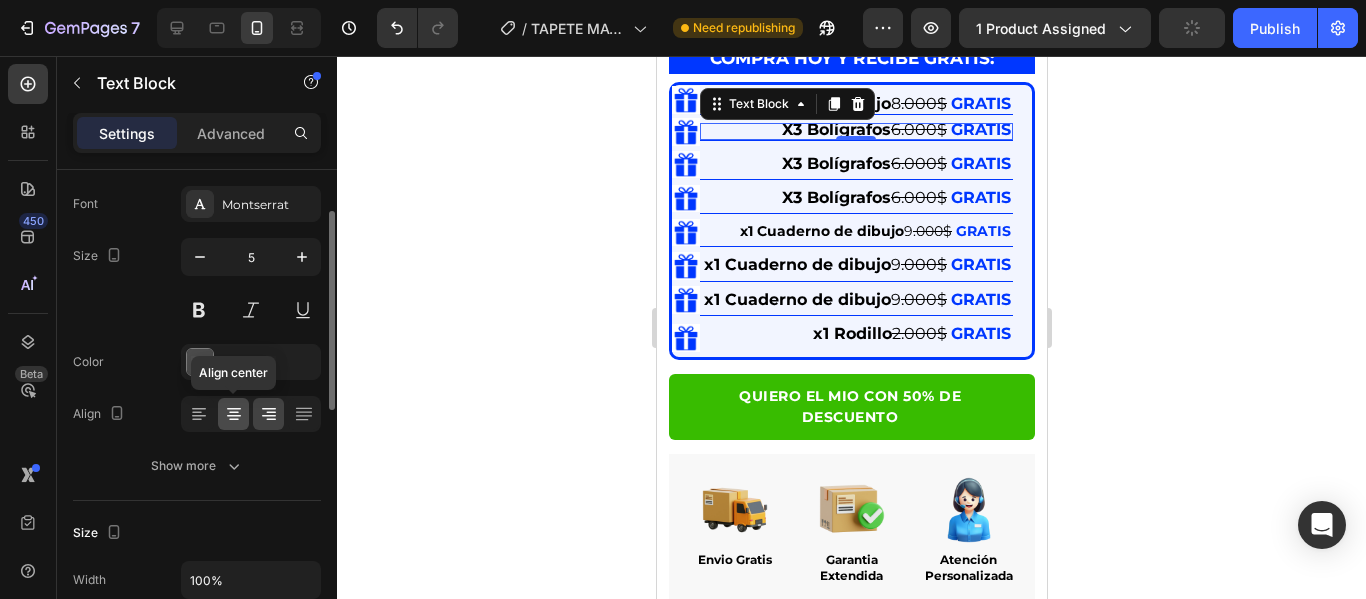 click 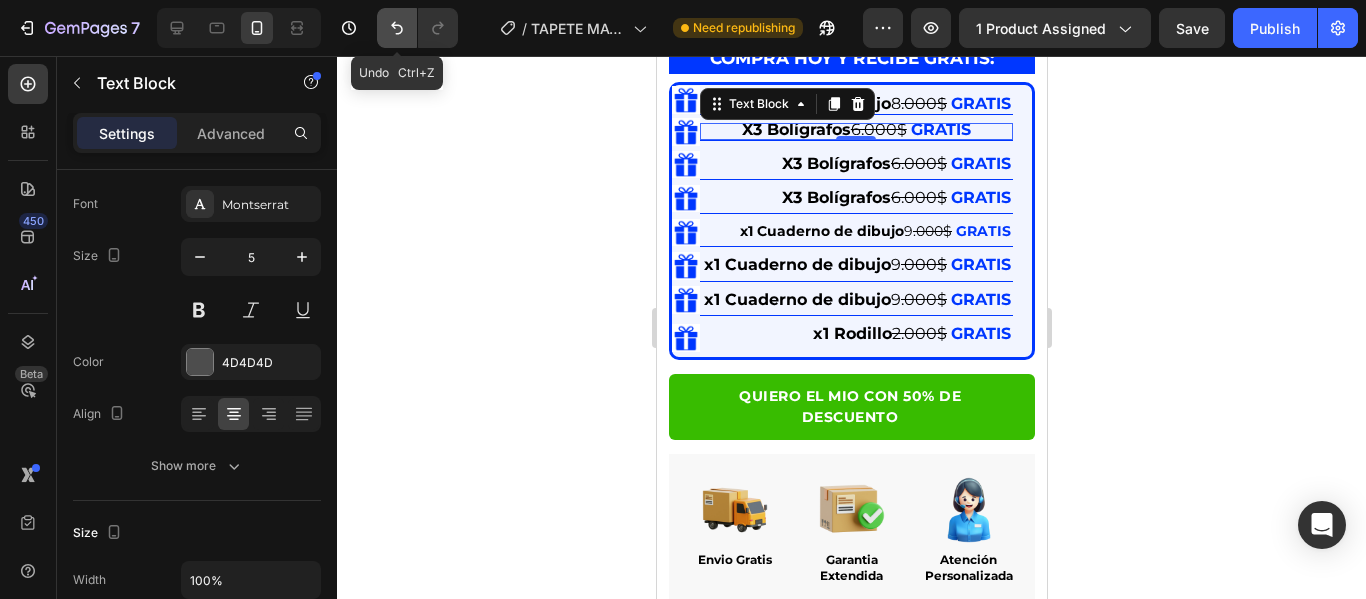 click 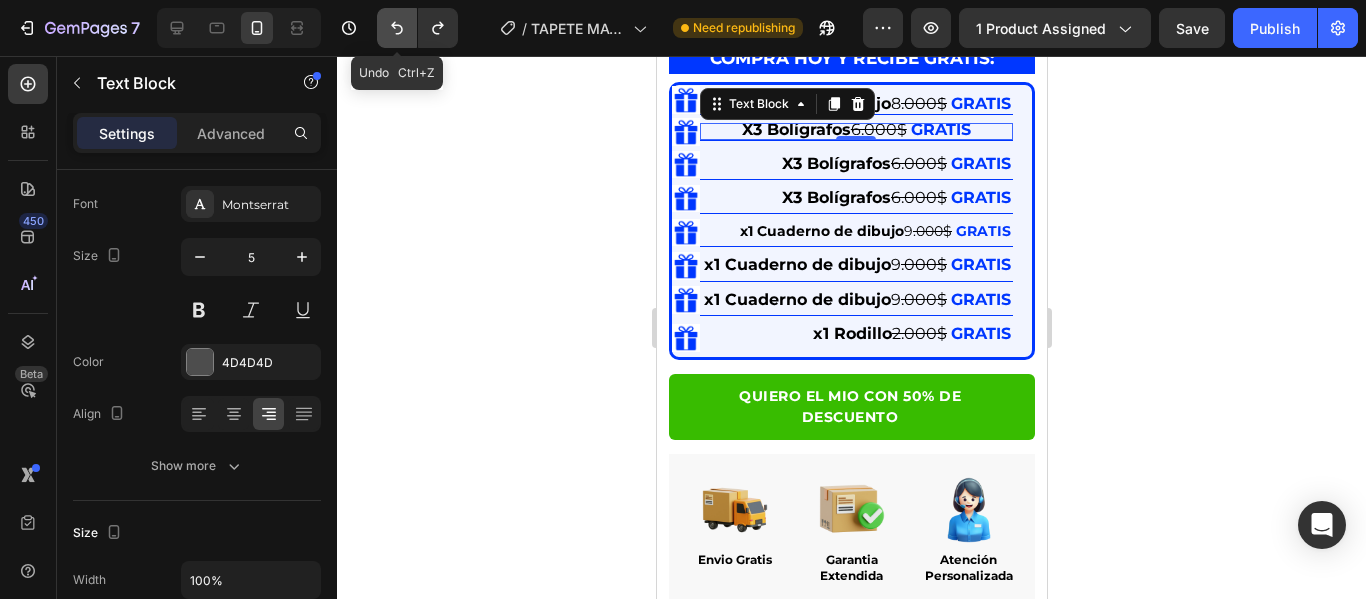 click 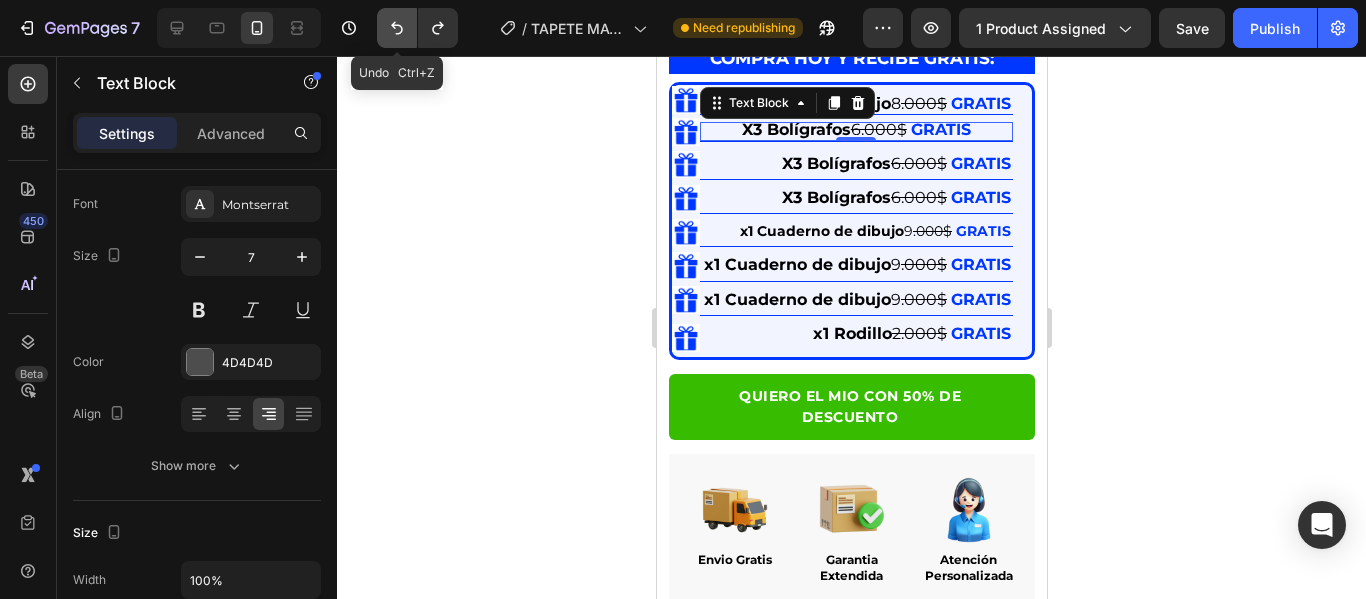click 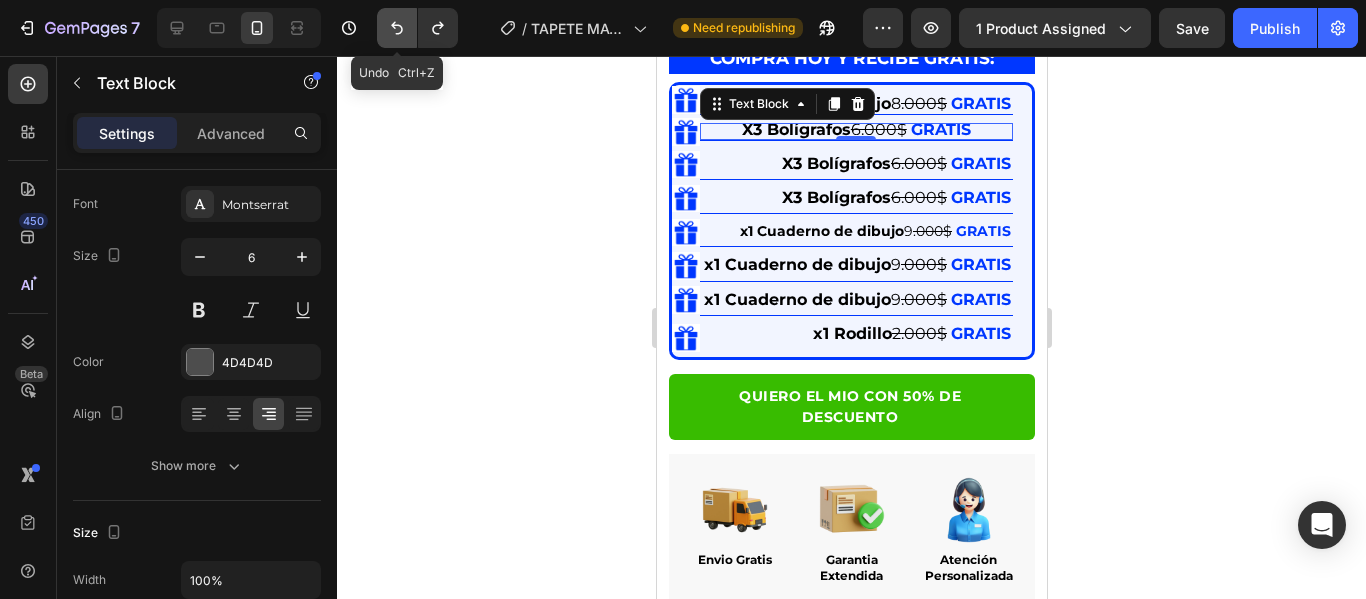 click 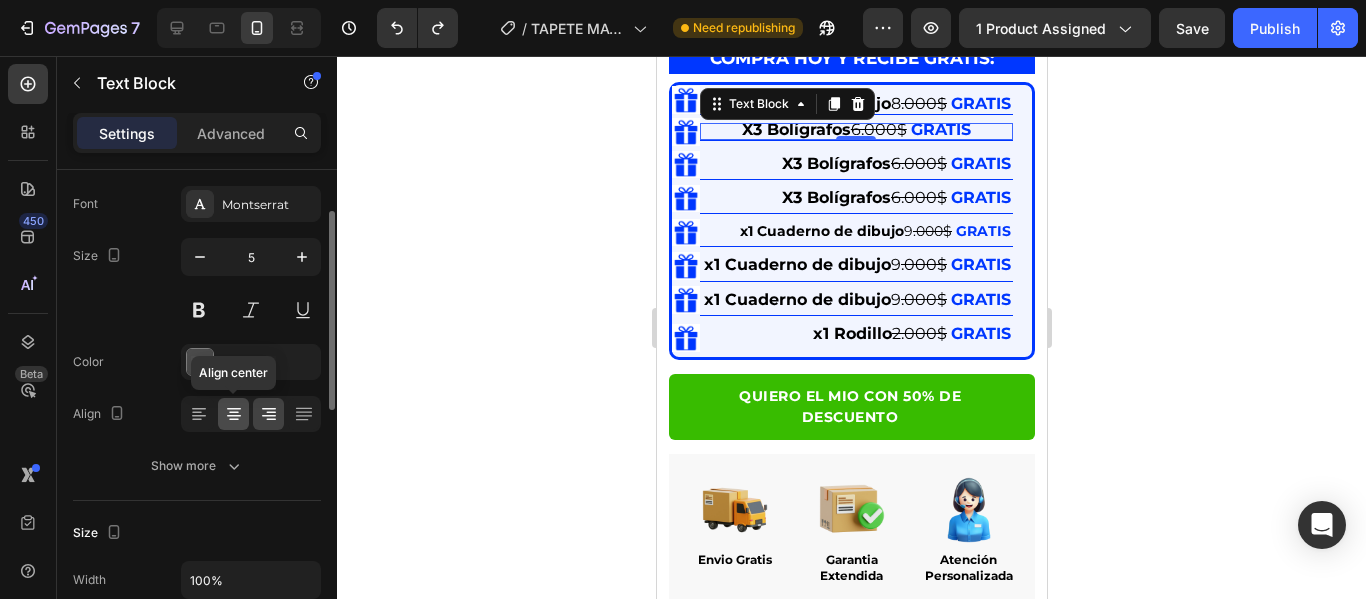 click 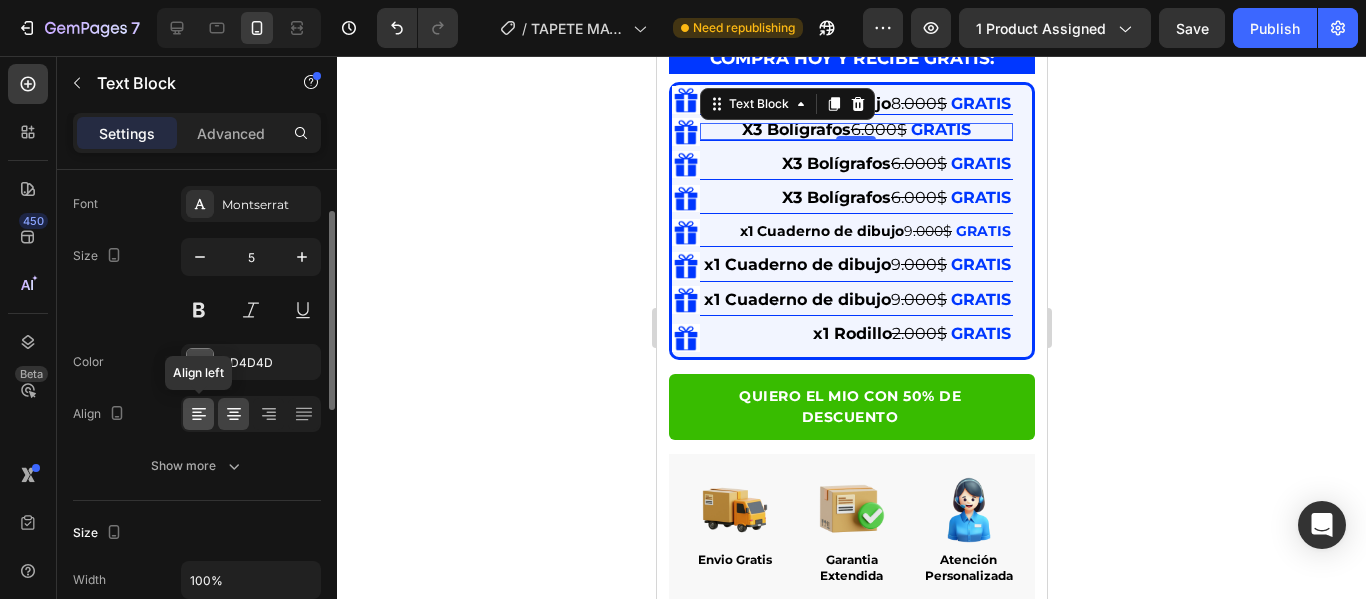 click 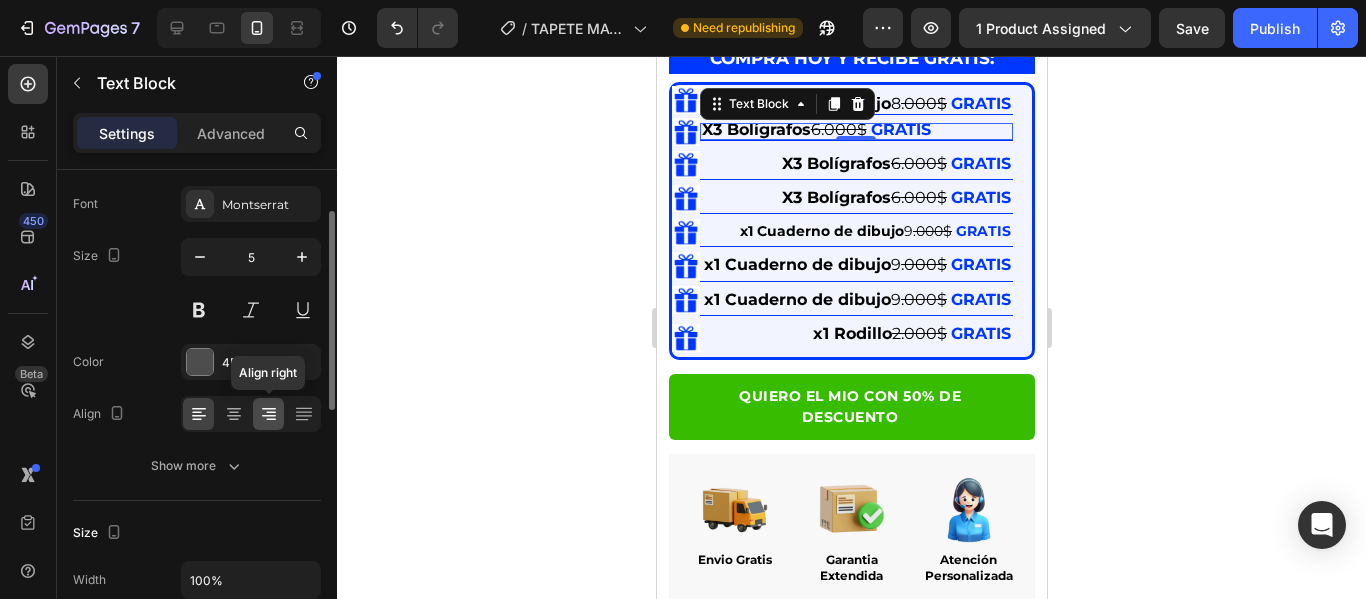 click 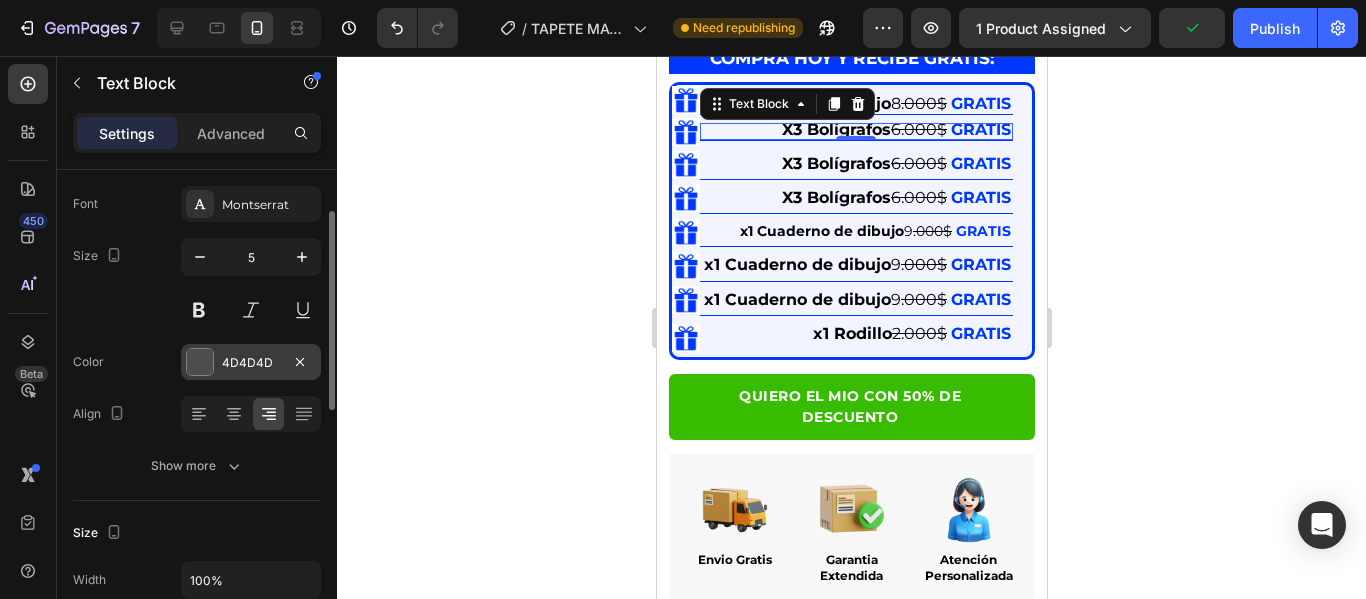 click at bounding box center (200, 362) 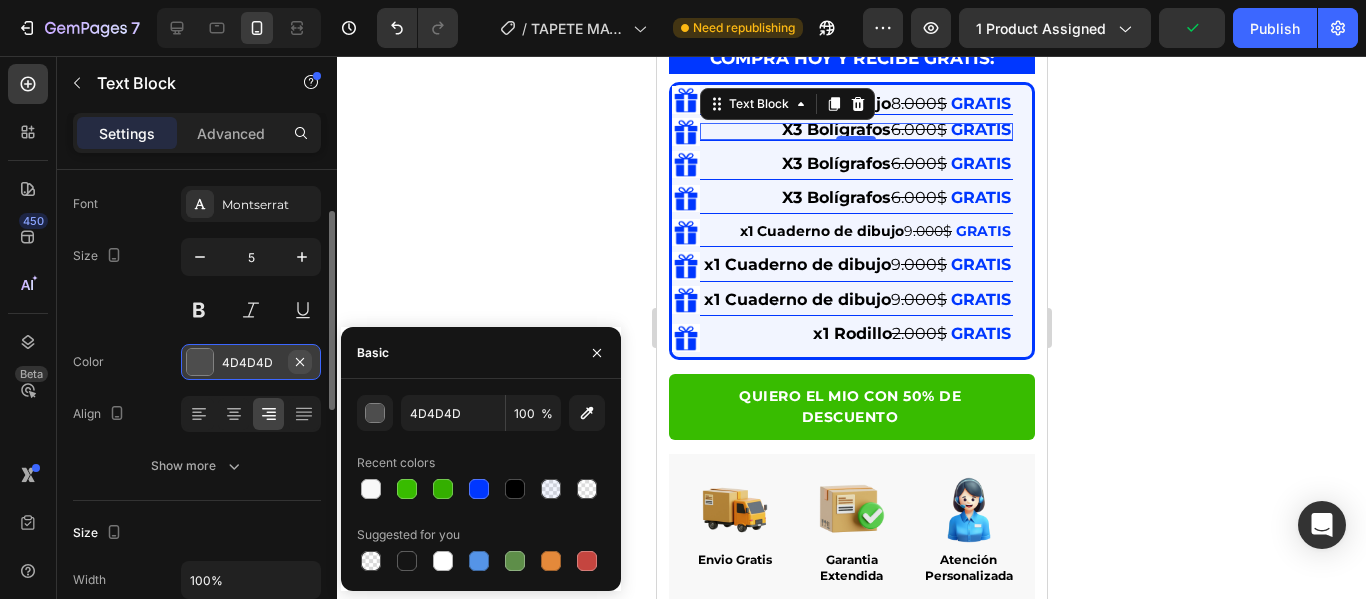 click 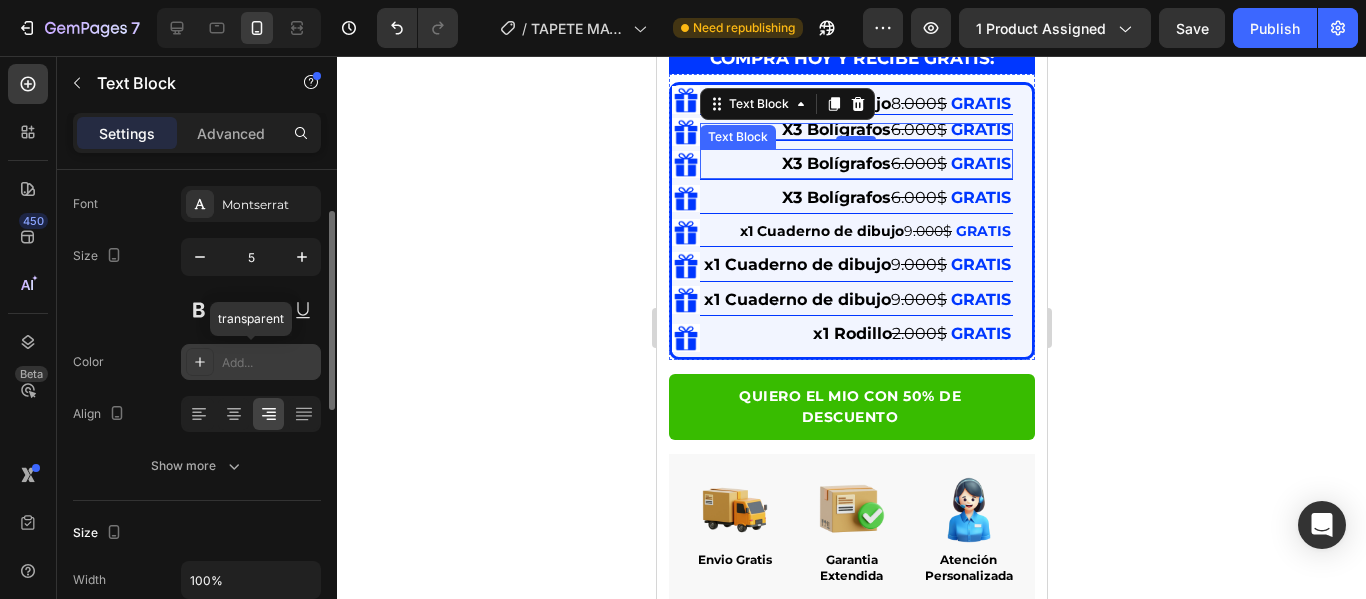 scroll, scrollTop: 700, scrollLeft: 0, axis: vertical 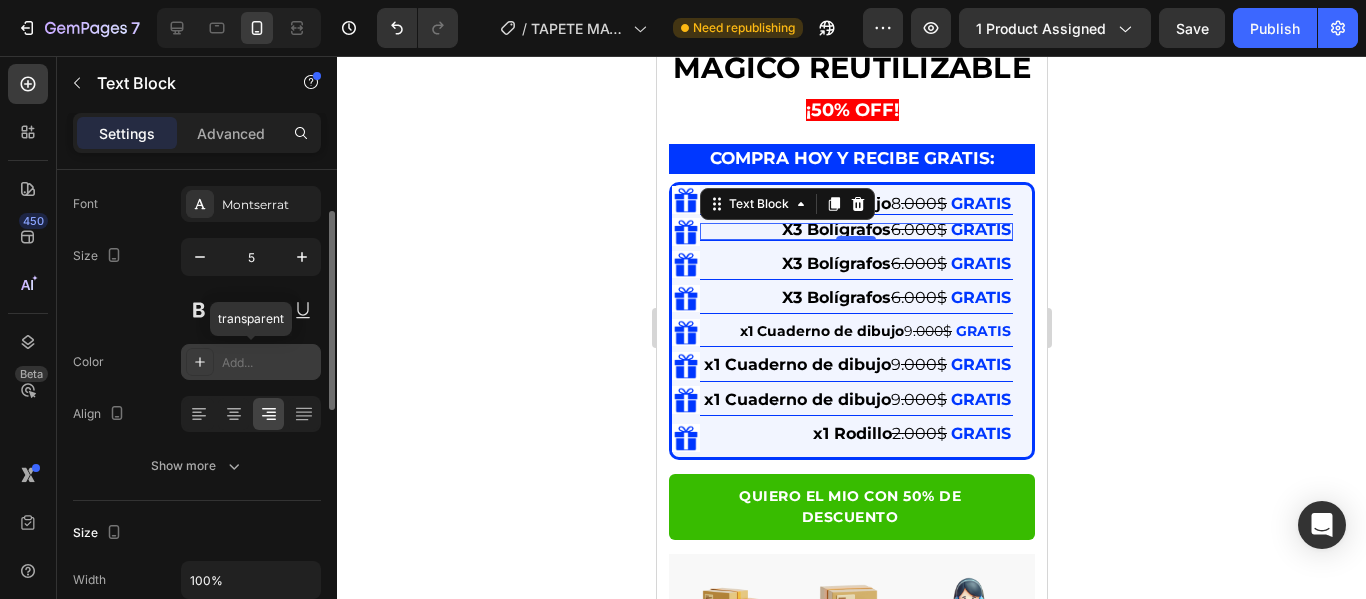 click 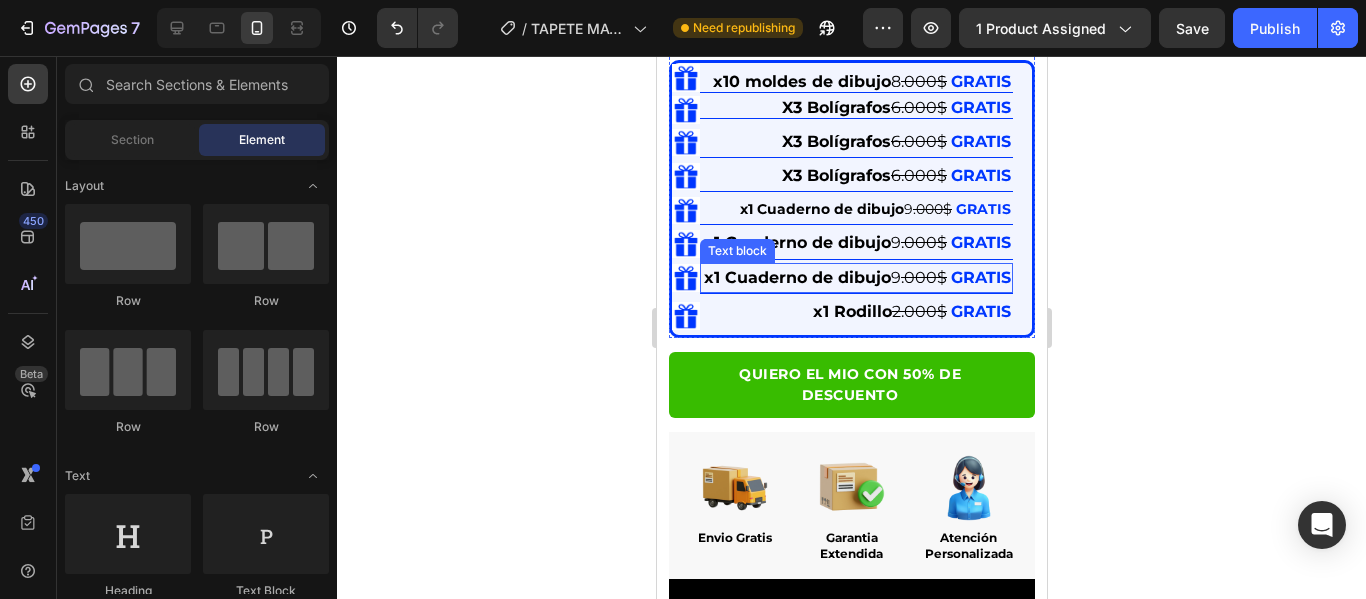 scroll, scrollTop: 800, scrollLeft: 0, axis: vertical 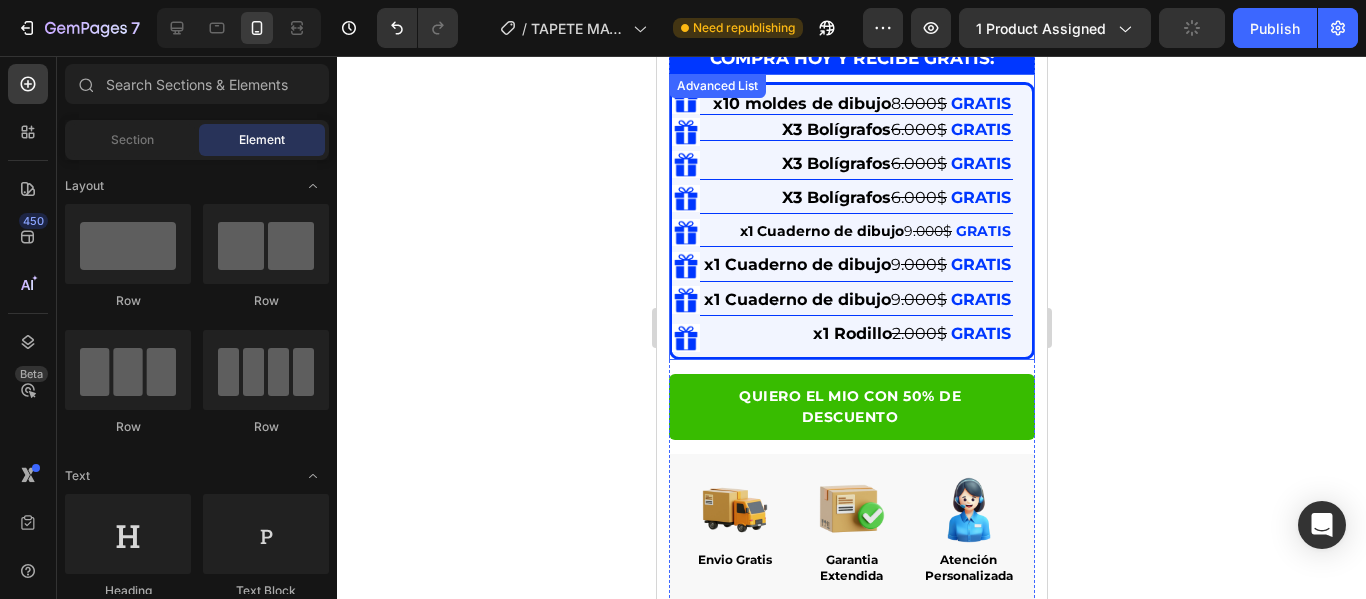 click on "Image x10 [ITEM]       8 .000$   GRATIS Text Block Image X3 [ITEM]                      6.000$   GRATIS Text Block Image X3 [ITEM]                      6.000$   GRATIS Text Block Image X3 [ITEM]                      6.000$   GRATIS Text block Image x1 [ITEM]      9 .000$   GRATIS Text block Image x1 [ITEM]      9 .000$   GRATIS Text block Image x1 [ITEM]      9 .000$   GRATIS Text block Image x1 [ITEM]                             2.000$   GRATIS Text block Advanced List" at bounding box center (851, 217) 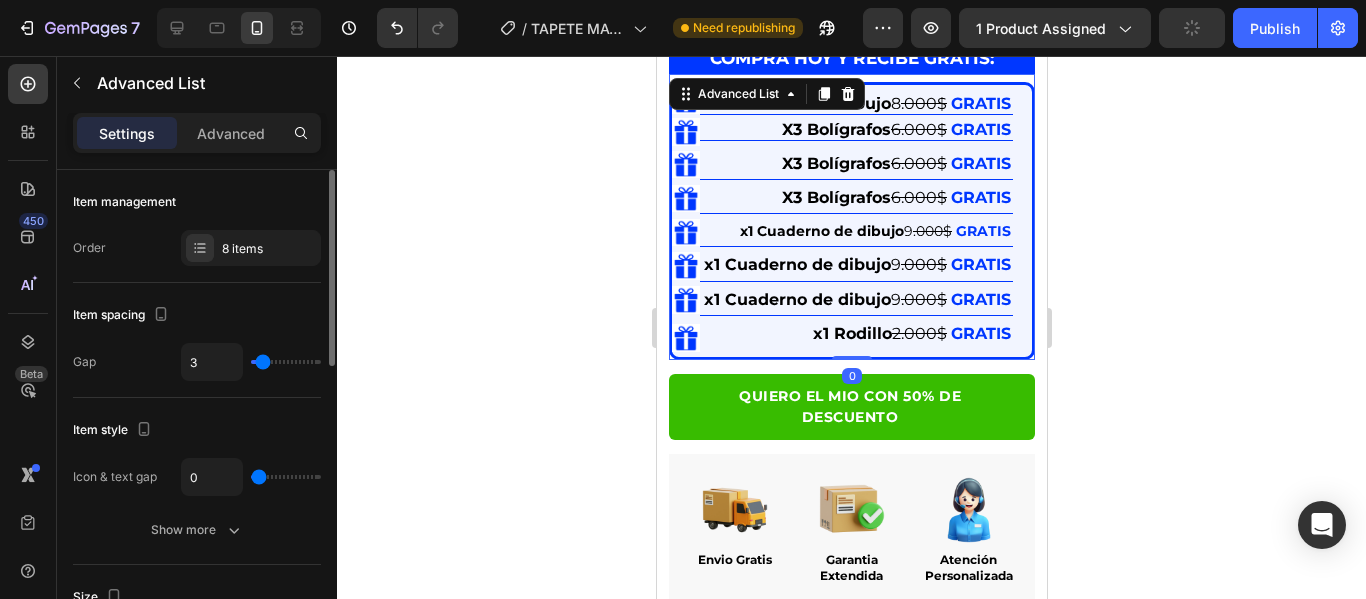 scroll, scrollTop: 100, scrollLeft: 0, axis: vertical 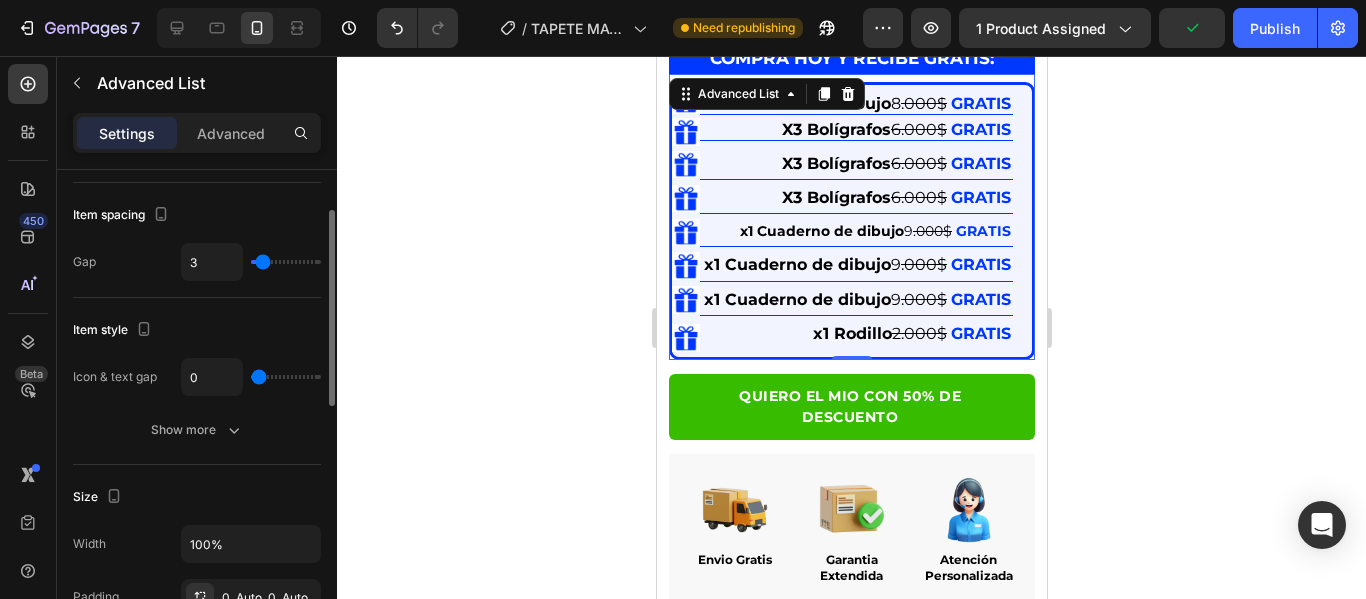 type on "1" 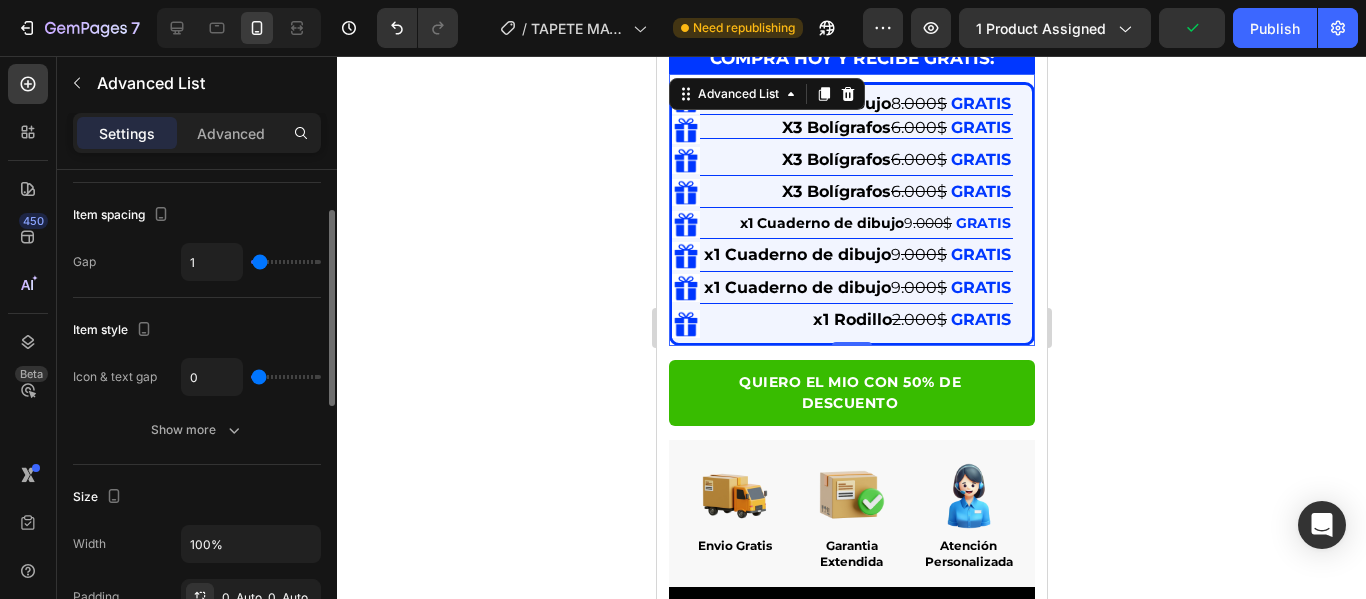 type on "0" 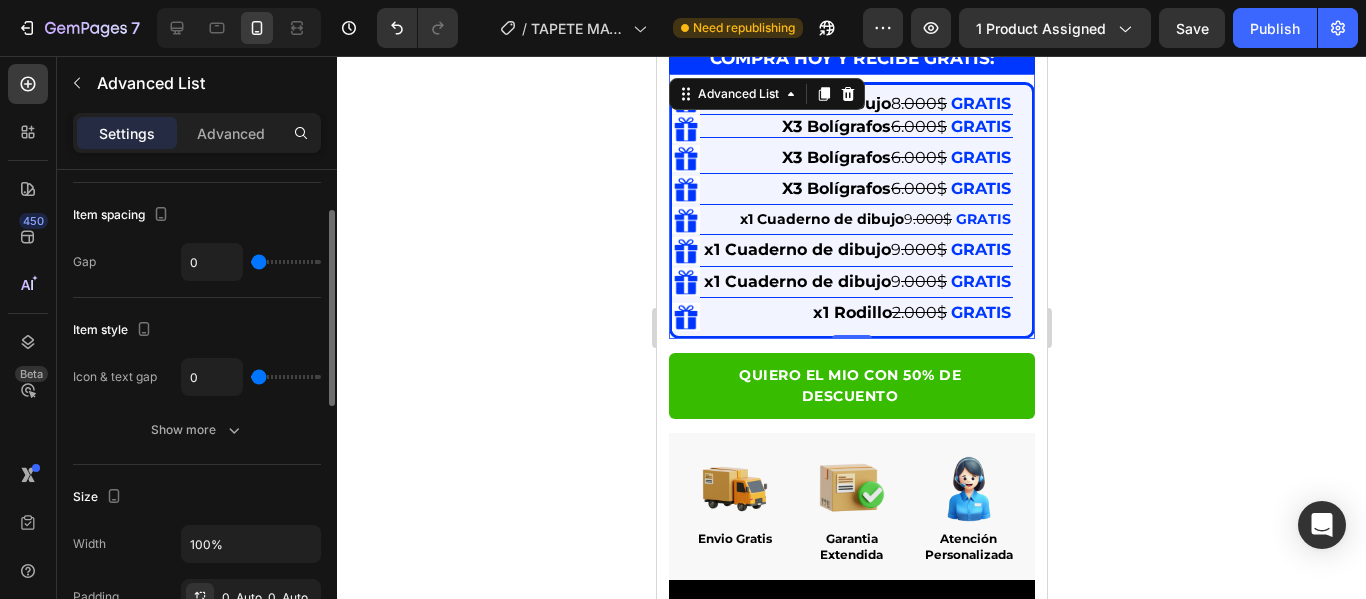 type on "13" 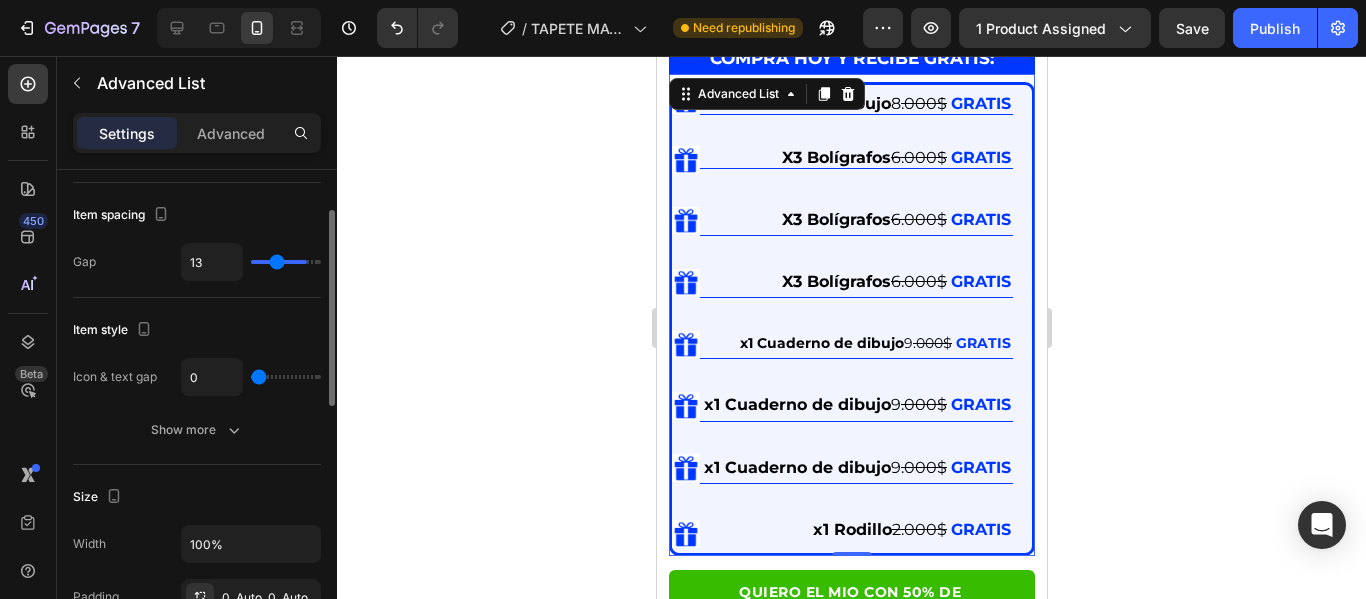 type on "31" 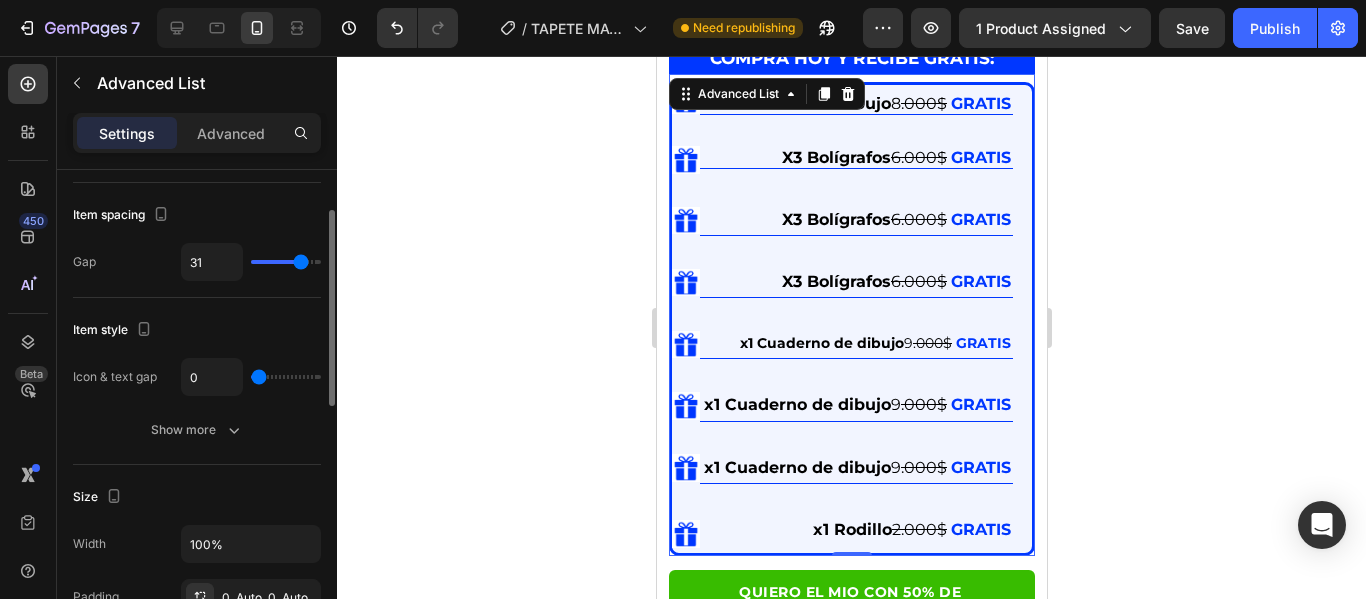 type on "35" 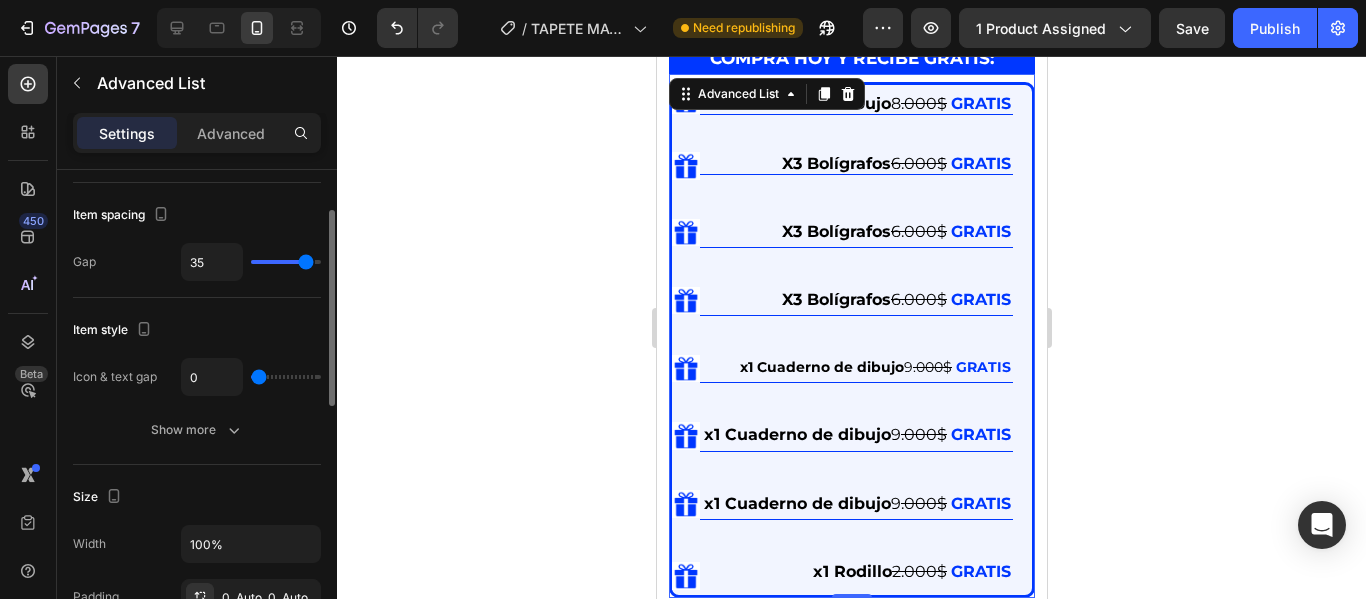 type on "37" 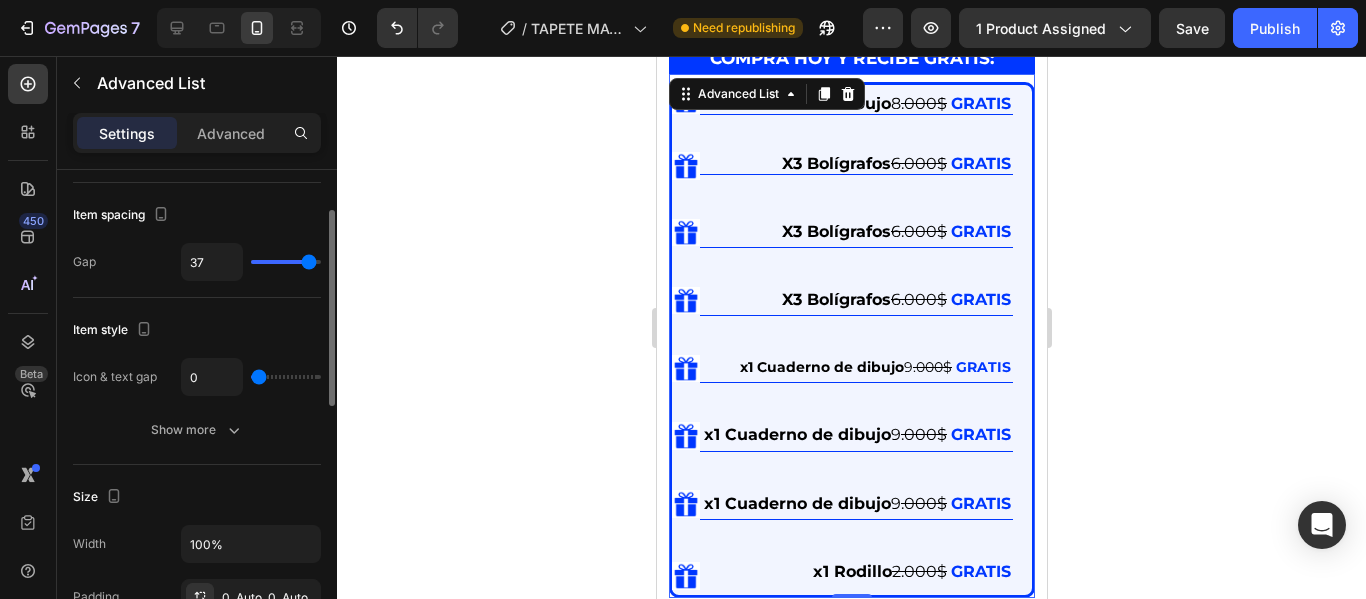 type on "40" 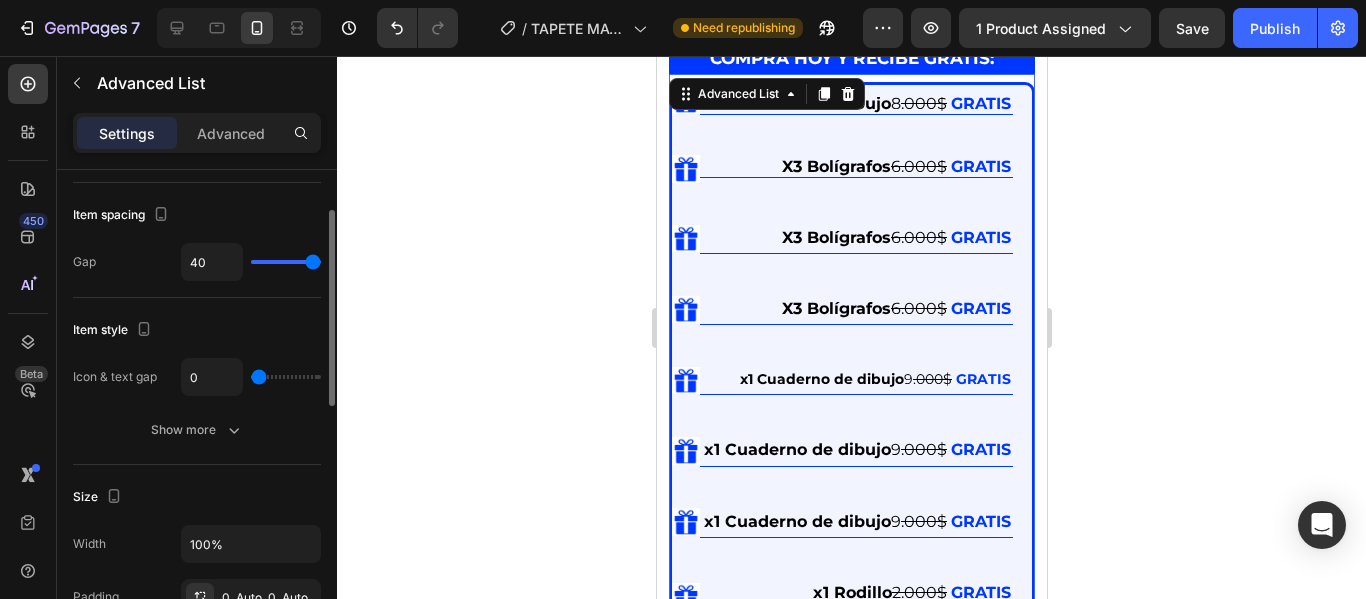 type on "0" 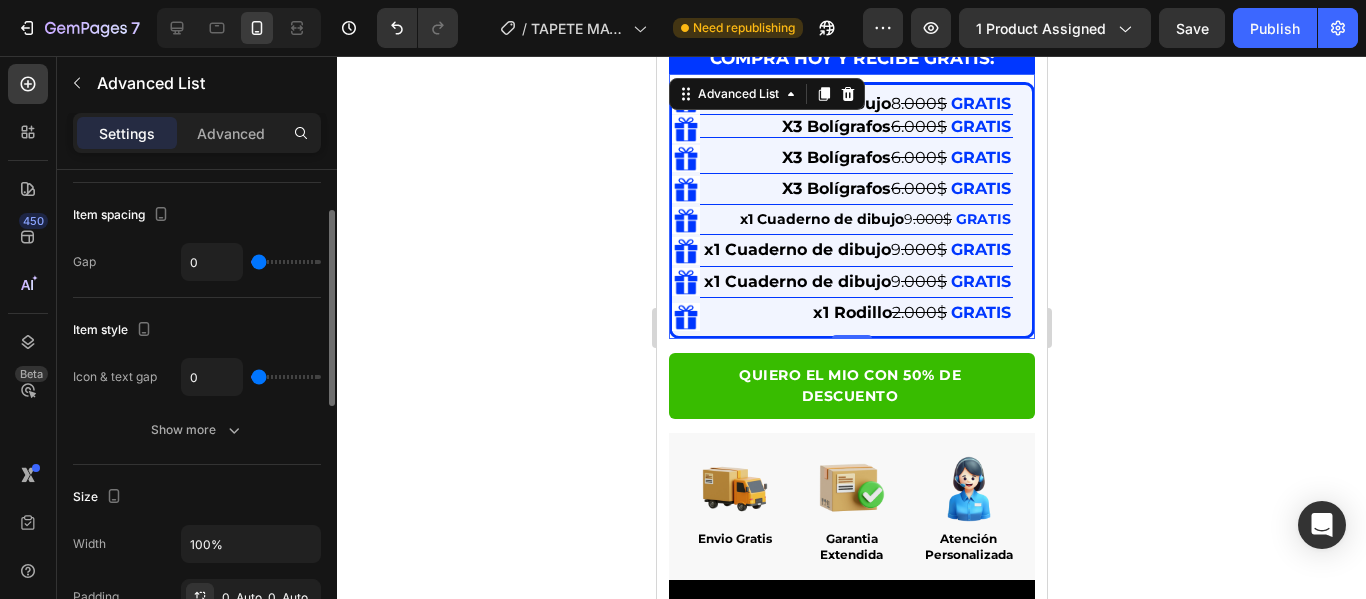 drag, startPoint x: 266, startPoint y: 262, endPoint x: 206, endPoint y: 283, distance: 63.56886 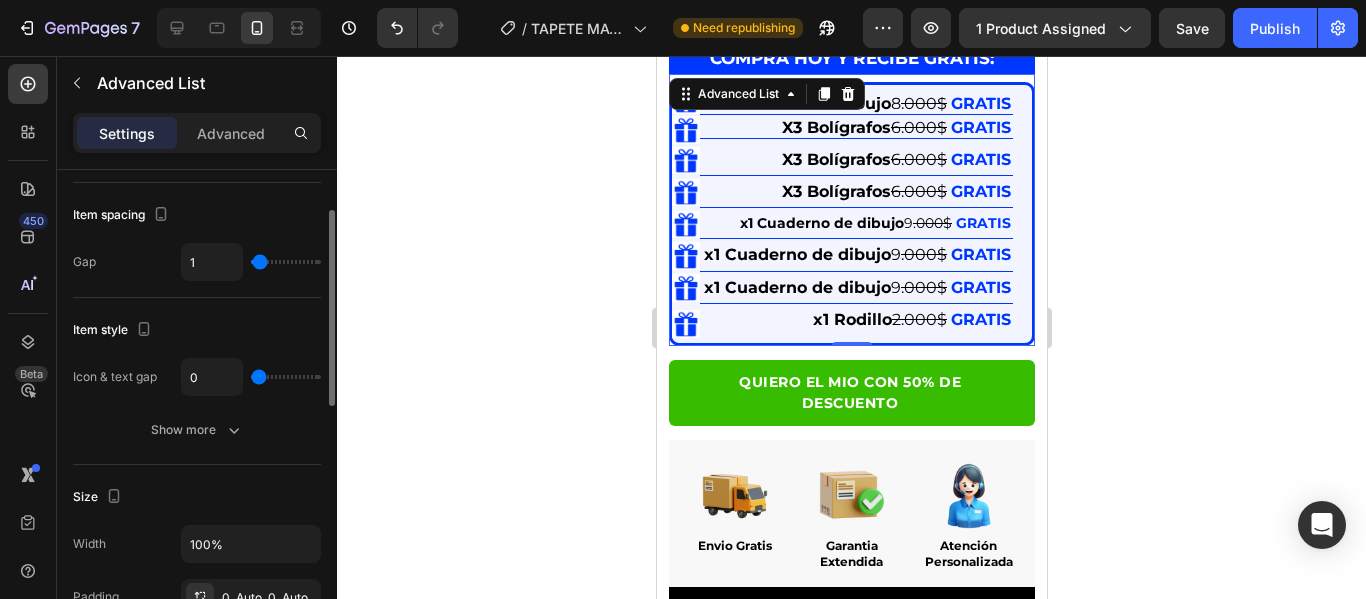 type on "3" 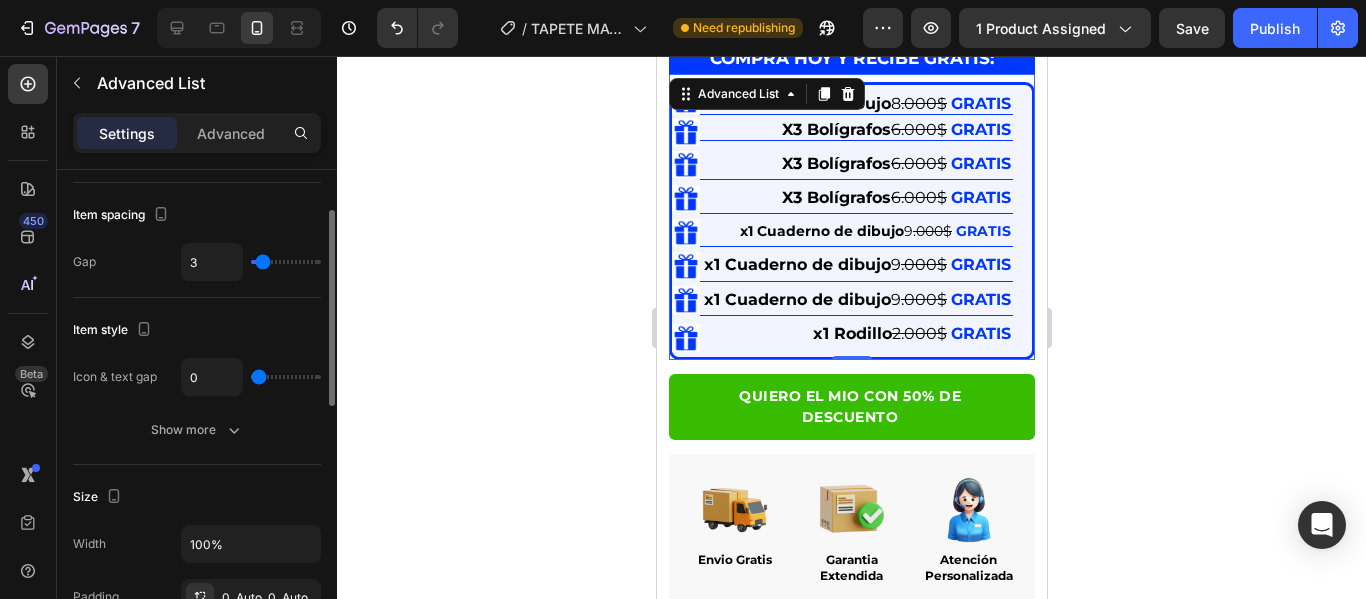 type on "4" 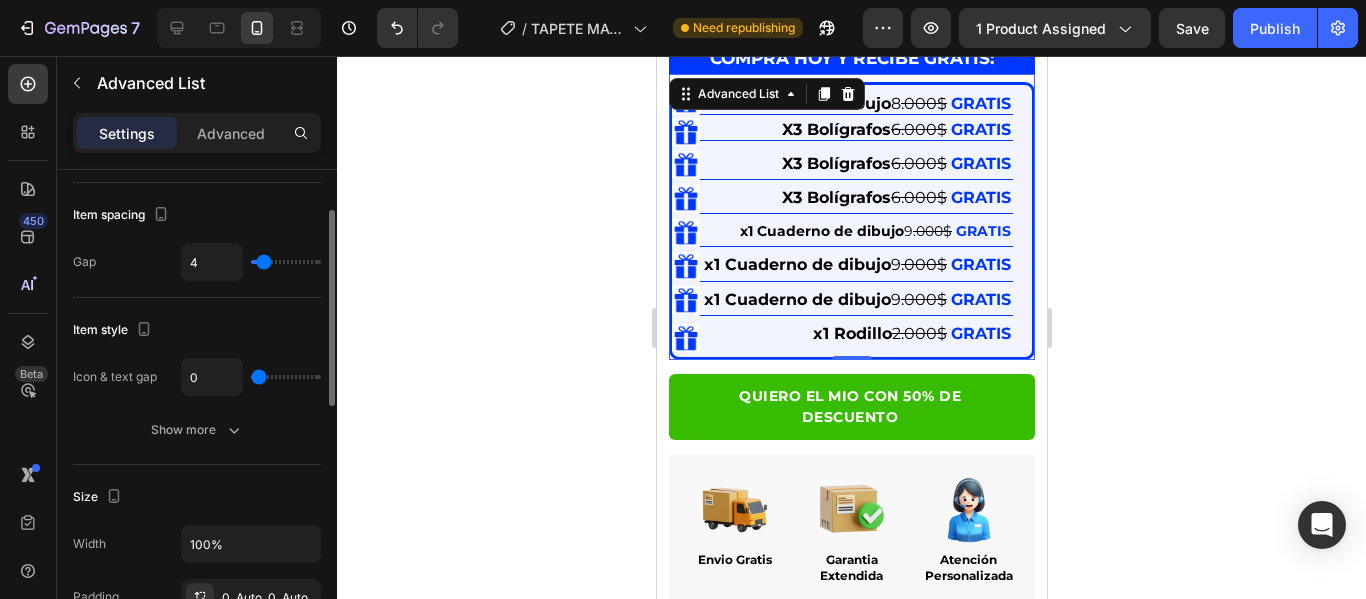 type on "5" 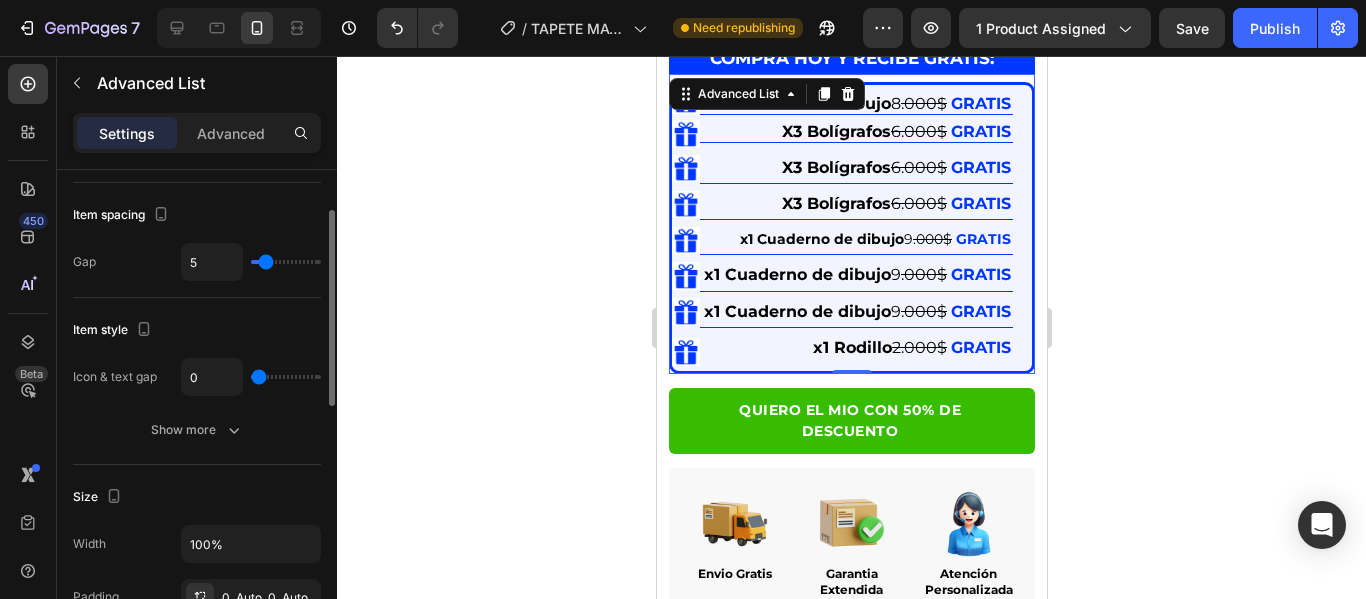 type on "6" 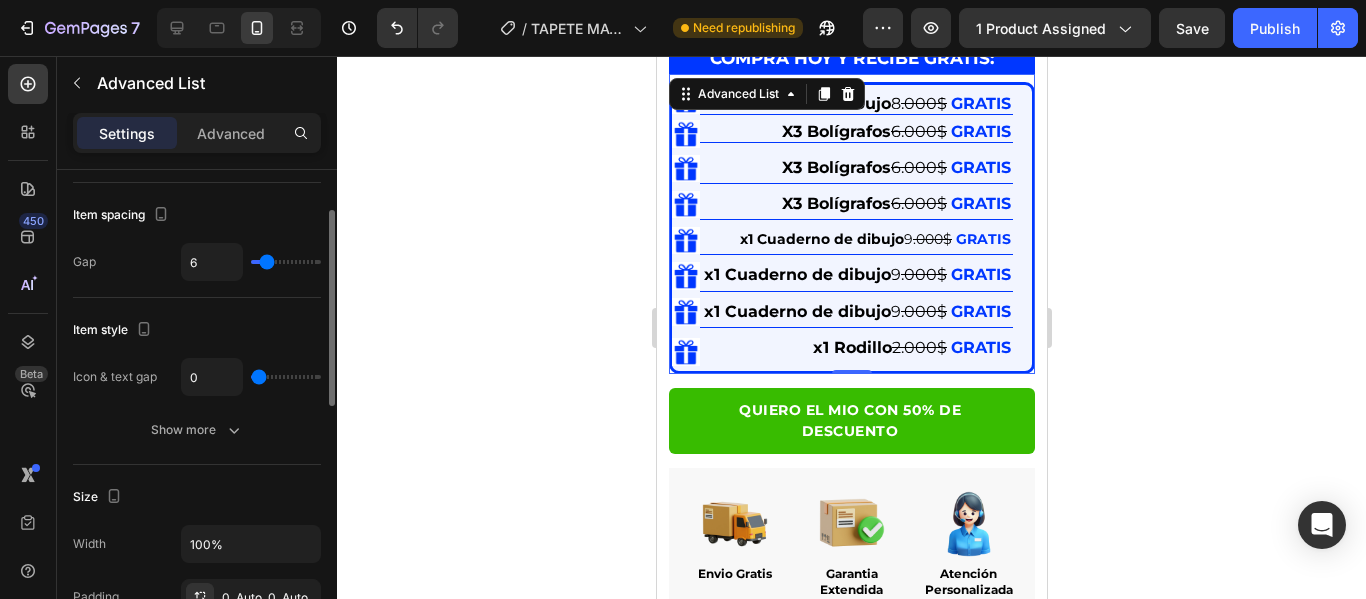 type on "7" 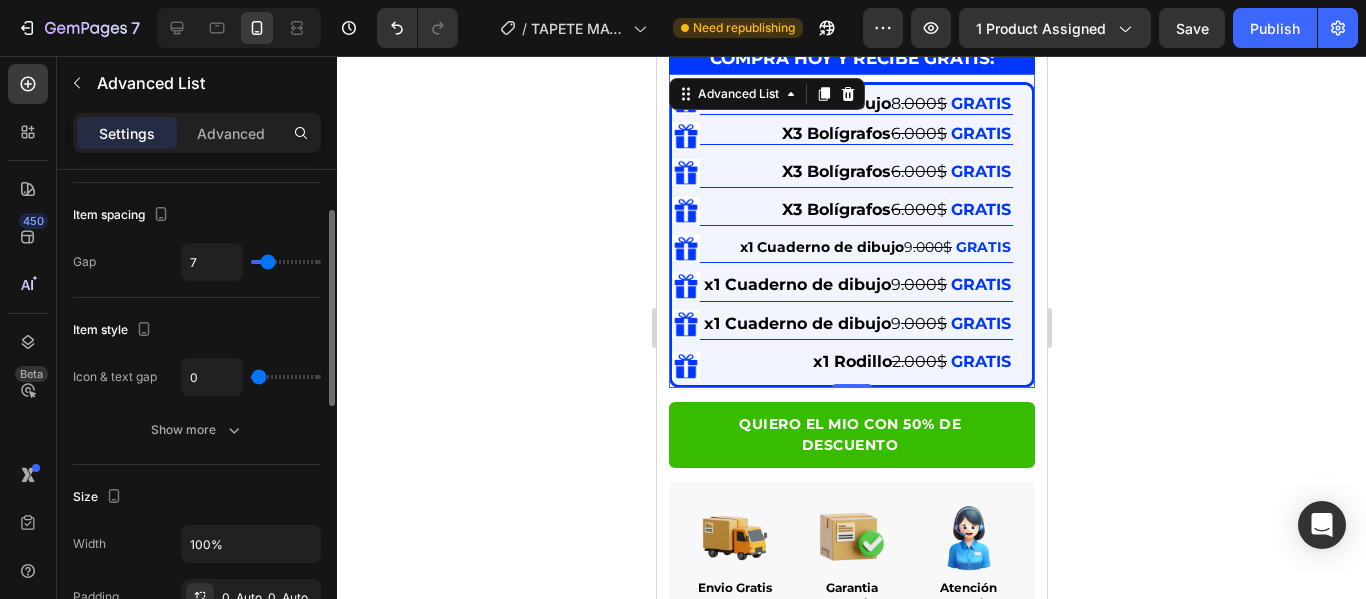 type on "9" 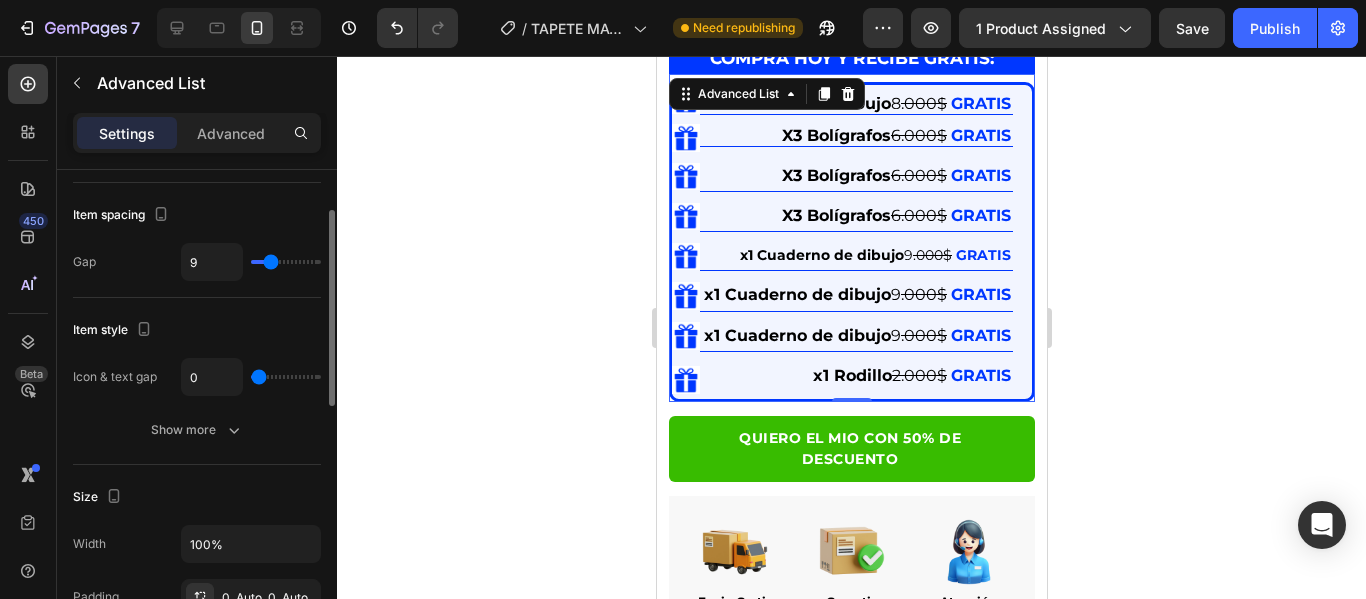 type on "10" 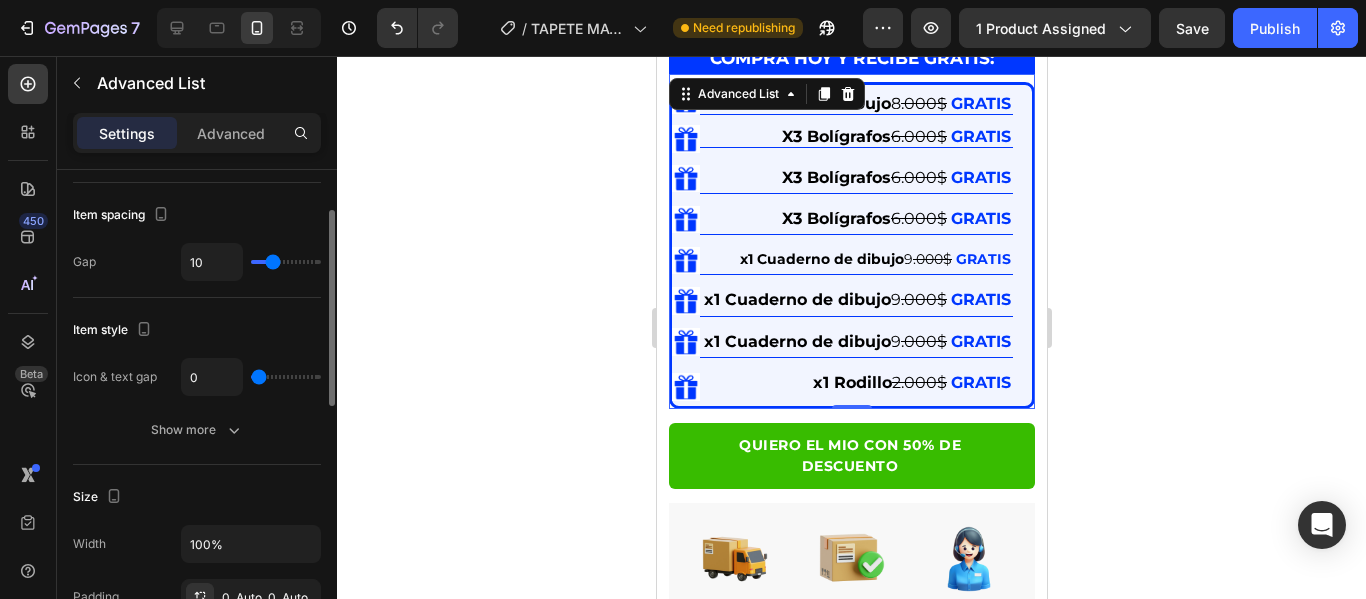 type on "11" 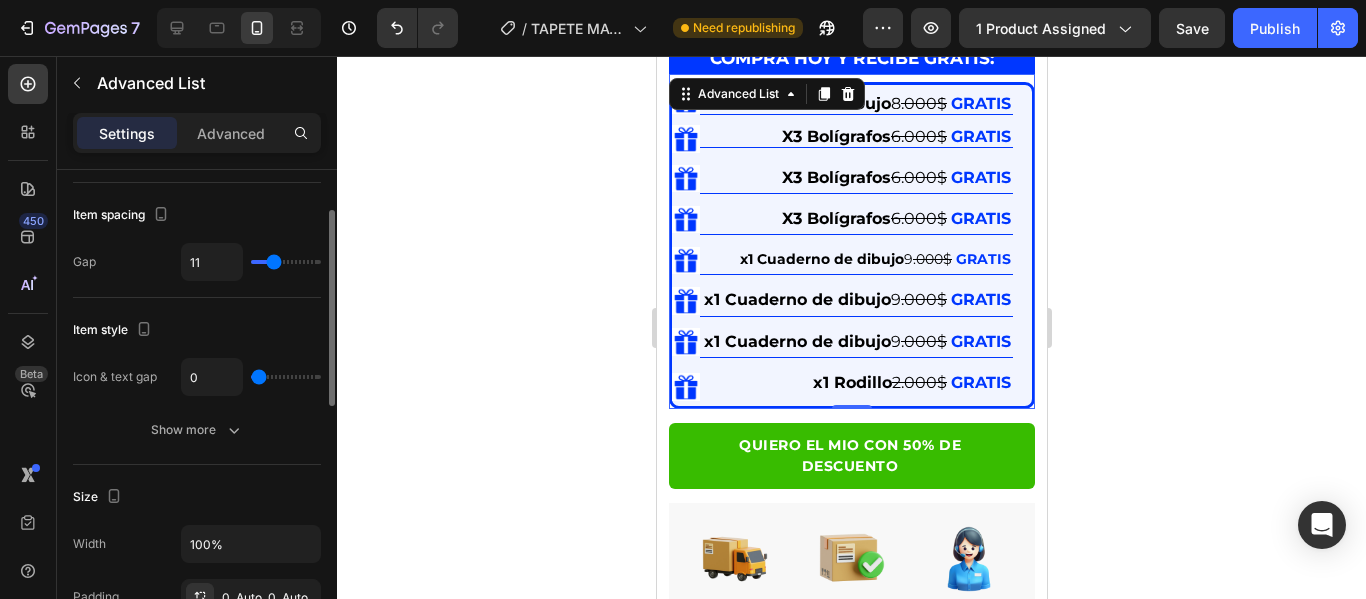 type on "12" 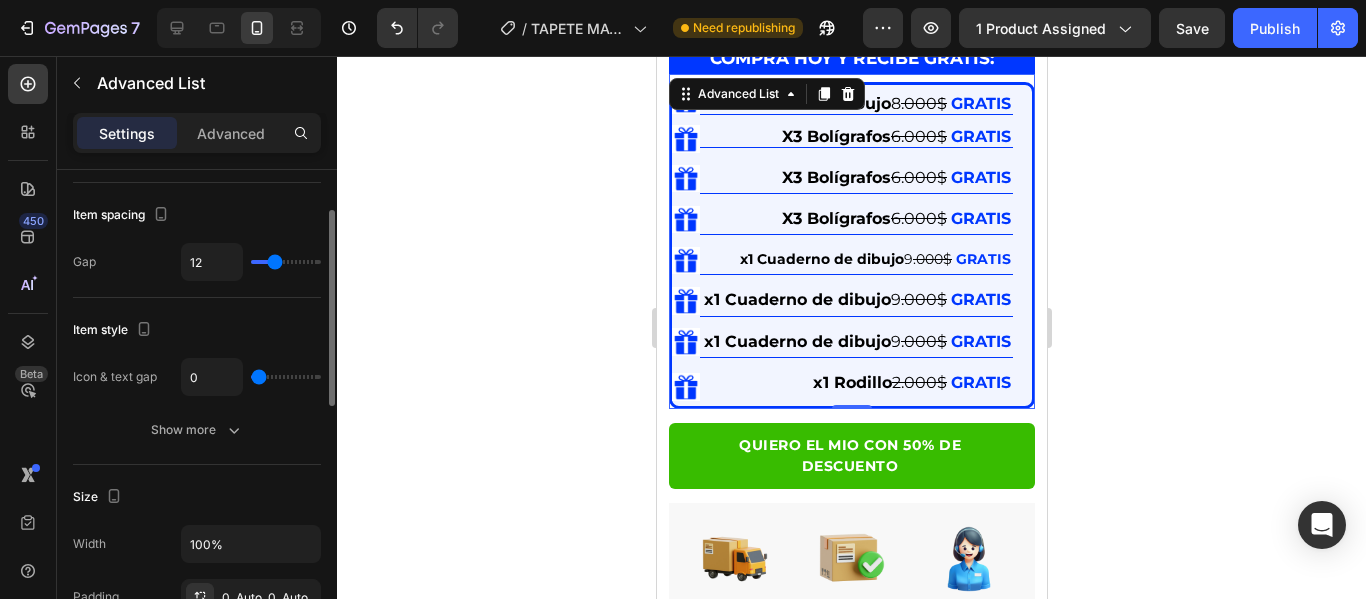 type on "13" 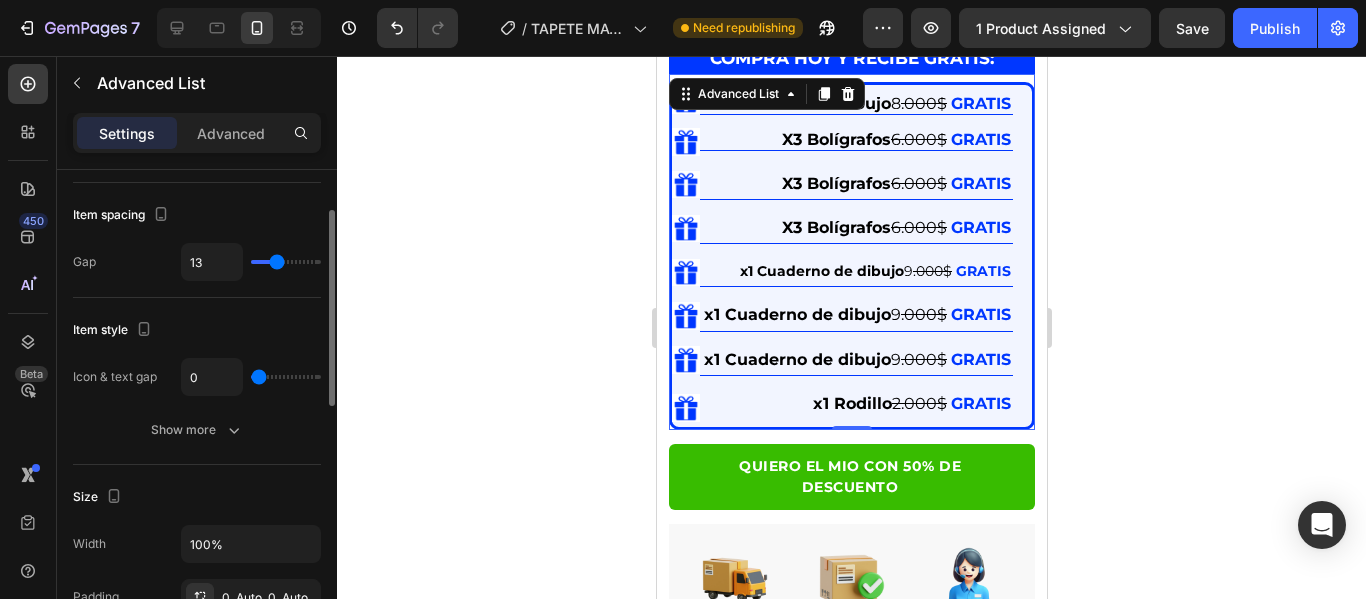 type on "14" 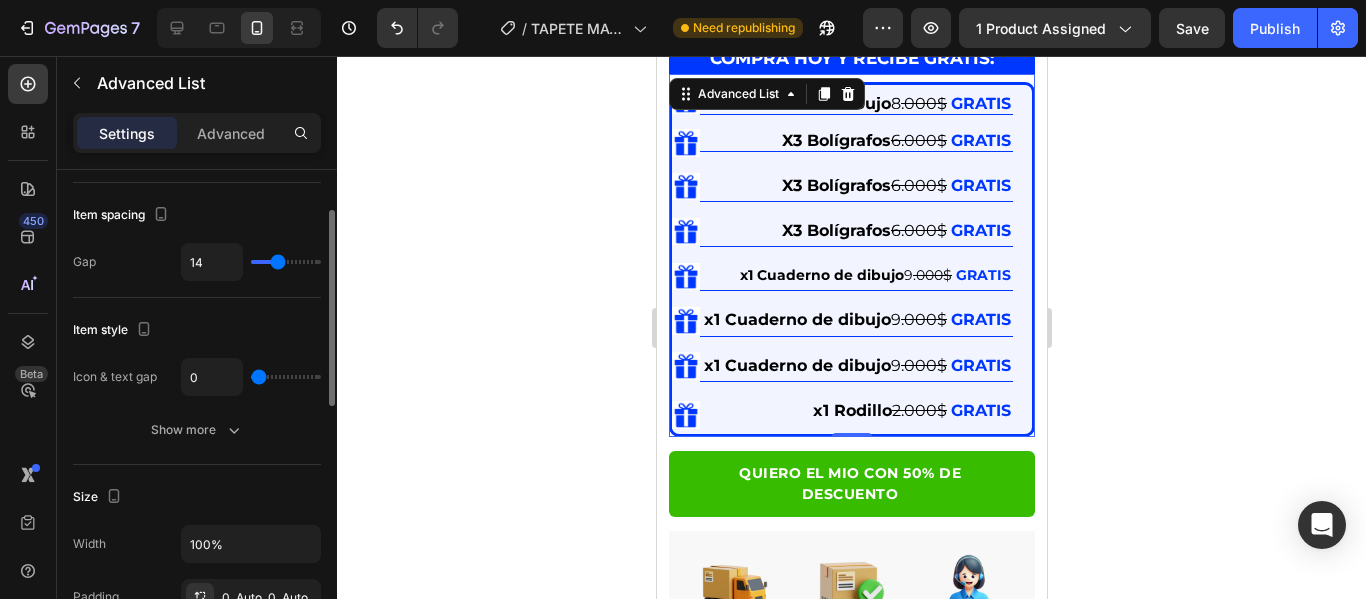 type on "21" 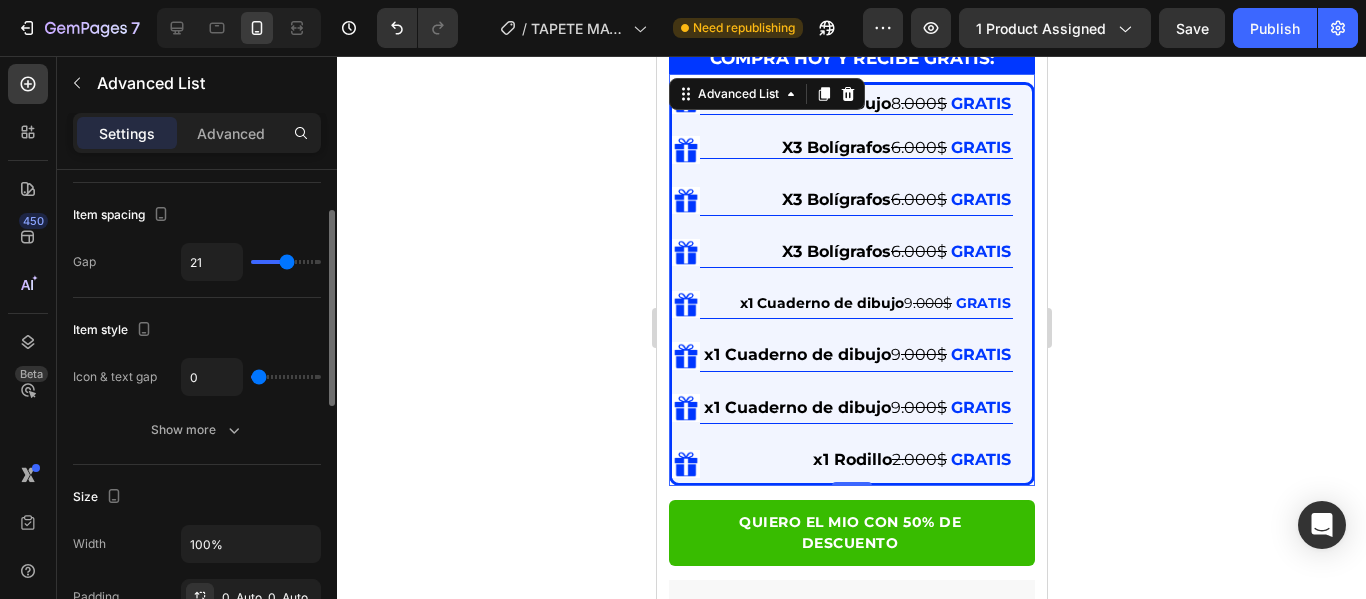 type on "18" 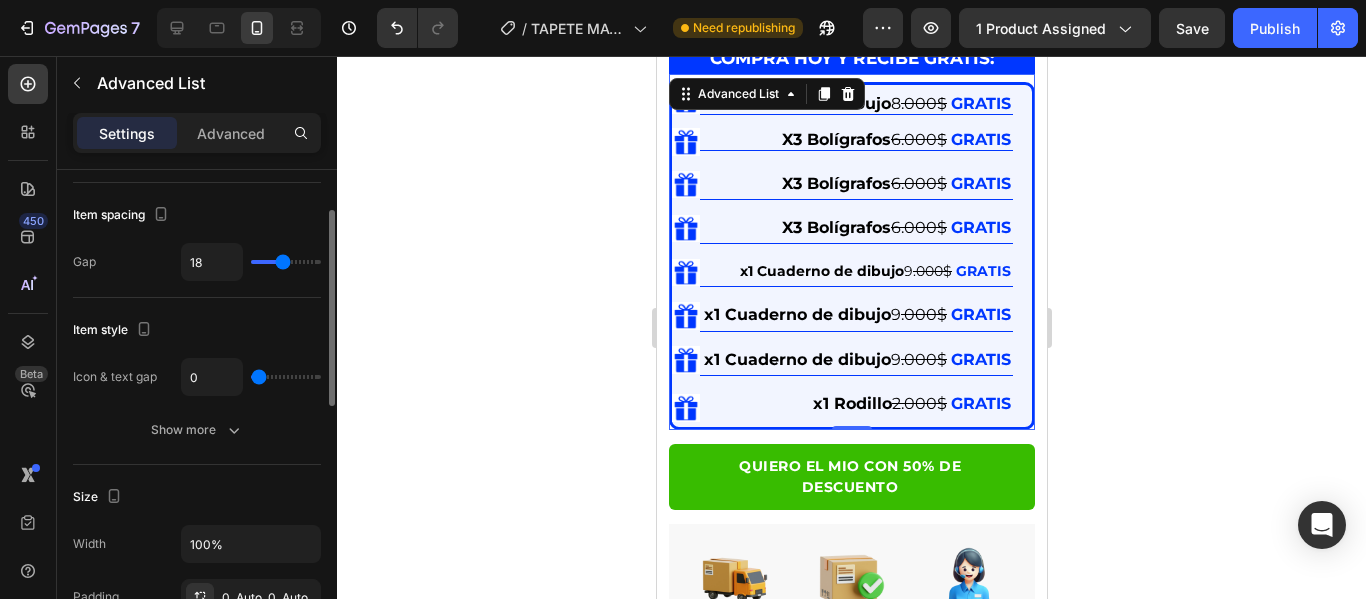 type on "13" 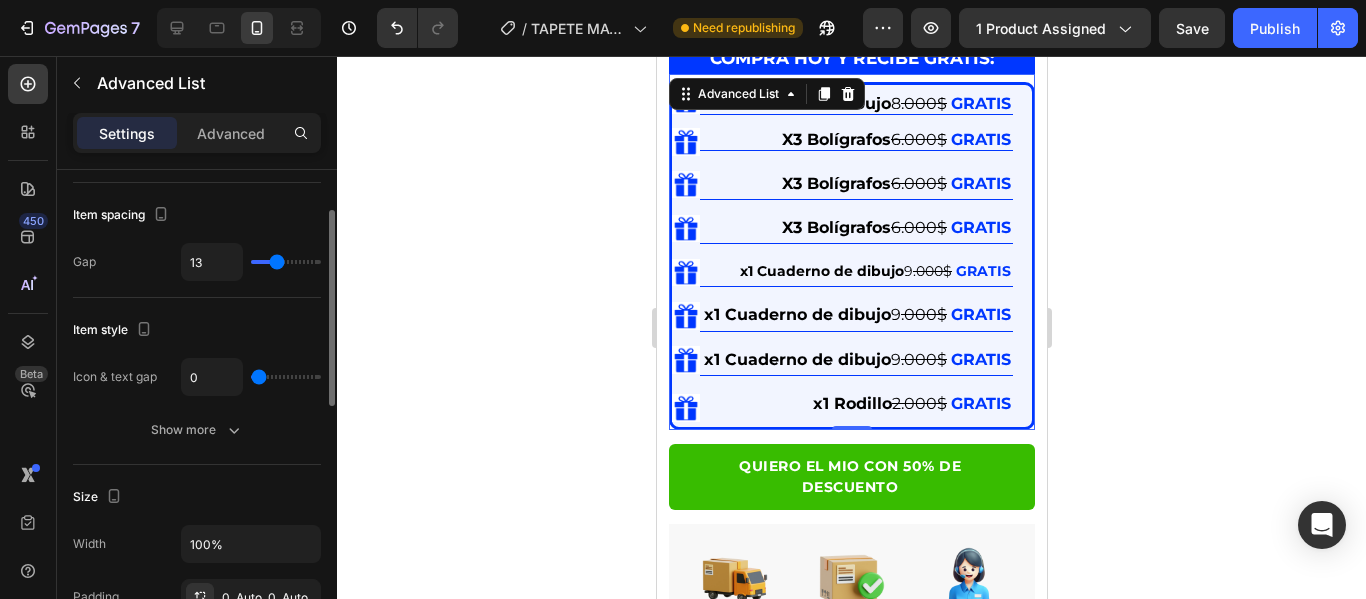 type on "12" 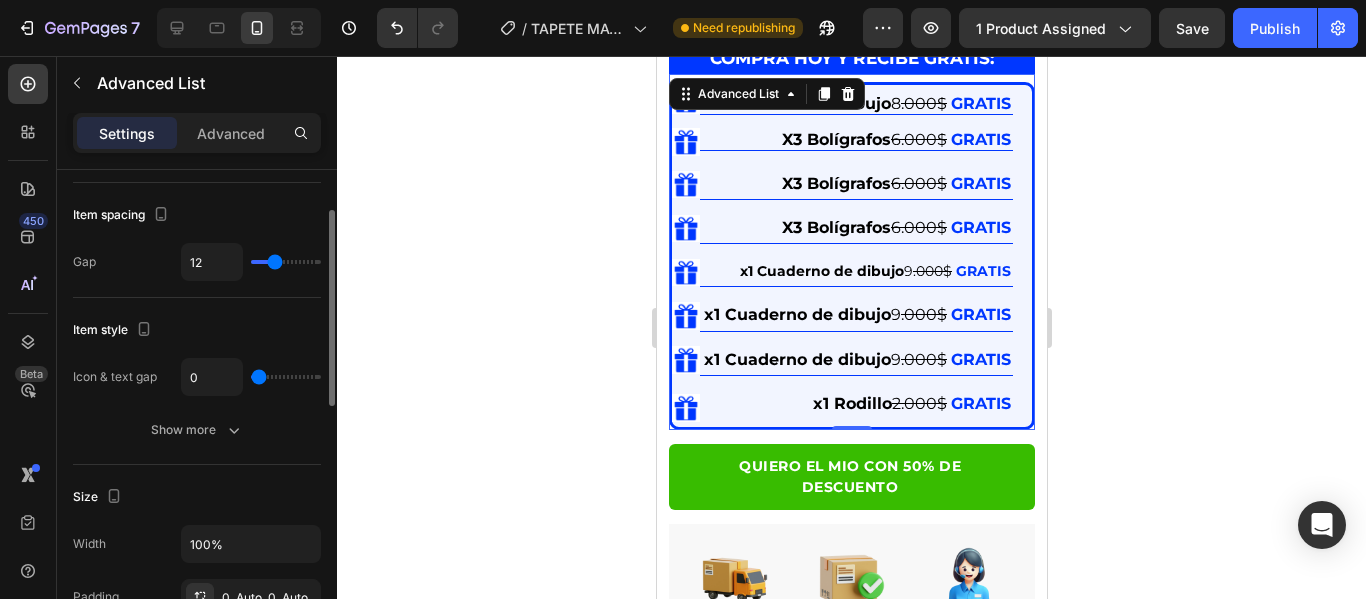 type on "11" 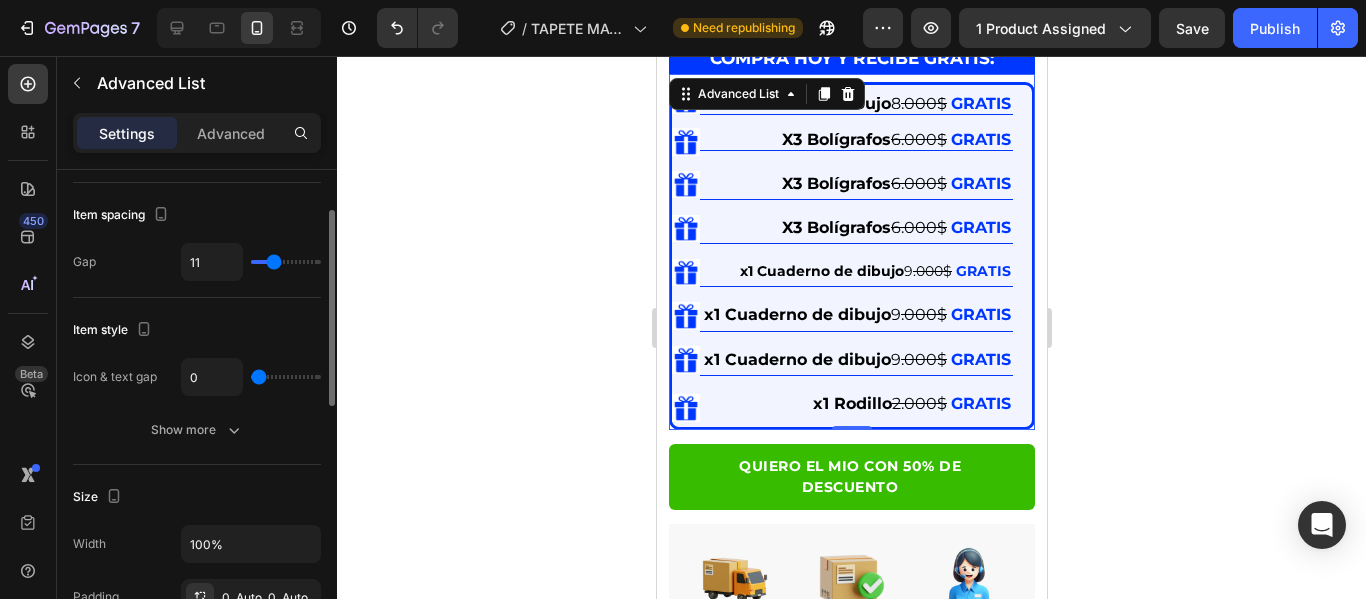 type on "10" 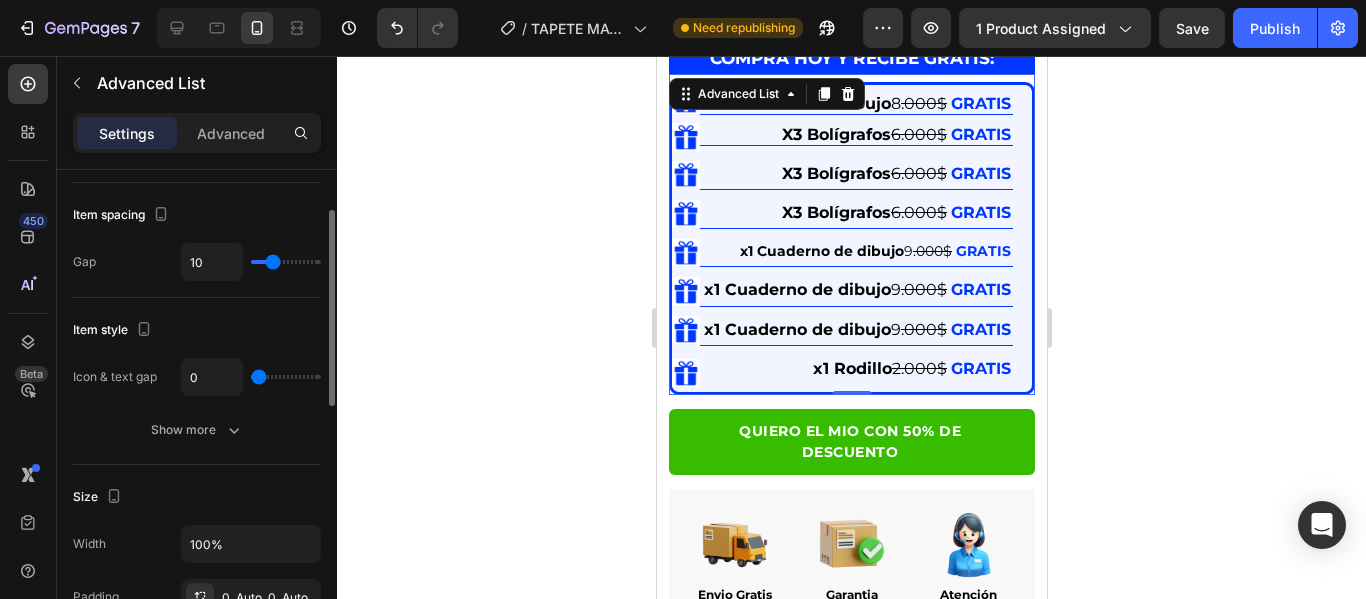 type on "8" 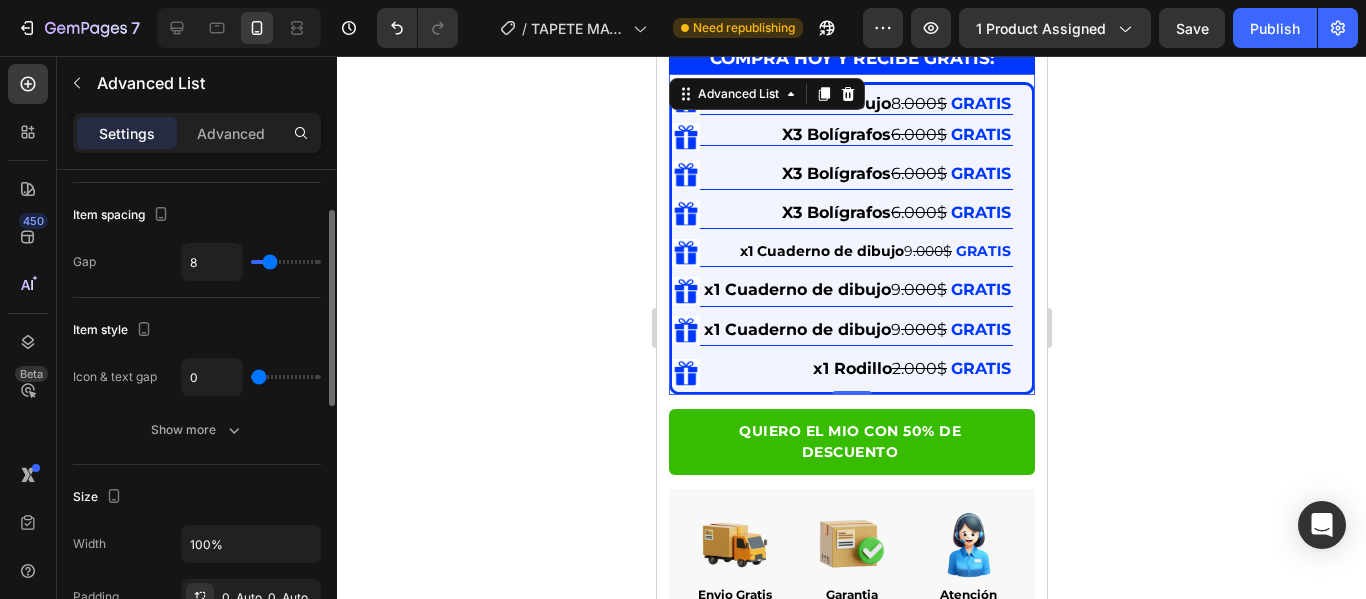 type on "7" 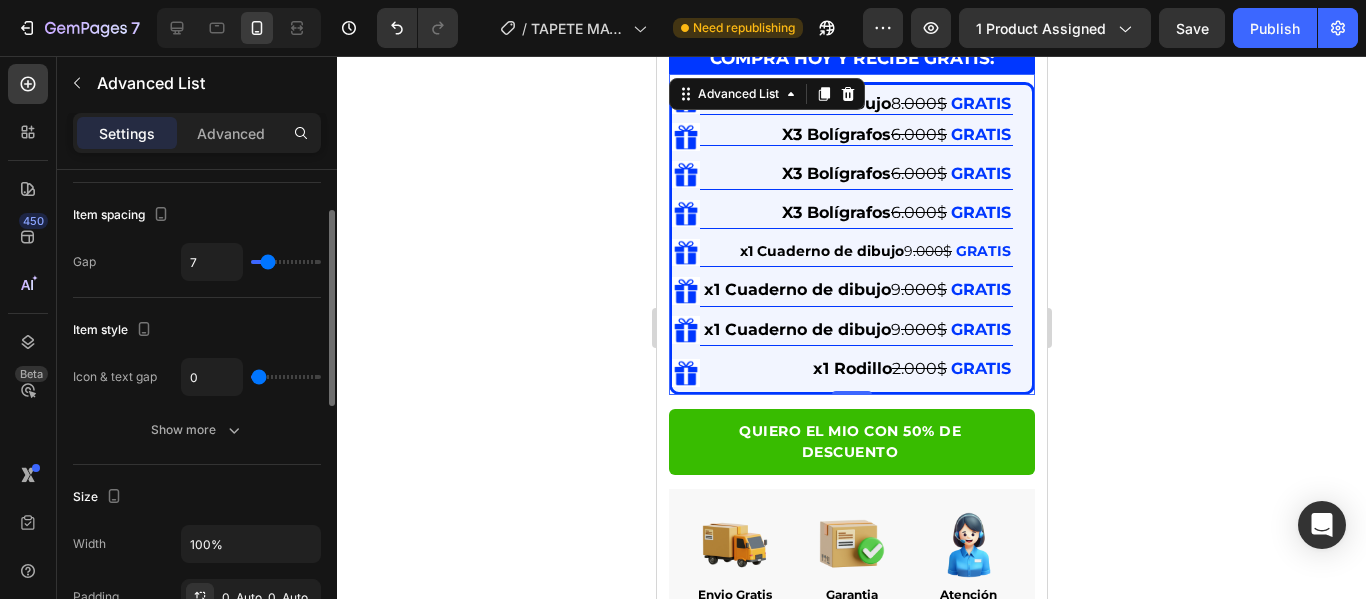 type on "6" 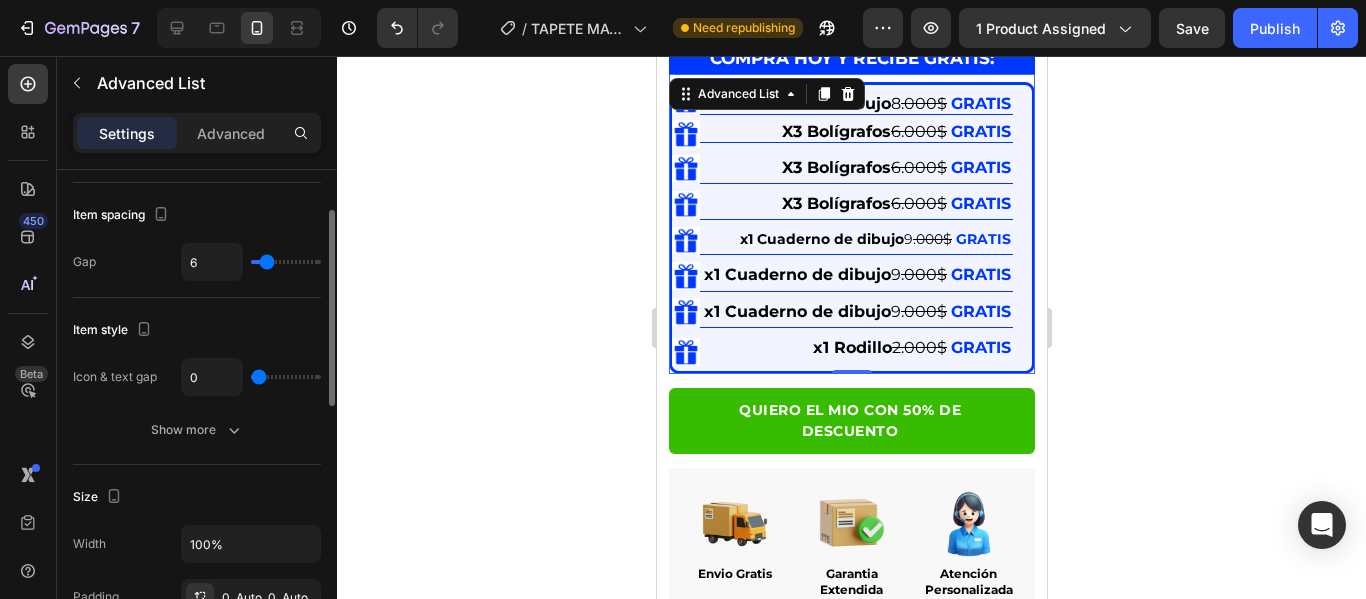type on "5" 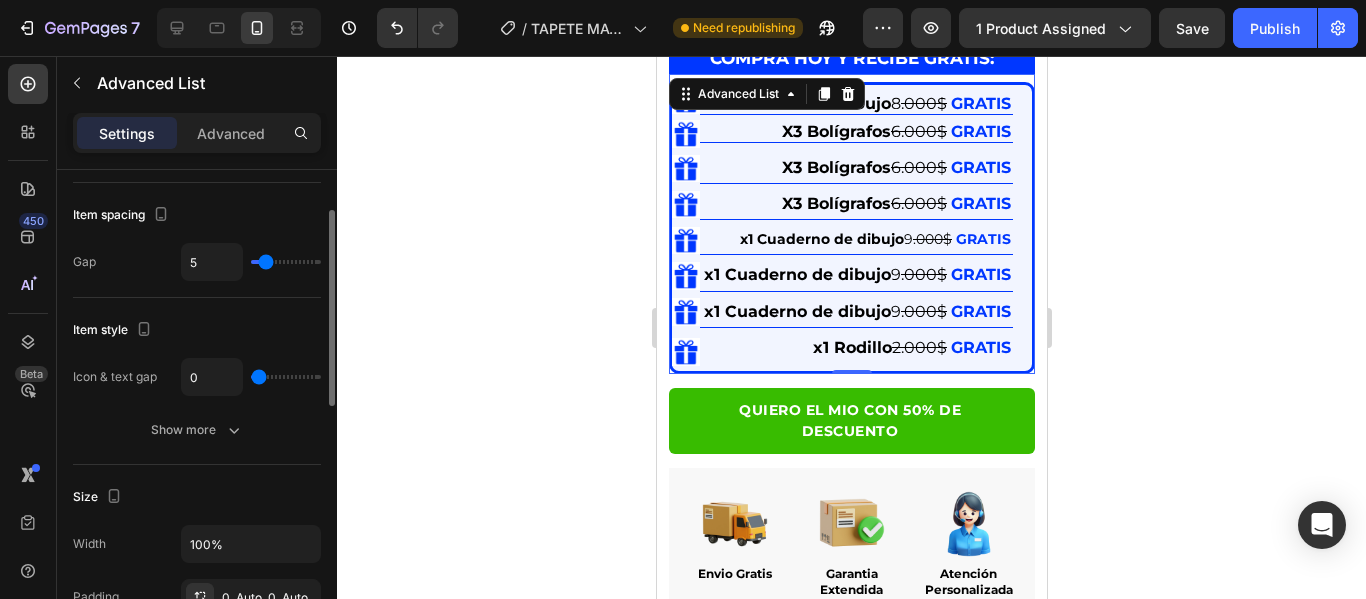 type on "10" 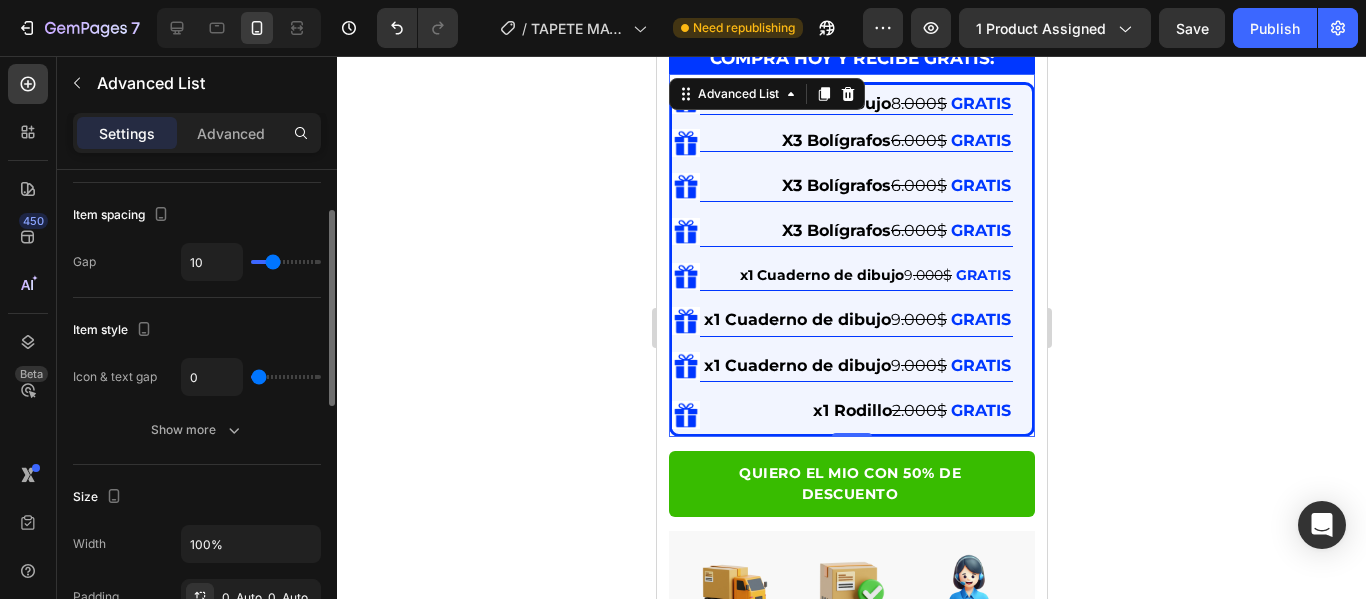 type on "14" 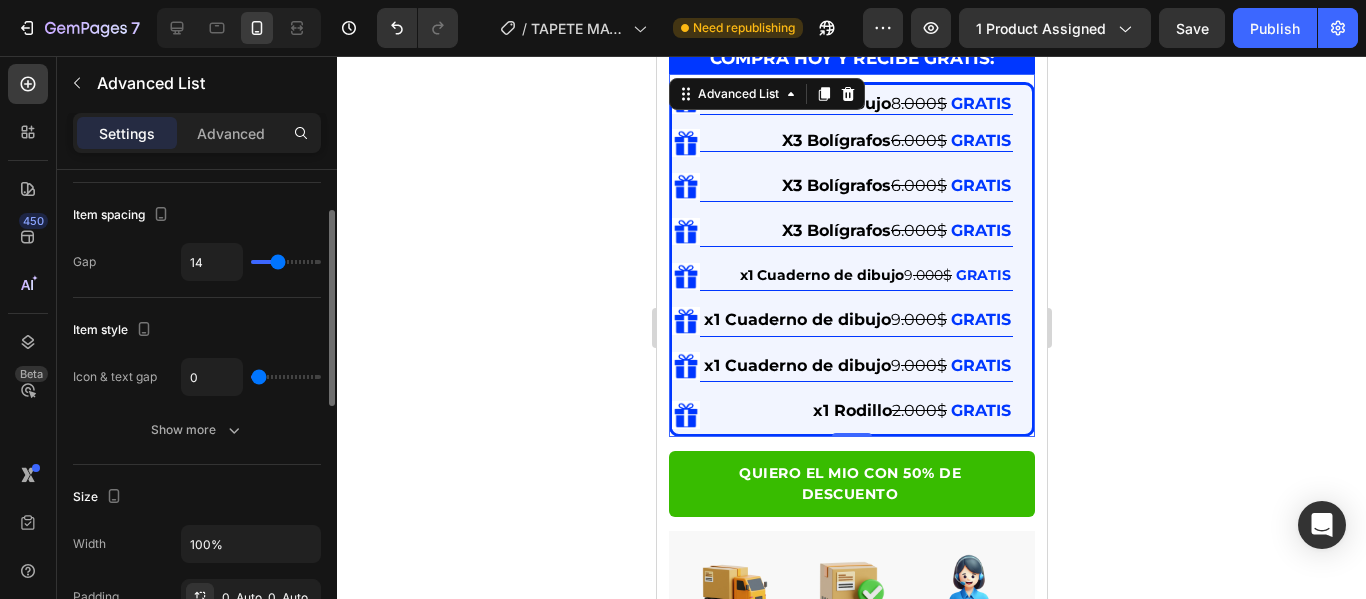 type on "13" 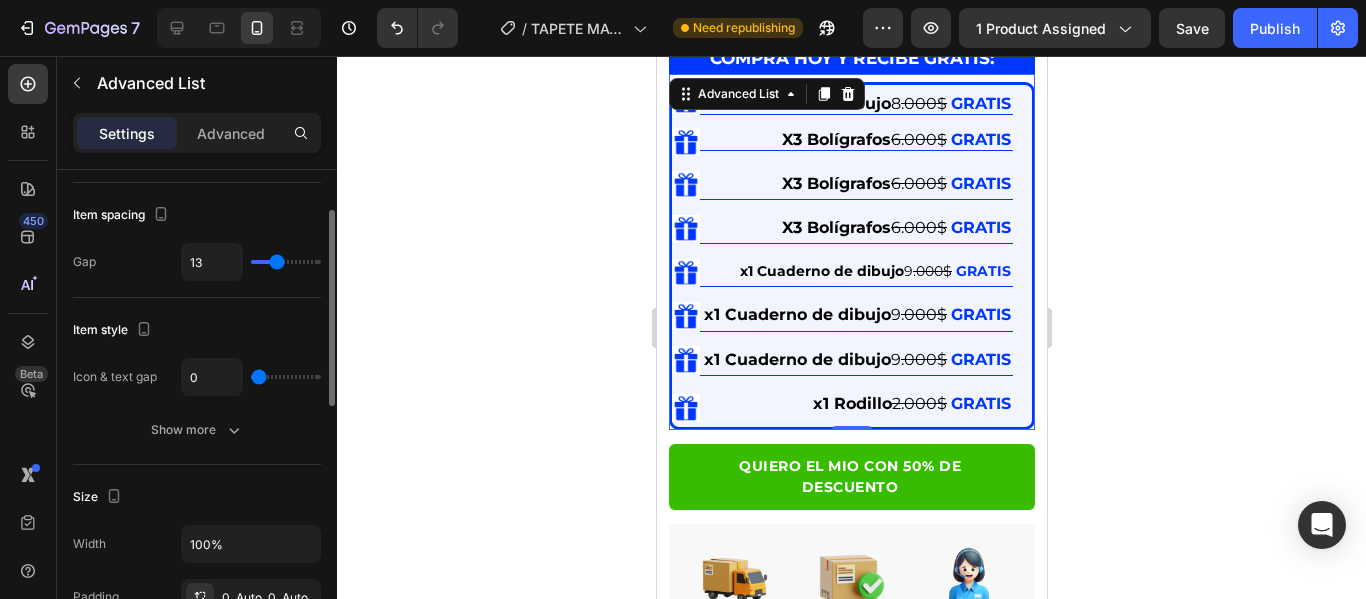 type on "12" 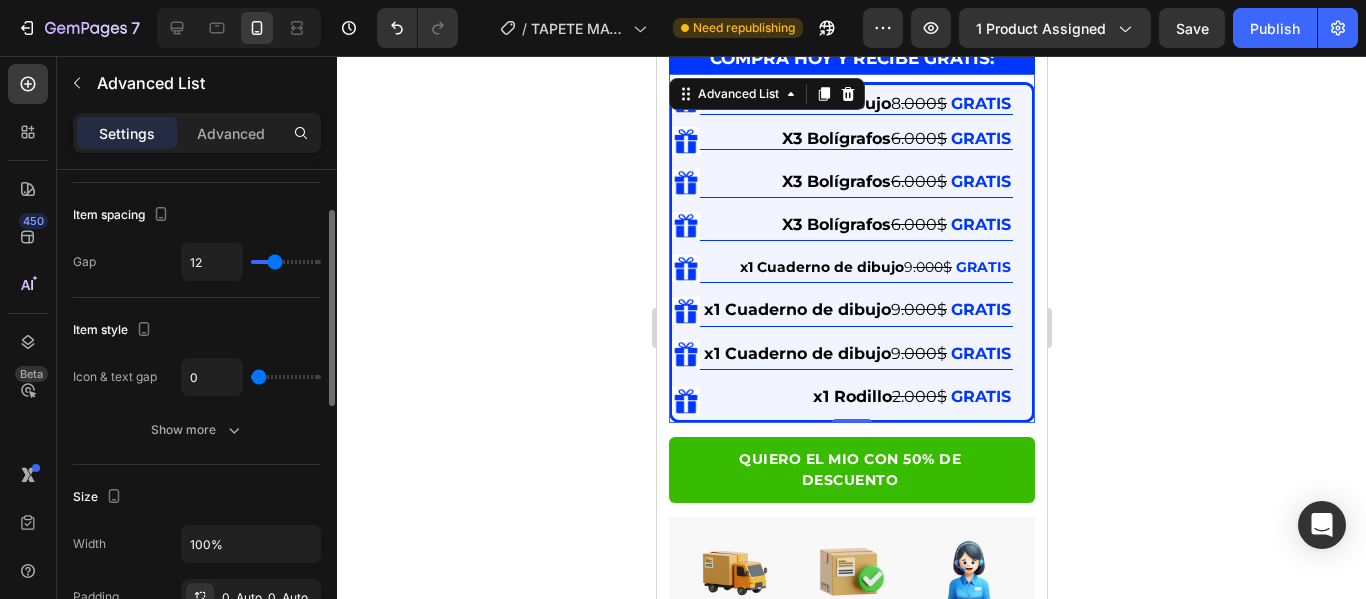 drag, startPoint x: 256, startPoint y: 267, endPoint x: 275, endPoint y: 284, distance: 25.495098 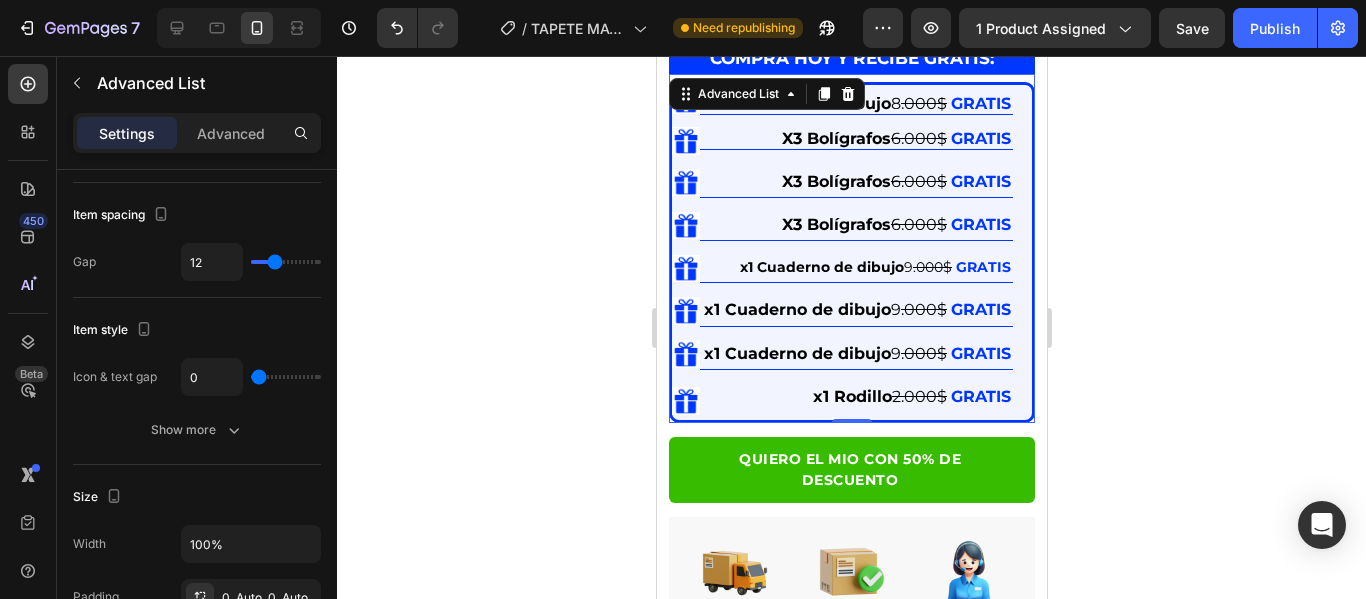 click at bounding box center [685, 141] 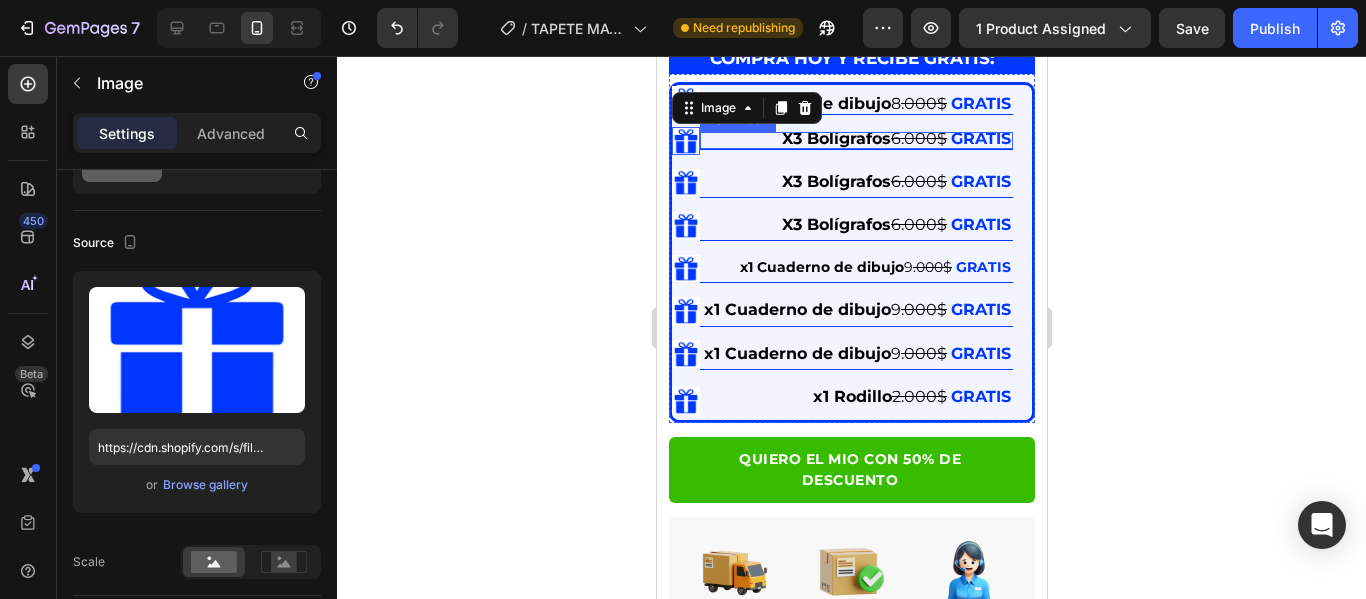 click on "X3 Bolígrafos" at bounding box center (835, 138) 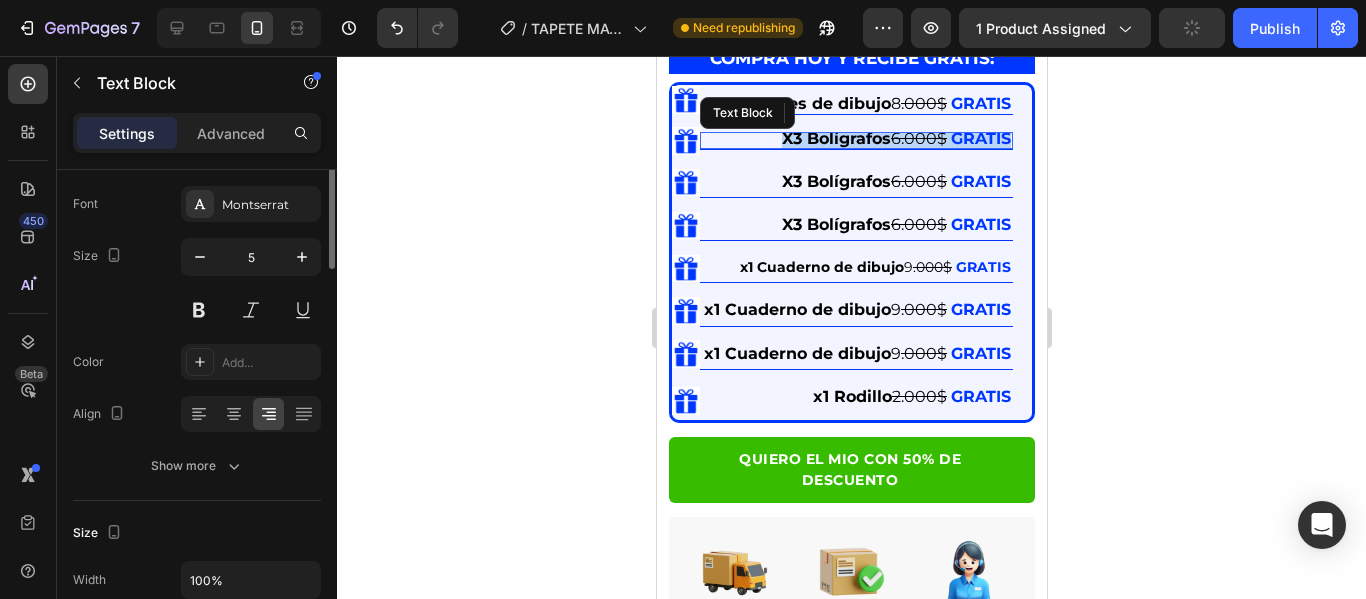 scroll, scrollTop: 0, scrollLeft: 0, axis: both 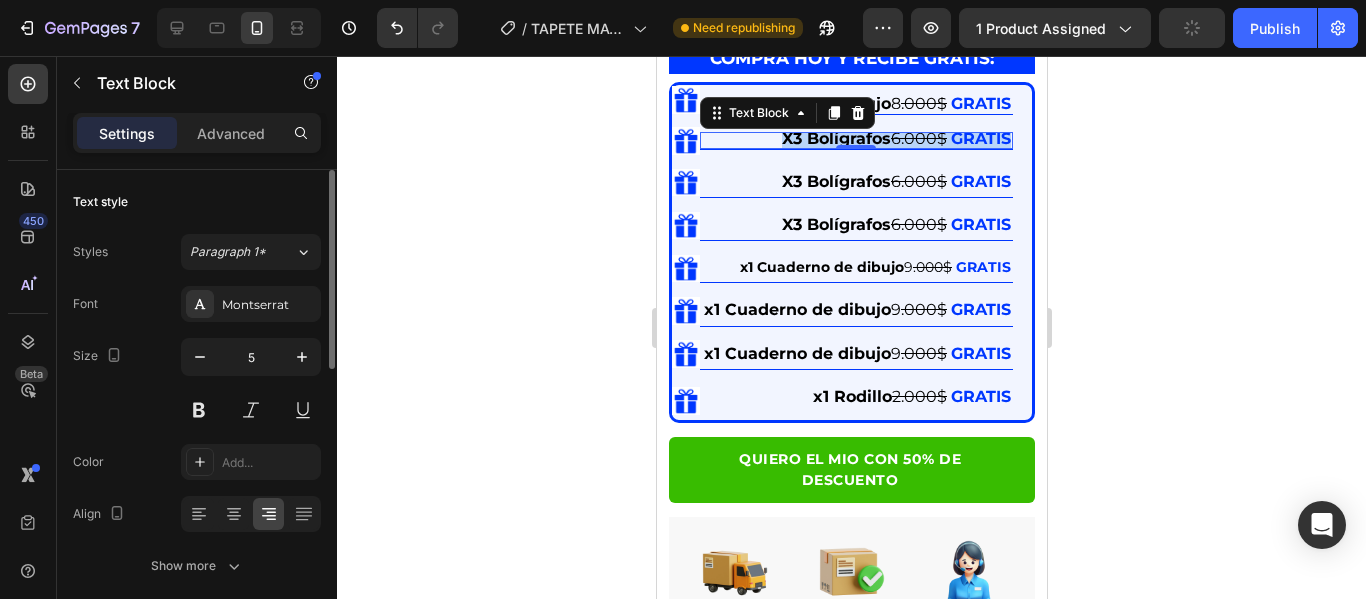 click on "X3 Bolígrafos" at bounding box center (835, 138) 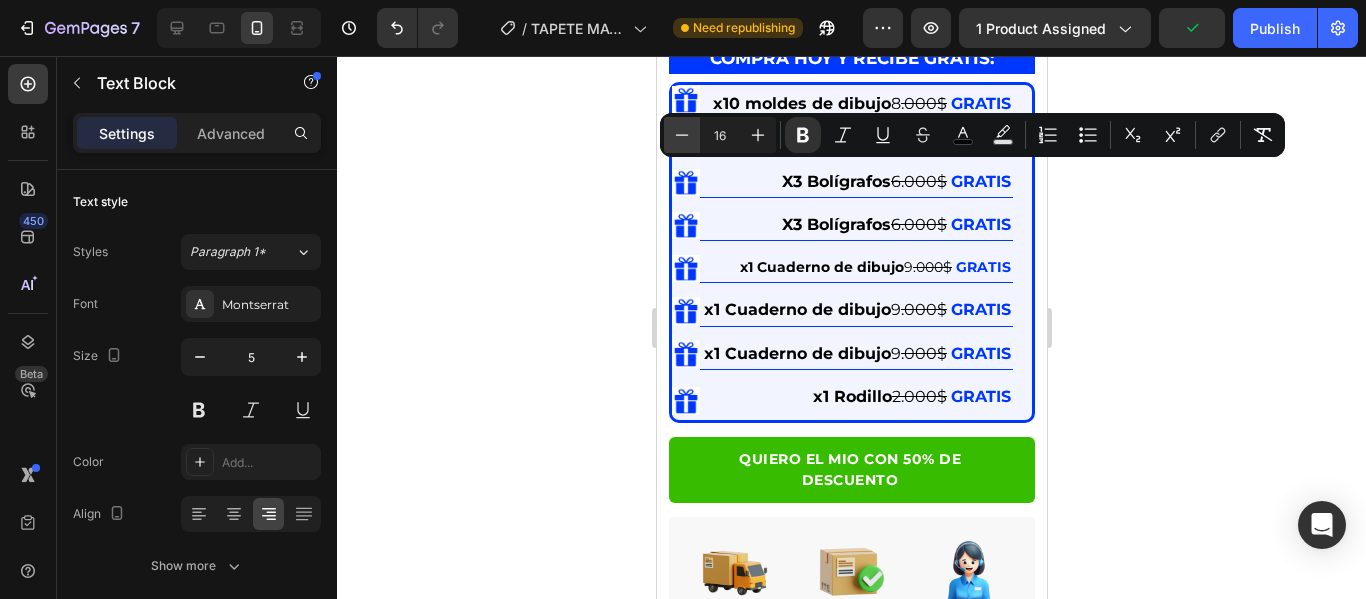 click on "Minus" at bounding box center (682, 135) 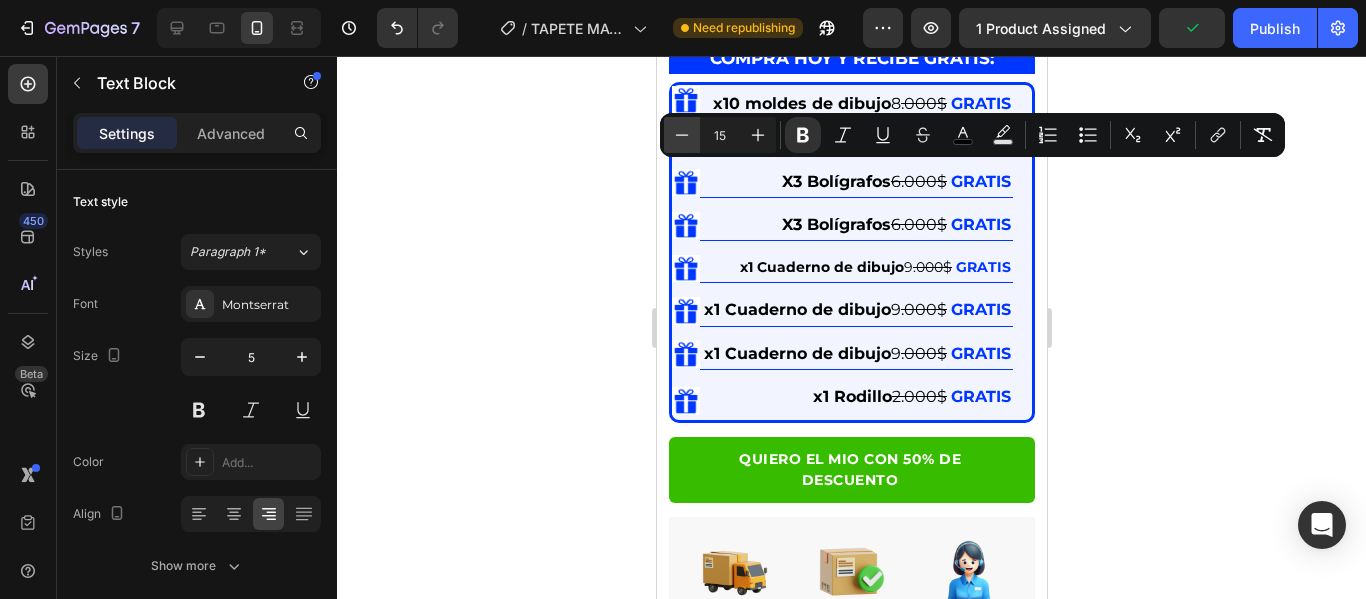 click 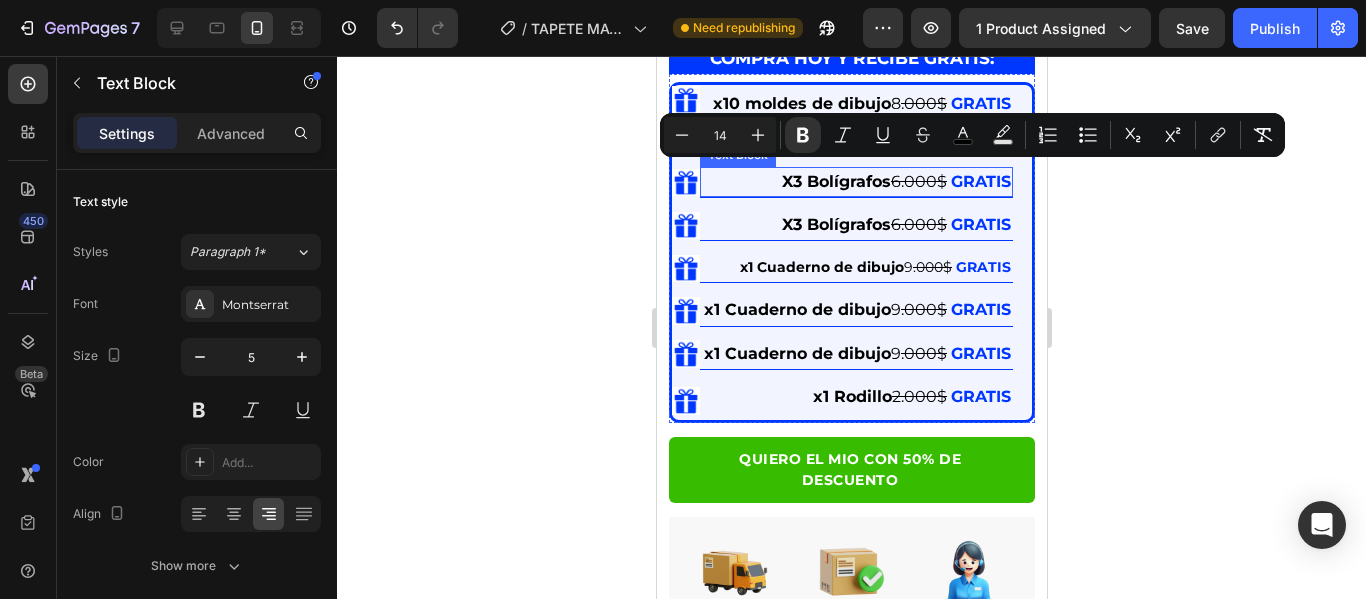 click on "X3 Bolígrafos" at bounding box center [835, 181] 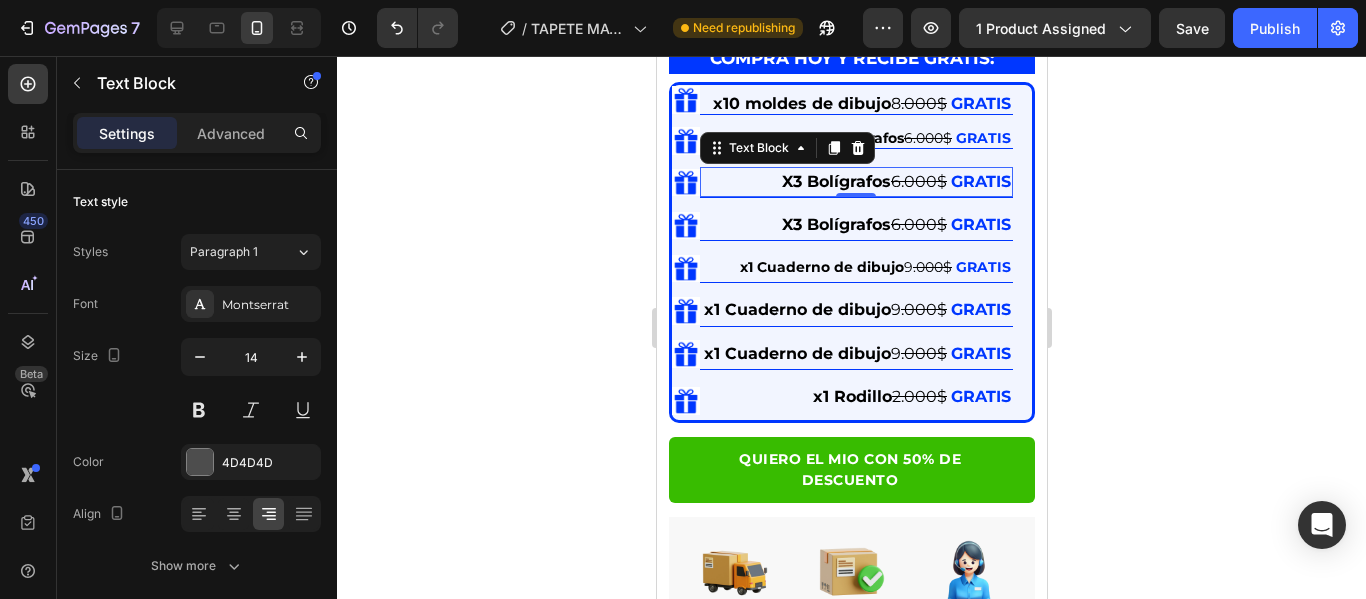 click on "X3 Bolígrafos" at bounding box center (835, 181) 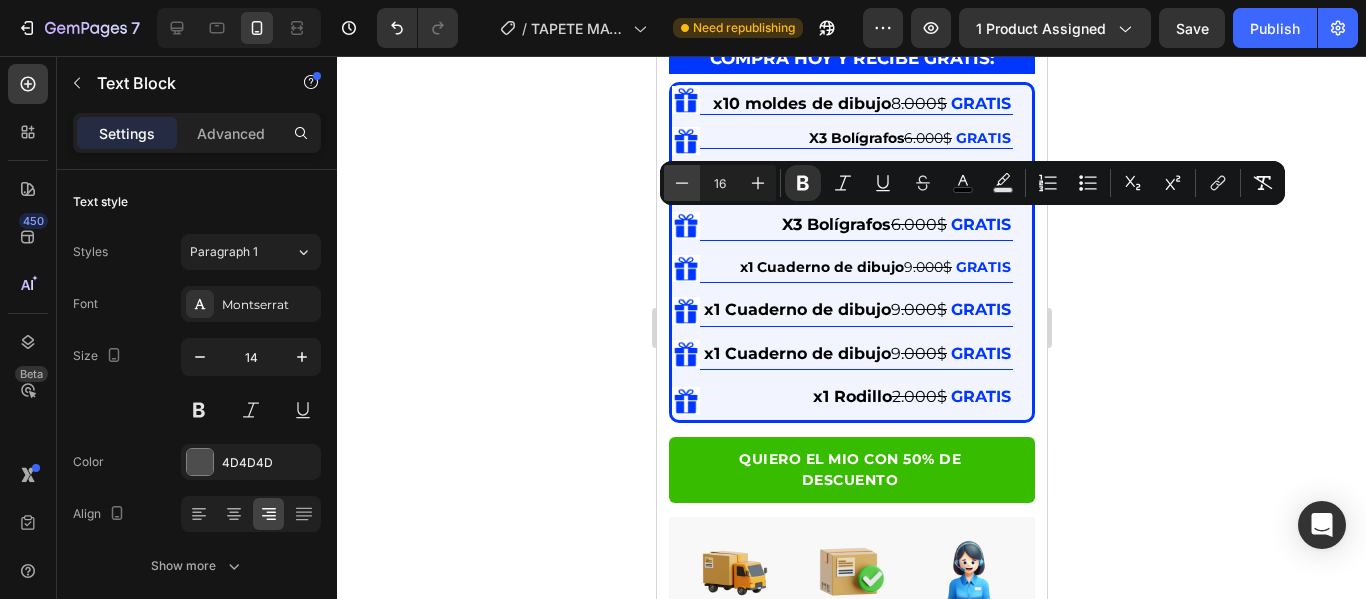 click 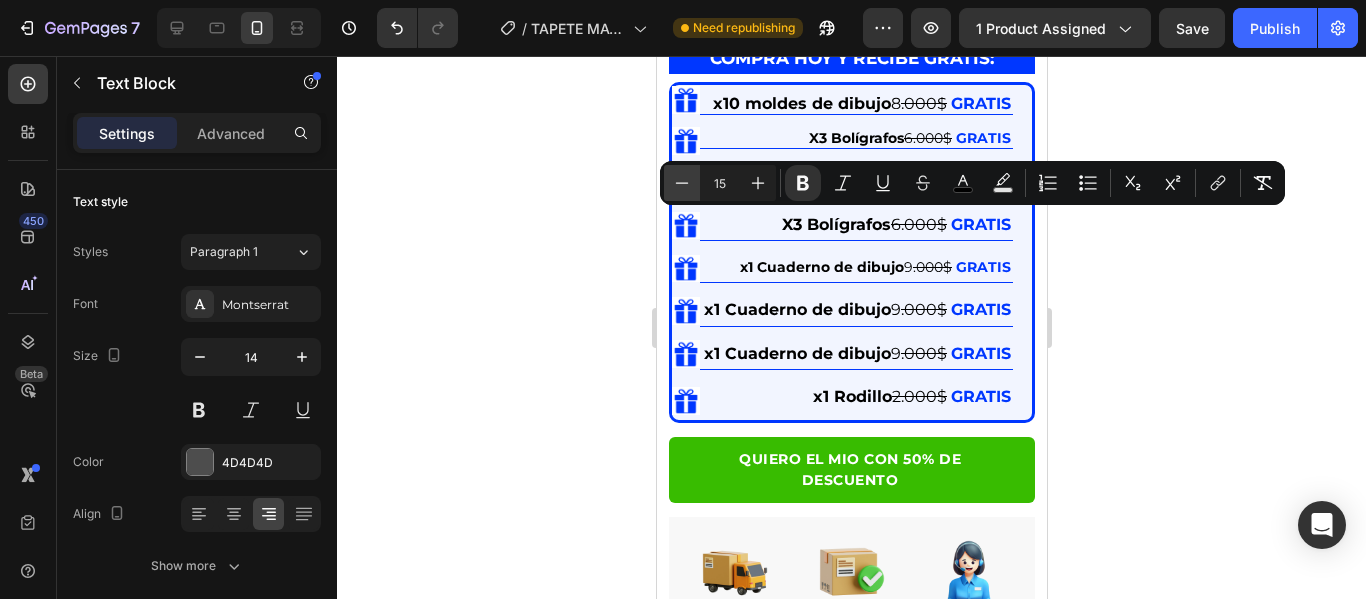 click 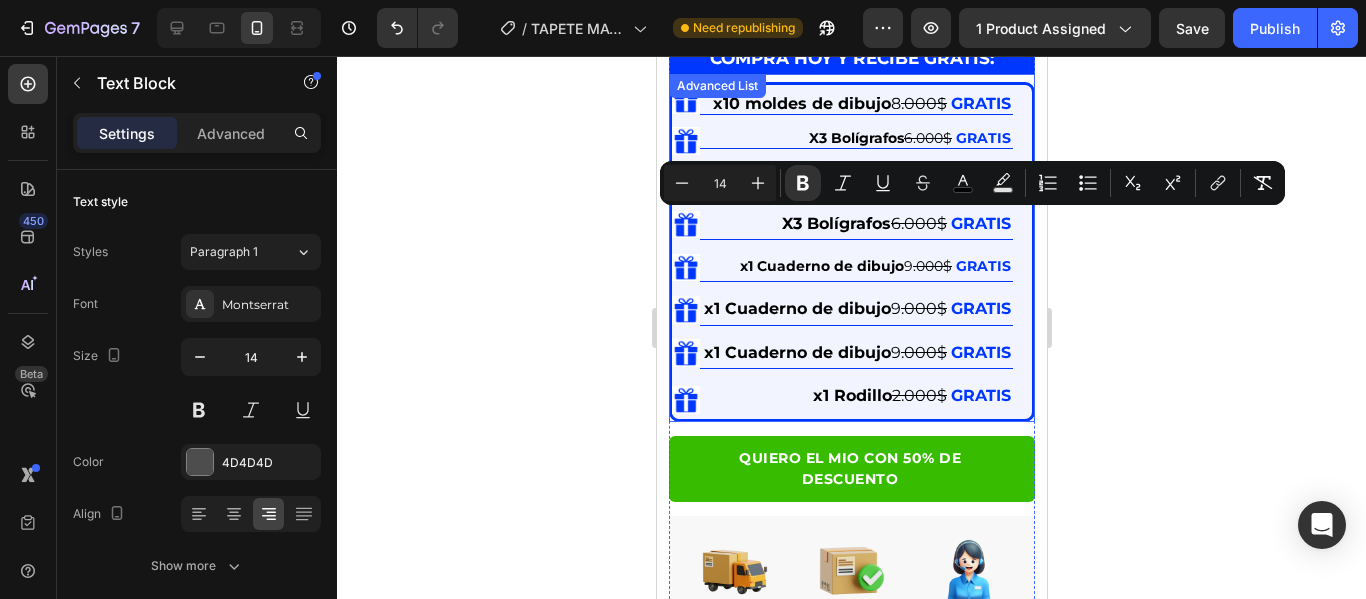 click on "X3 Bolígrafos" at bounding box center (835, 223) 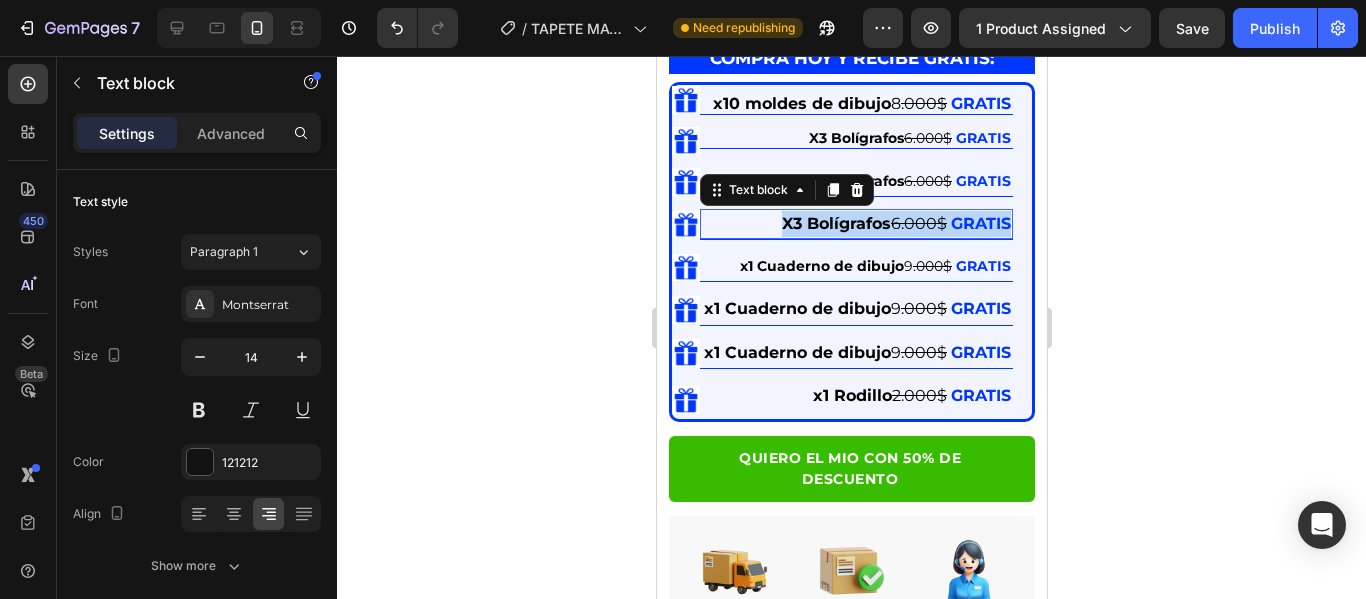 click on "X3 Bolígrafos" at bounding box center [835, 223] 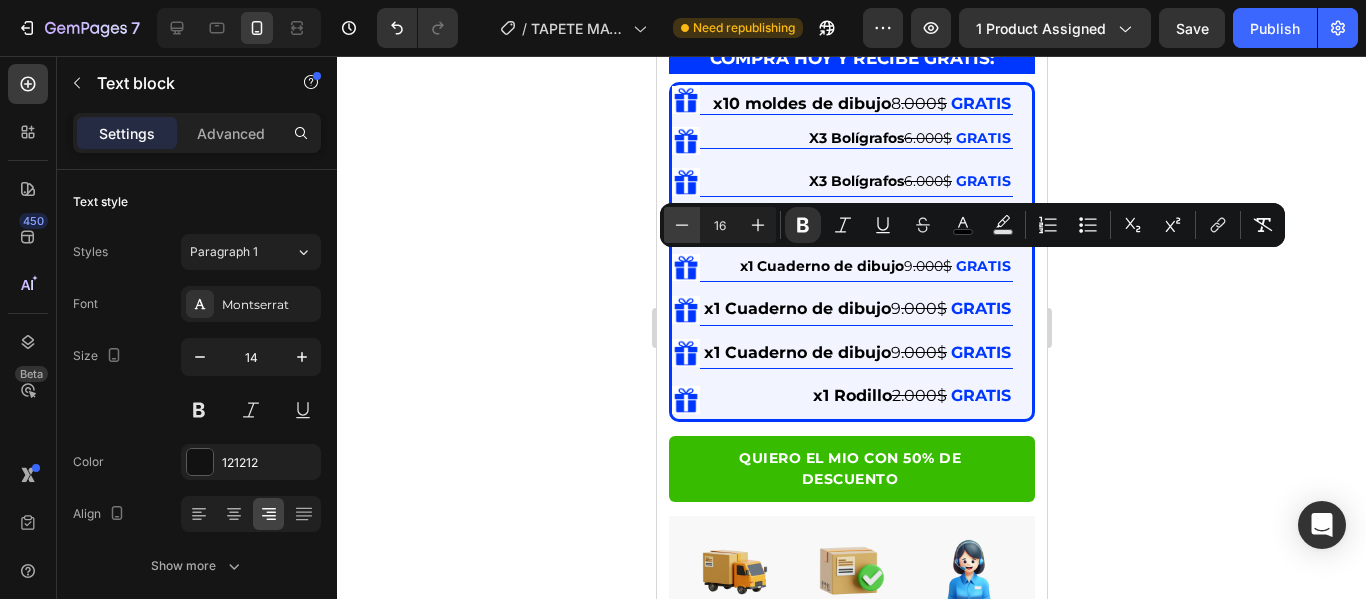 click 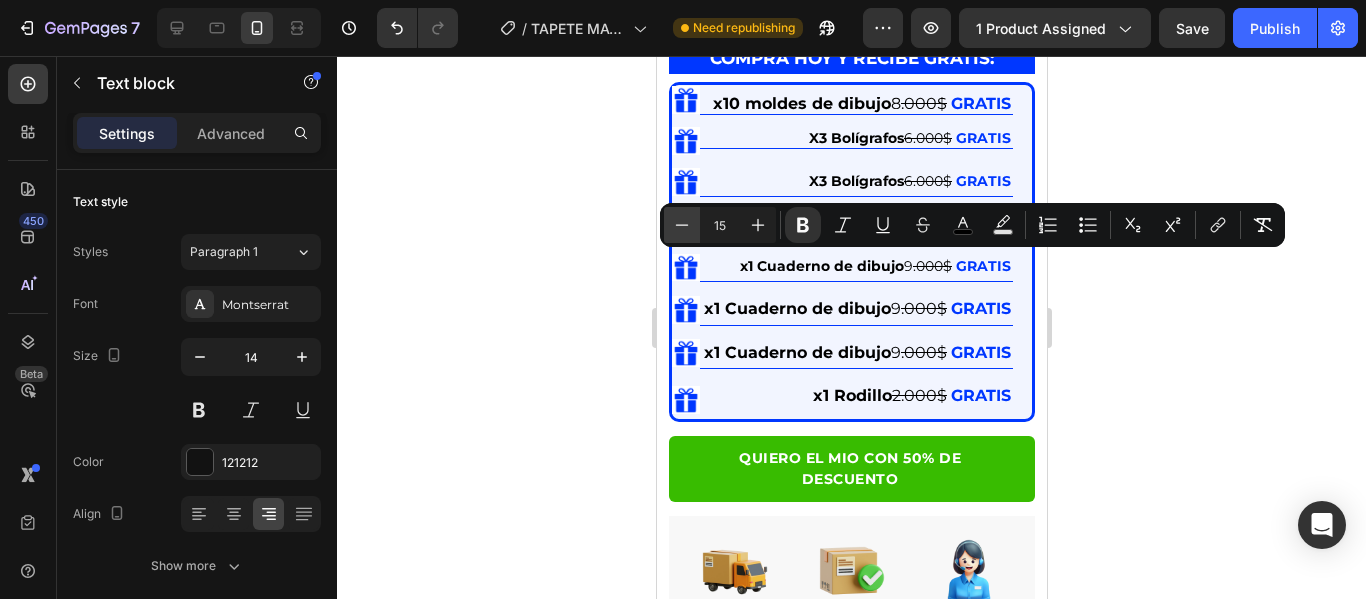 click 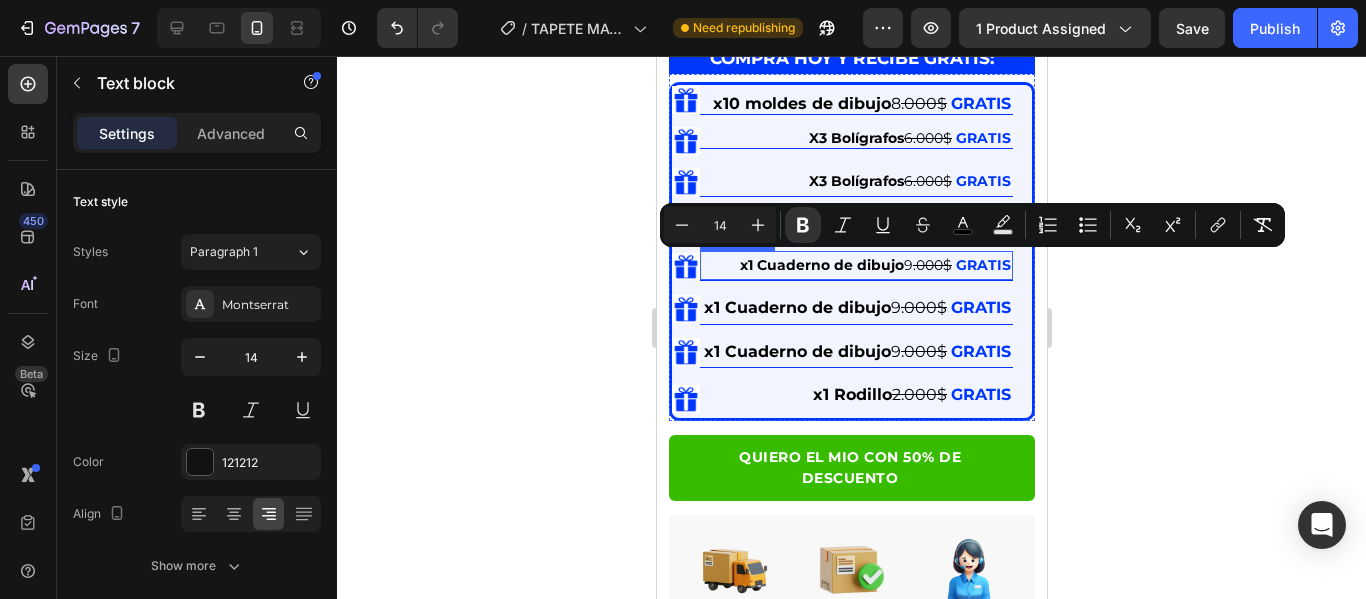 click on "x1 Cuaderno de dibujo" at bounding box center (821, 265) 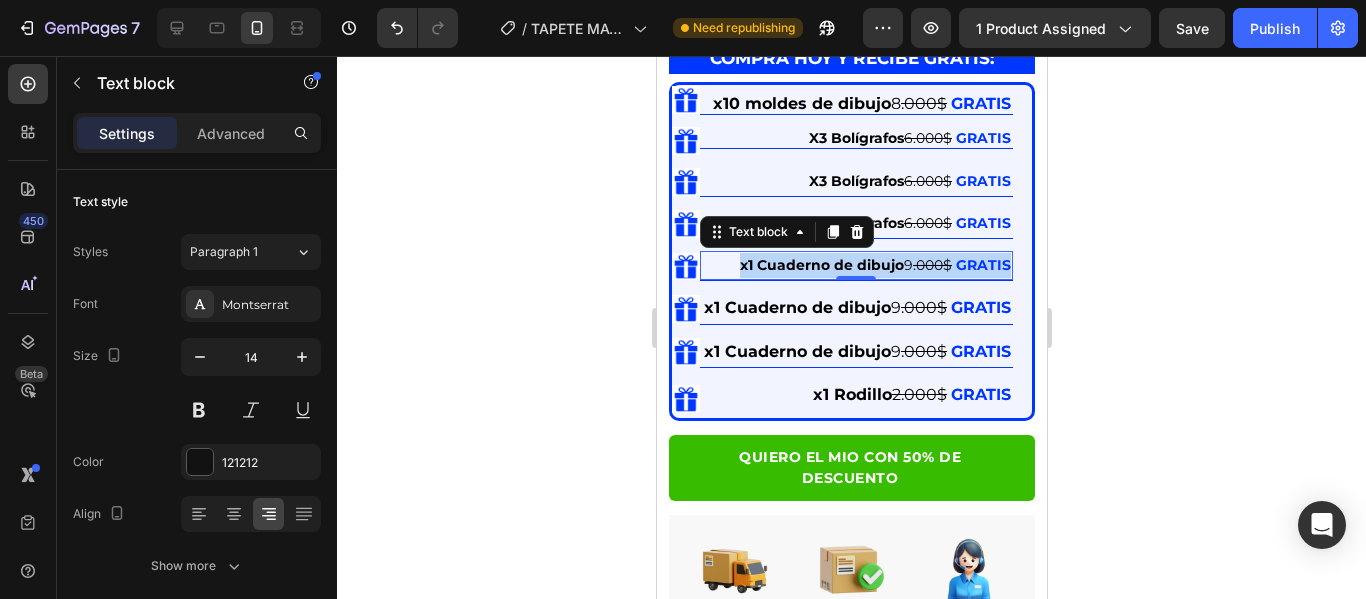 click on "x1 Cuaderno de dibujo" at bounding box center (821, 265) 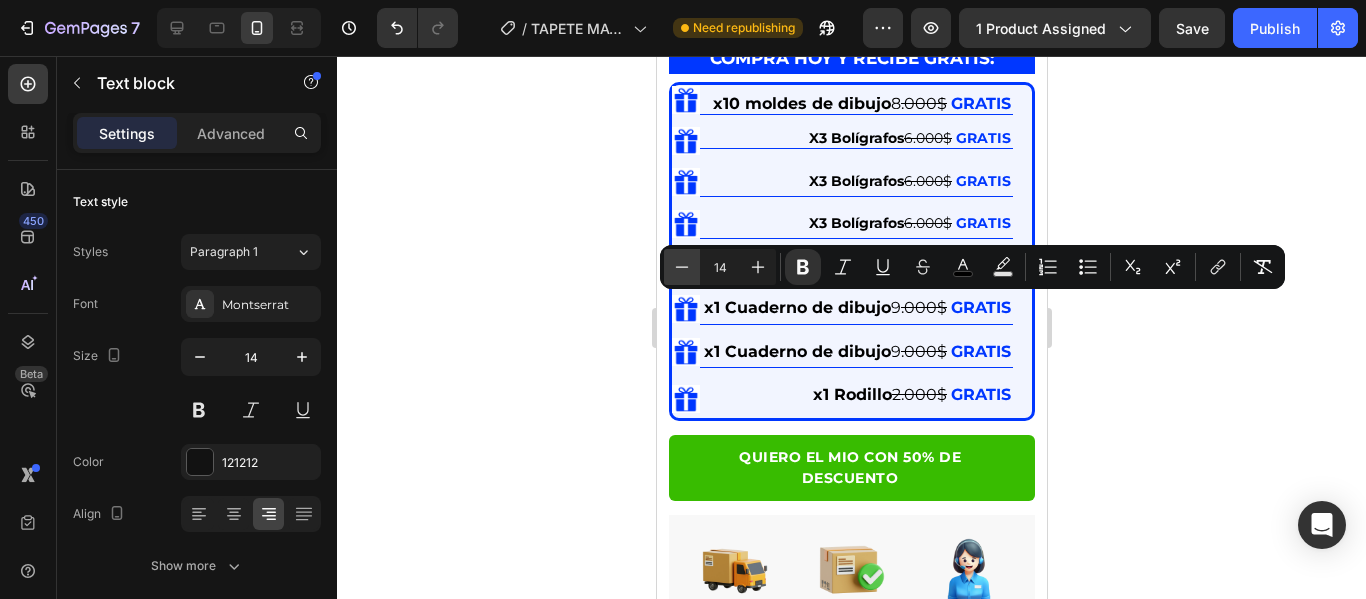 click 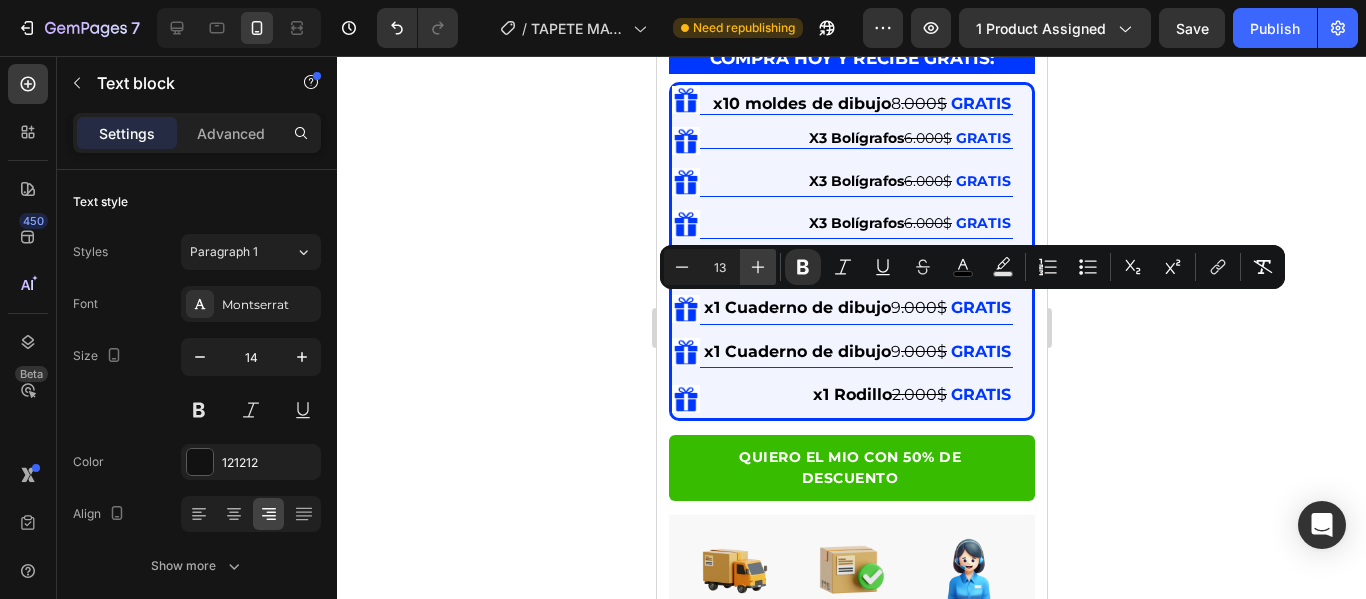 click 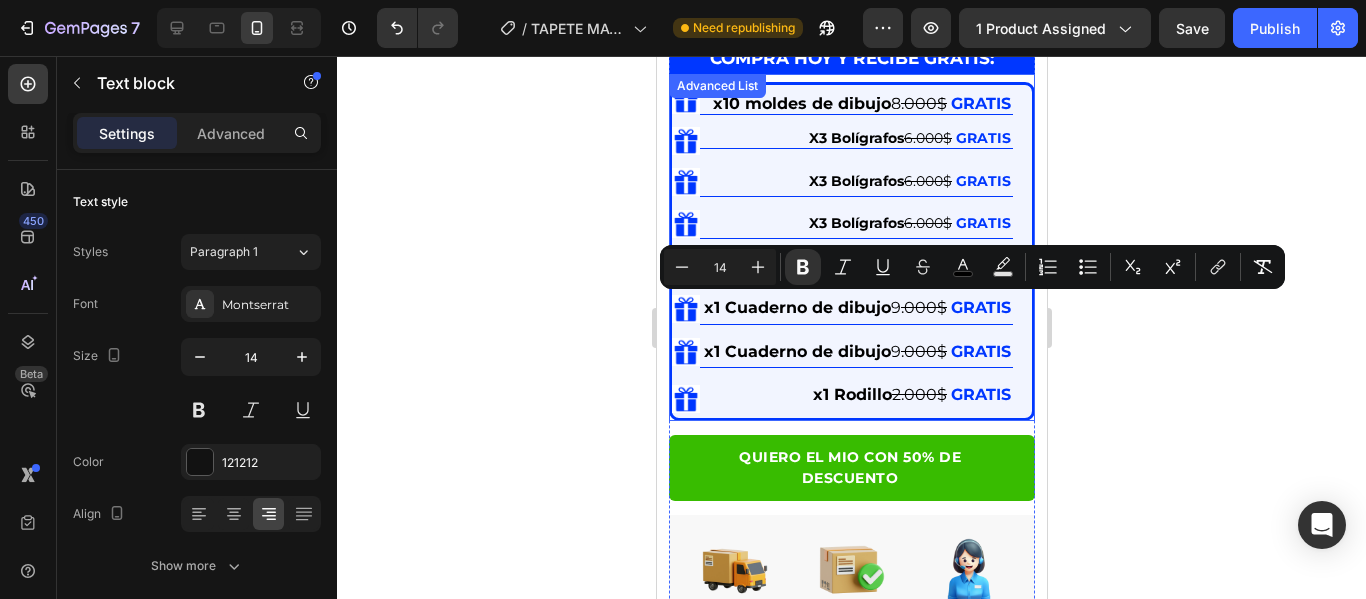 click on "x1 Cuaderno de dibujo" at bounding box center [796, 307] 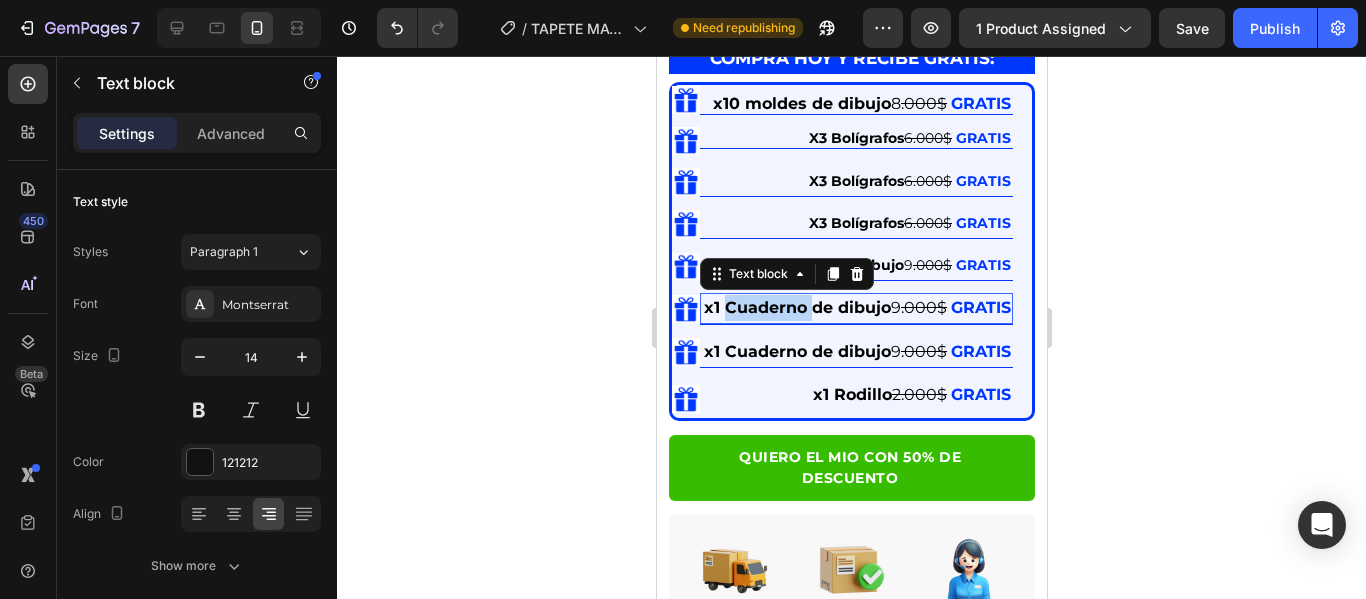 click on "x1 Cuaderno de dibujo" at bounding box center (796, 307) 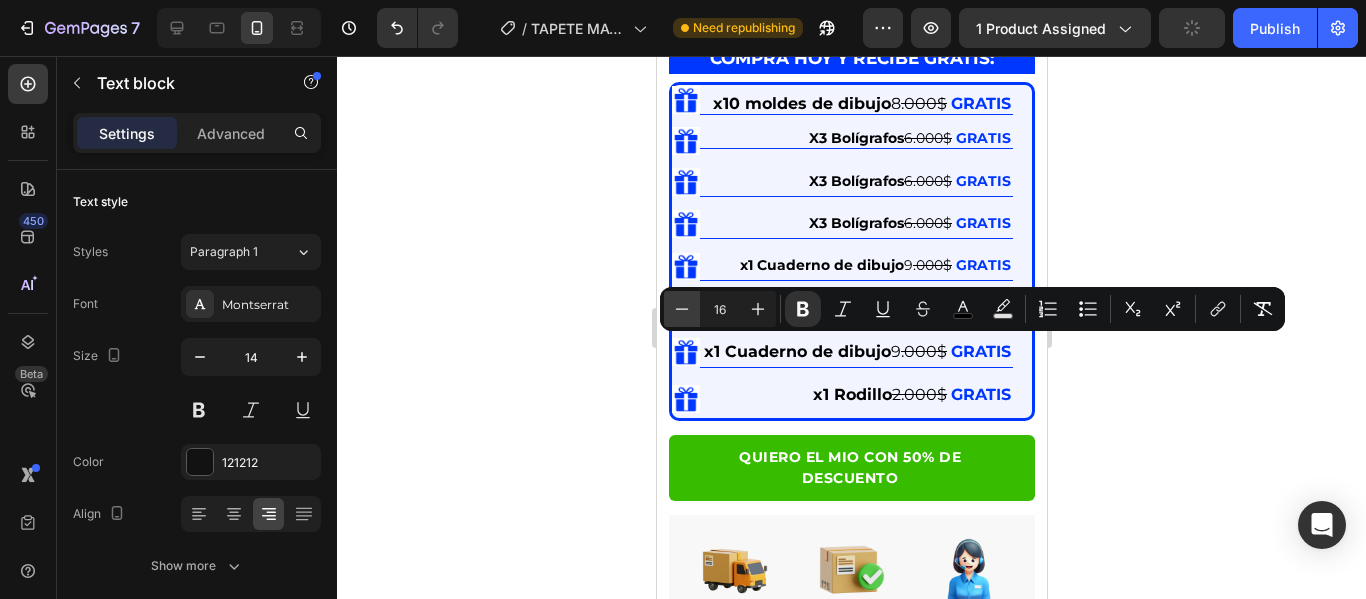click 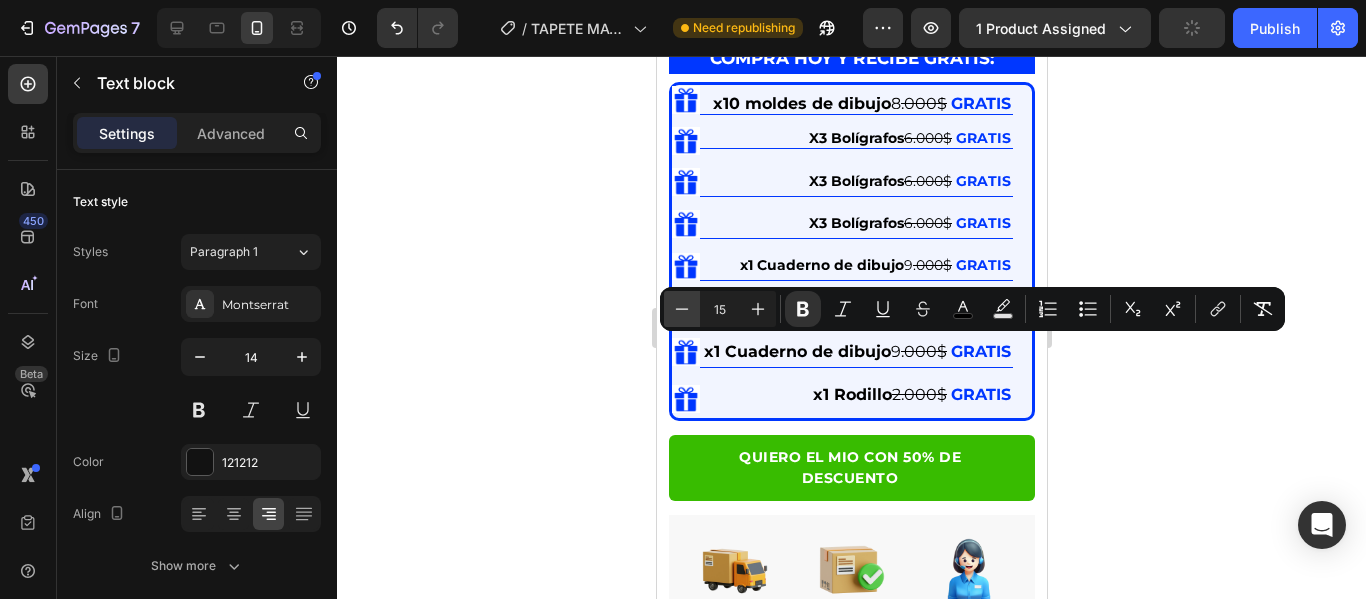click 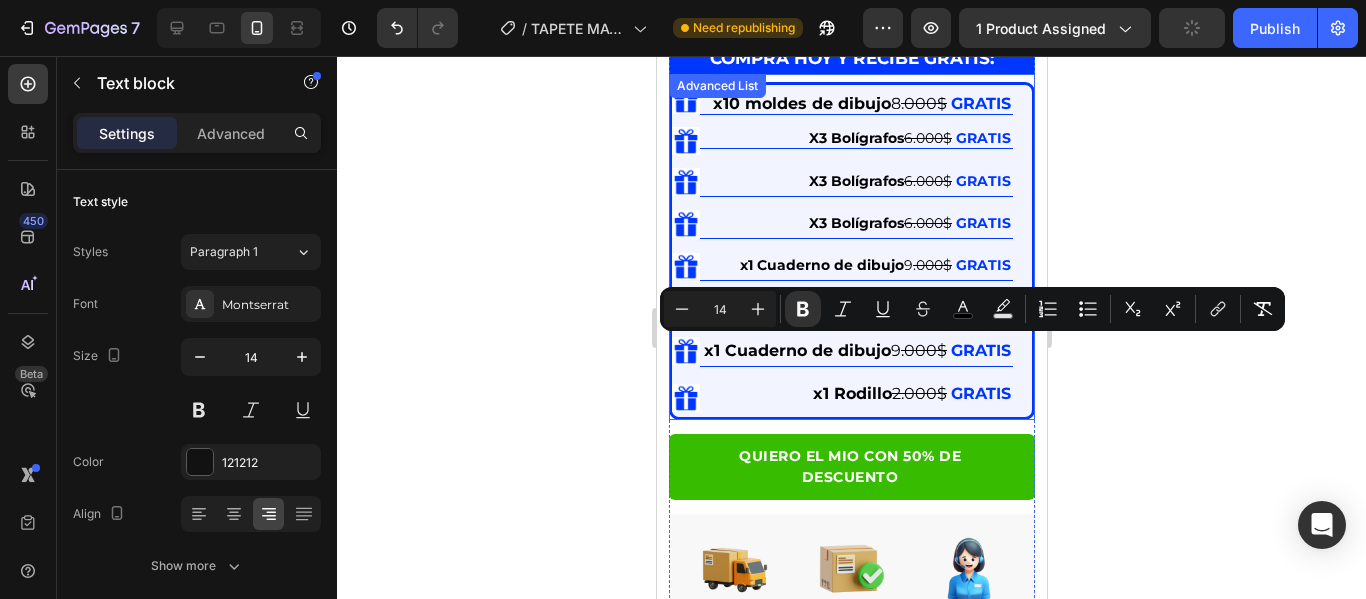 click on "x1 Cuaderno de dibujo" at bounding box center [796, 350] 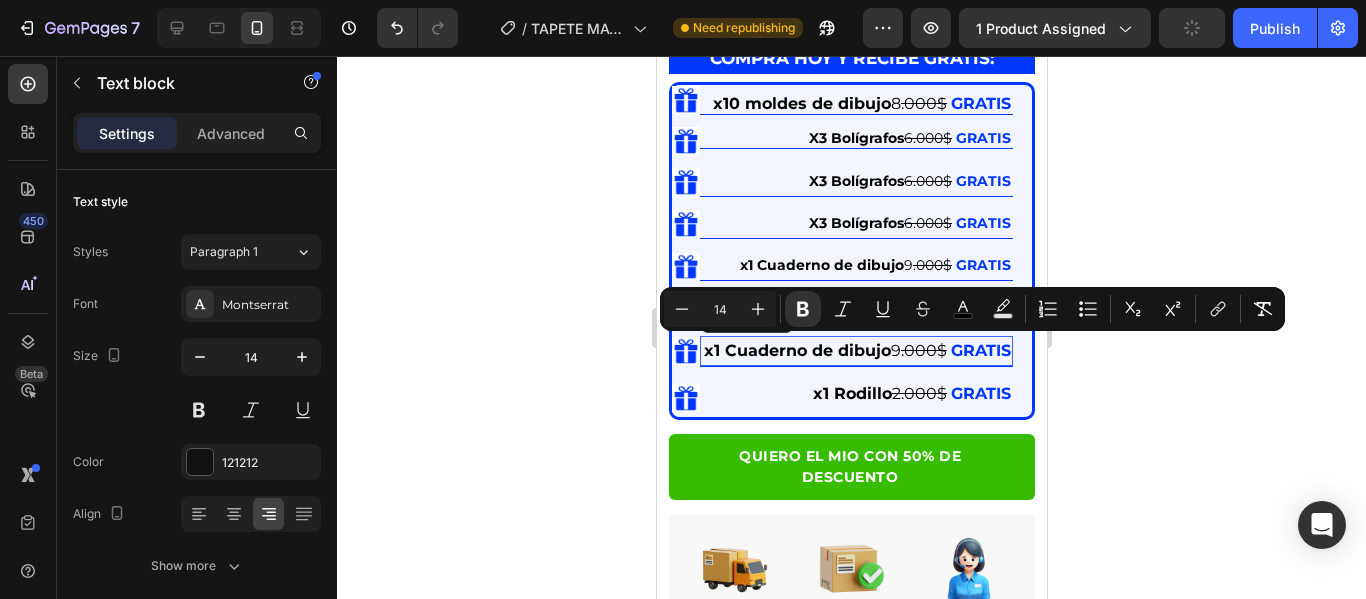 click on "x1 Cuaderno de dibujo" at bounding box center (796, 350) 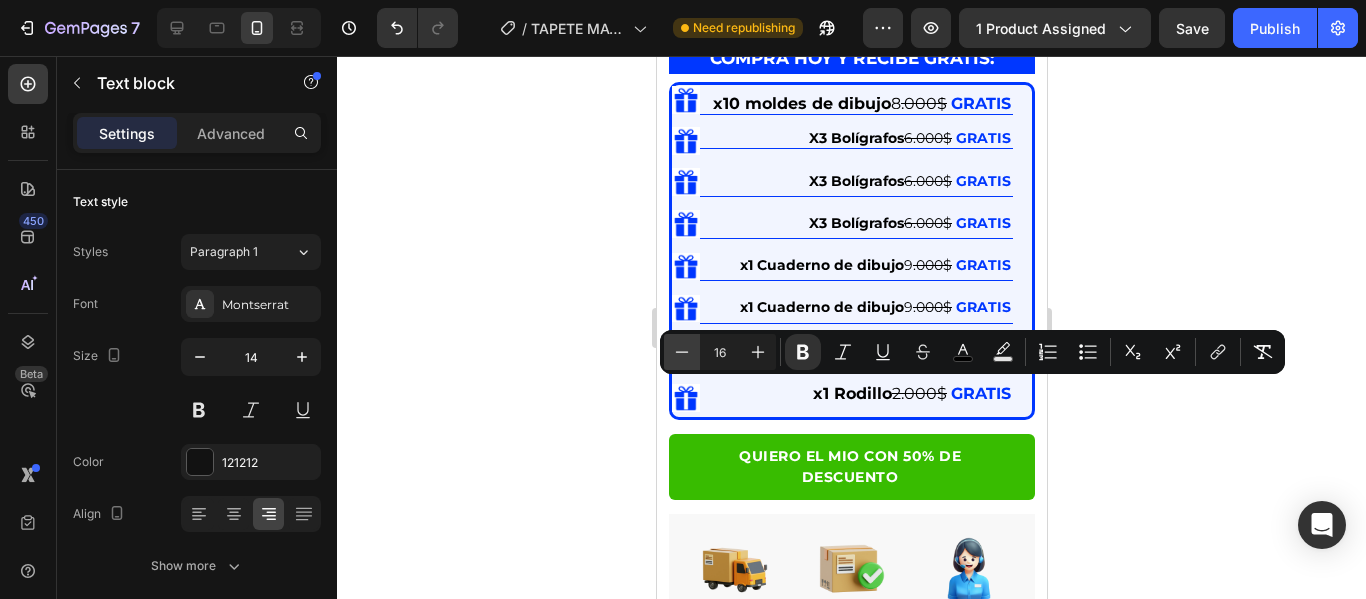 click 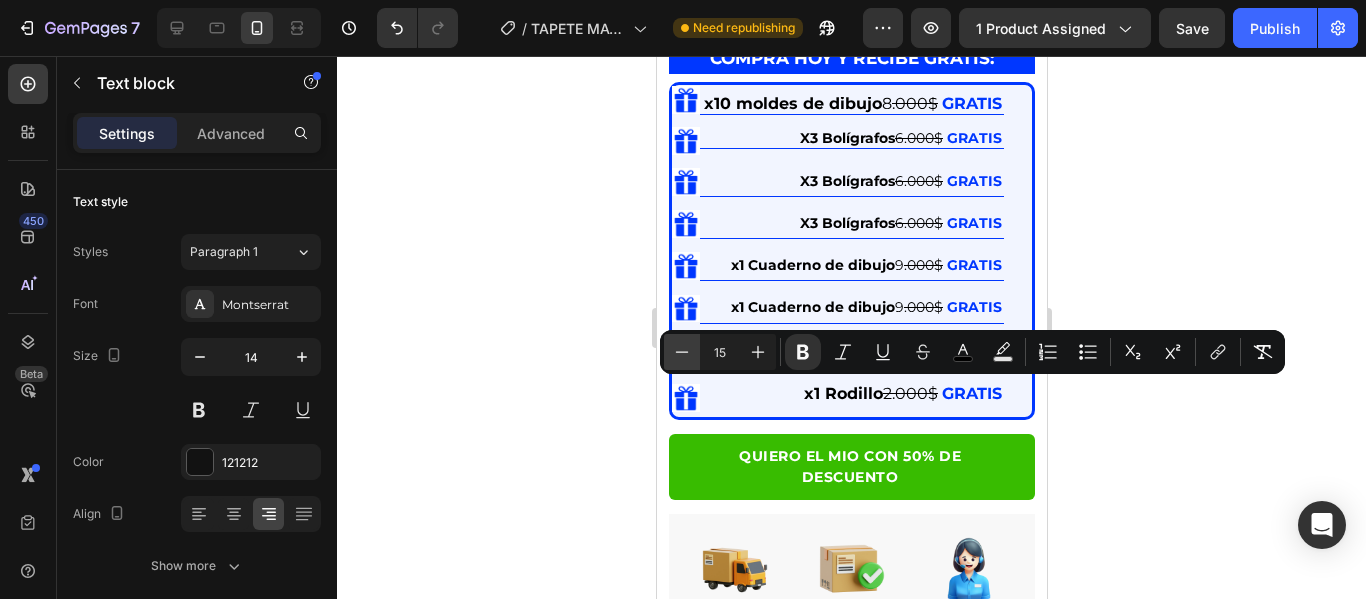 click 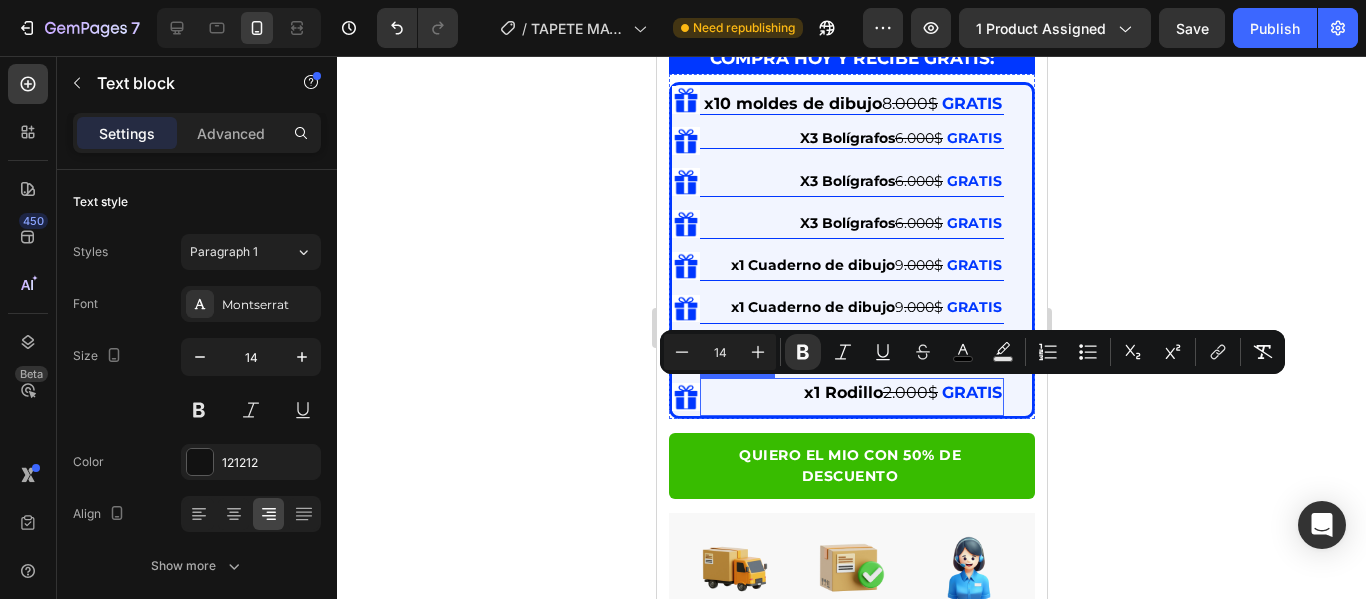 click on "x1 Rodillo" at bounding box center (842, 392) 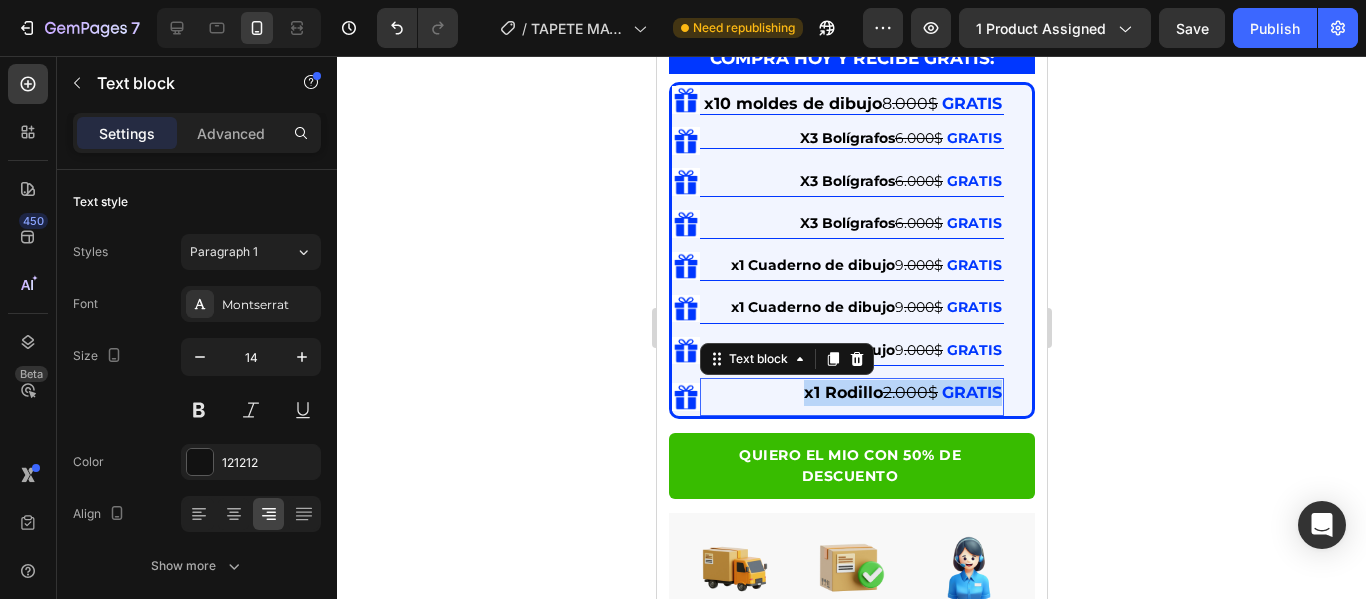 click on "x1 Rodillo" at bounding box center (842, 392) 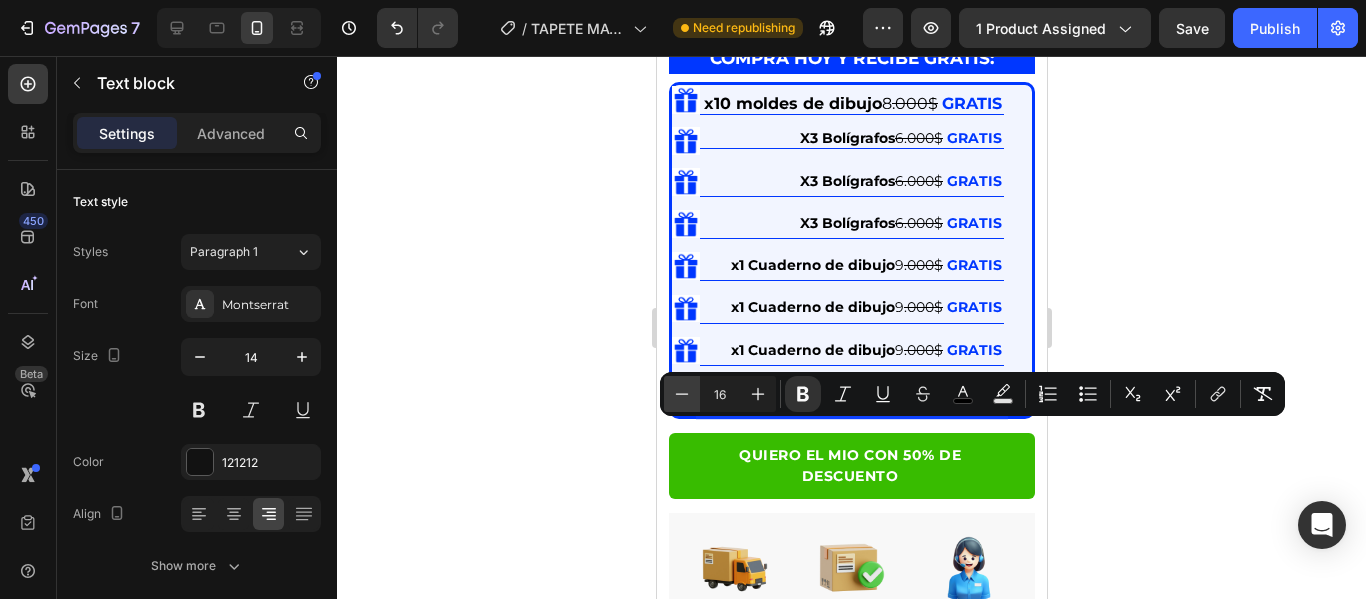 click 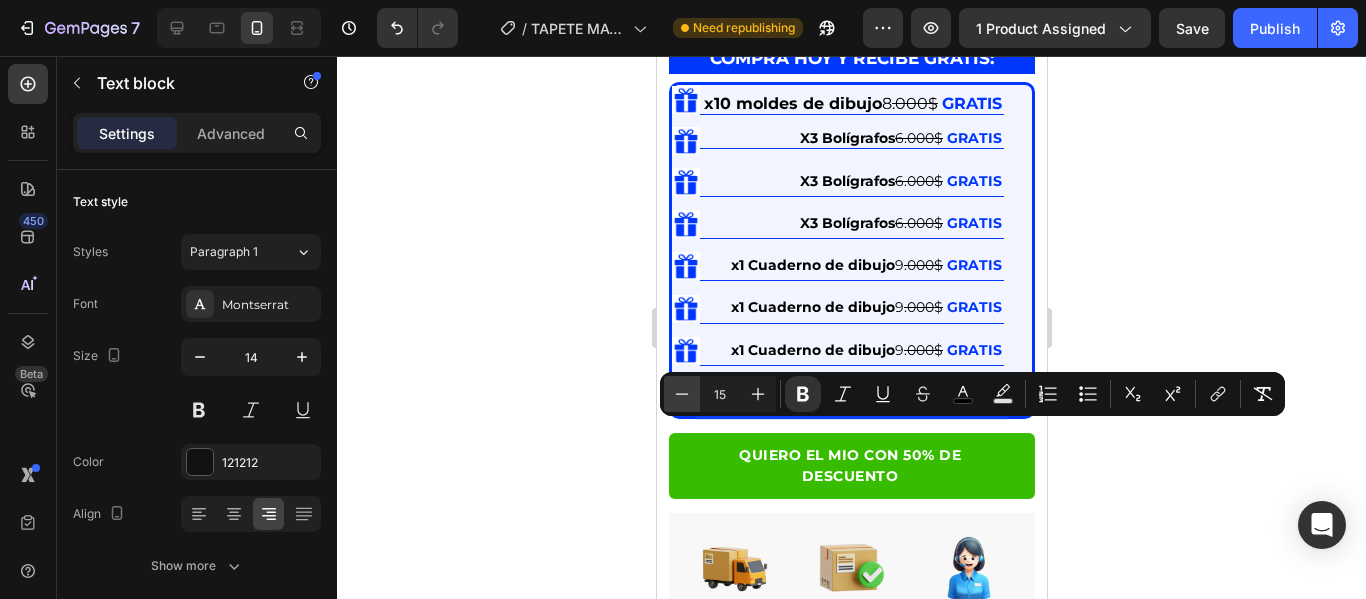click 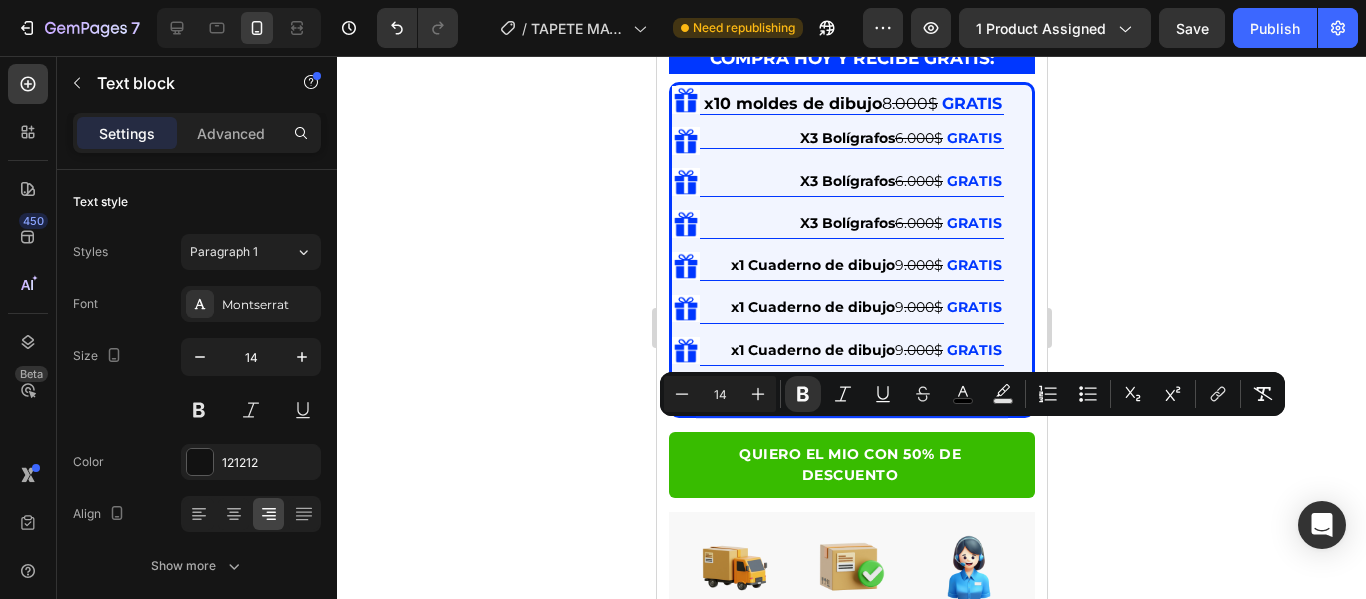 click 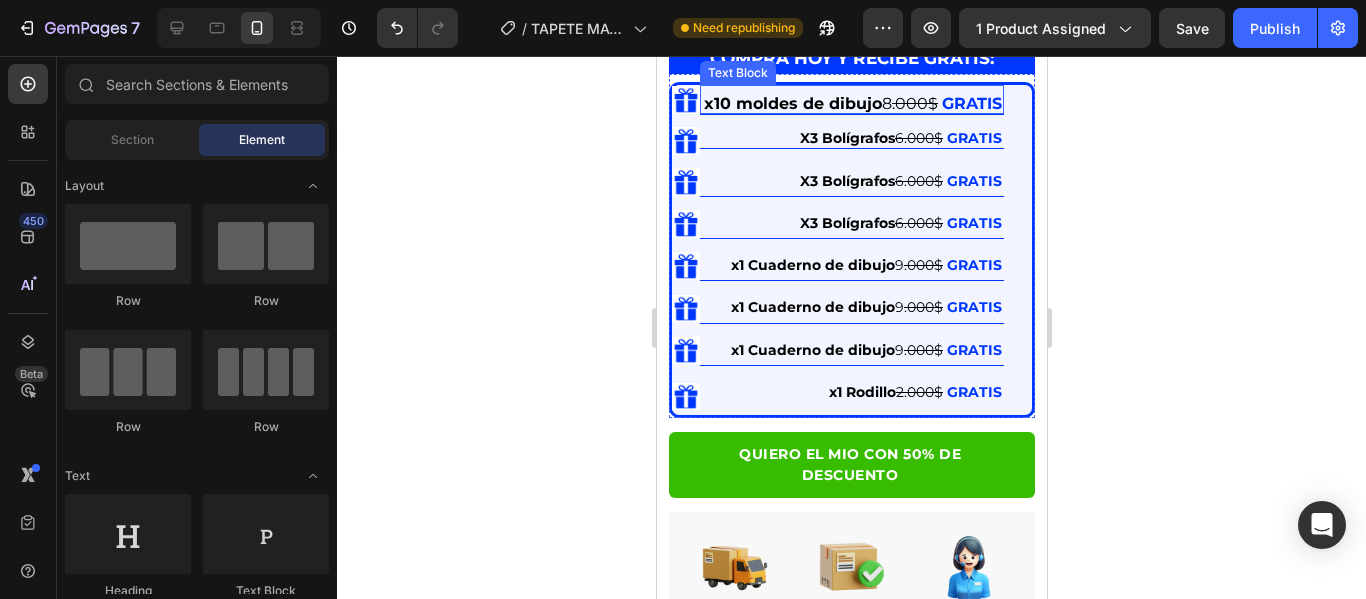 click on "x10 moldes de dibujo" at bounding box center (792, 103) 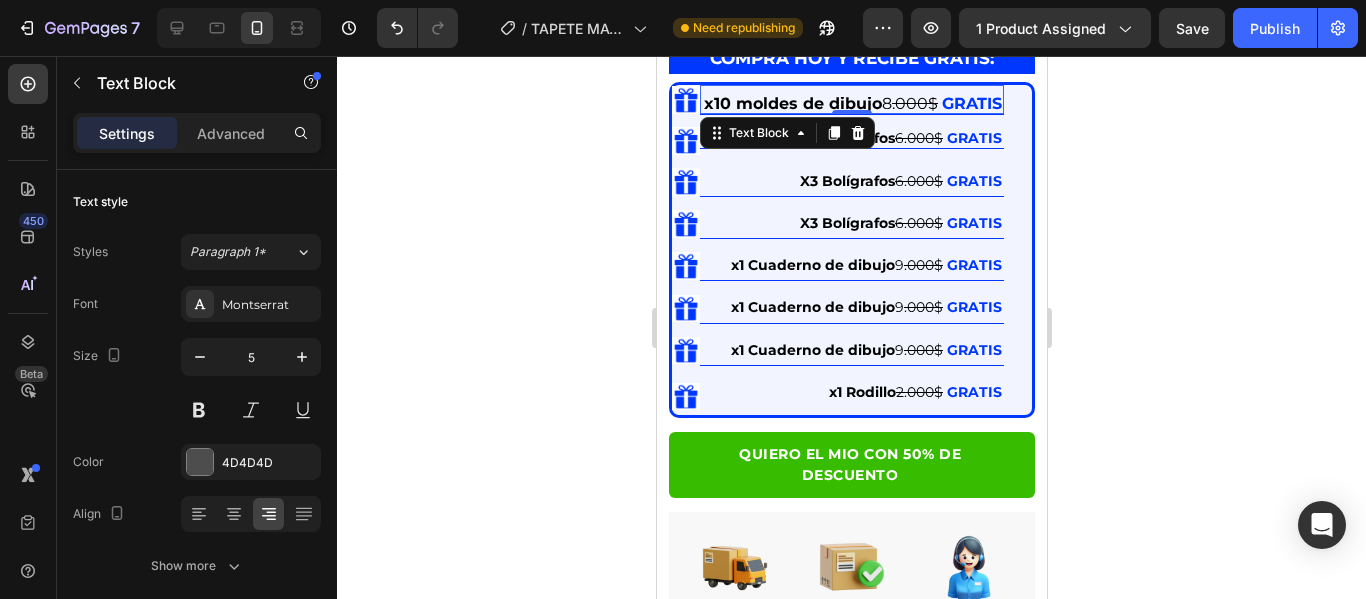 click on "x10 moldes de dibujo" at bounding box center (792, 103) 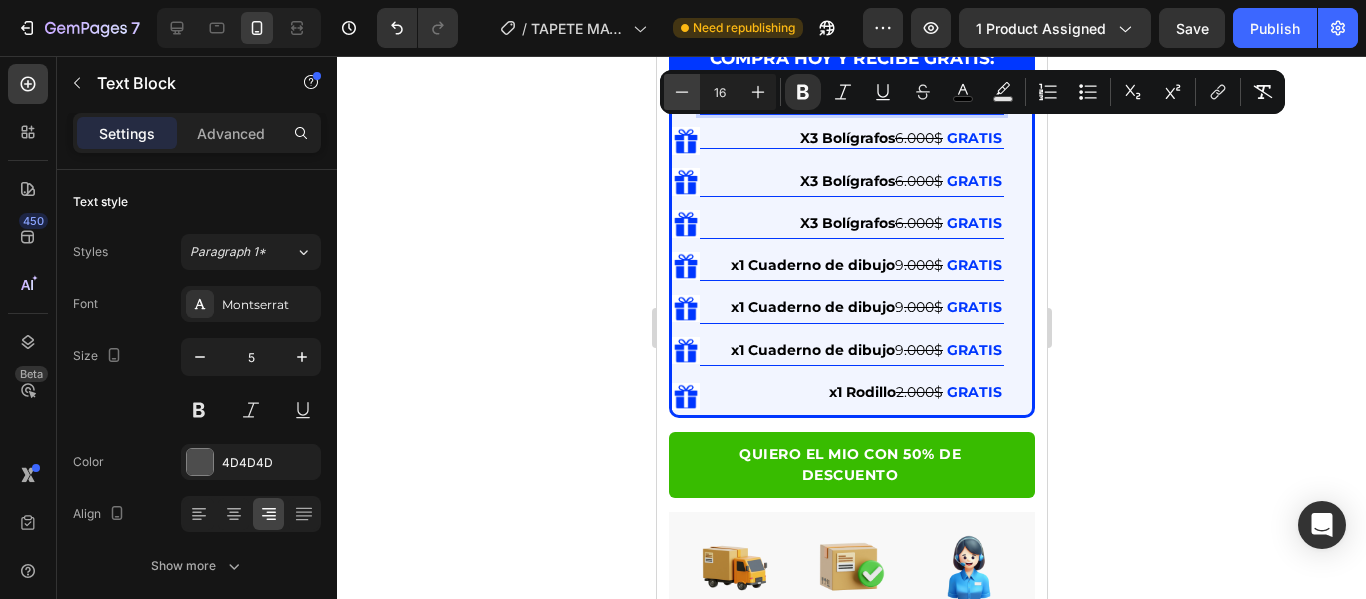 click on "Minus" at bounding box center (682, 92) 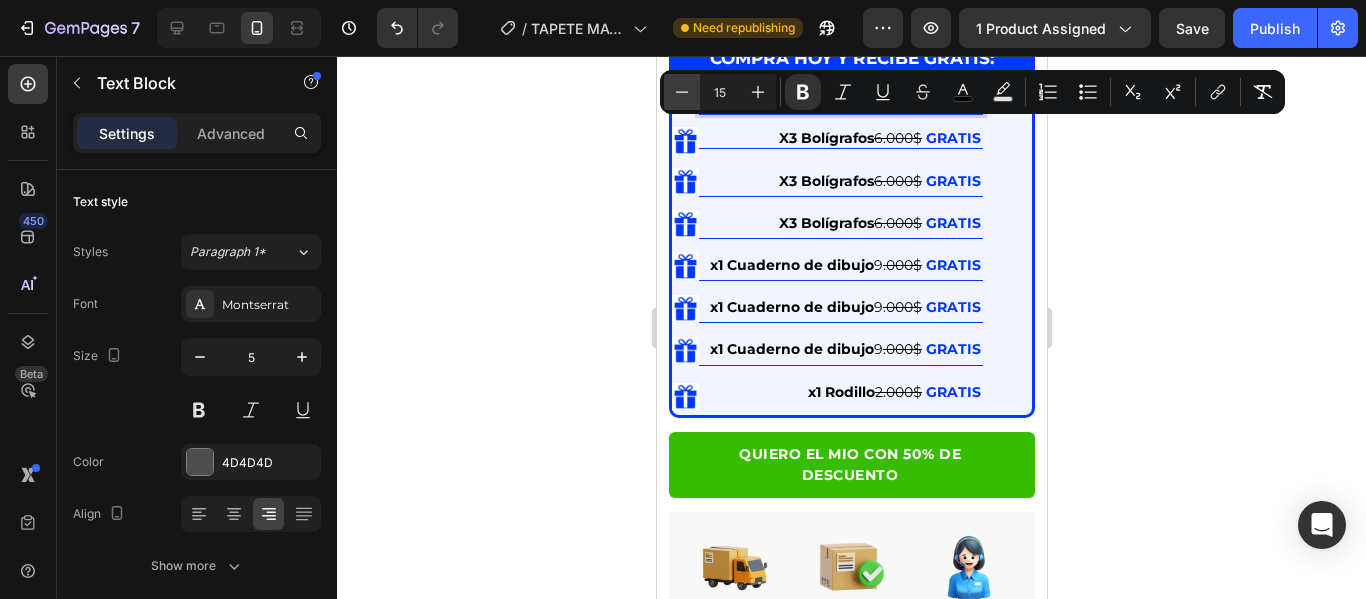 click on "Minus" at bounding box center (682, 92) 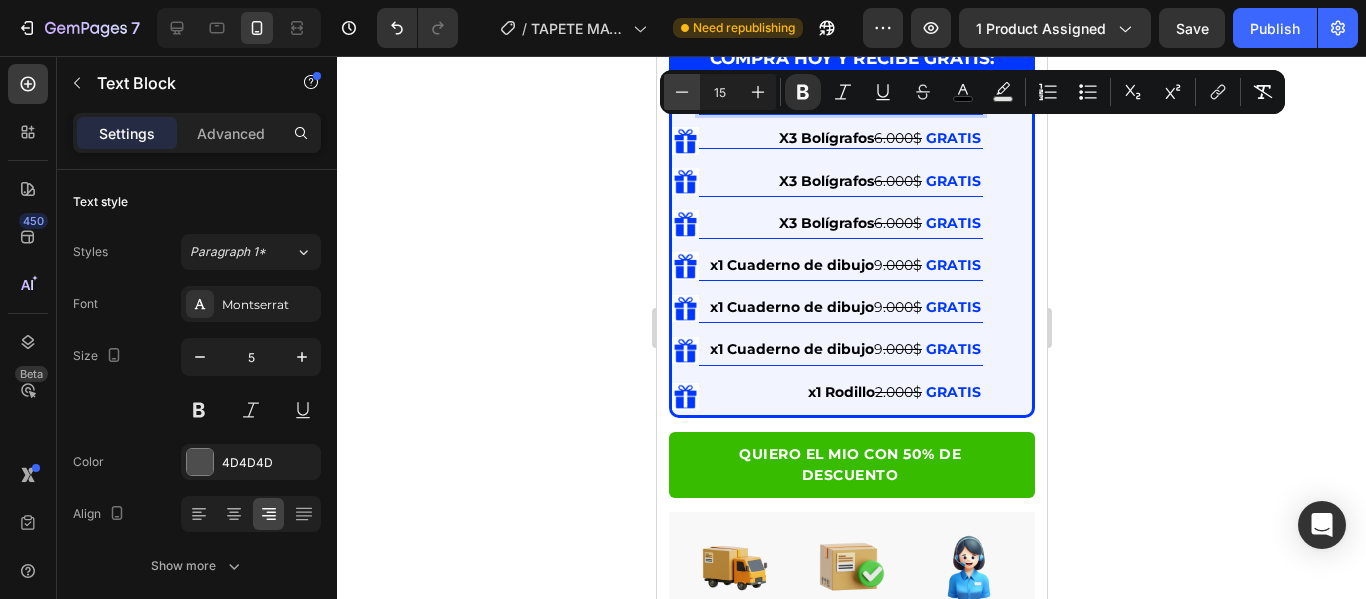 type on "14" 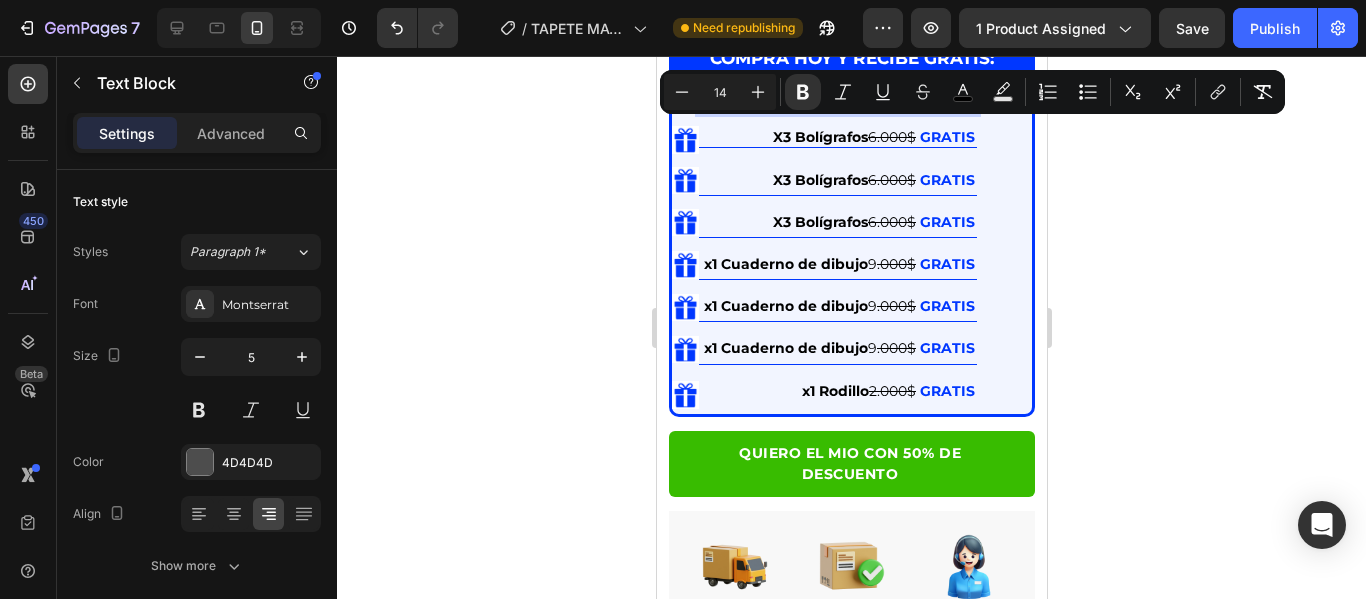 click 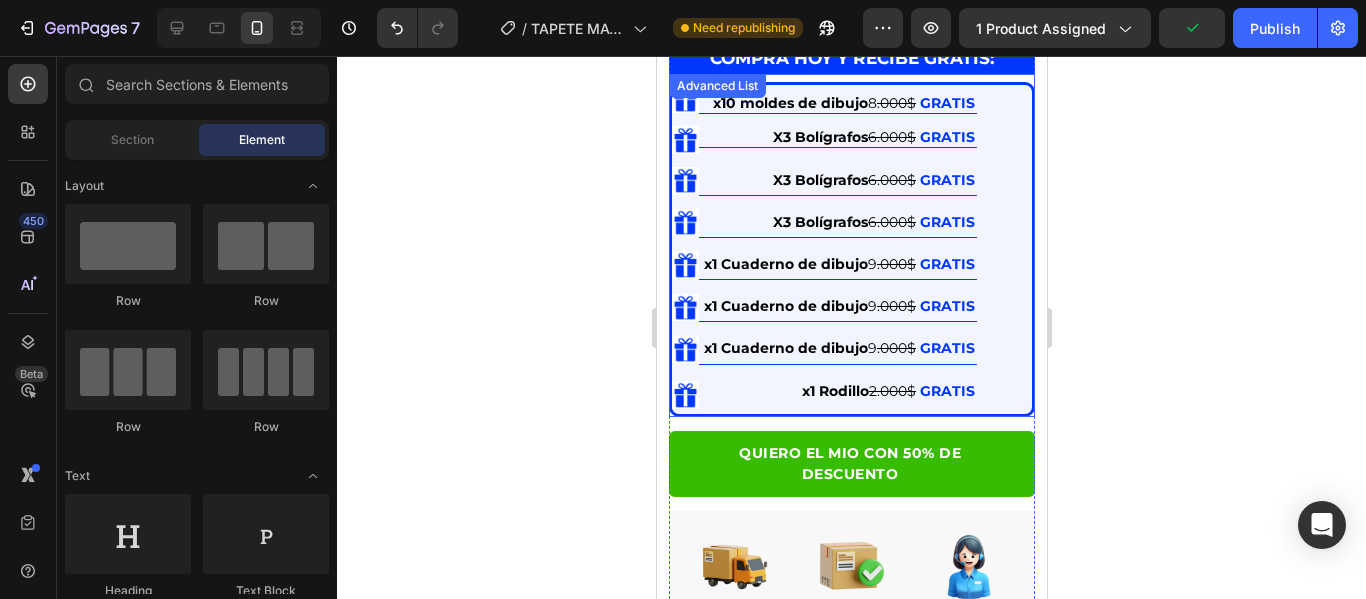 click on "X3 Bolígrafos" at bounding box center [819, 180] 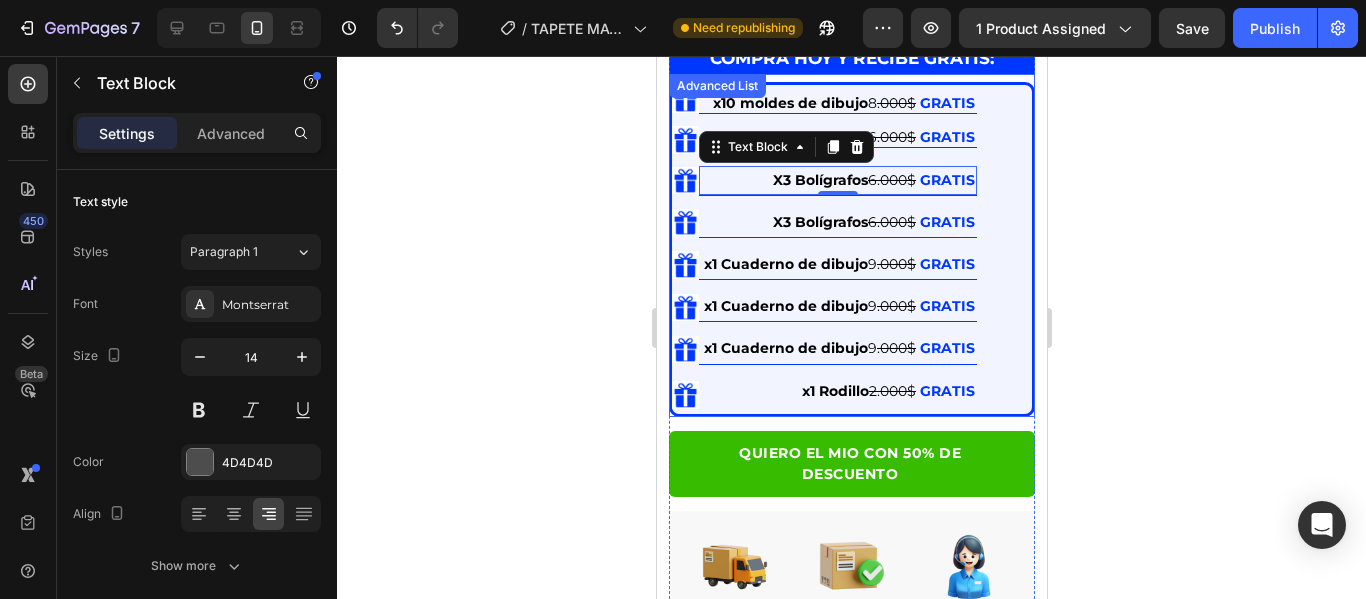 click on "Image x10 [ITEM]       8 .000$   GRATIS Text Block Image X3 [ITEM]                      6.000$   GRATIS Text Block Image X3 [ITEM]                      6.000$   GRATIS Text Block   0 Image X3 [ITEM]                      6.000$   GRATIS Text block Image x1 [ITEM]      9 .000$   GRATIS Text block Image x1 [ITEM]      9 .000$   GRATIS Text block Image x1 [ITEM]      9 .000$   GRATIS Text block Image x1 [ITEM]                             2.000$   GRATIS Text block" at bounding box center [823, 249] 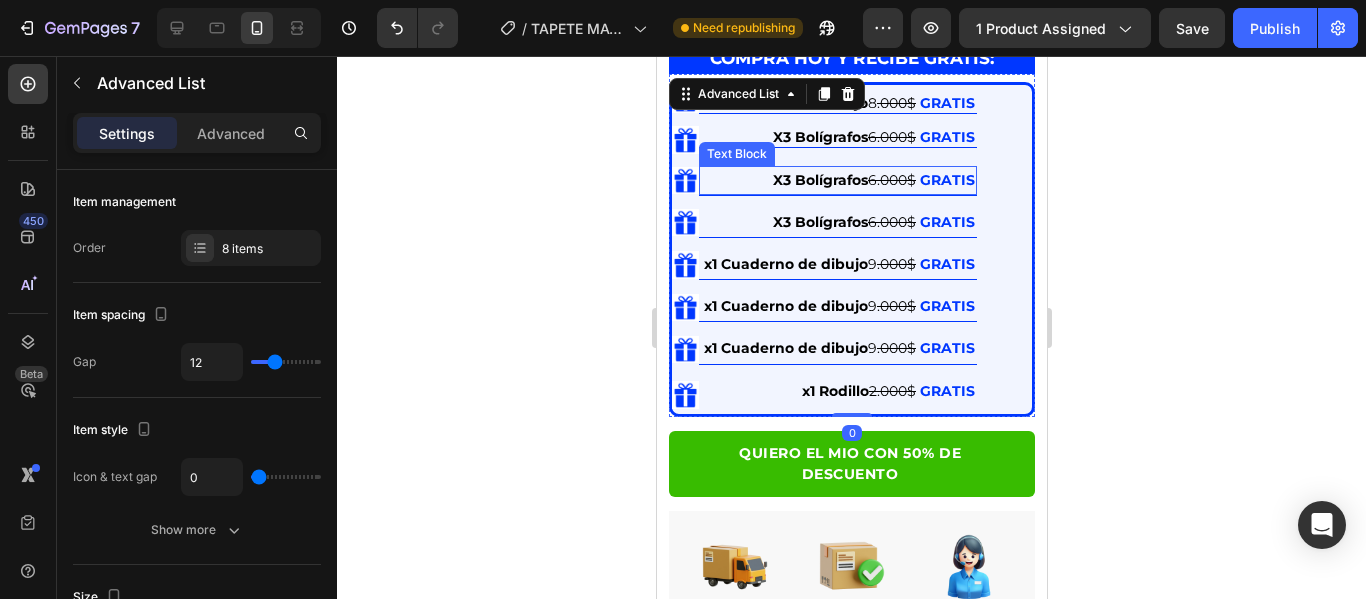 click on "6.000$" at bounding box center [891, 180] 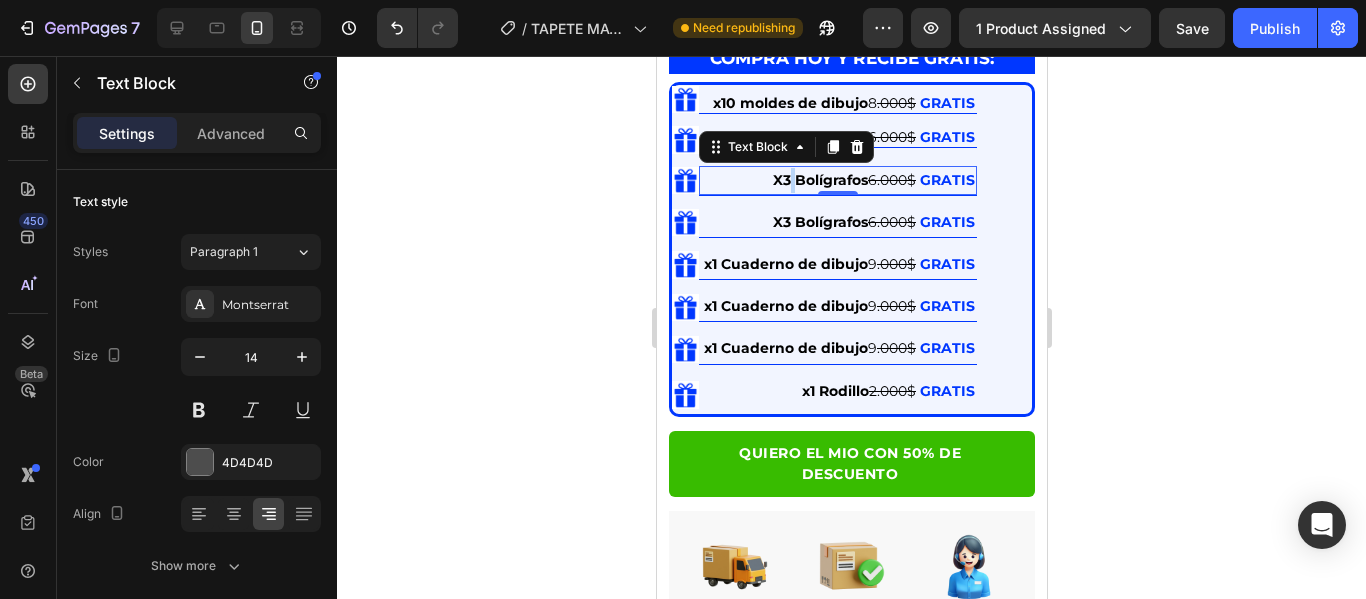 click on "X3 Bolígrafos" at bounding box center (819, 180) 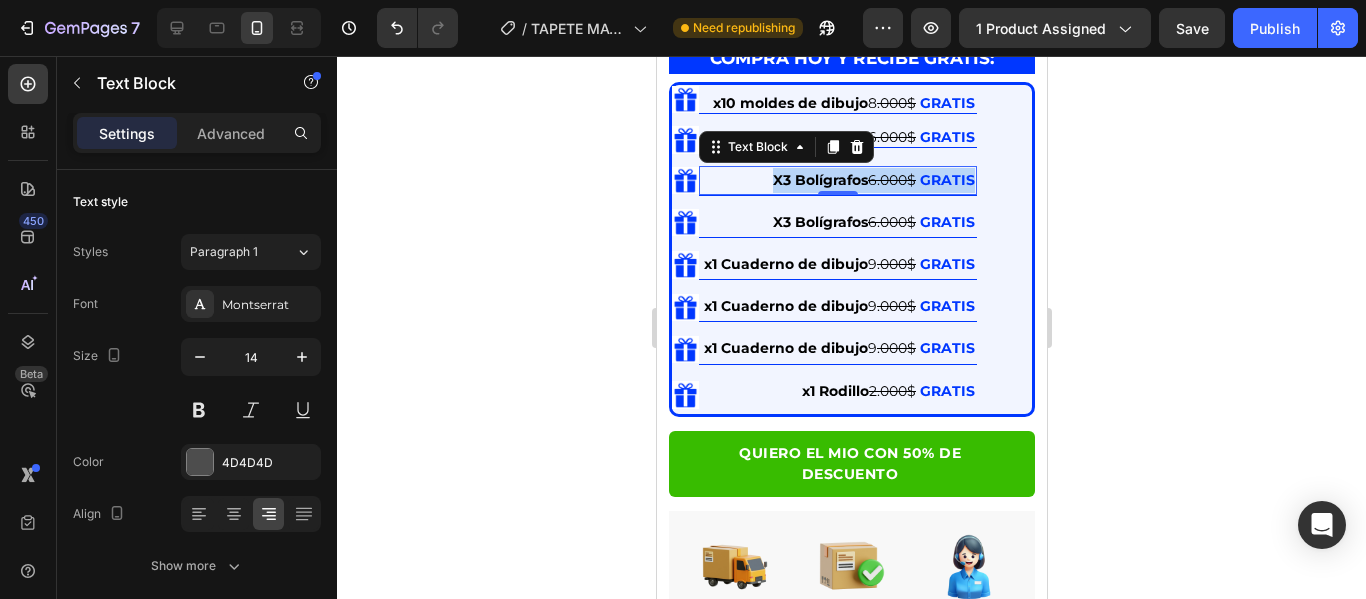 click on "X3 Bolígrafos" at bounding box center (819, 180) 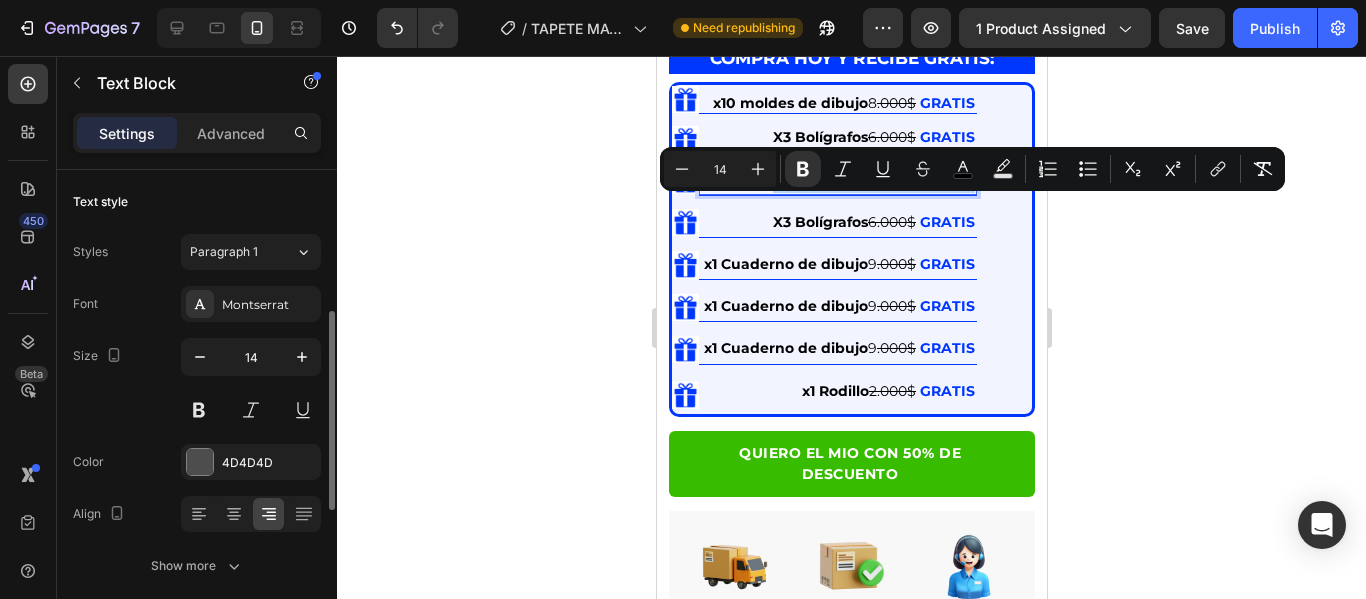 scroll, scrollTop: 200, scrollLeft: 0, axis: vertical 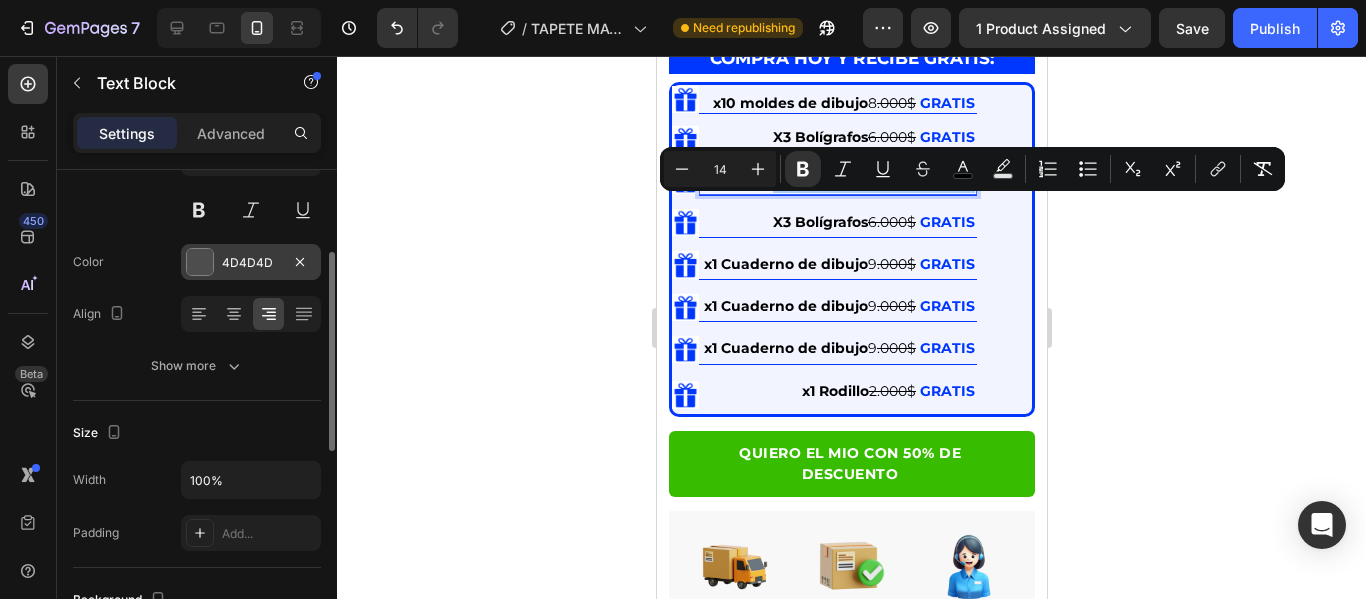 click on "4D4D4D" at bounding box center (251, 262) 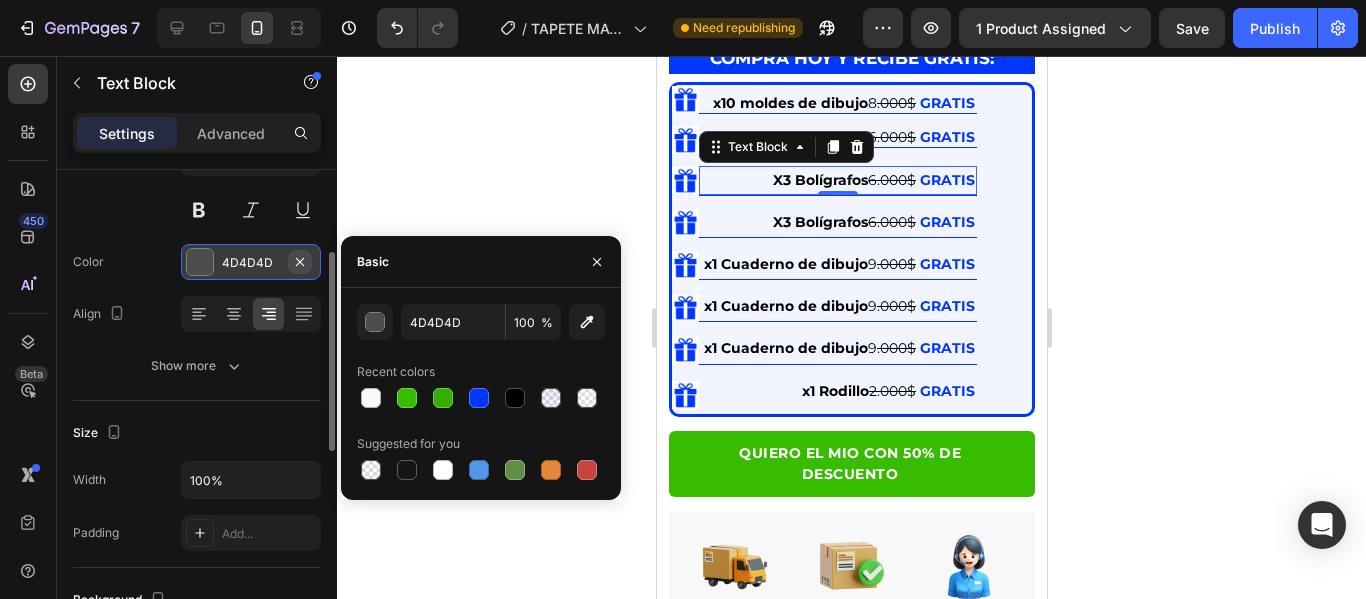 click 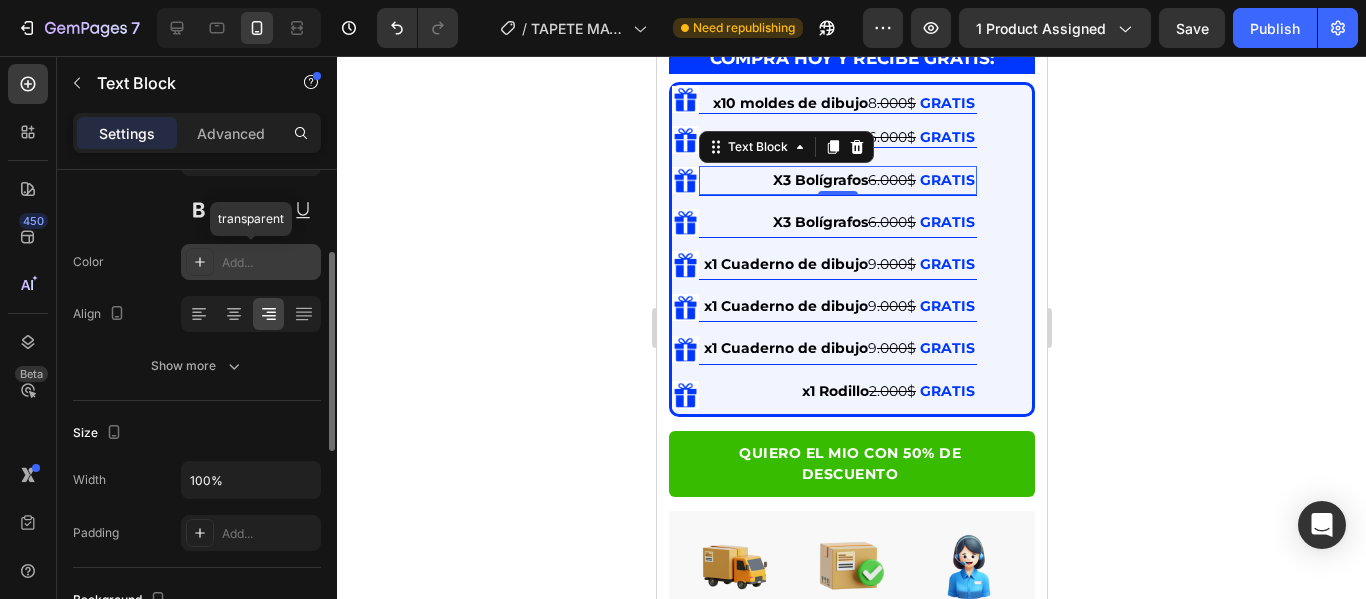 click on "X3 [ITEM]                   6.000$   GRATIS" at bounding box center [837, 222] 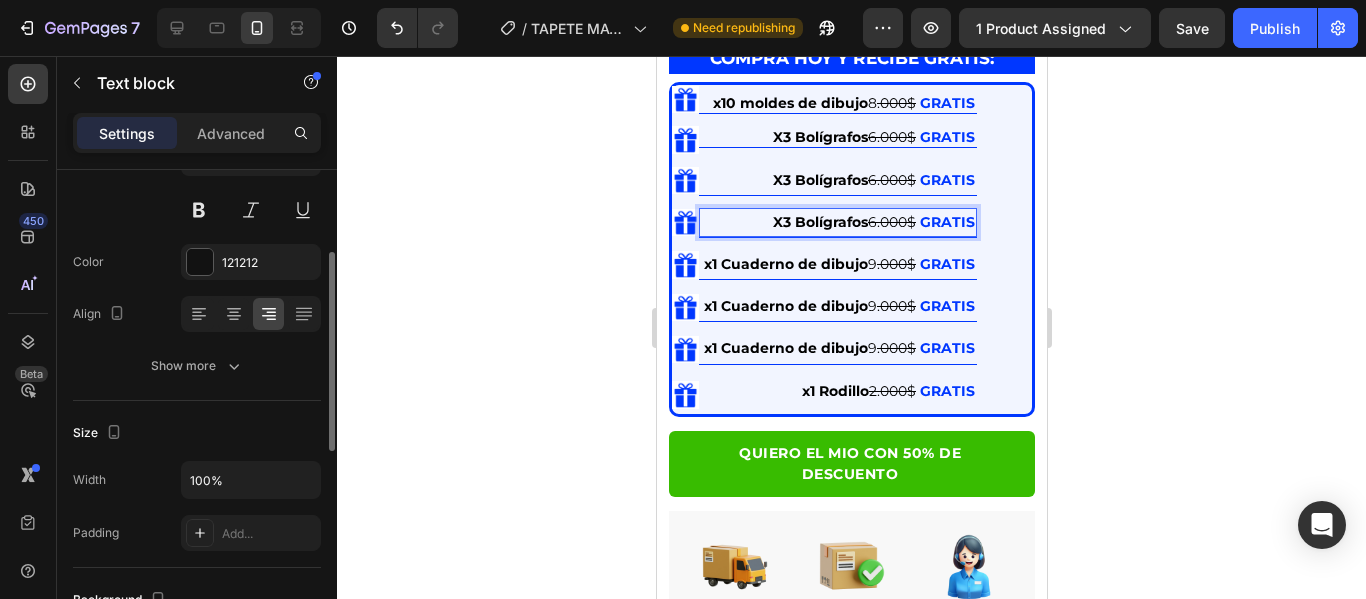 click on "X3 Bolígrafos" at bounding box center [819, 222] 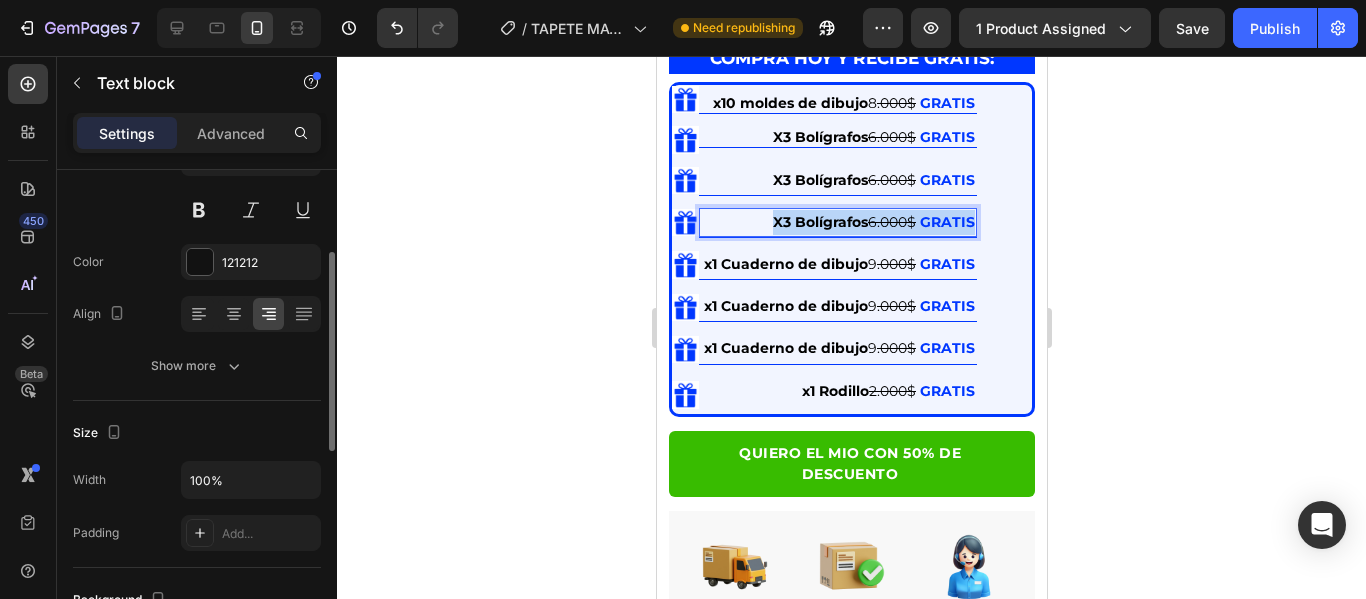 click on "X3 Bolígrafos" at bounding box center (819, 222) 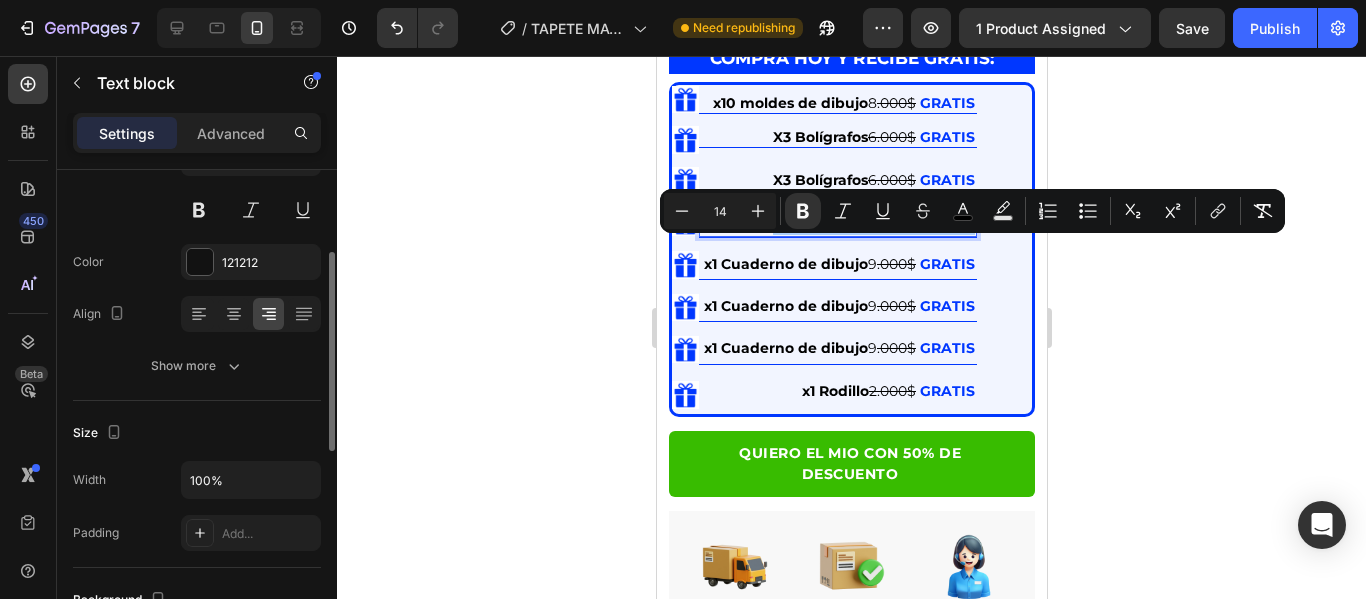 click 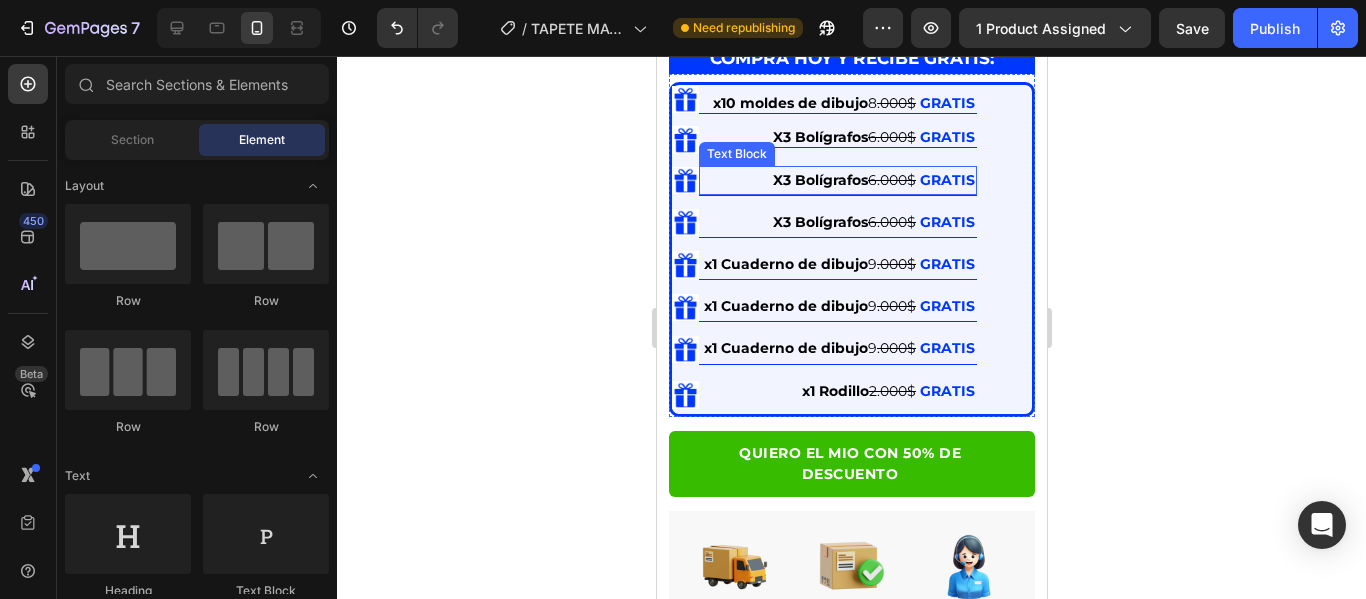 click on "X3 Bolígrafos" at bounding box center (819, 180) 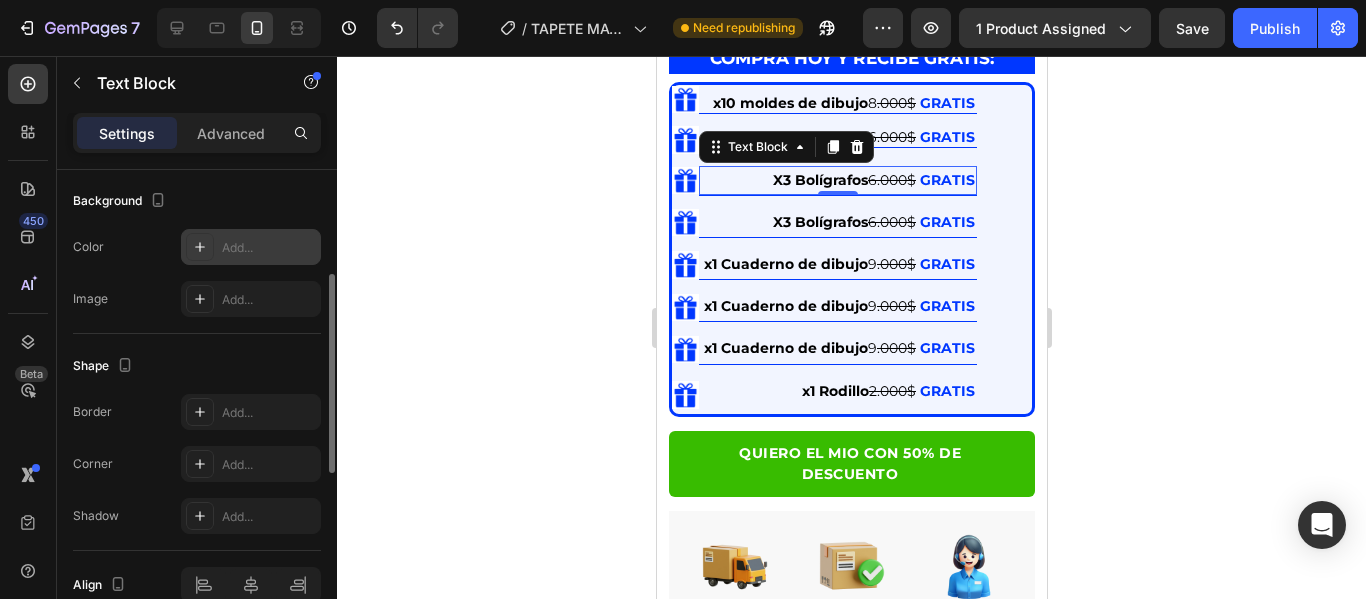 scroll, scrollTop: 399, scrollLeft: 0, axis: vertical 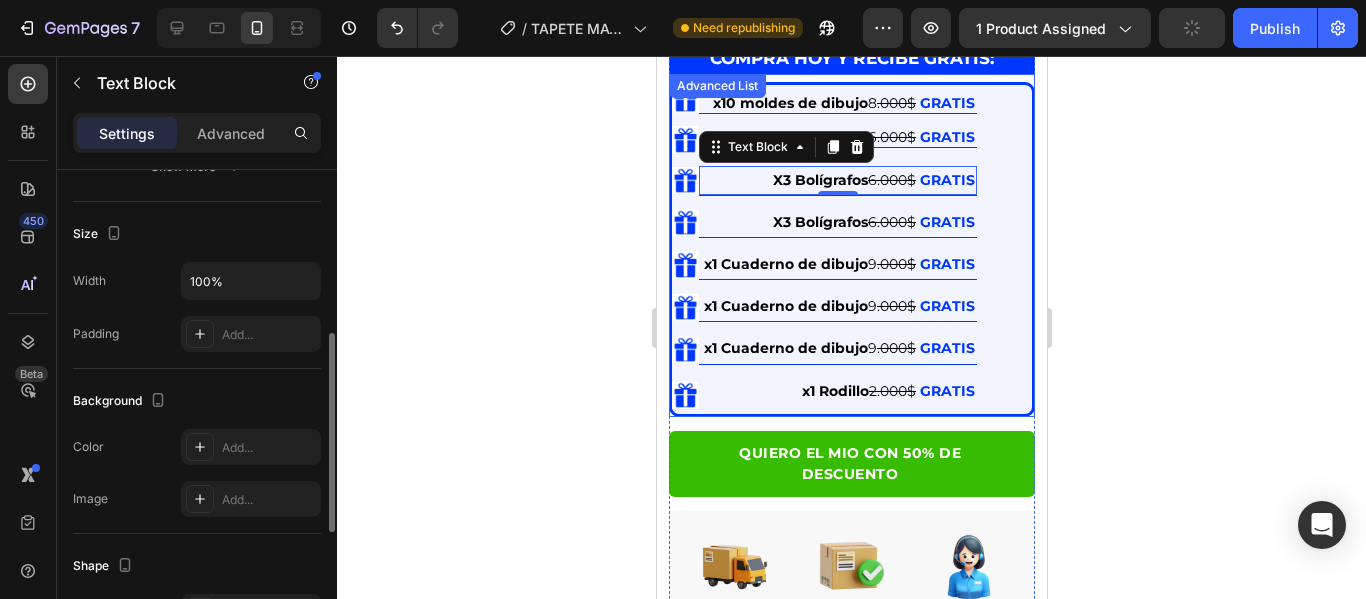 click on "Image x10 [ITEM]       8 .000$   GRATIS Text Block Image X3 [ITEM]                      6.000$   GRATIS Text Block Image X3 [ITEM]                      6.000$   GRATIS Text Block   0 Image X3 [ITEM]                      6.000$   GRATIS Text block Image x1 [ITEM]      9 .000$   GRATIS Text block Image x1 [ITEM]      9 .000$   GRATIS Text block Image x1 [ITEM]      9 .000$   GRATIS Text block Image x1 [ITEM]                             2.000$   GRATIS Text block" at bounding box center (823, 249) 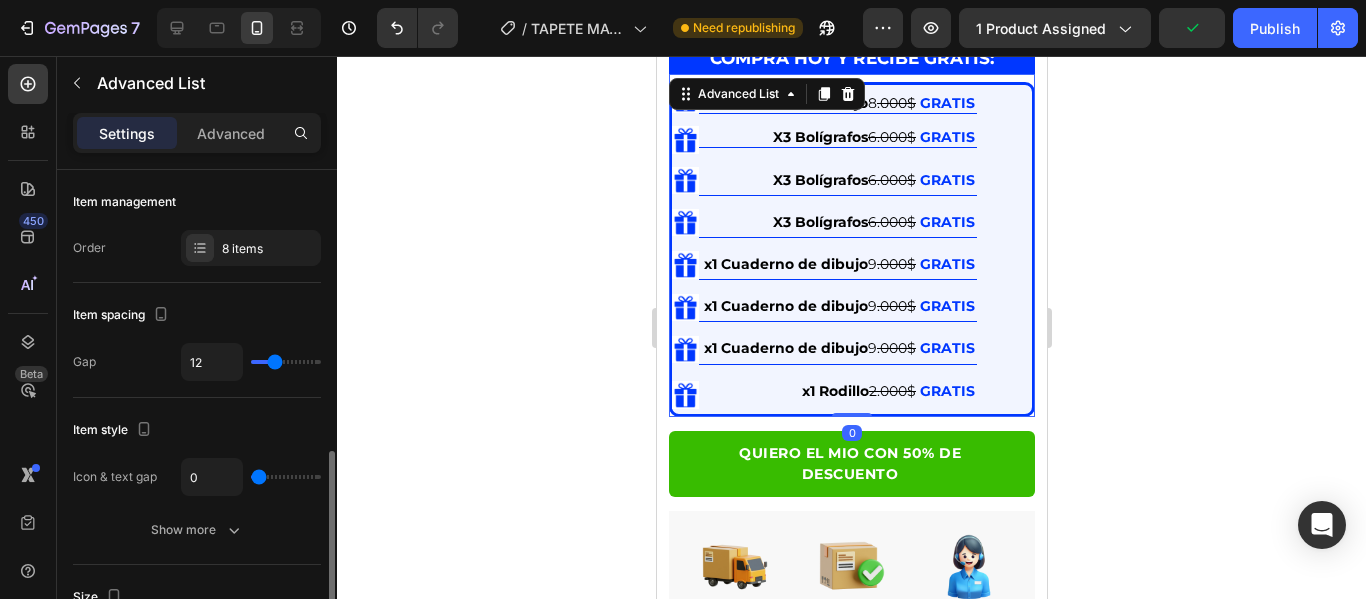 scroll, scrollTop: 200, scrollLeft: 0, axis: vertical 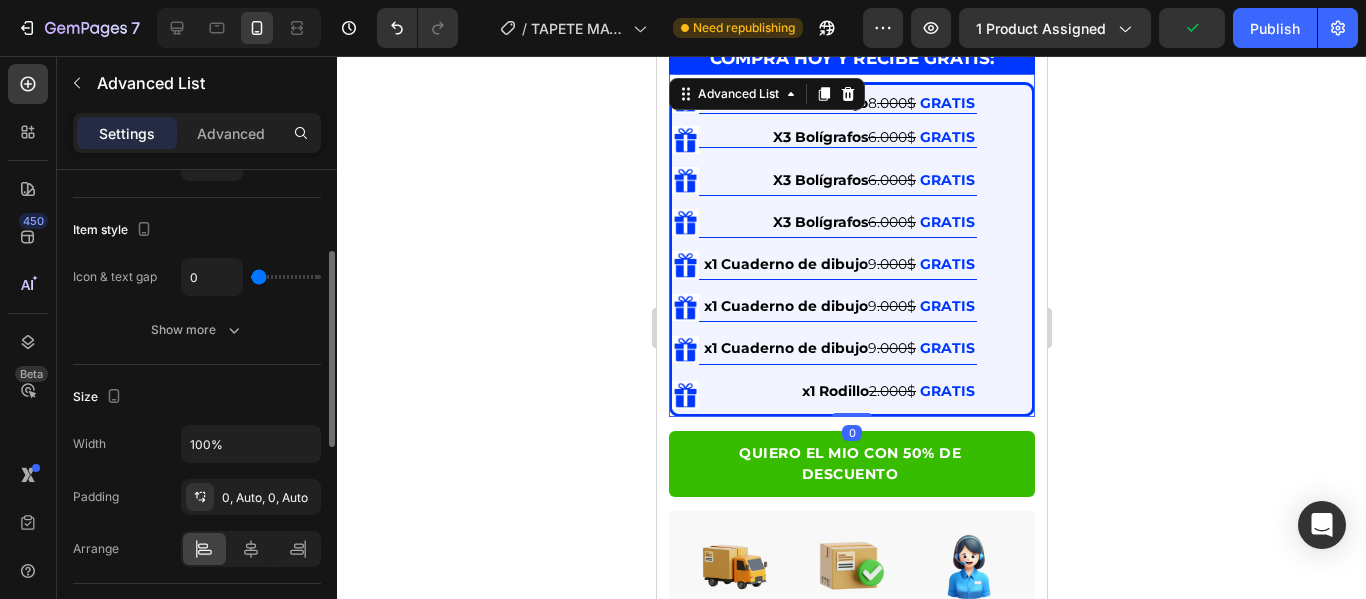 click on "Settings" at bounding box center [127, 133] 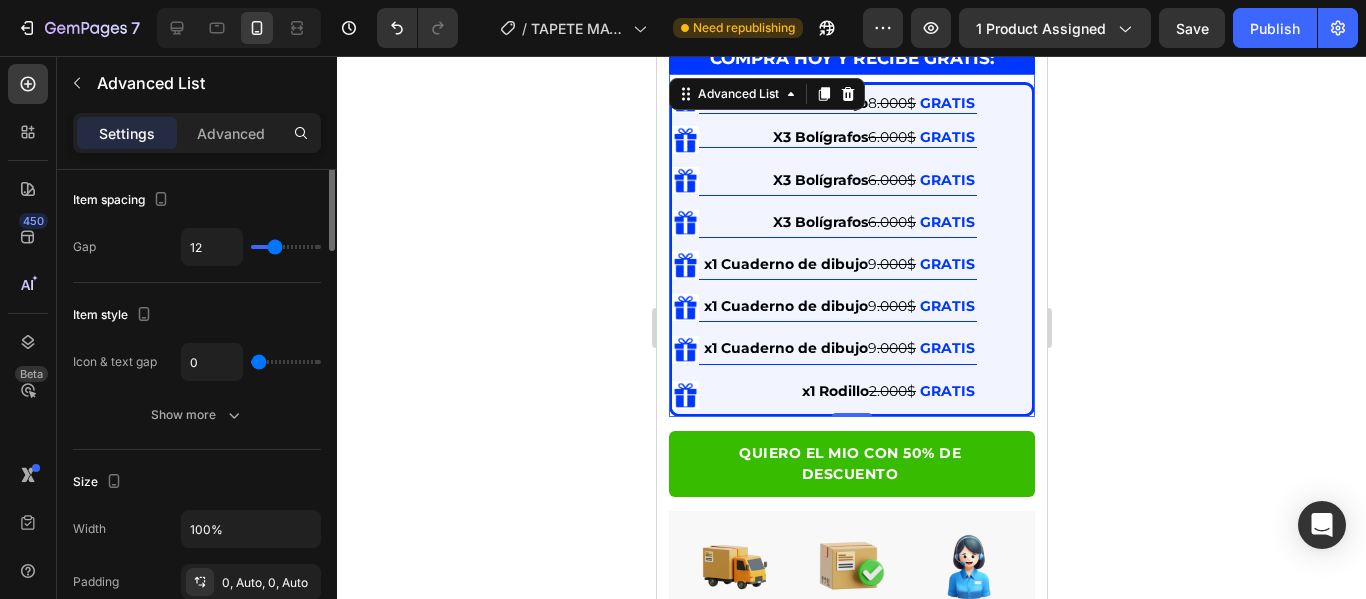 scroll, scrollTop: 0, scrollLeft: 0, axis: both 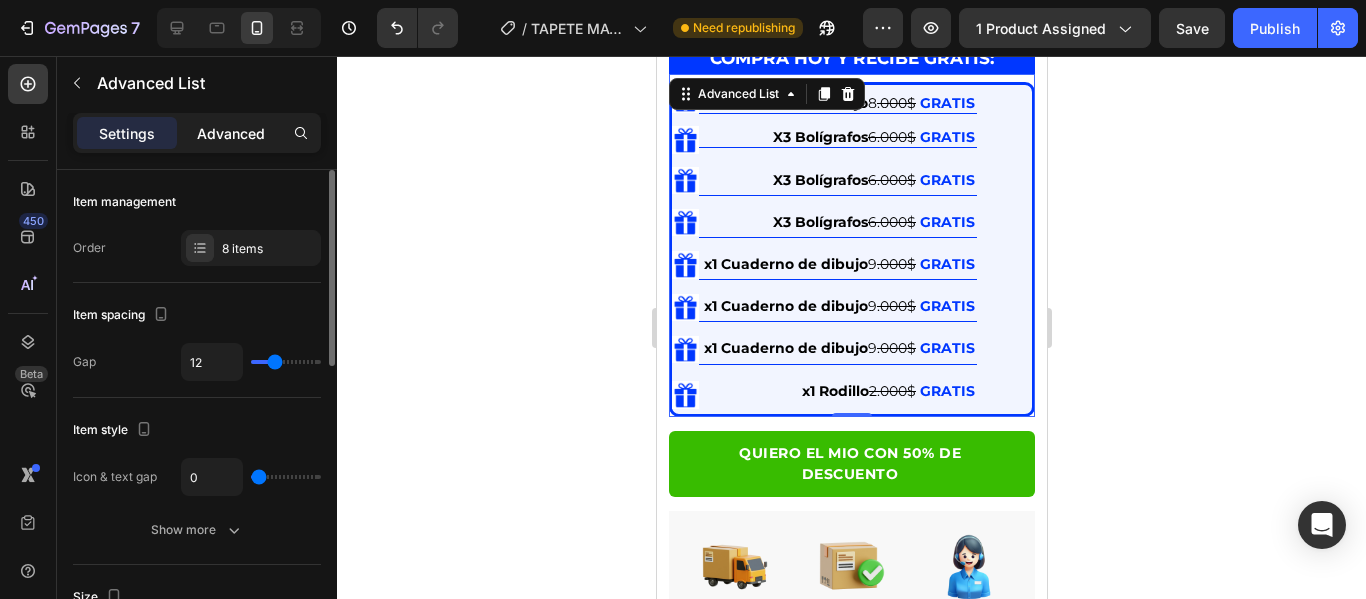 click on "Advanced" at bounding box center [231, 133] 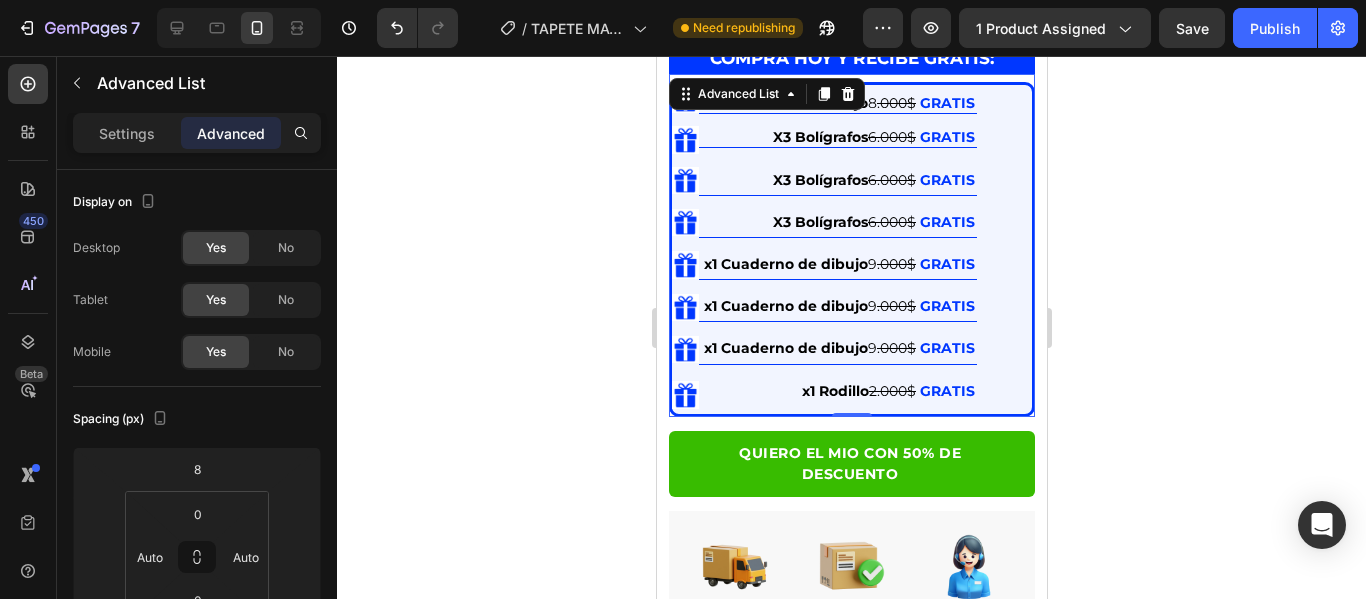 click 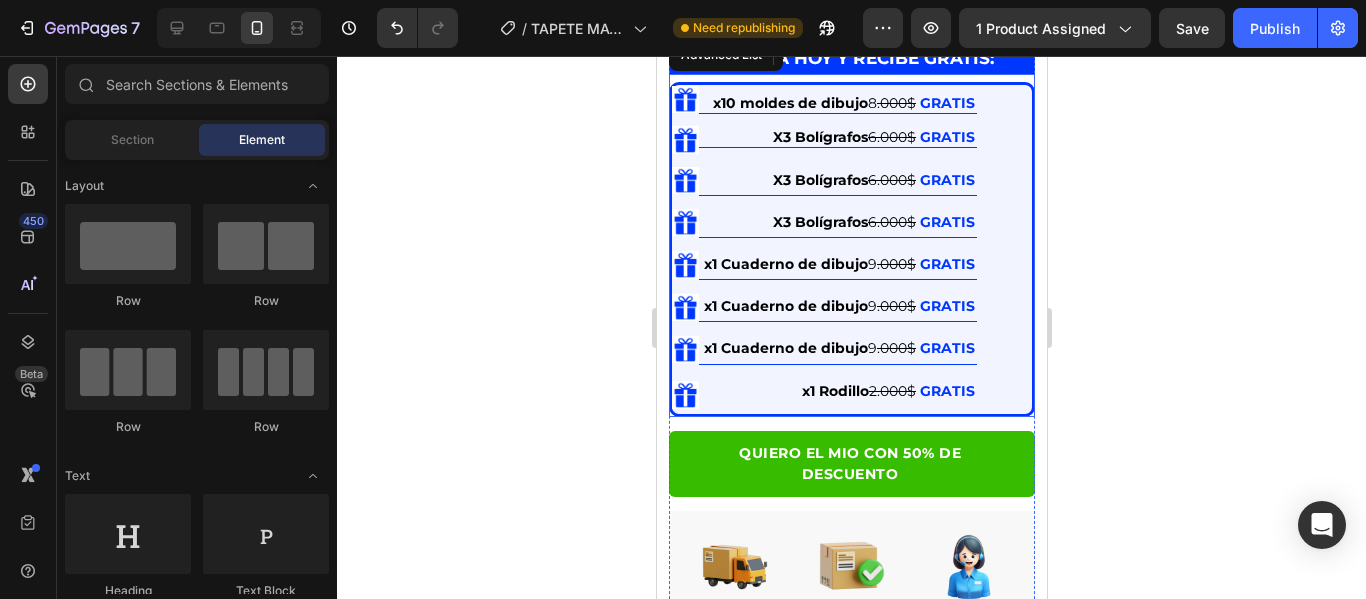 click on "Image x10 [ITEM]       8 .000$   GRATIS Text Block Image X3 [ITEM]                      6.000$   GRATIS Text Block Image X3 [ITEM]                      6.000$   GRATIS Text Block Image X3 [ITEM]                      6.000$   GRATIS Text block Image x1 [ITEM]      9 .000$   GRATIS Text block Image x1 [ITEM]      9 .000$   GRATIS Text block Image x1 [ITEM]      9 .000$   GRATIS Text block Image x1 [ITEM]                             2.000$   GRATIS Text block" at bounding box center [823, 249] 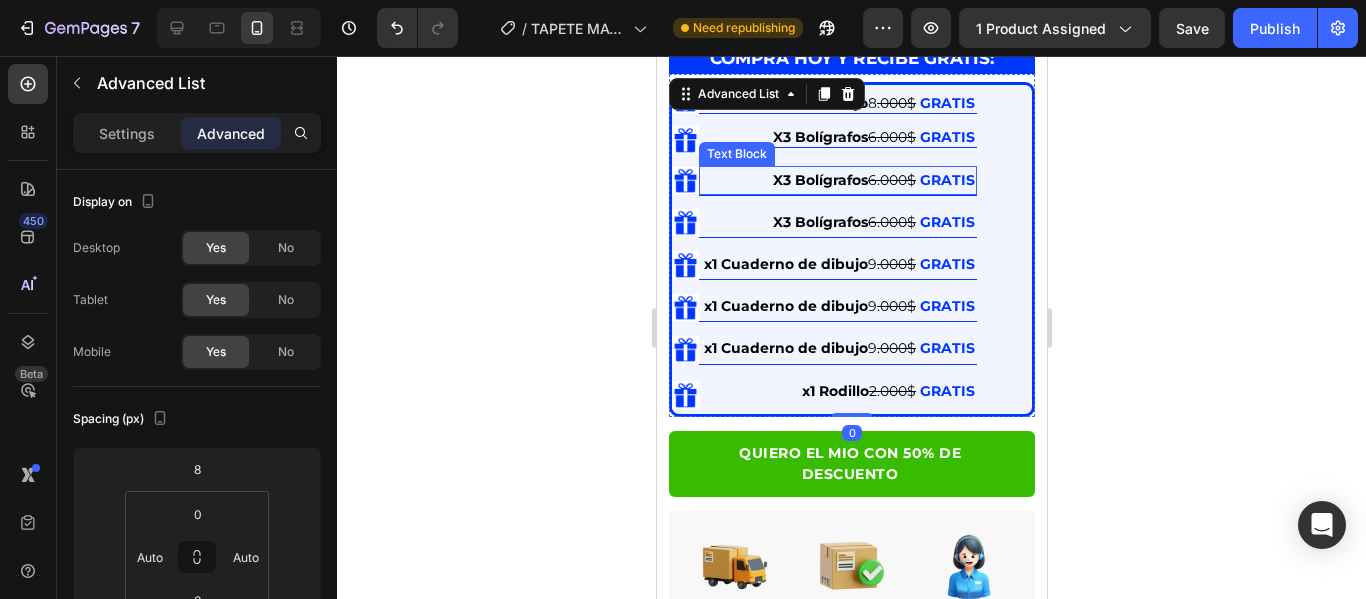 click on "X3 [ITEM]                   6.000$   GRATIS" at bounding box center [837, 180] 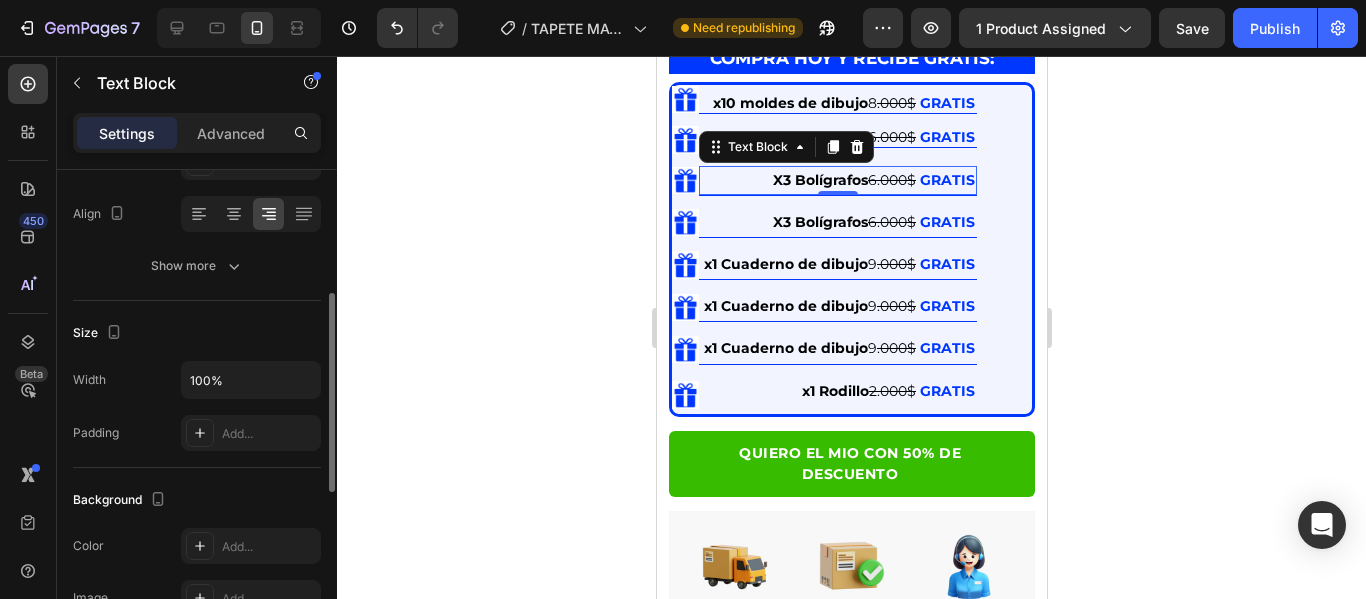 scroll, scrollTop: 100, scrollLeft: 0, axis: vertical 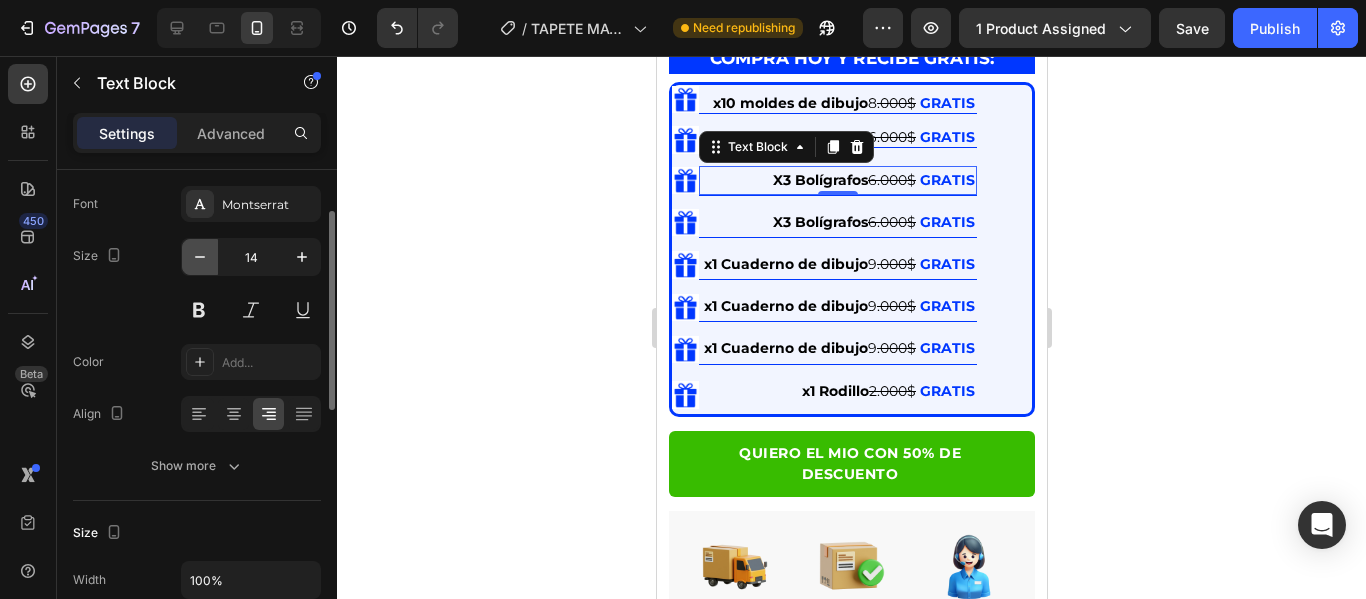 click 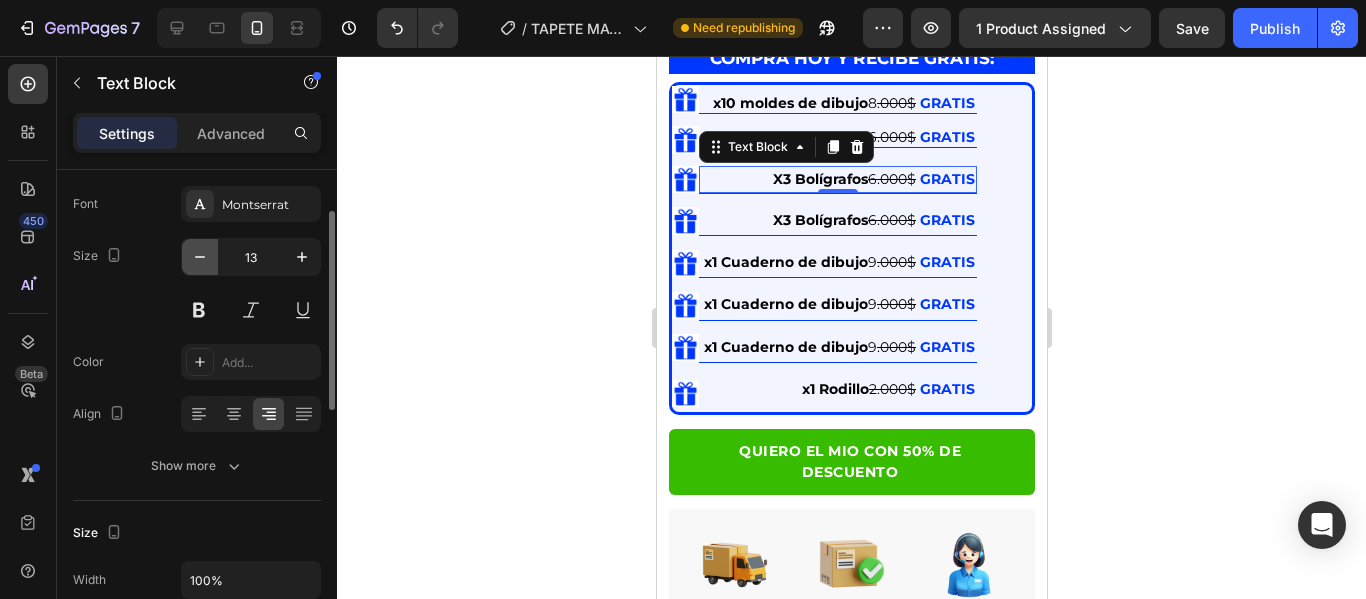 click 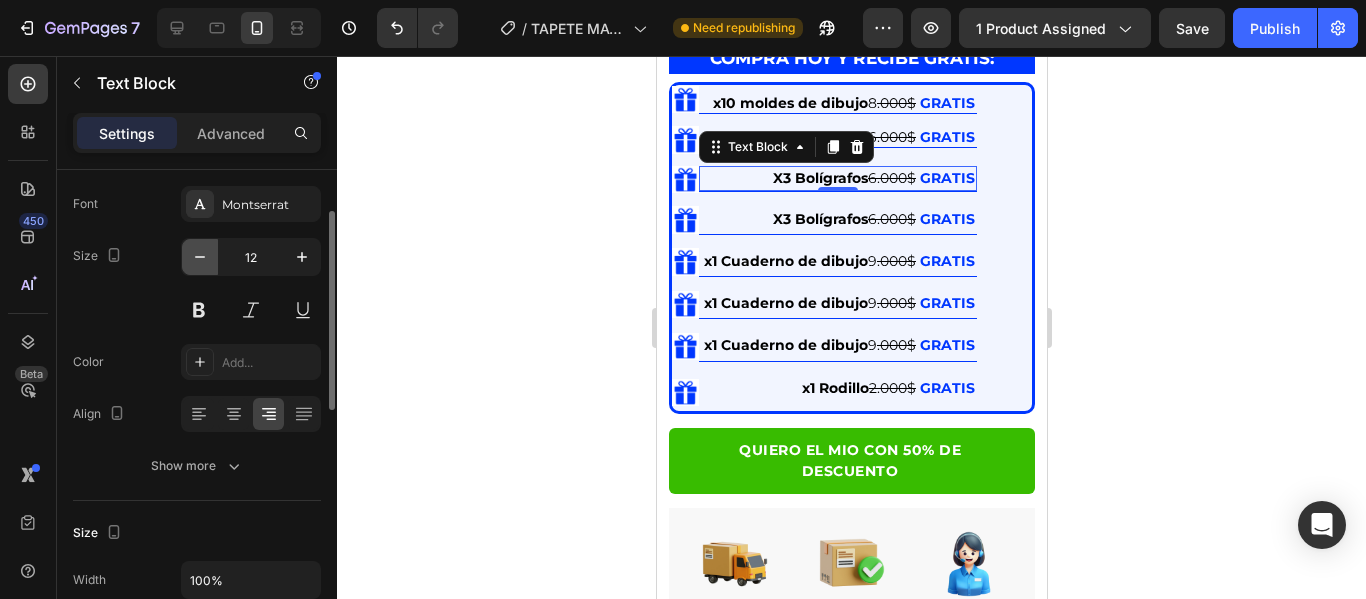 click 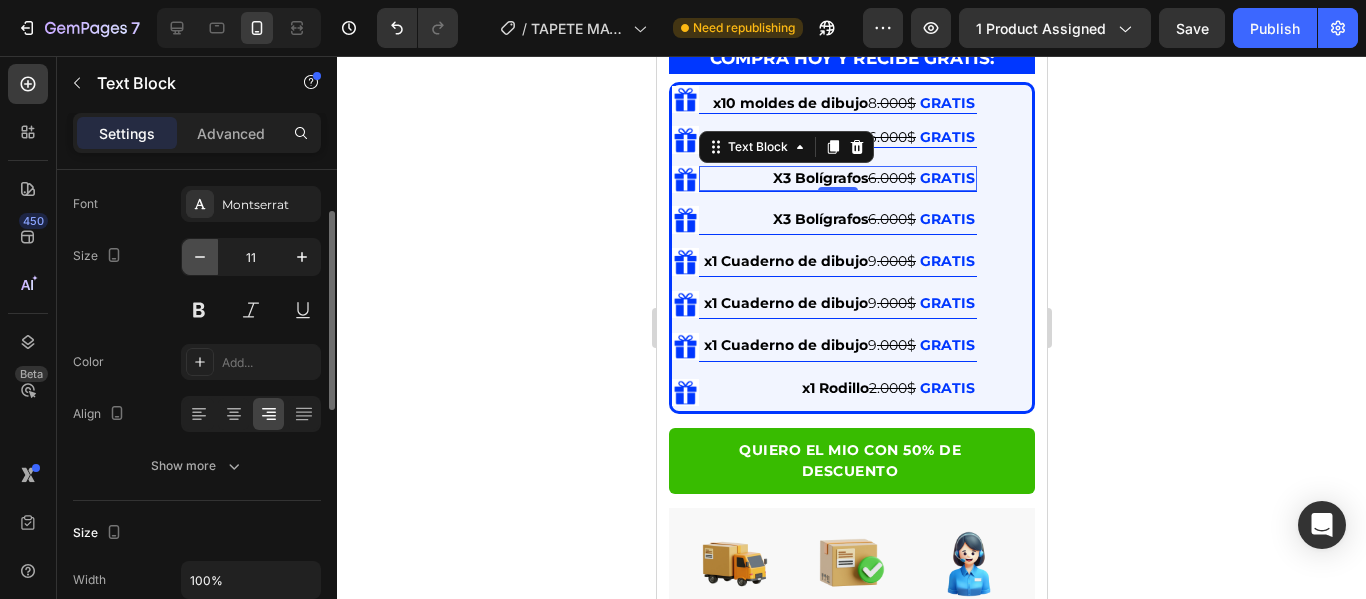 click 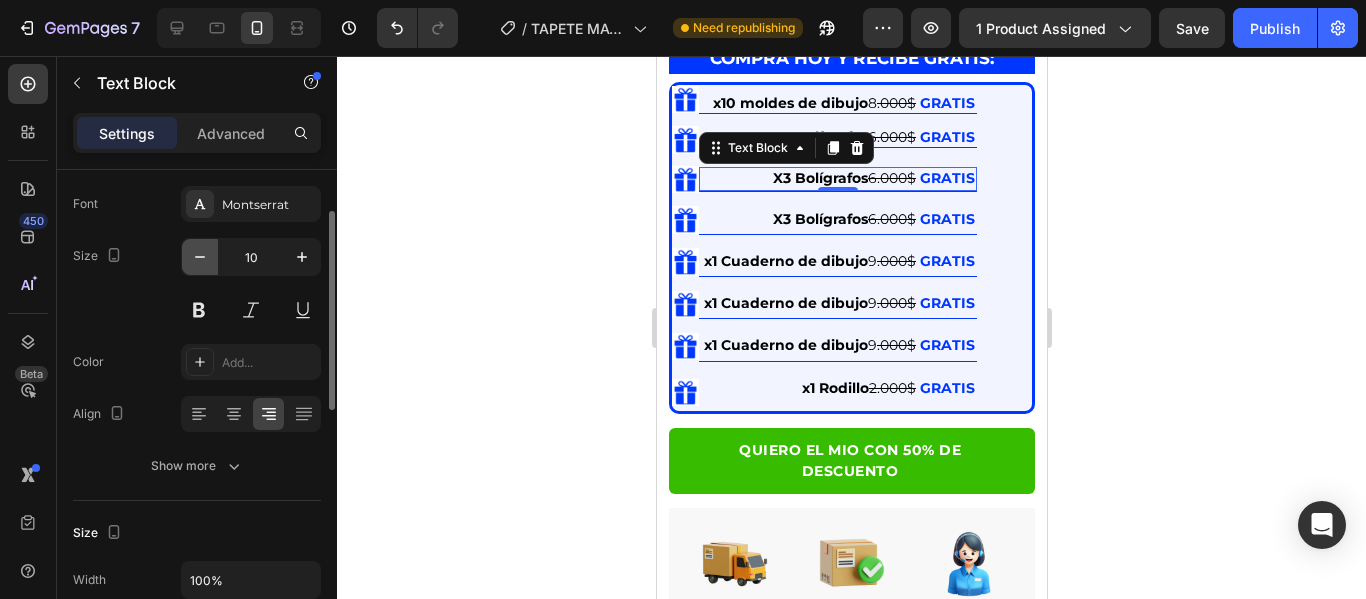click 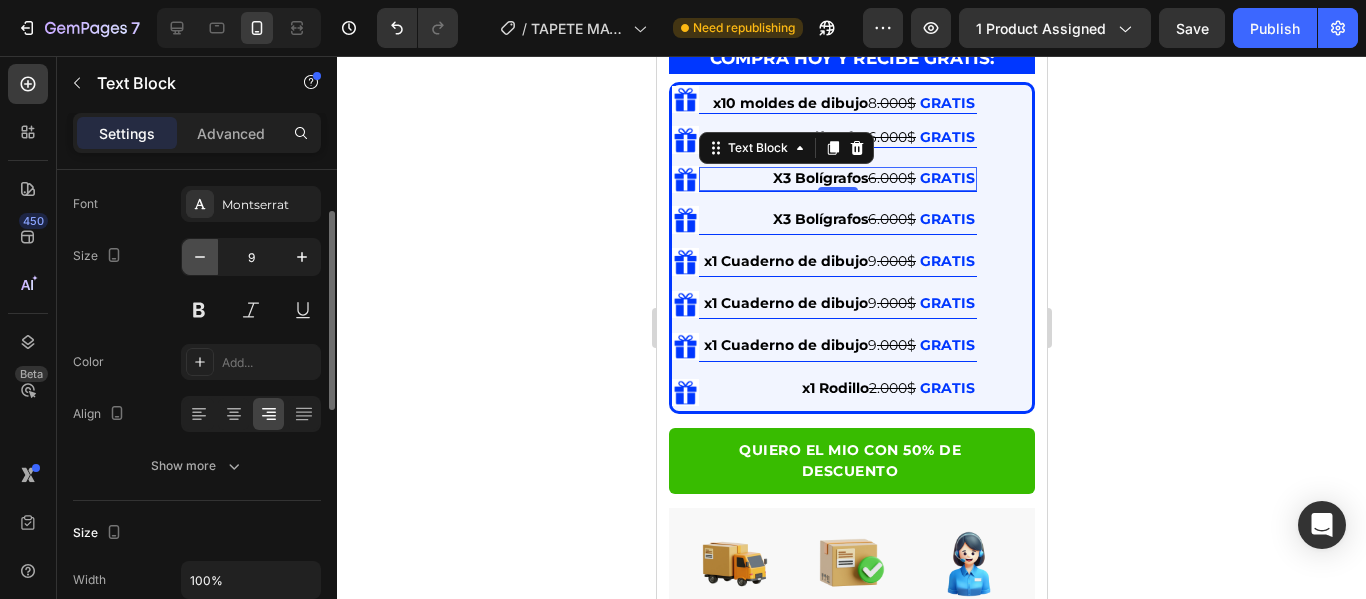 click 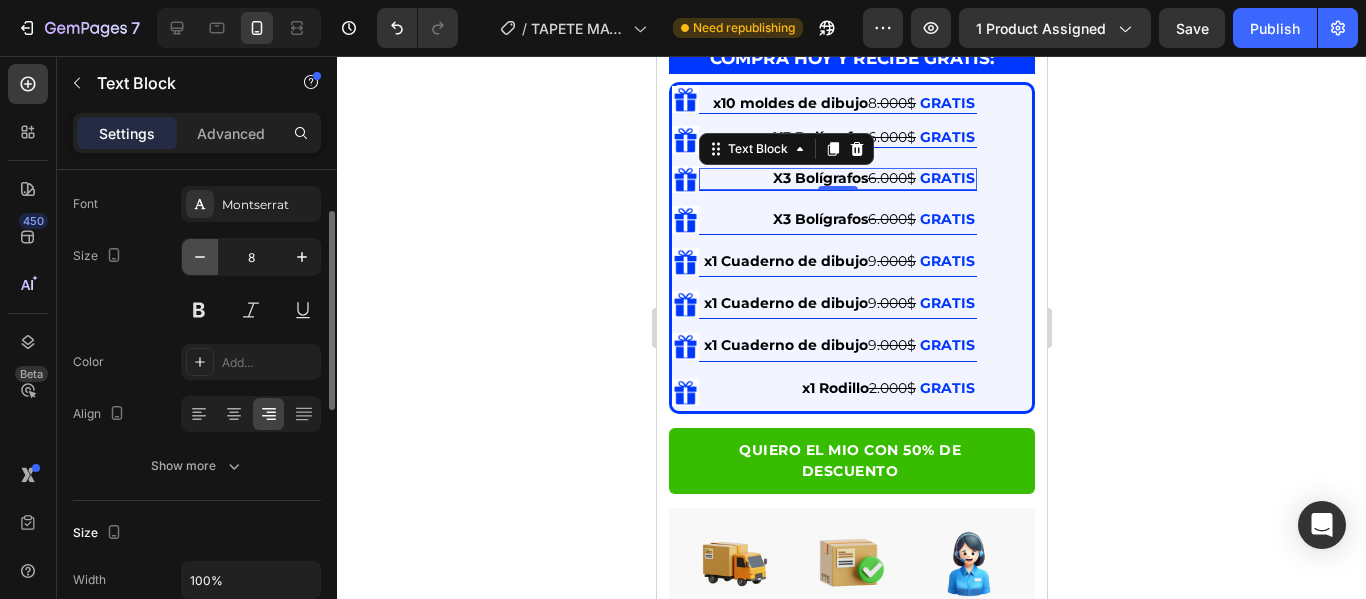 click 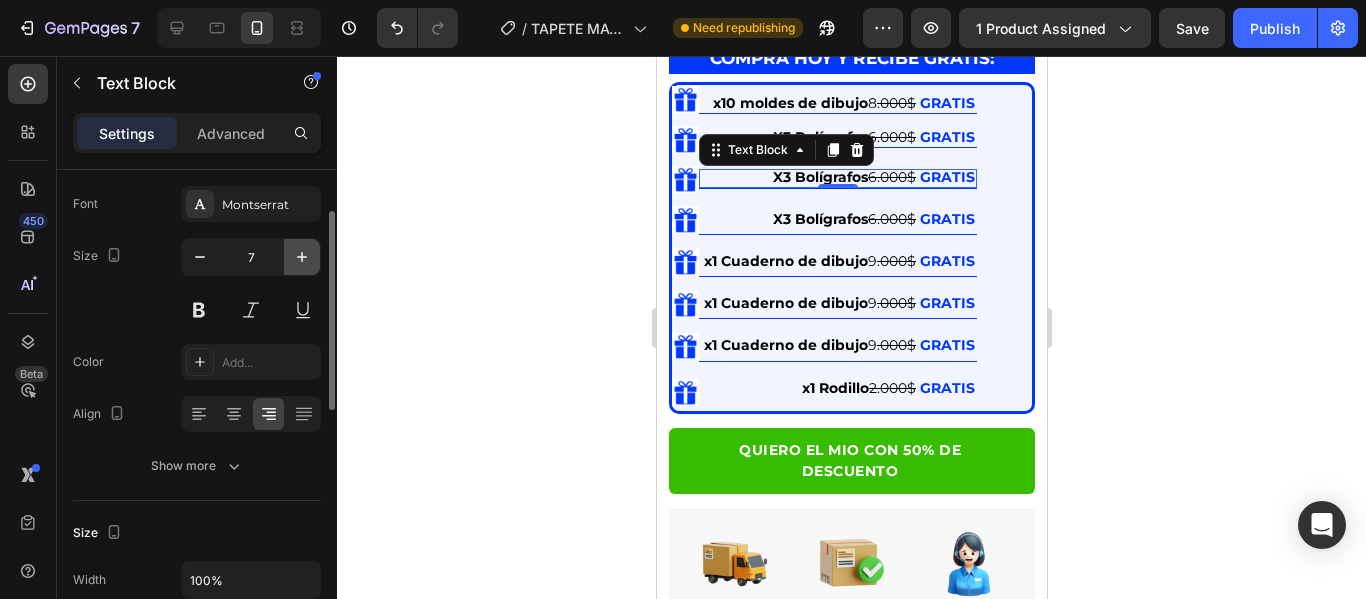 click 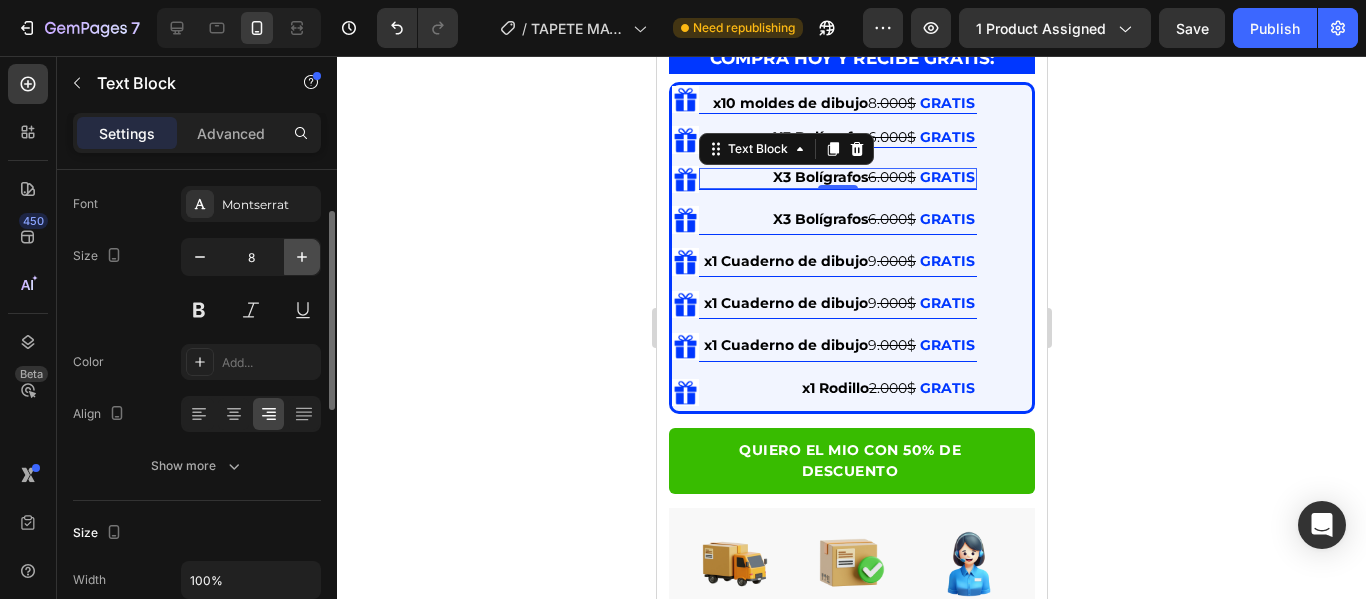 click 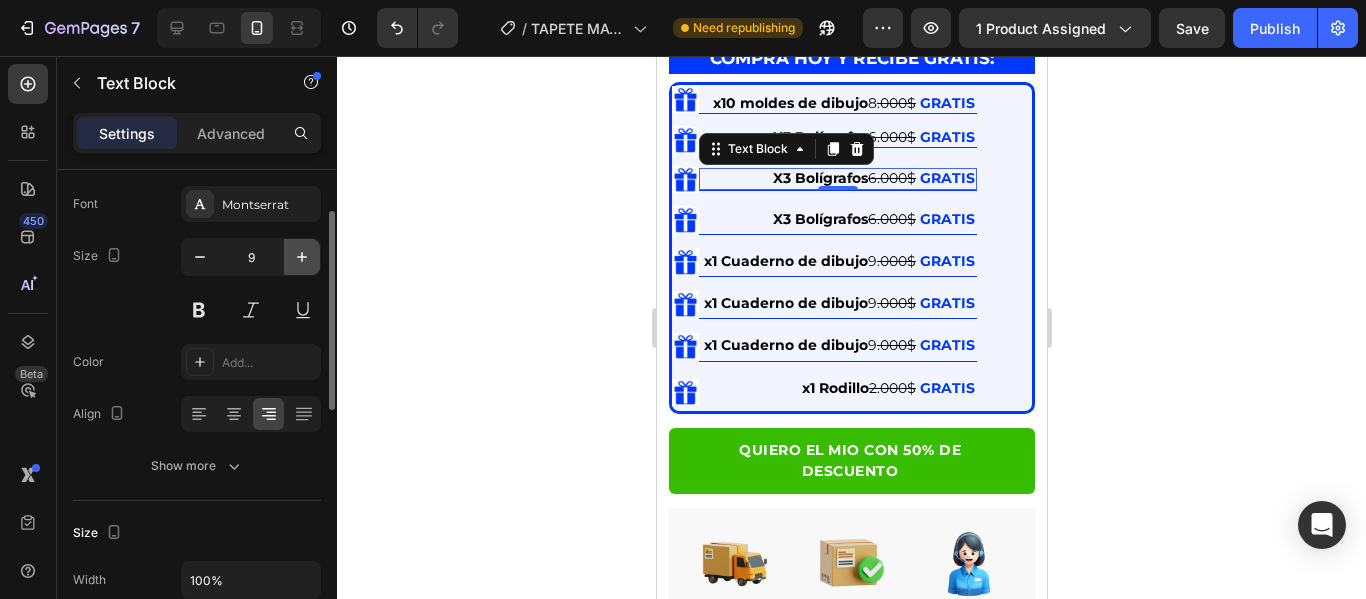 click at bounding box center [302, 257] 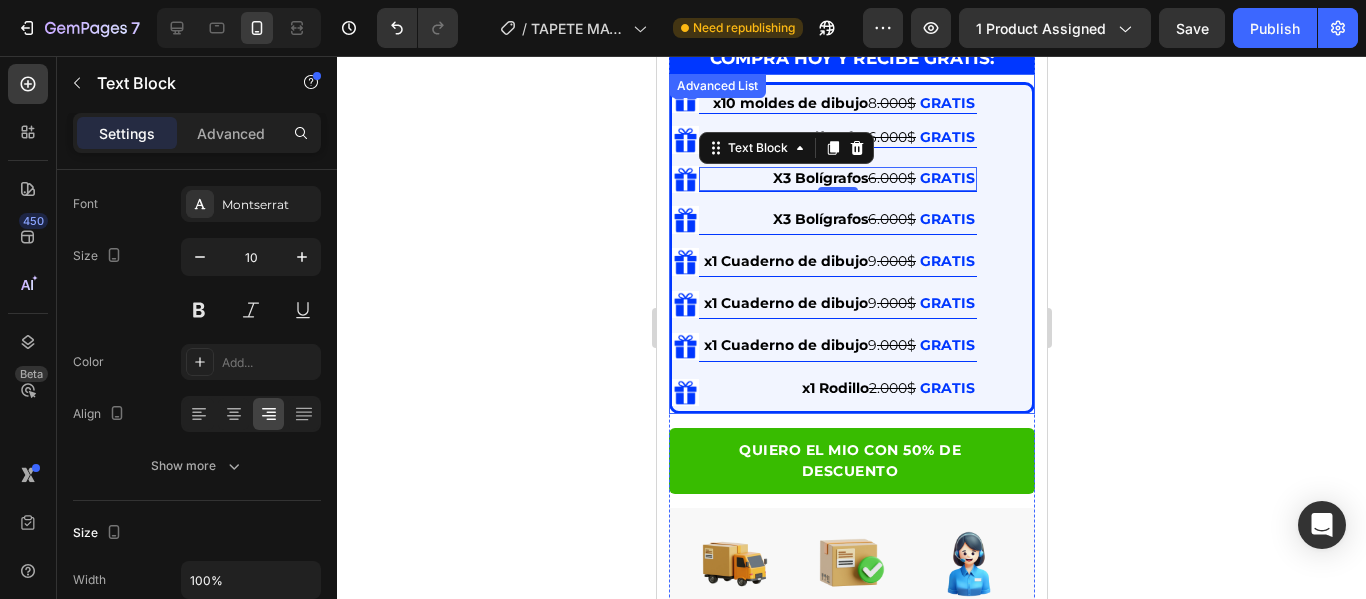 click on "X3 Bolígrafos" at bounding box center [819, 219] 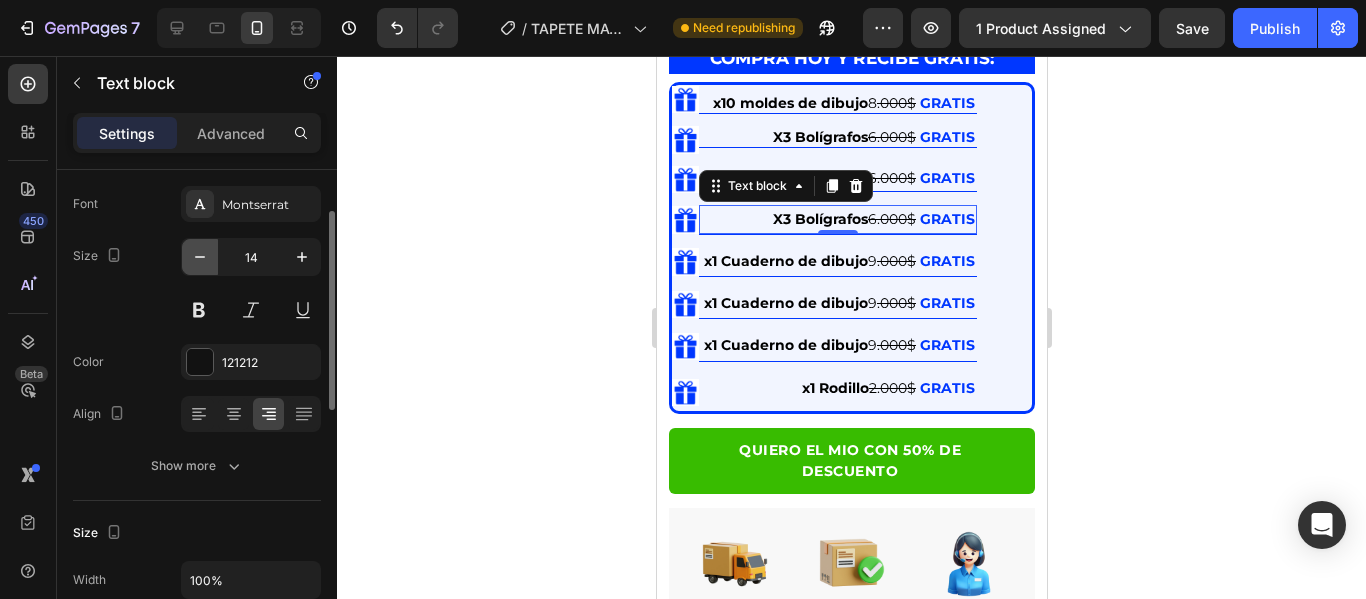 click 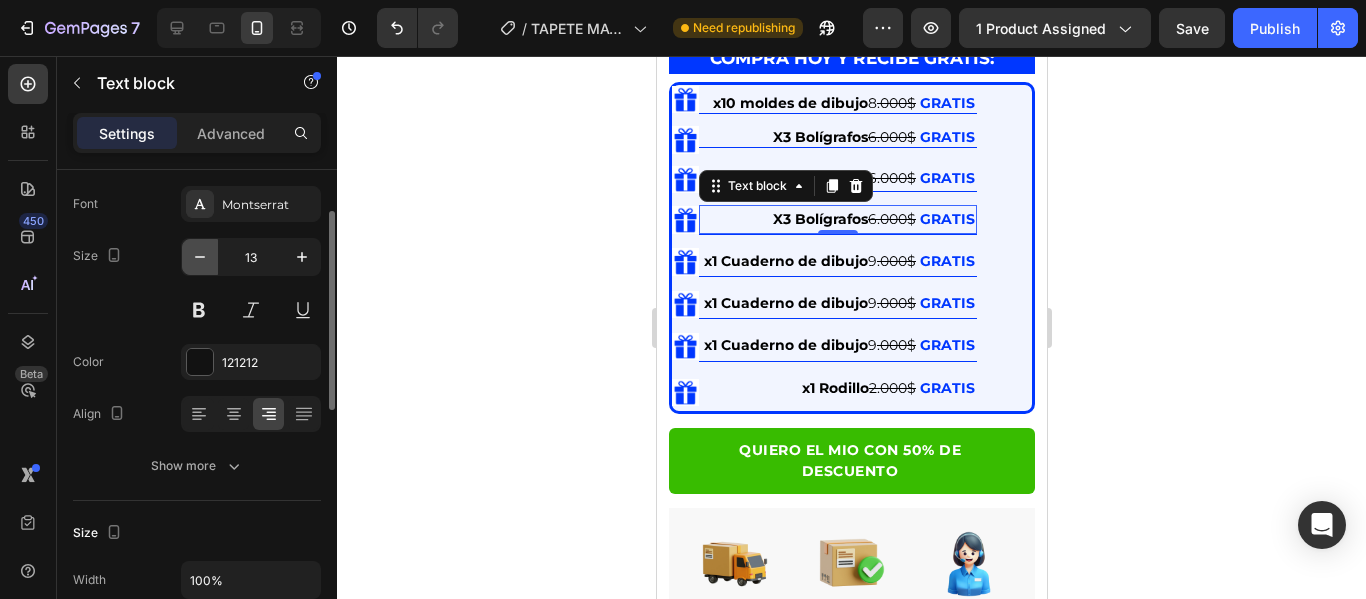 click 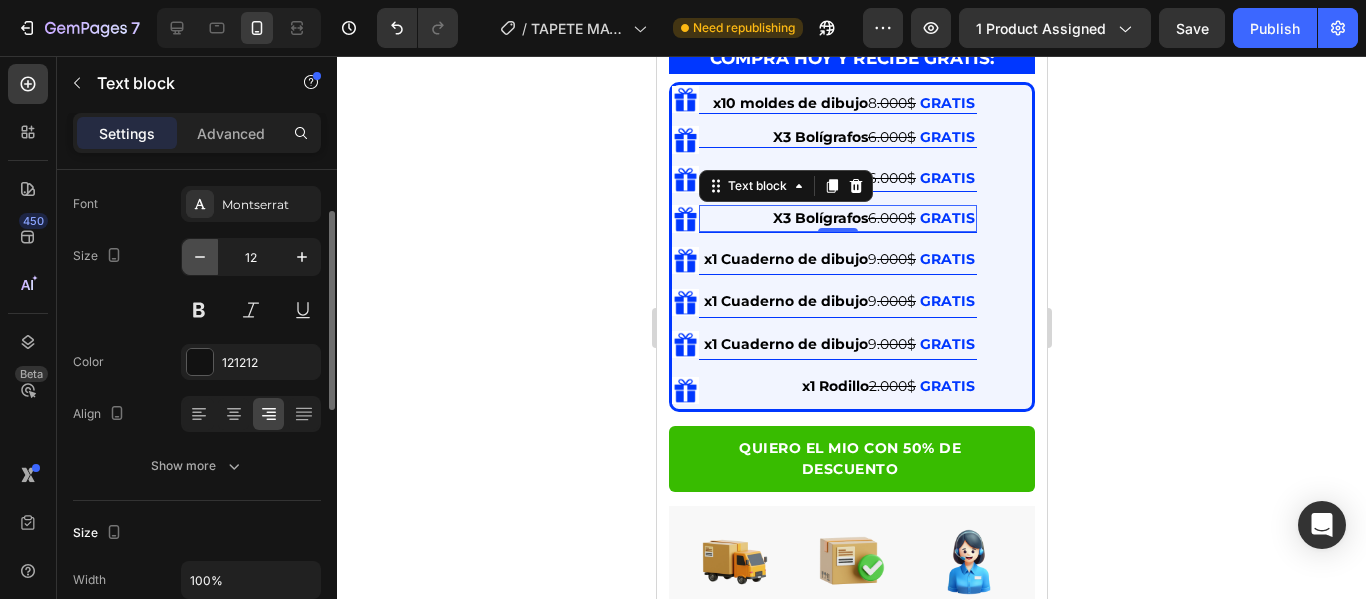 click 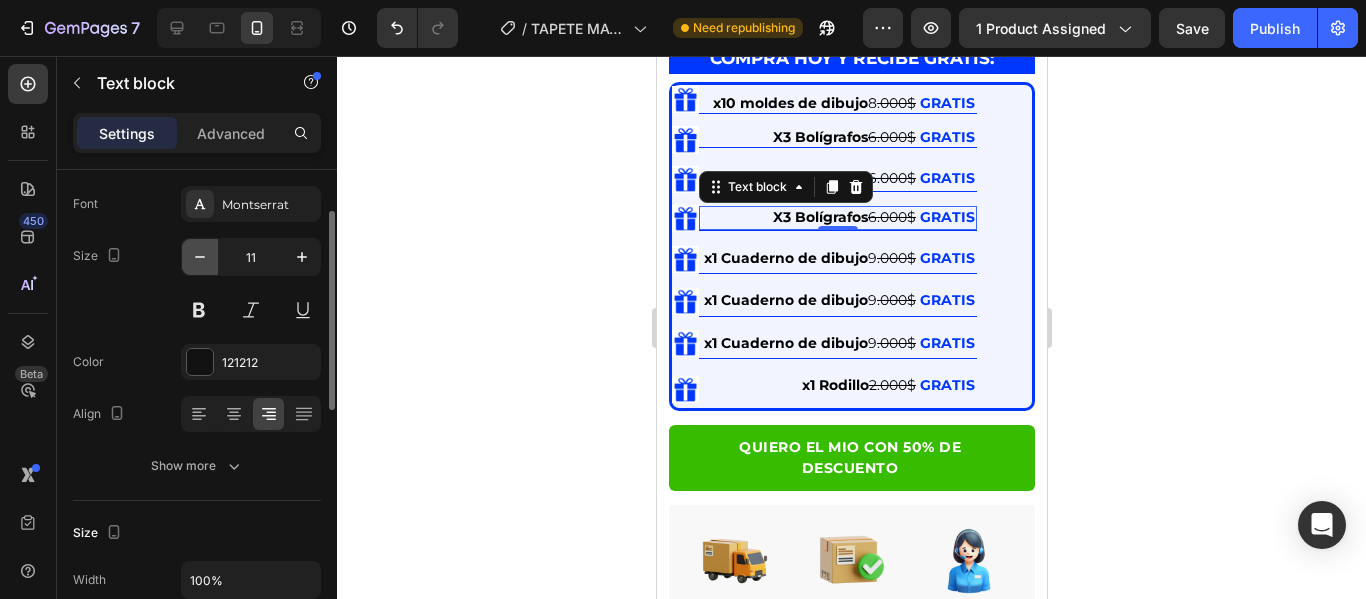 click 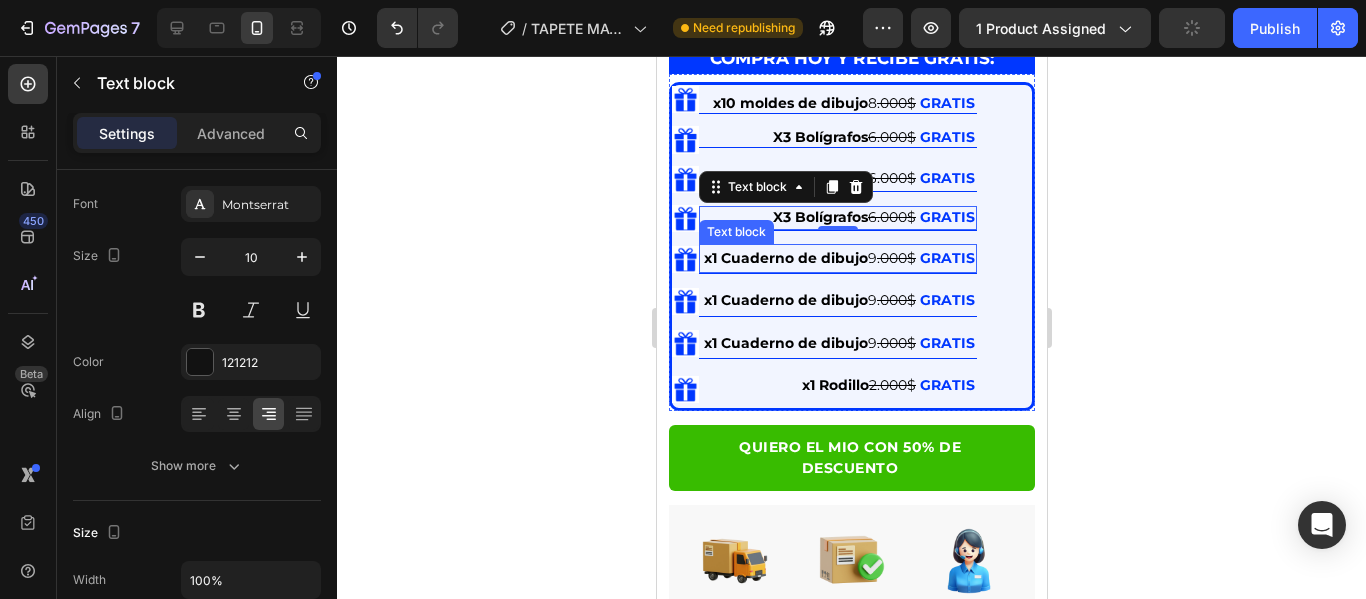 click on "x1 Cuaderno de dibujo" at bounding box center (785, 258) 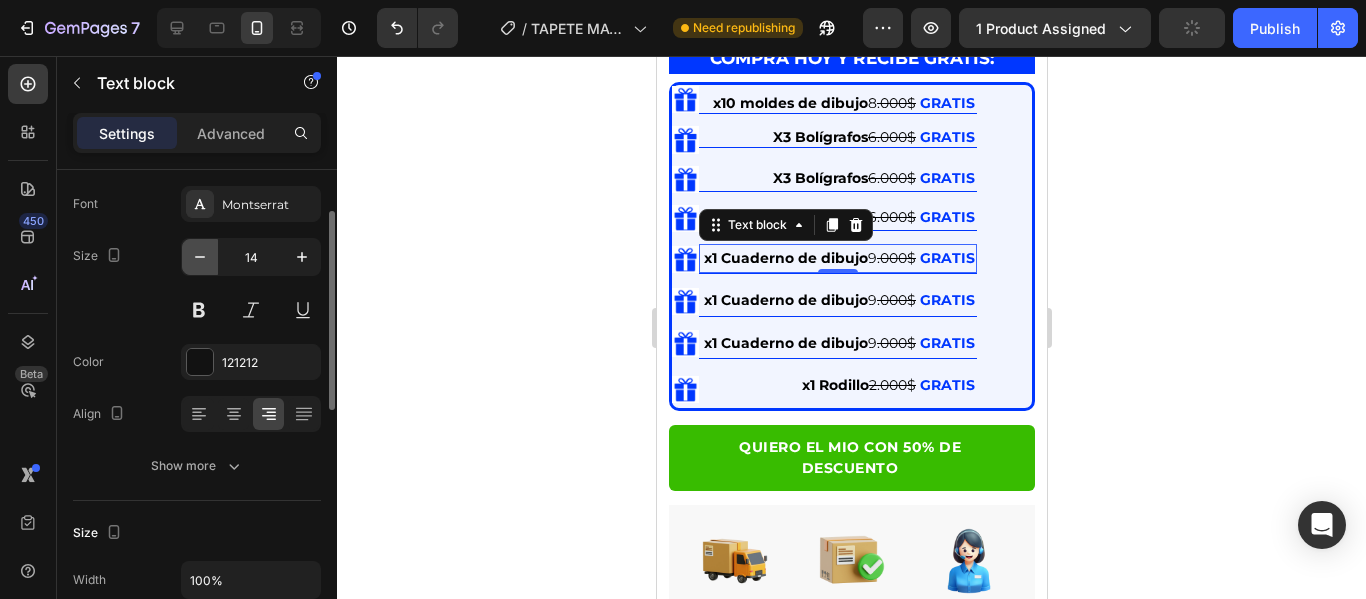 click 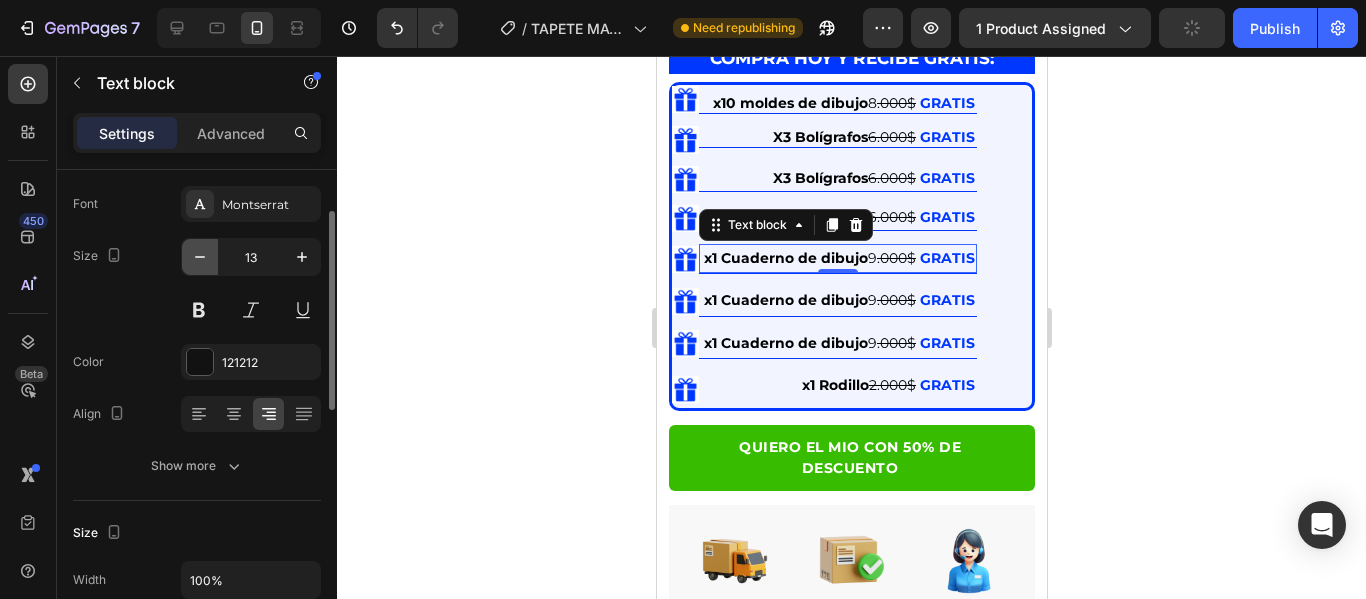 click 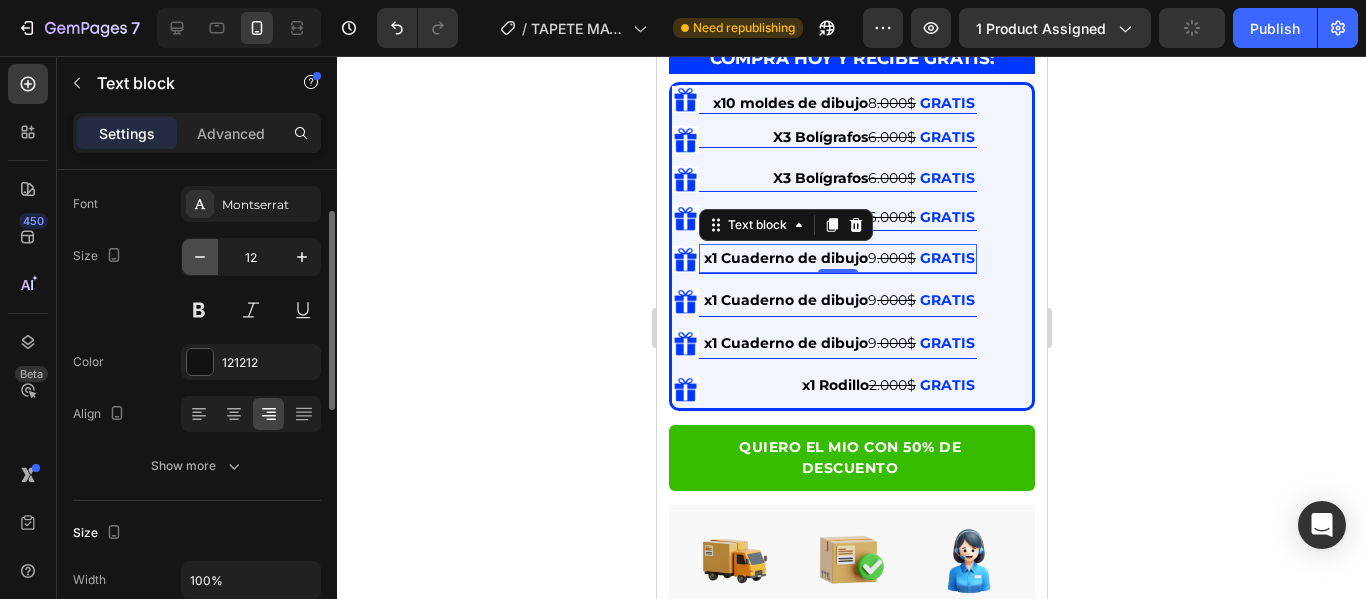 click 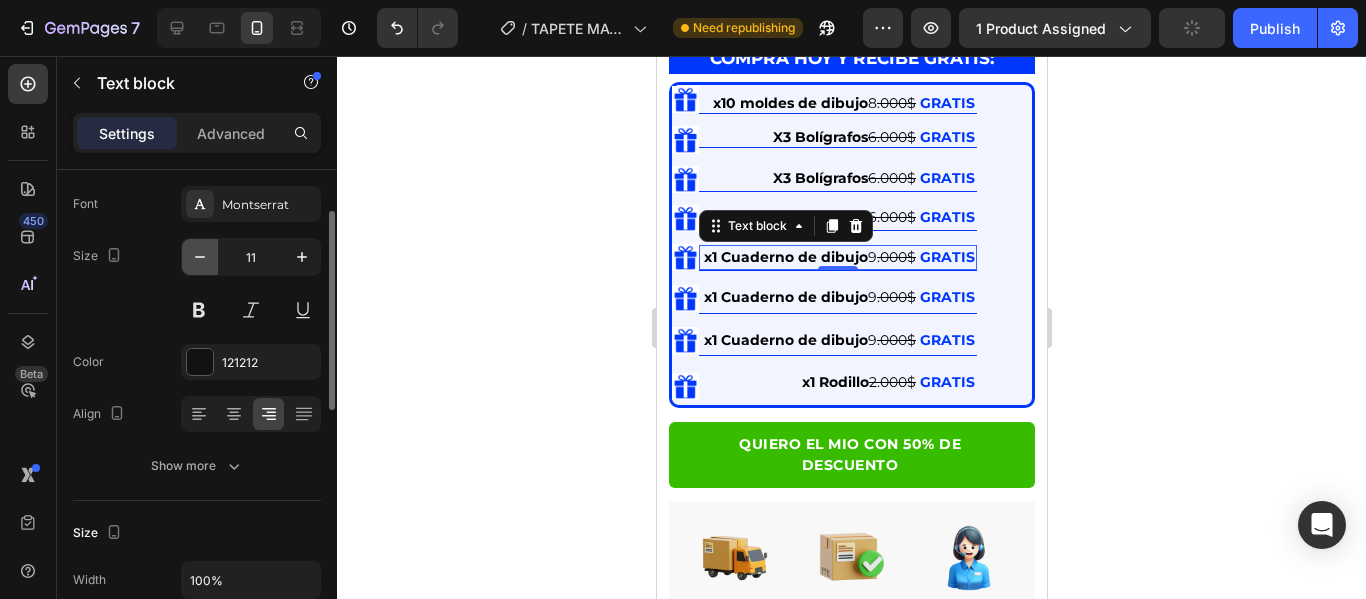 click 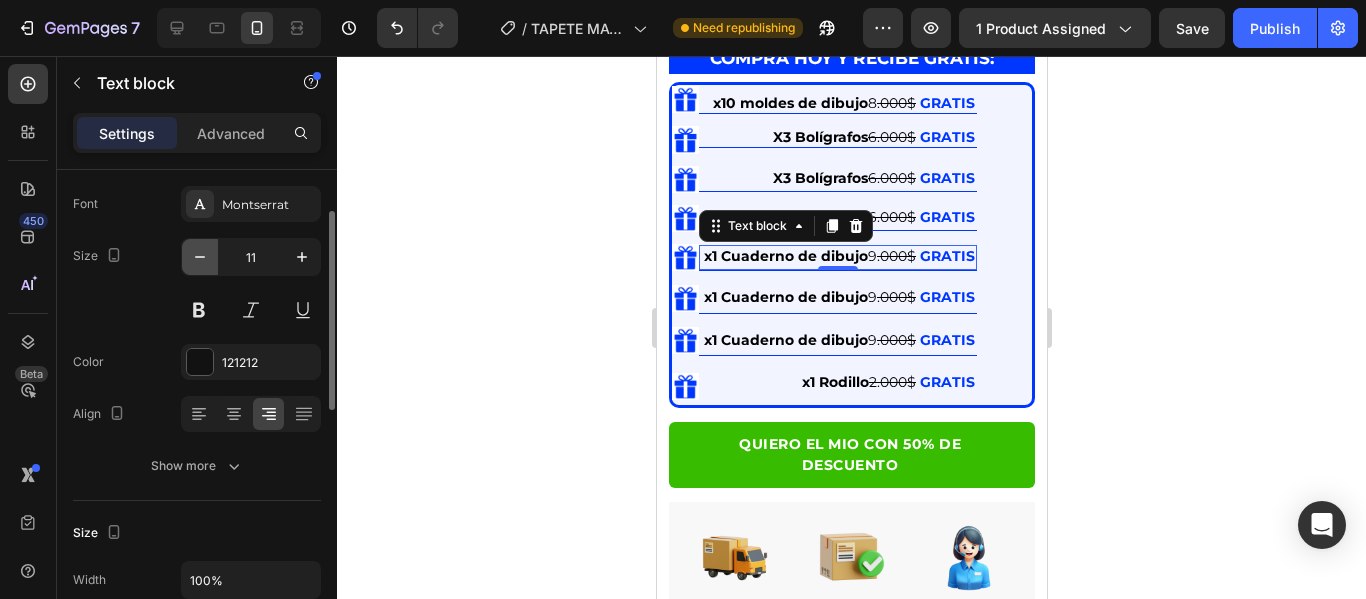 type on "10" 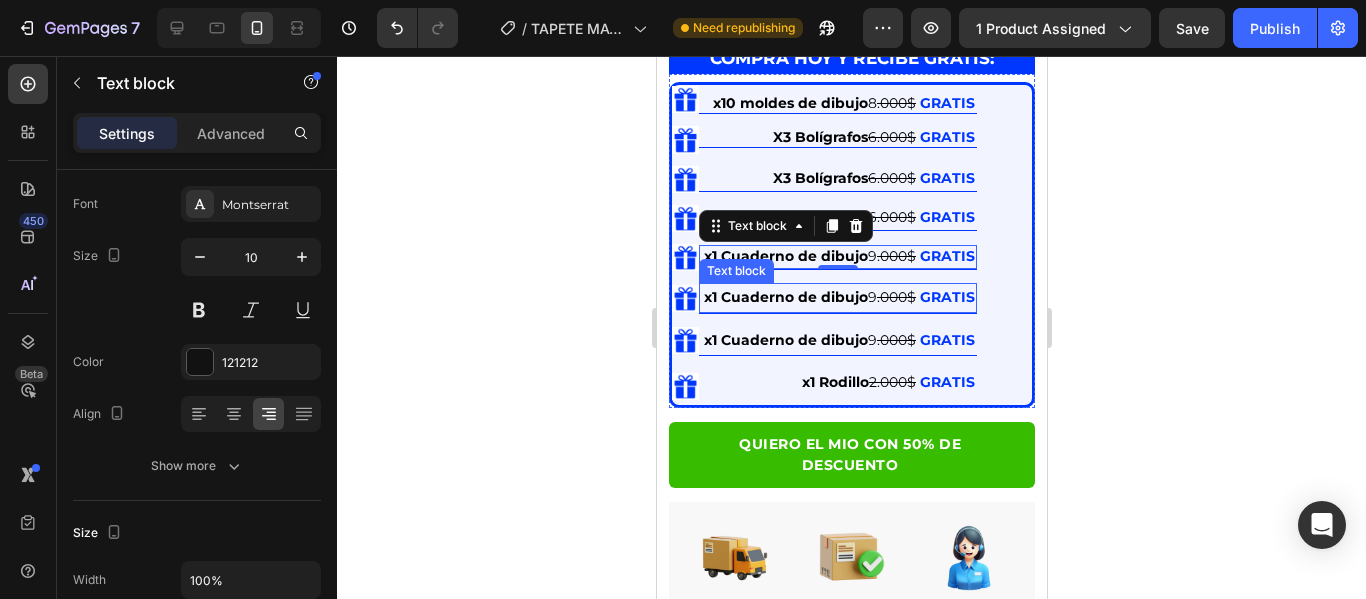 click on "x1 Cuaderno de dibujo" at bounding box center (785, 297) 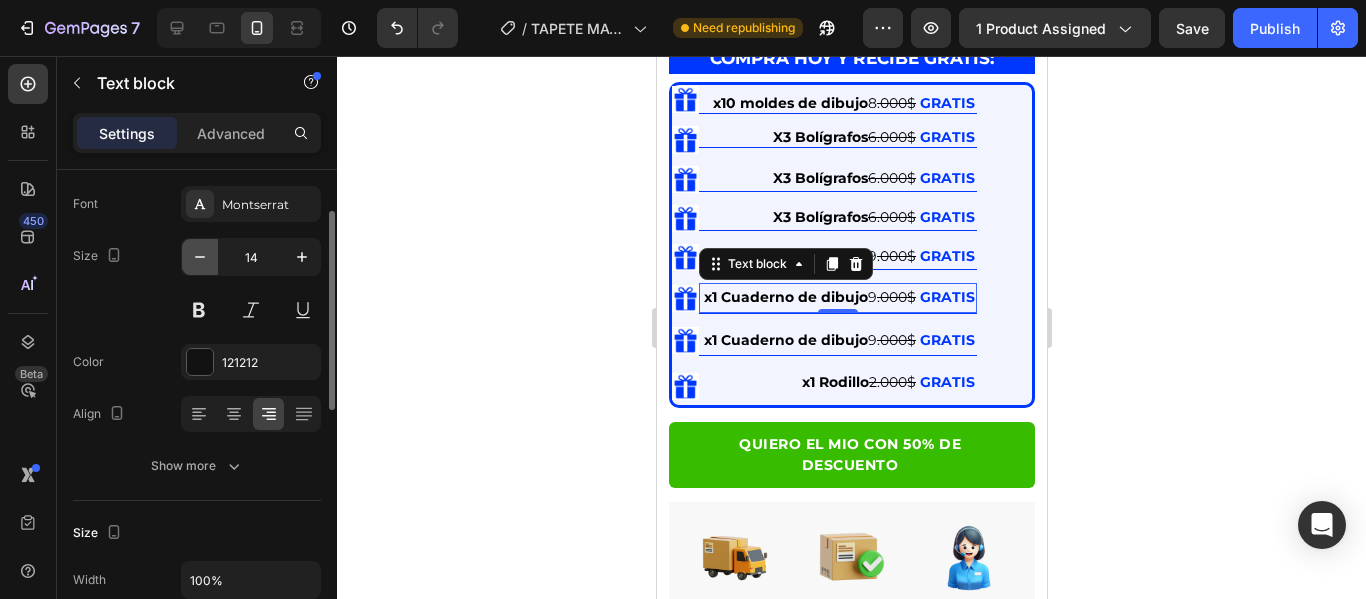 click 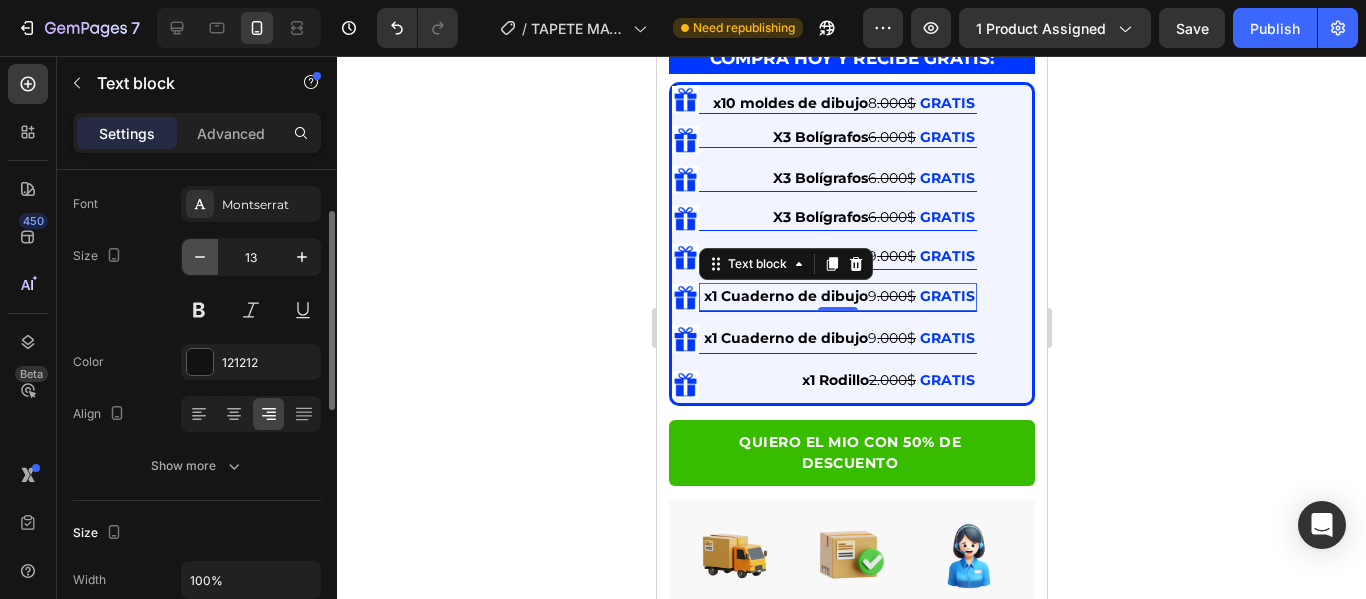click 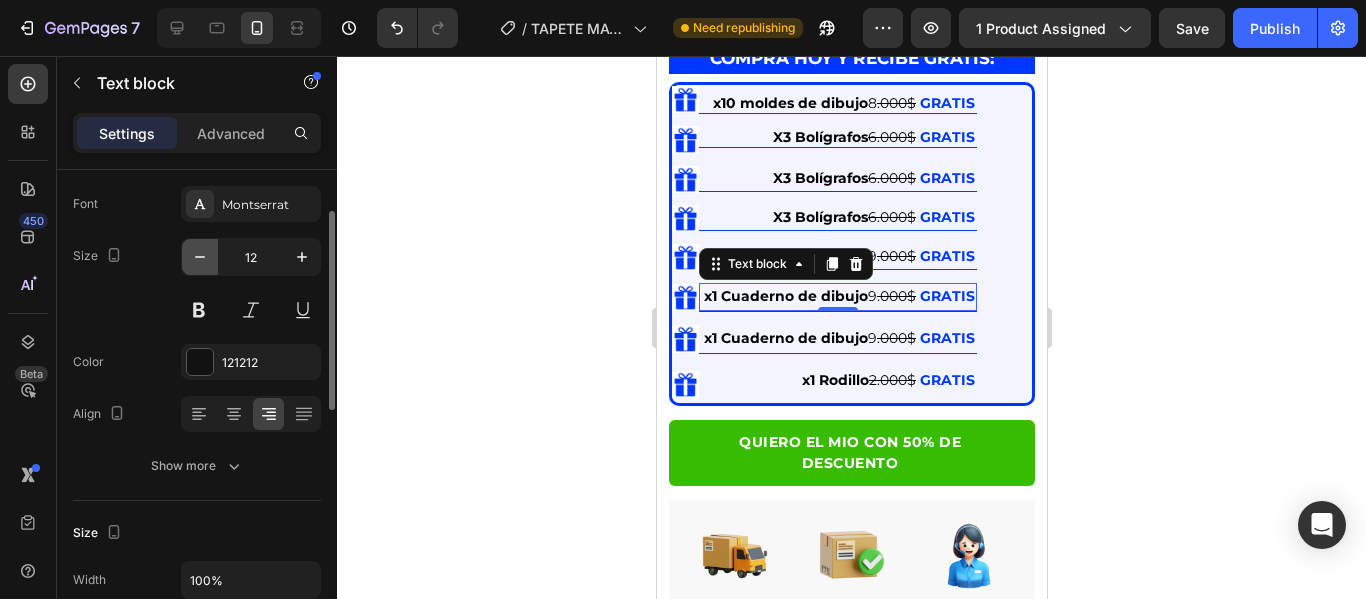 click 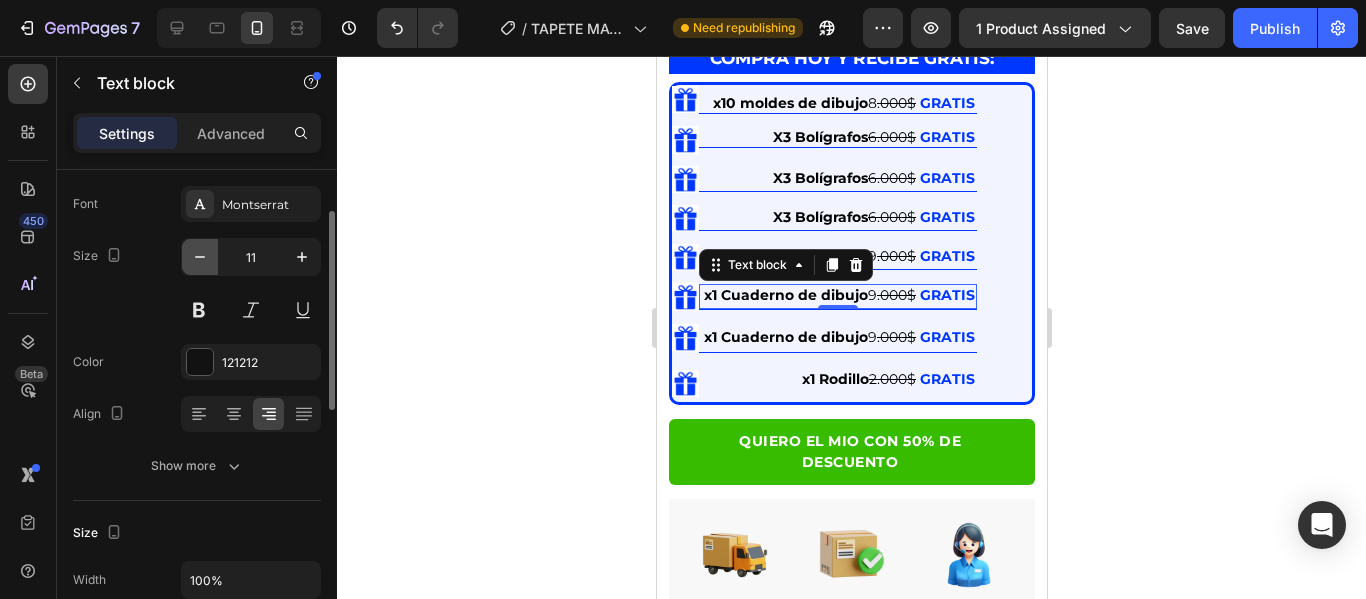 click 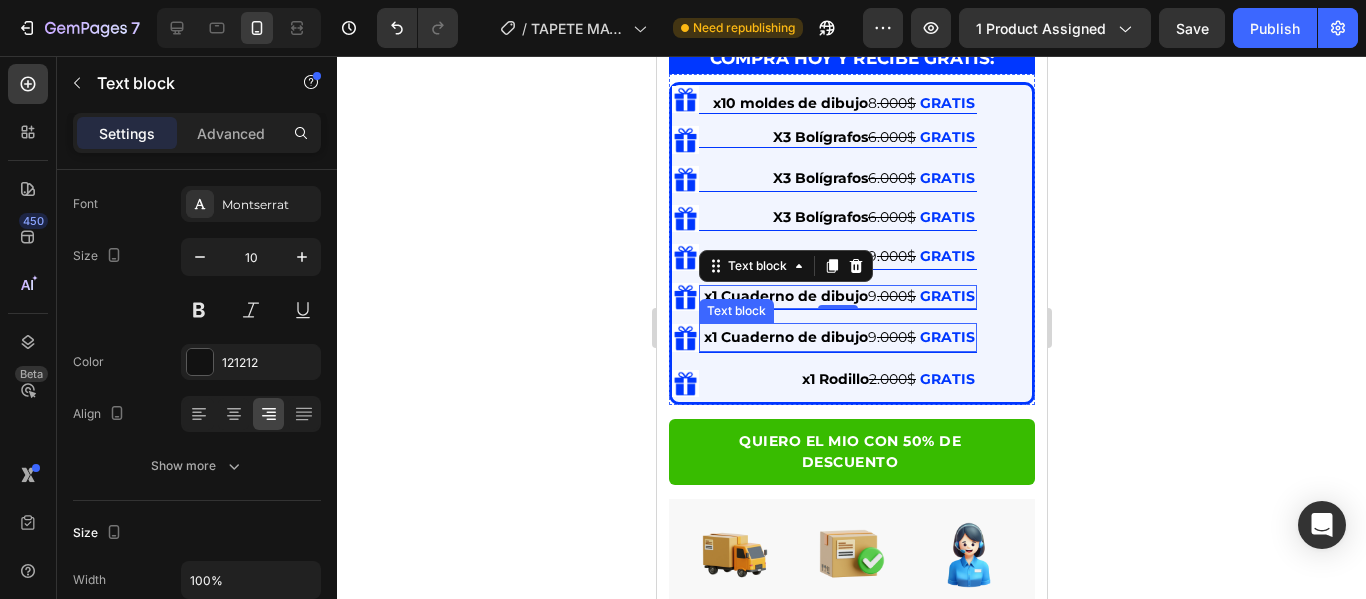 click on "x1 Cuaderno de dibujo" at bounding box center (785, 337) 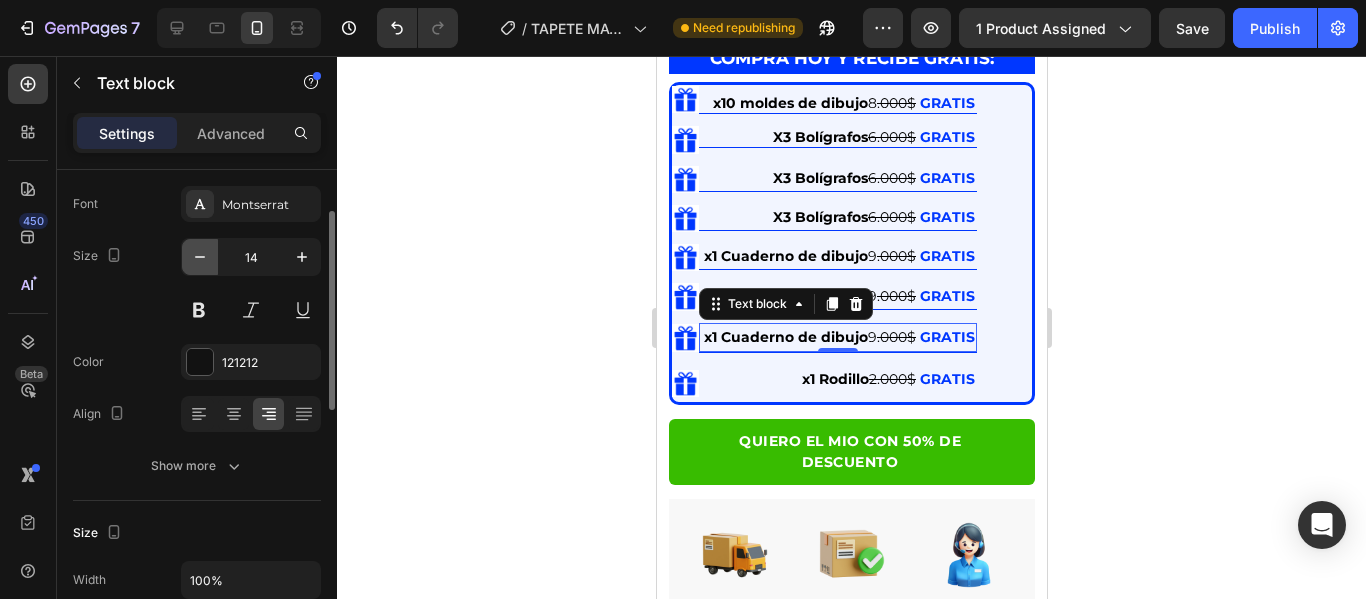 click at bounding box center (200, 257) 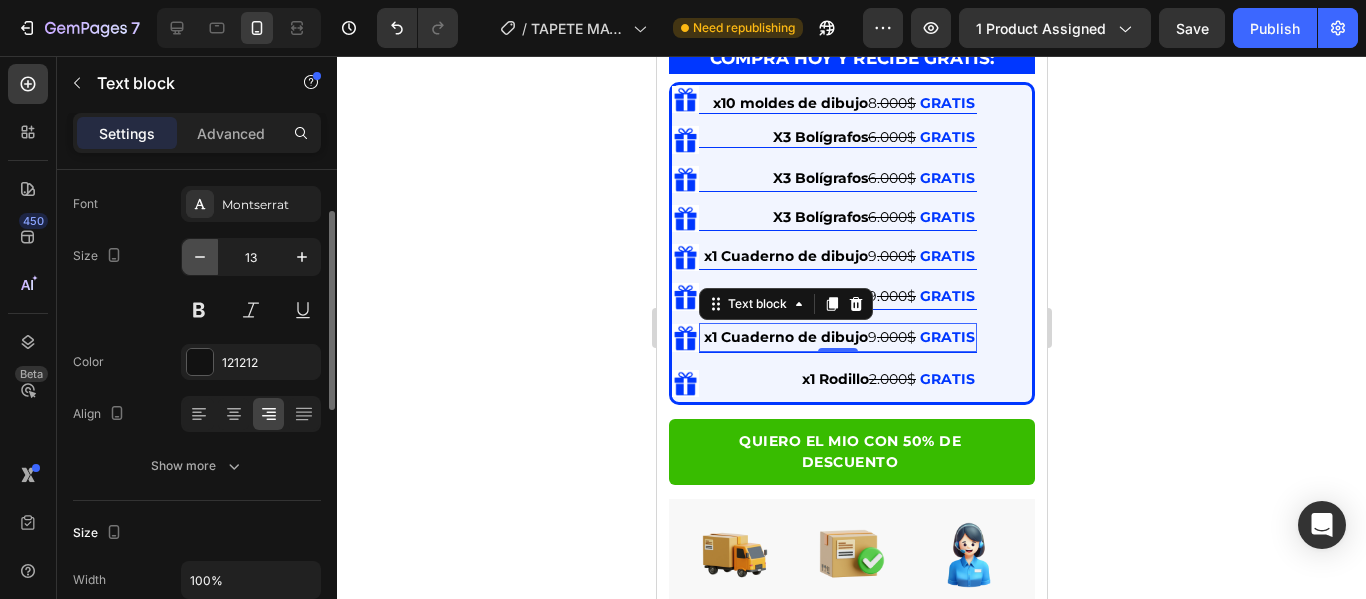 click at bounding box center (200, 257) 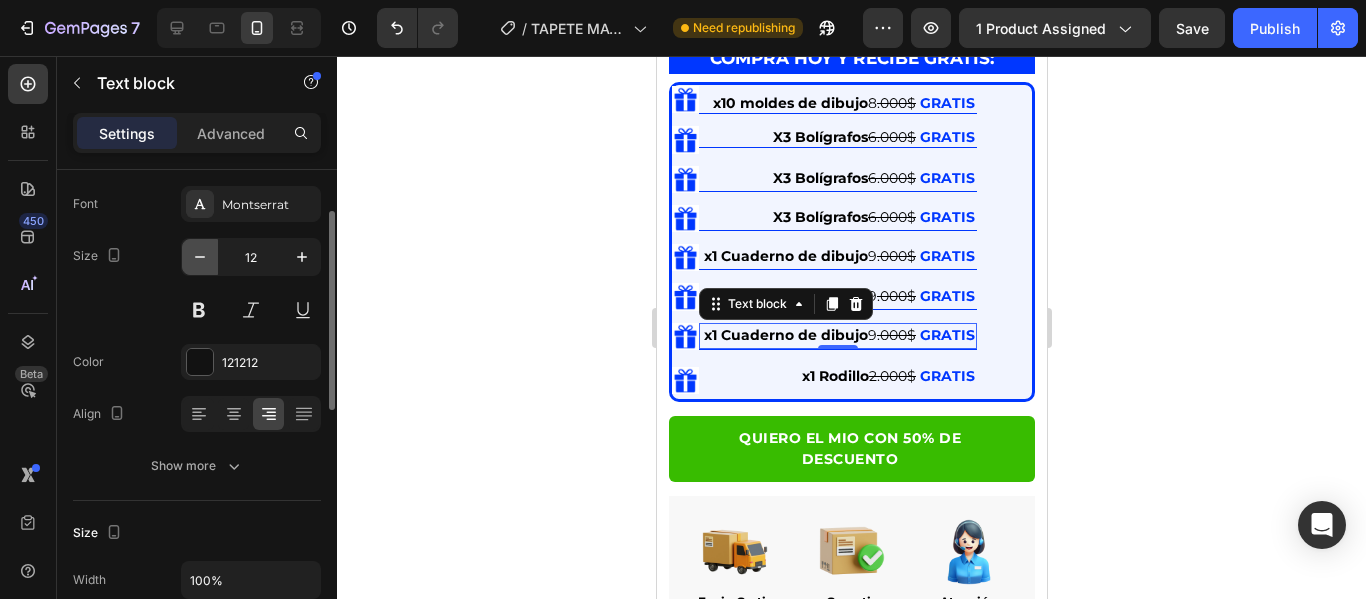 click at bounding box center [200, 257] 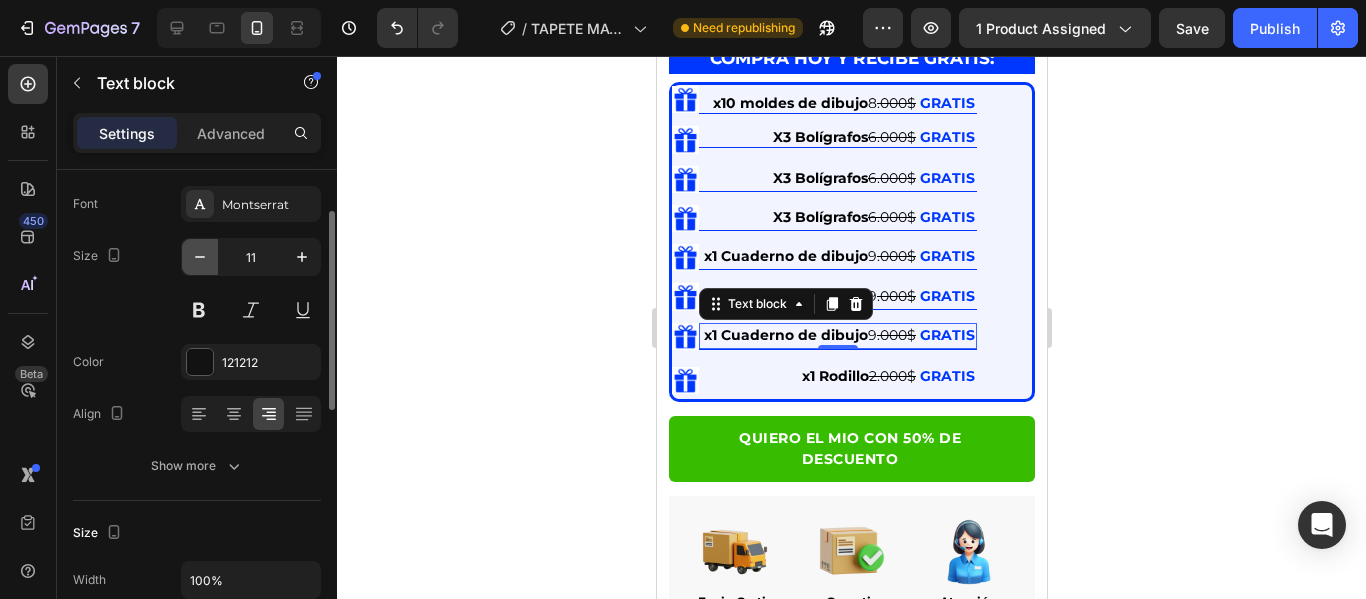 click at bounding box center [200, 257] 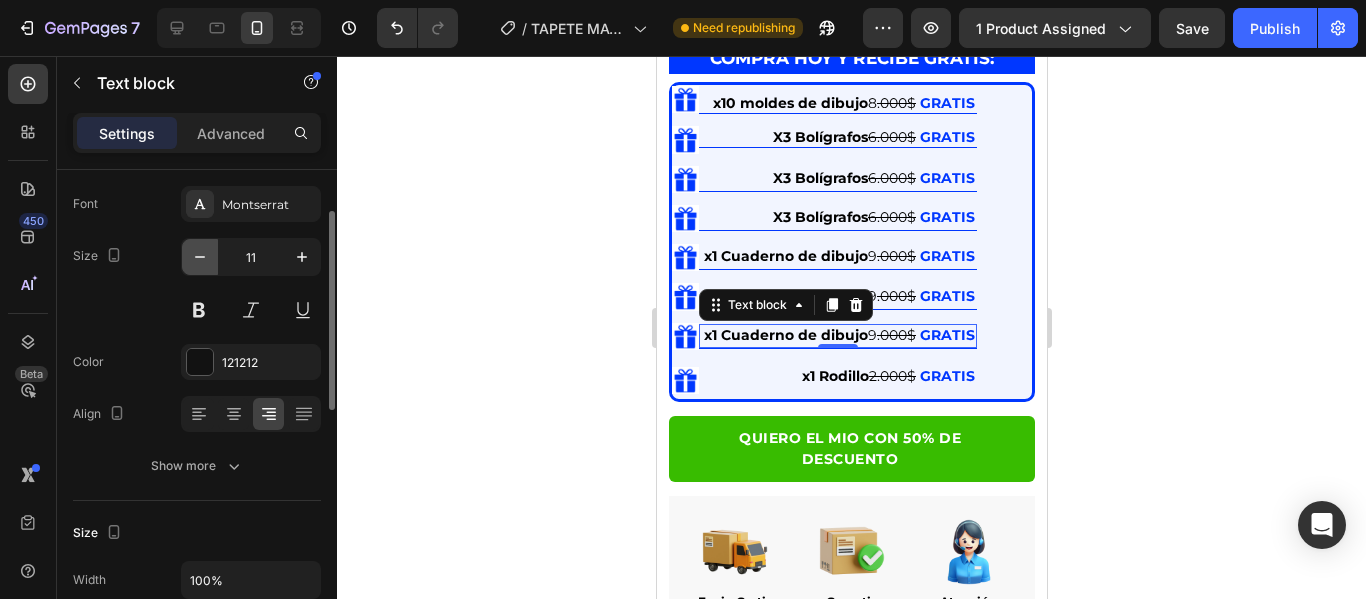 type on "10" 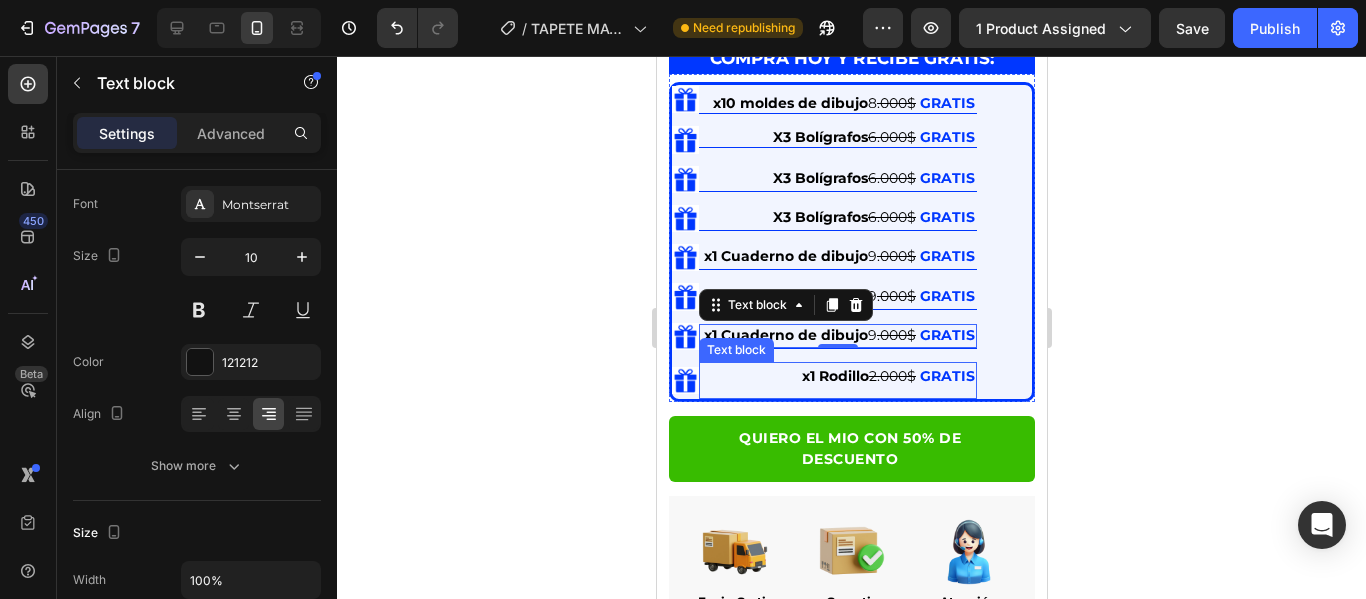 click on "x1 Rodillo" at bounding box center [834, 376] 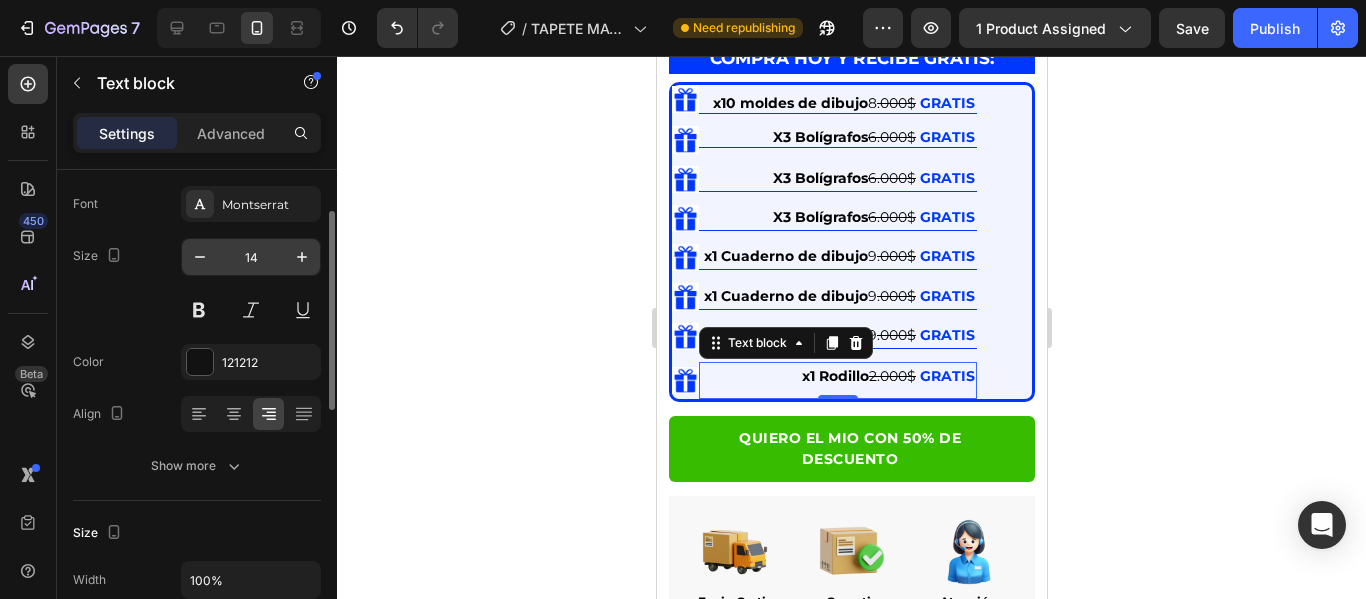 click on "14" at bounding box center [251, 257] 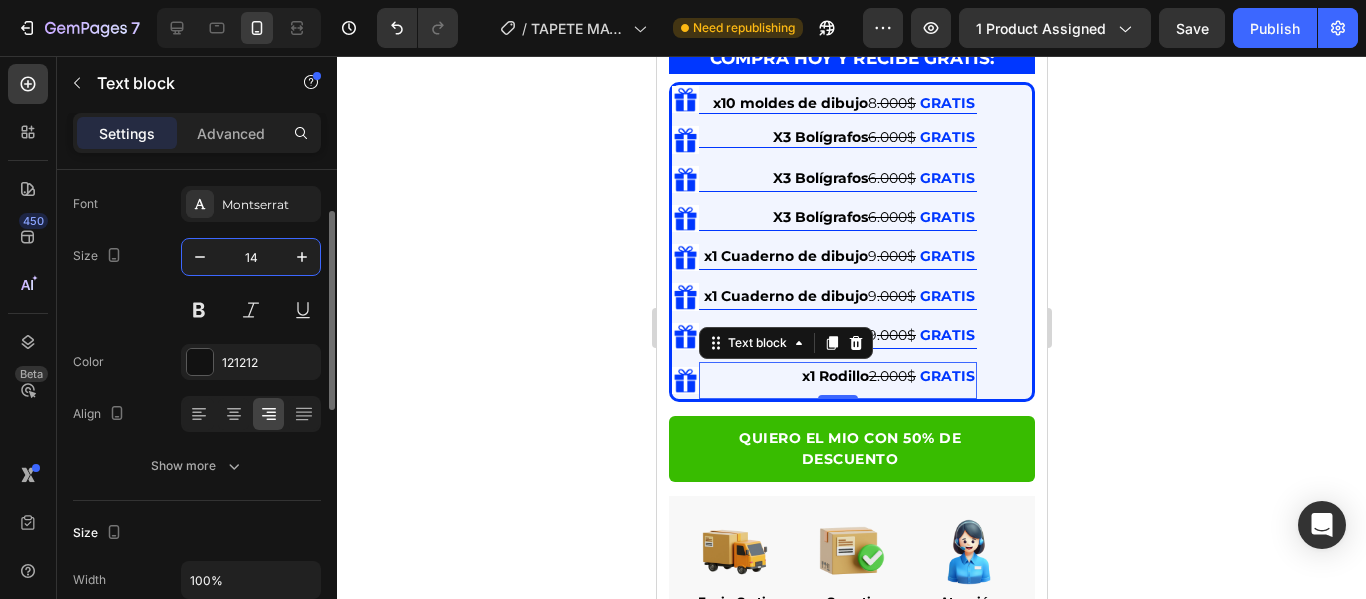 click on "14" at bounding box center (251, 257) 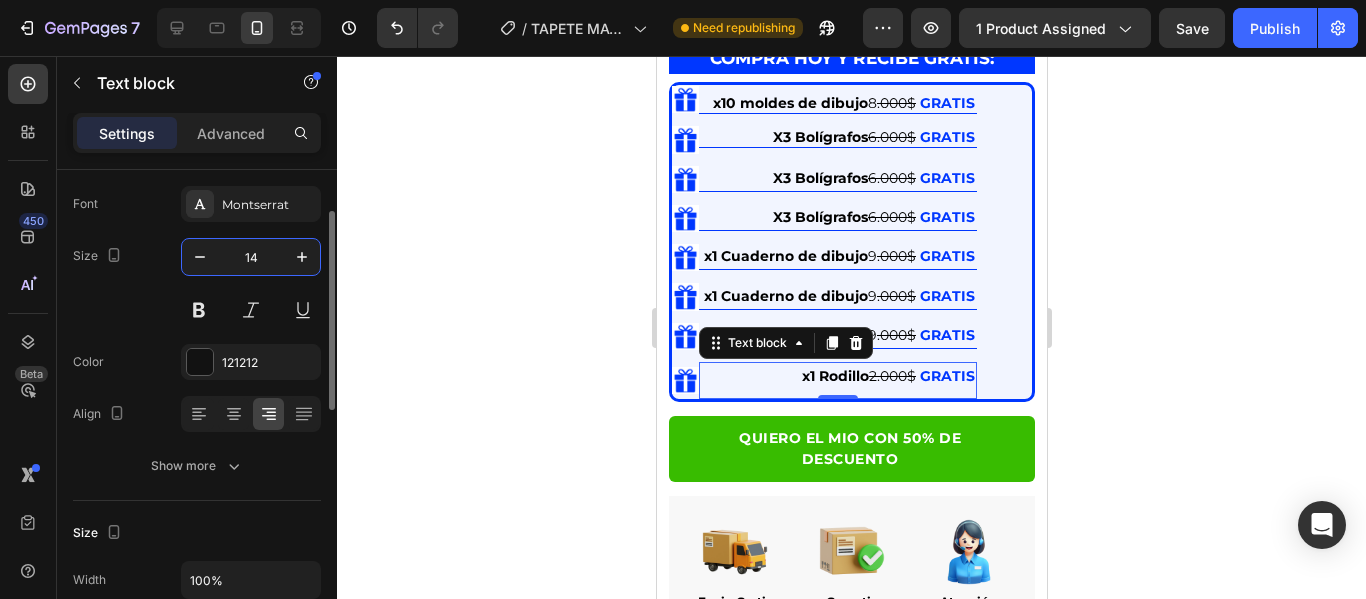 click on "14" at bounding box center [251, 257] 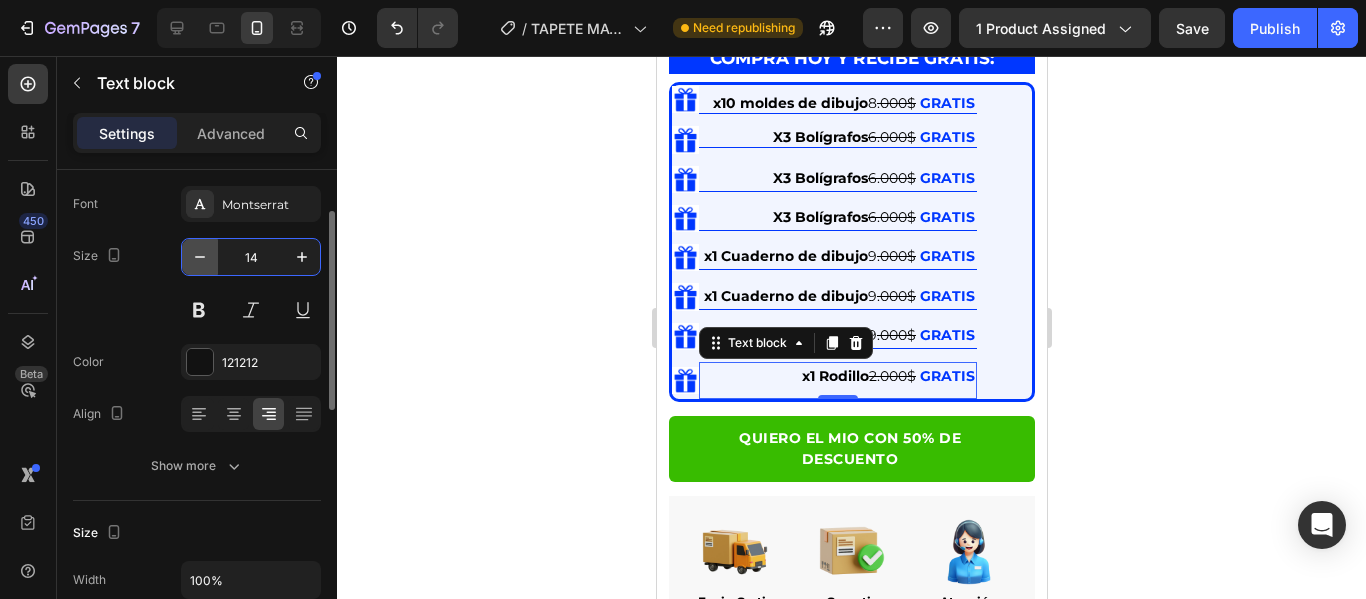 click 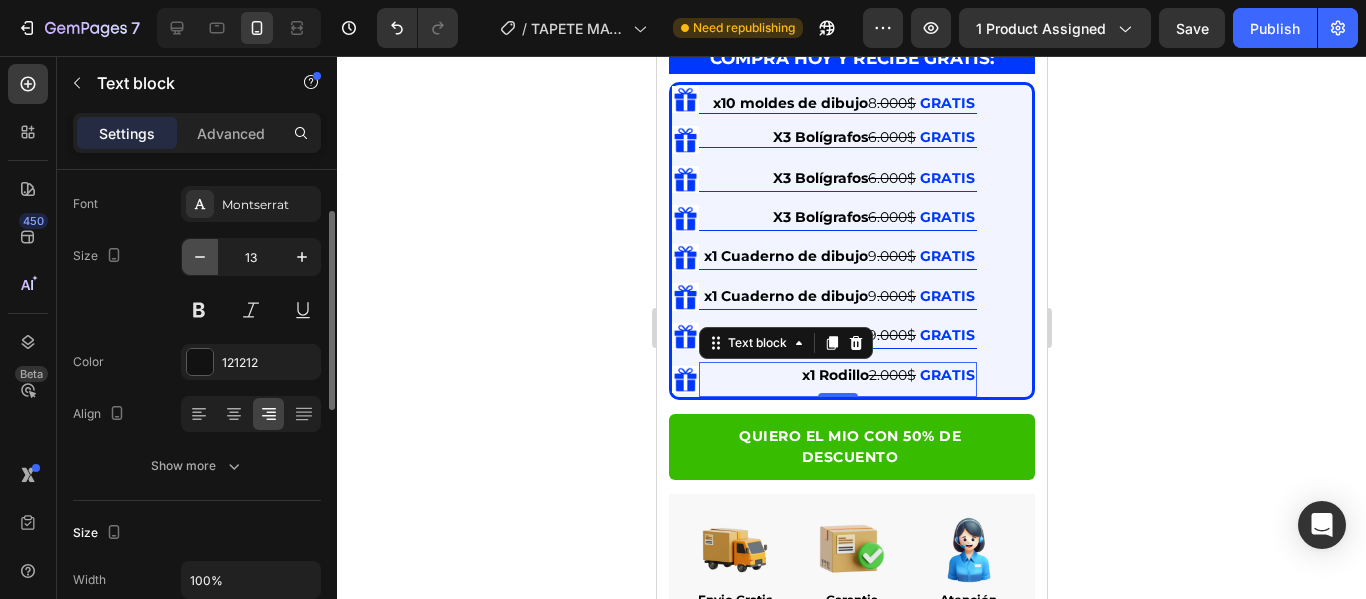 click 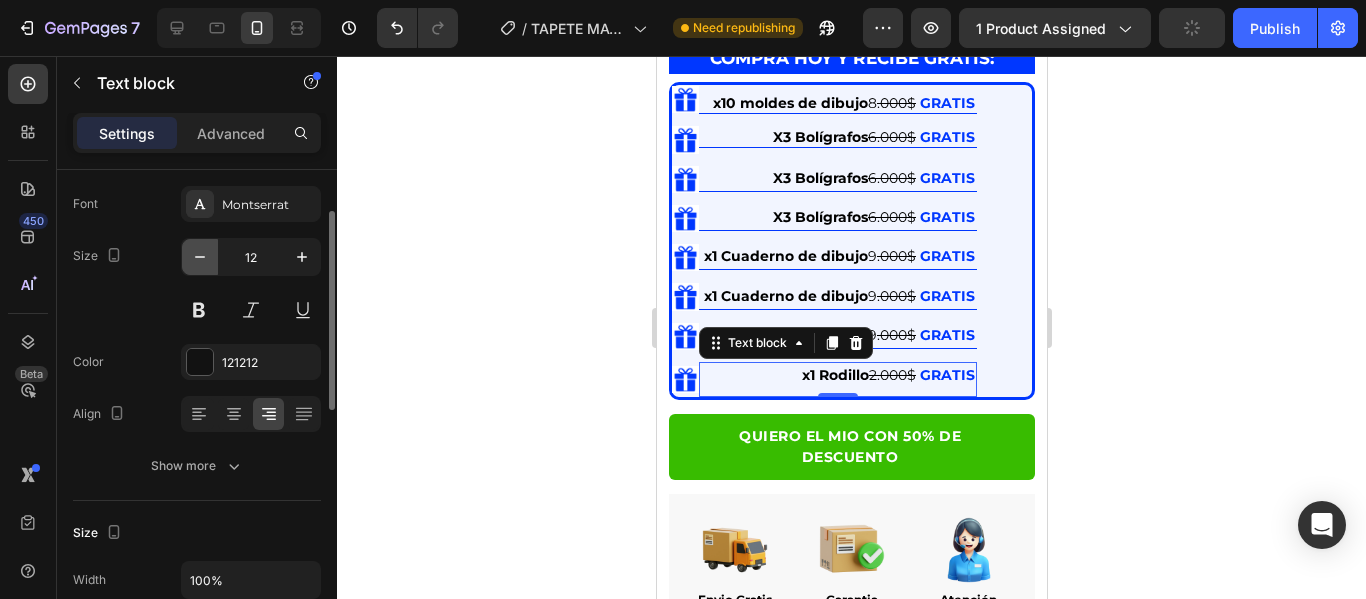 click 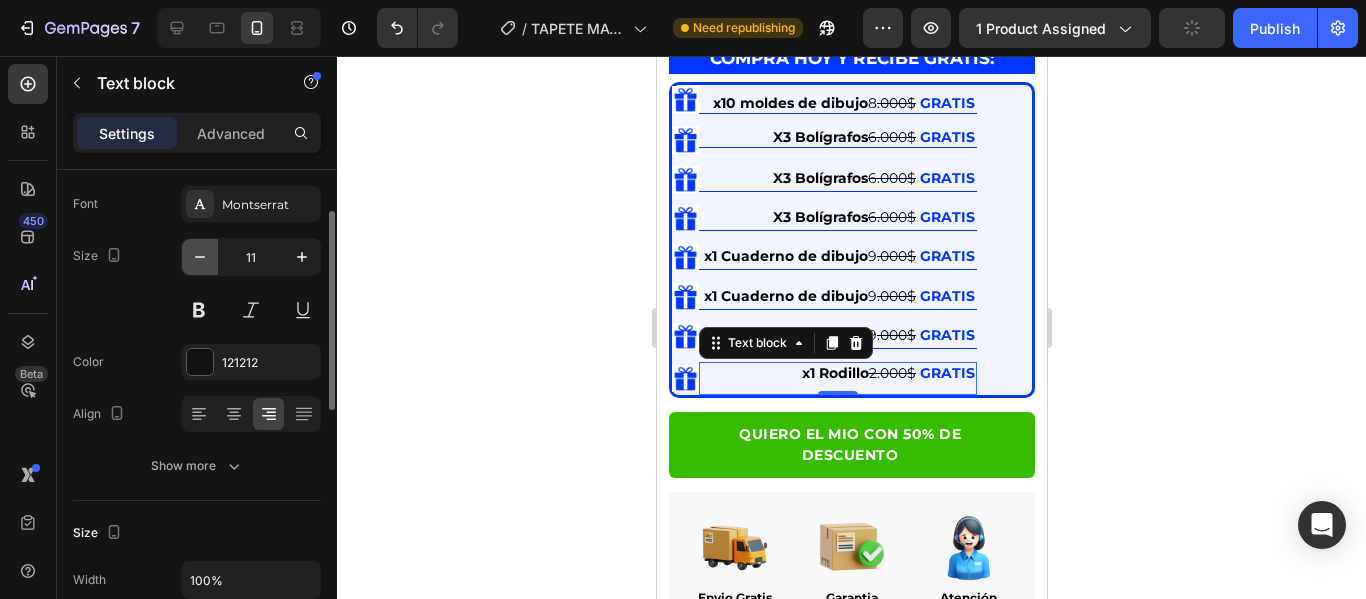 click 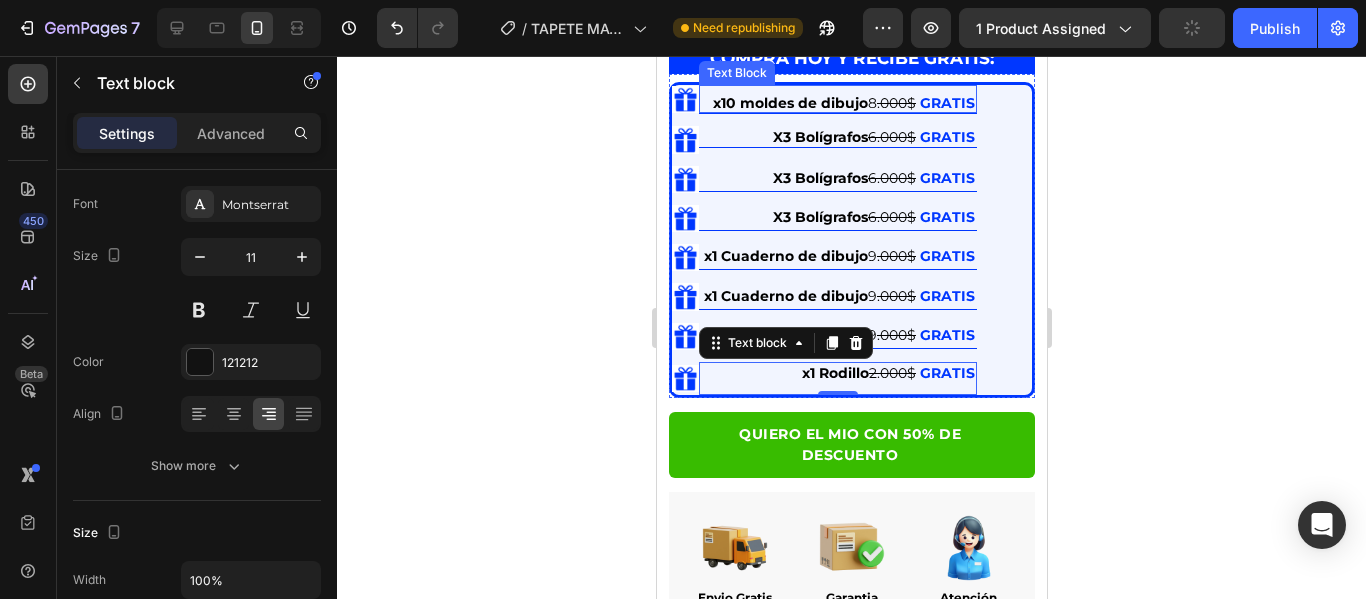 type on "10" 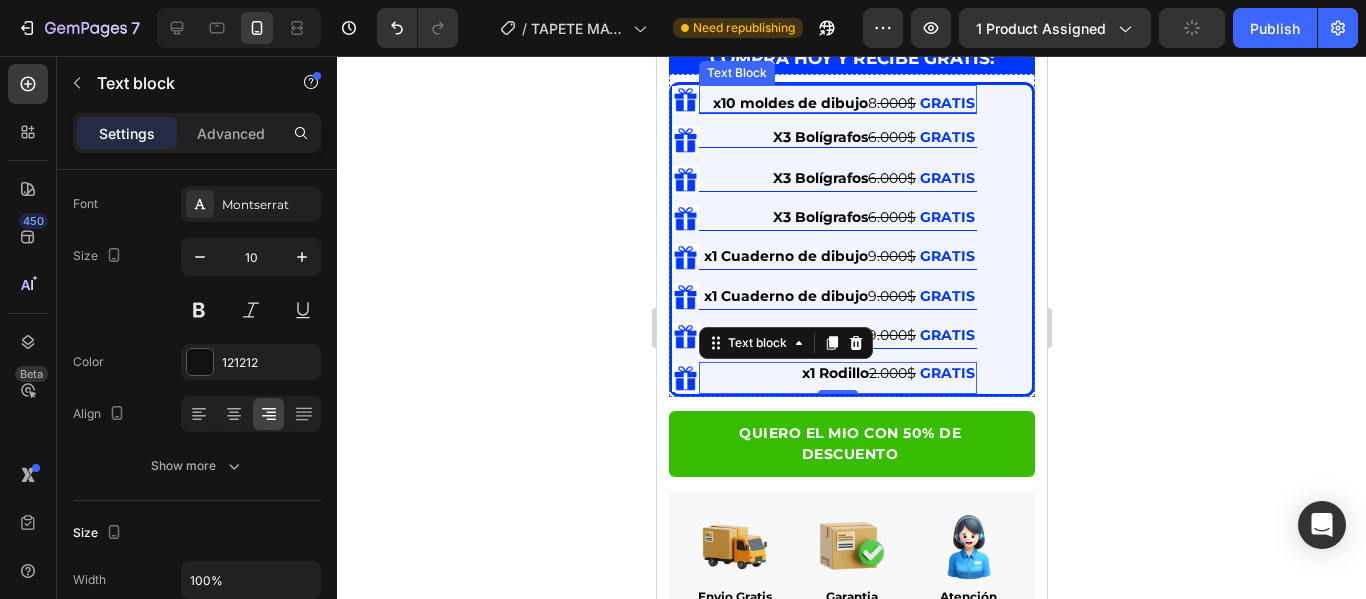 click on "x10 moldes de dibujo" at bounding box center (789, 103) 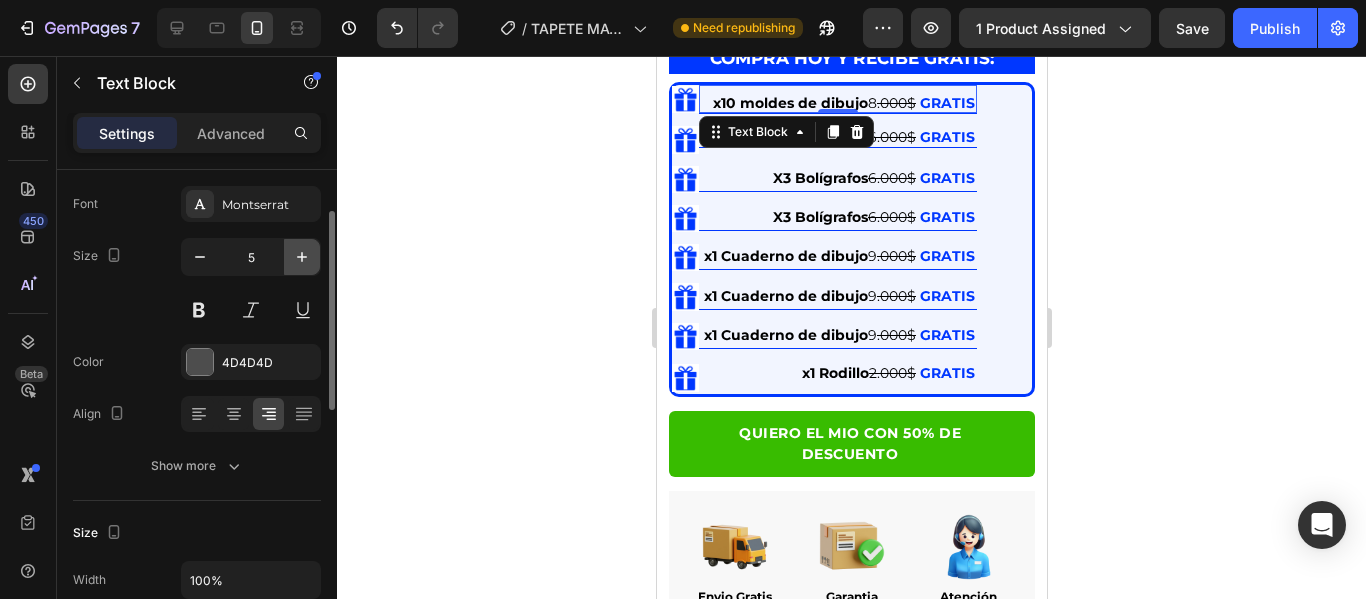 click at bounding box center (302, 257) 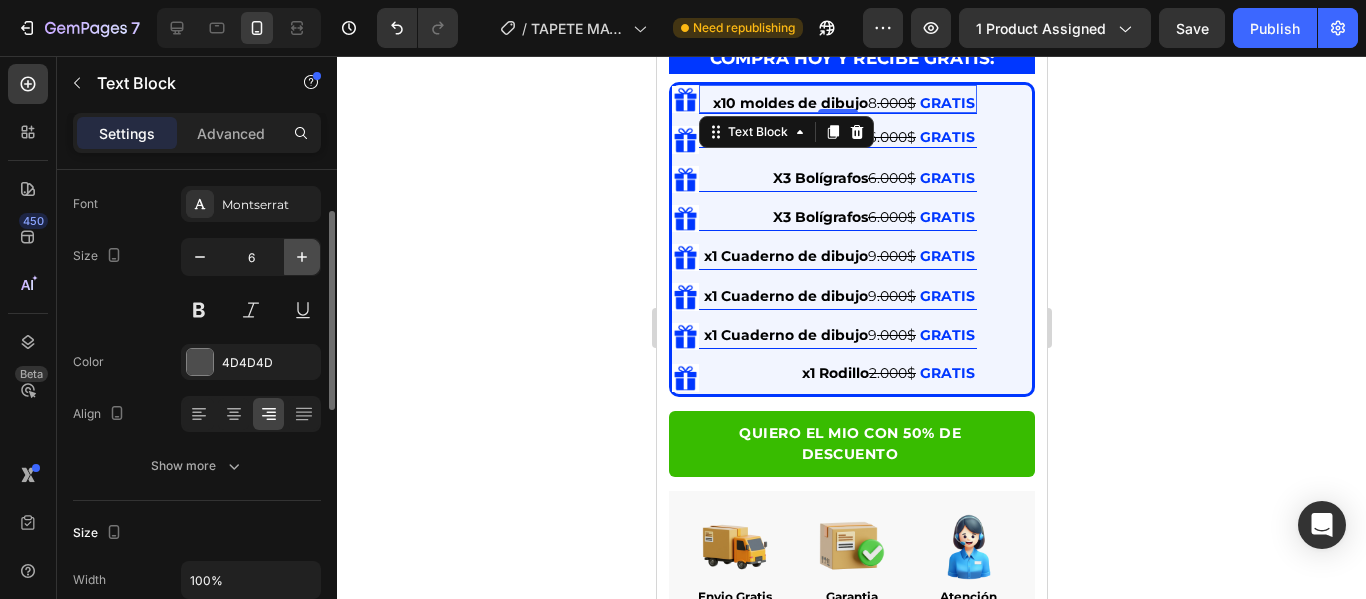 click 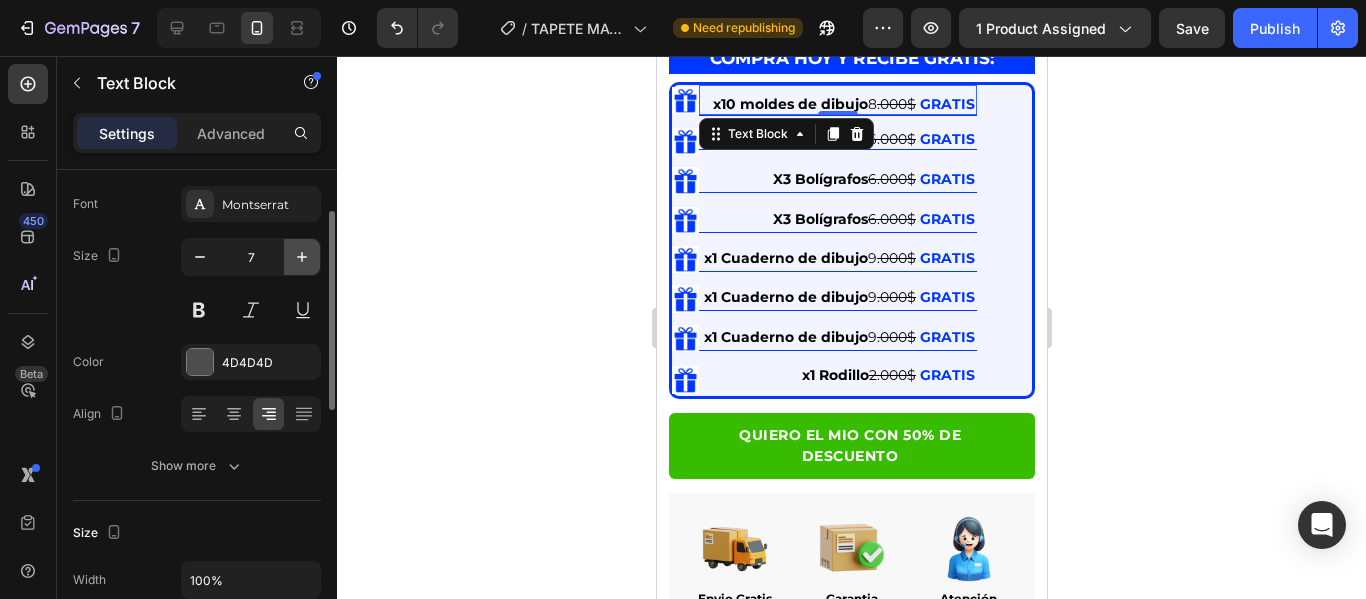 click 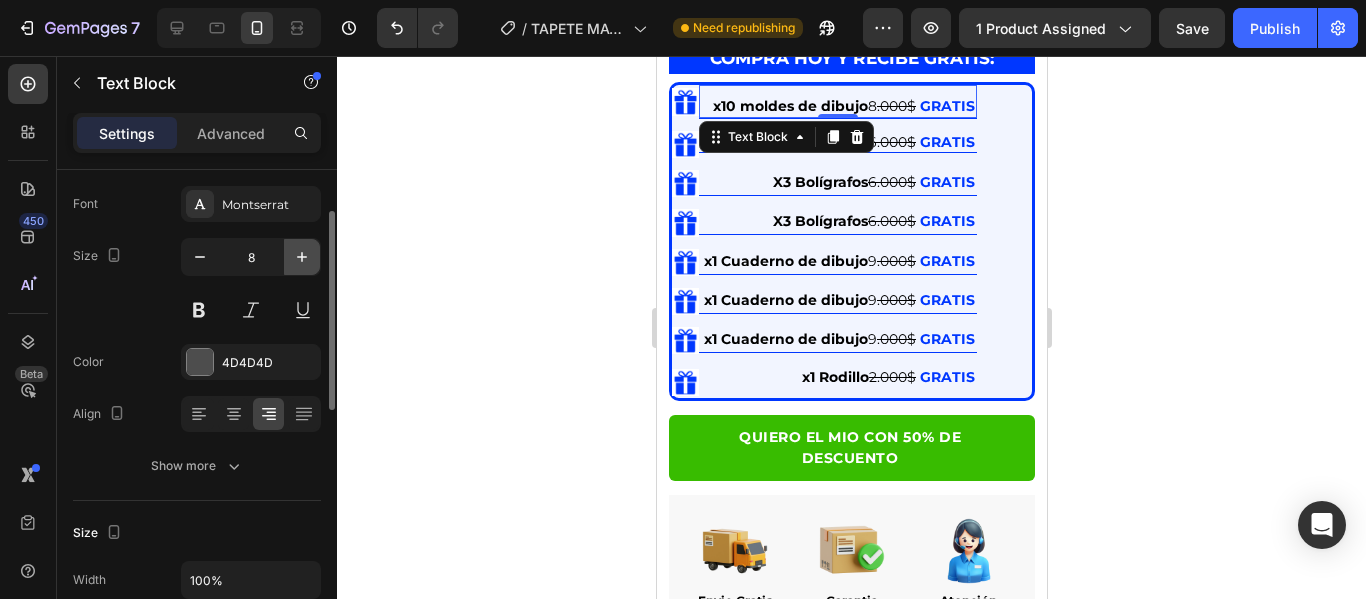 click 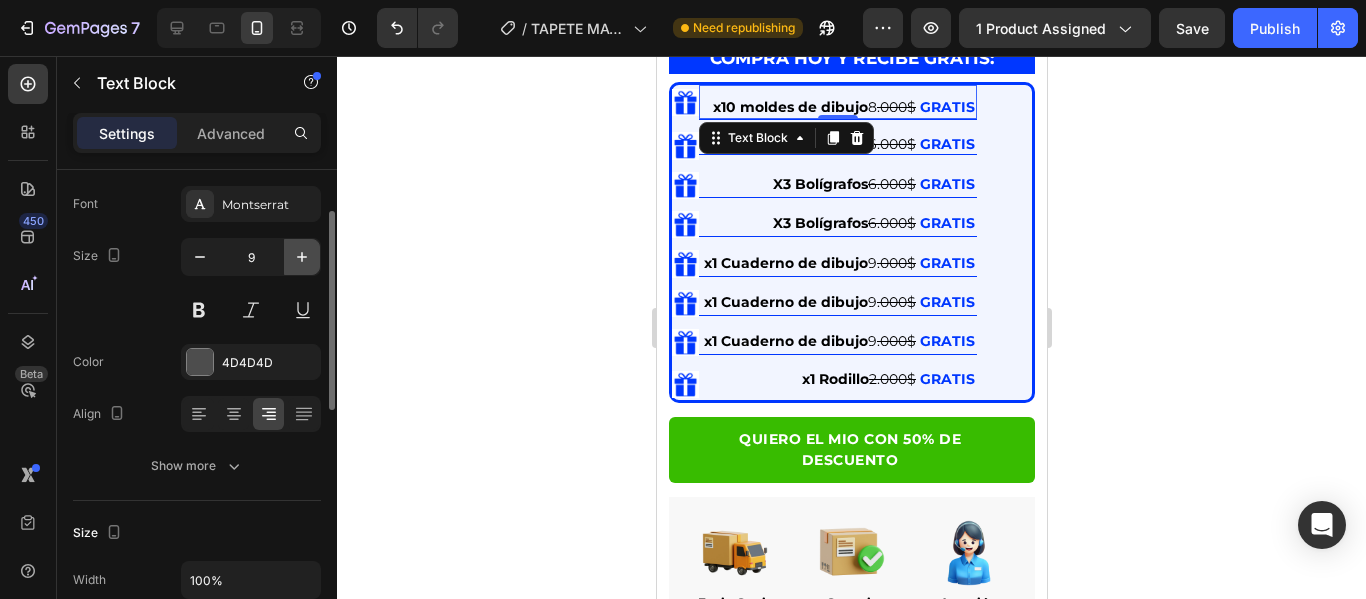 click 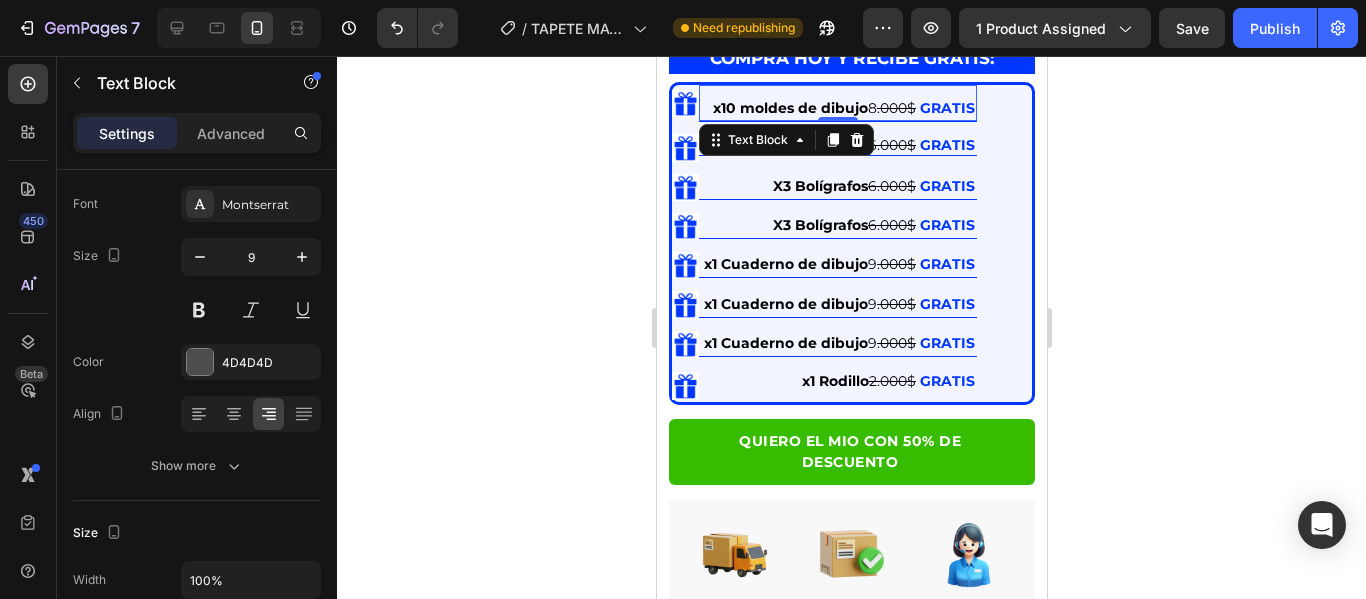 type on "10" 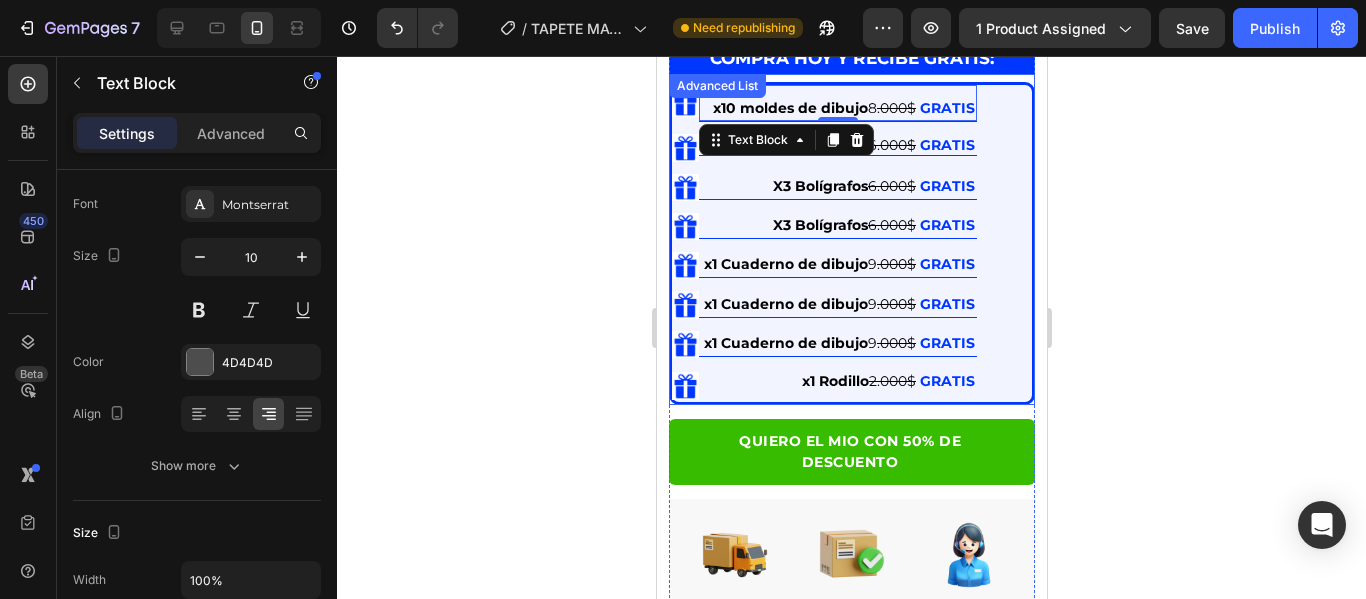 click on "GRATIS" at bounding box center [946, 145] 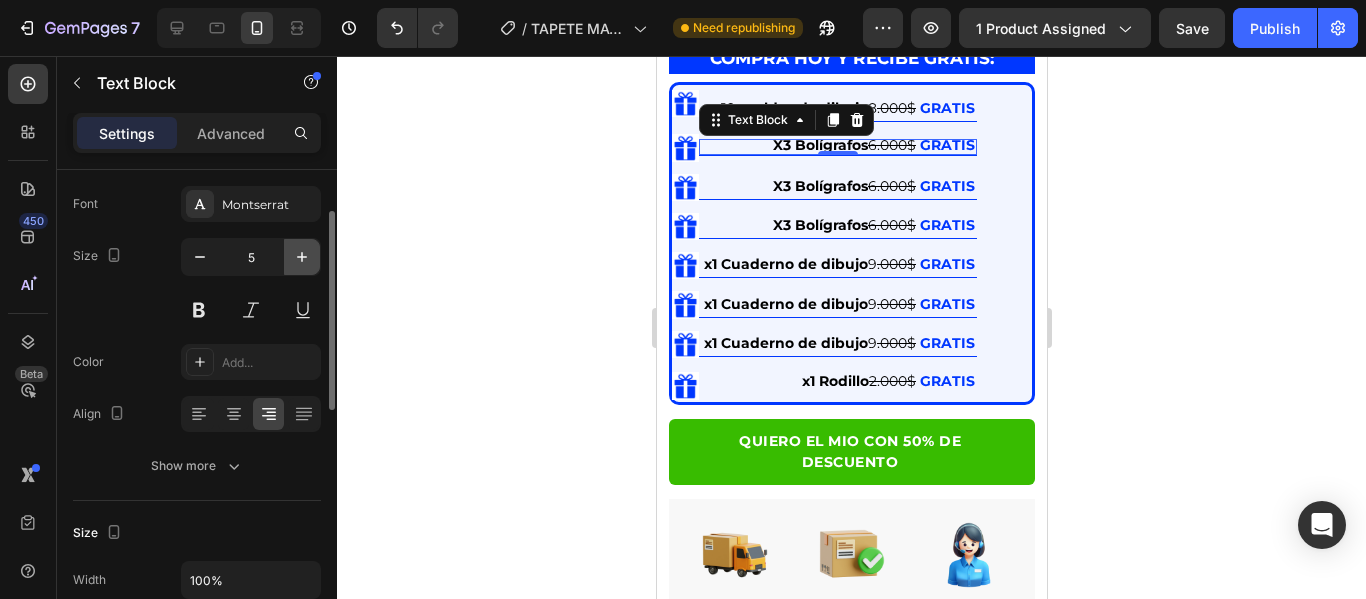 click at bounding box center (302, 257) 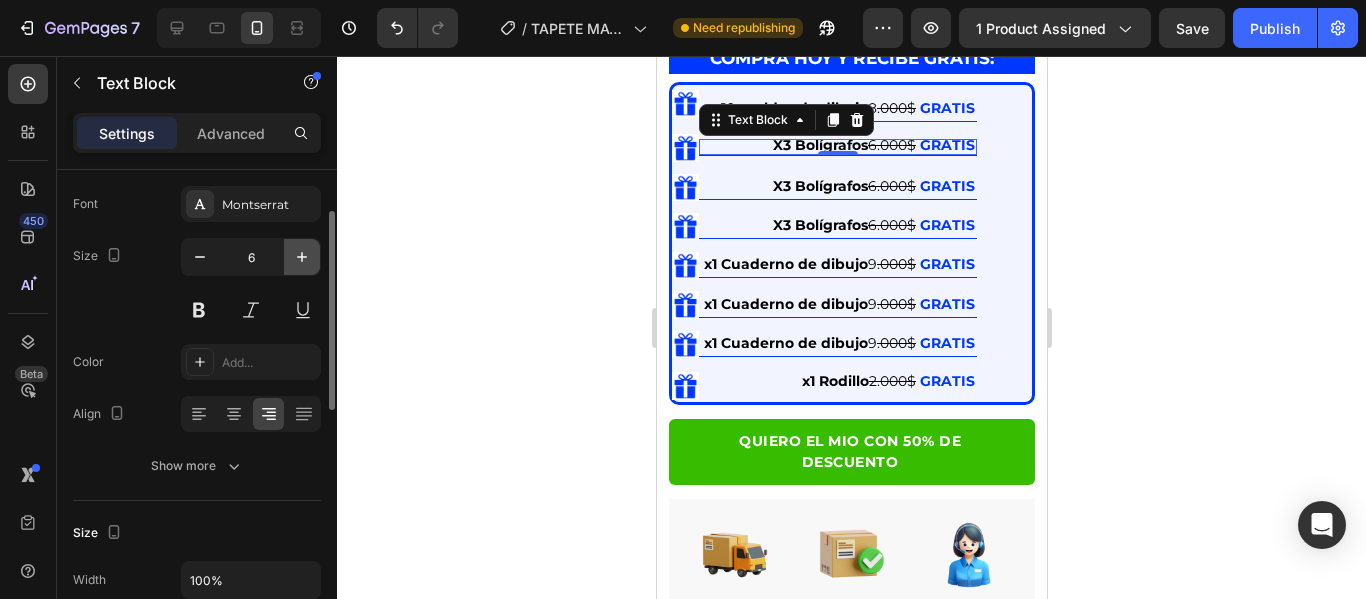 click at bounding box center (302, 257) 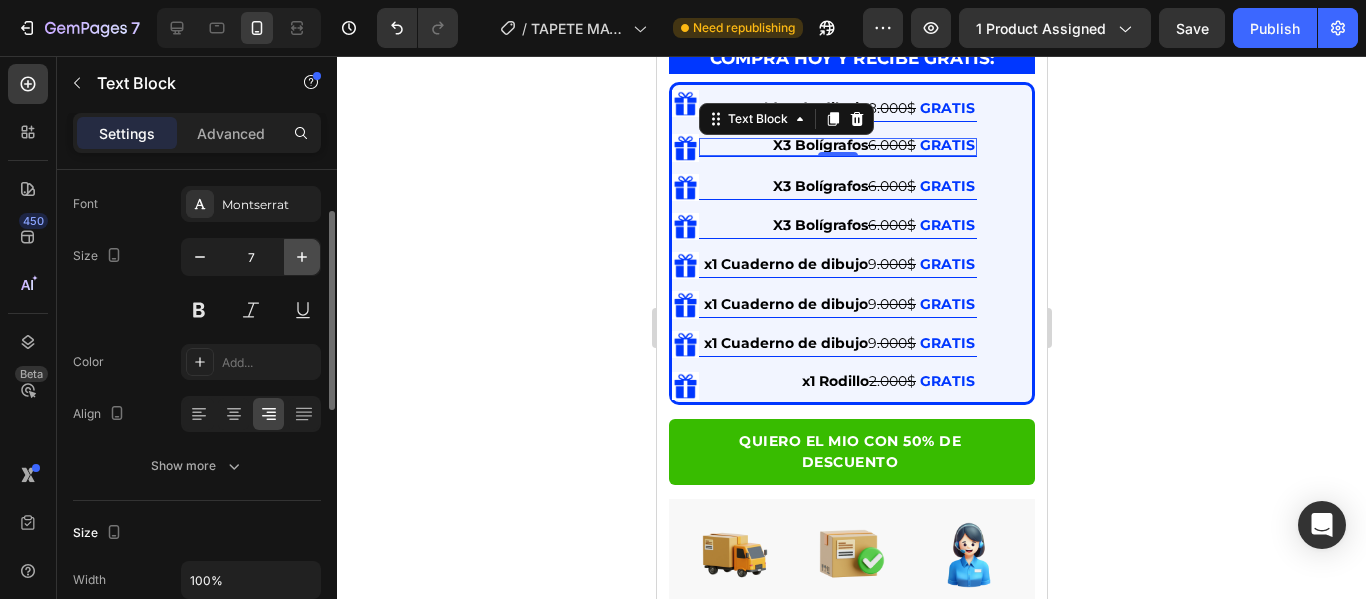click at bounding box center (302, 257) 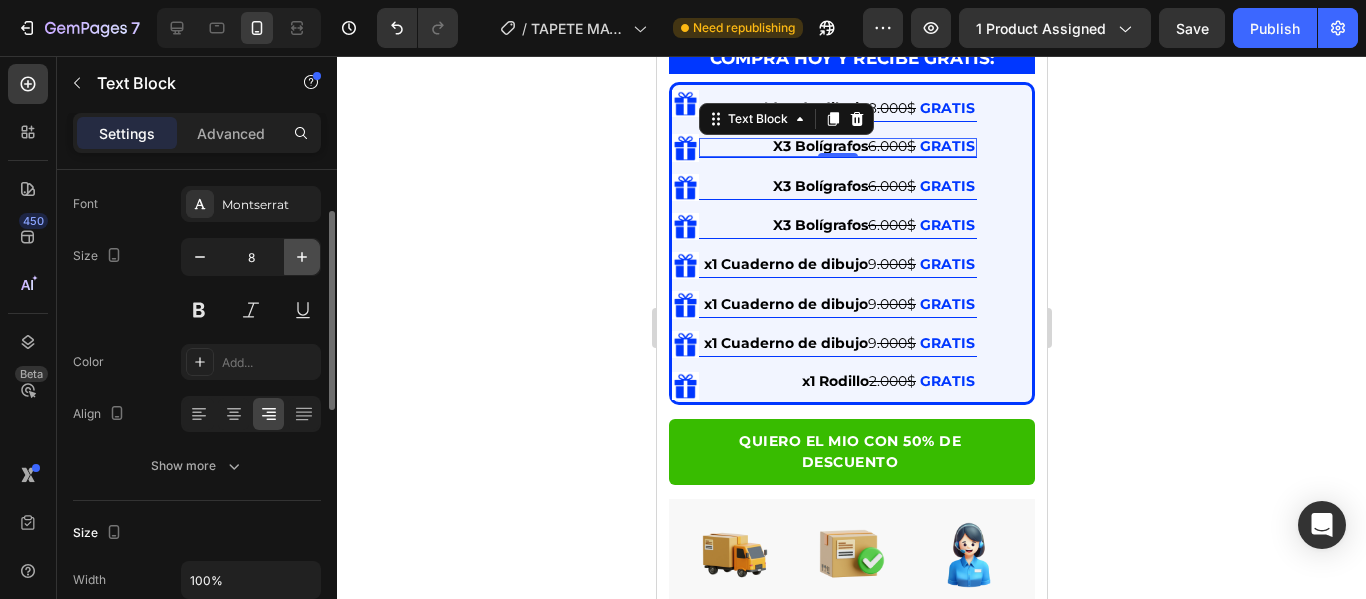 click at bounding box center [302, 257] 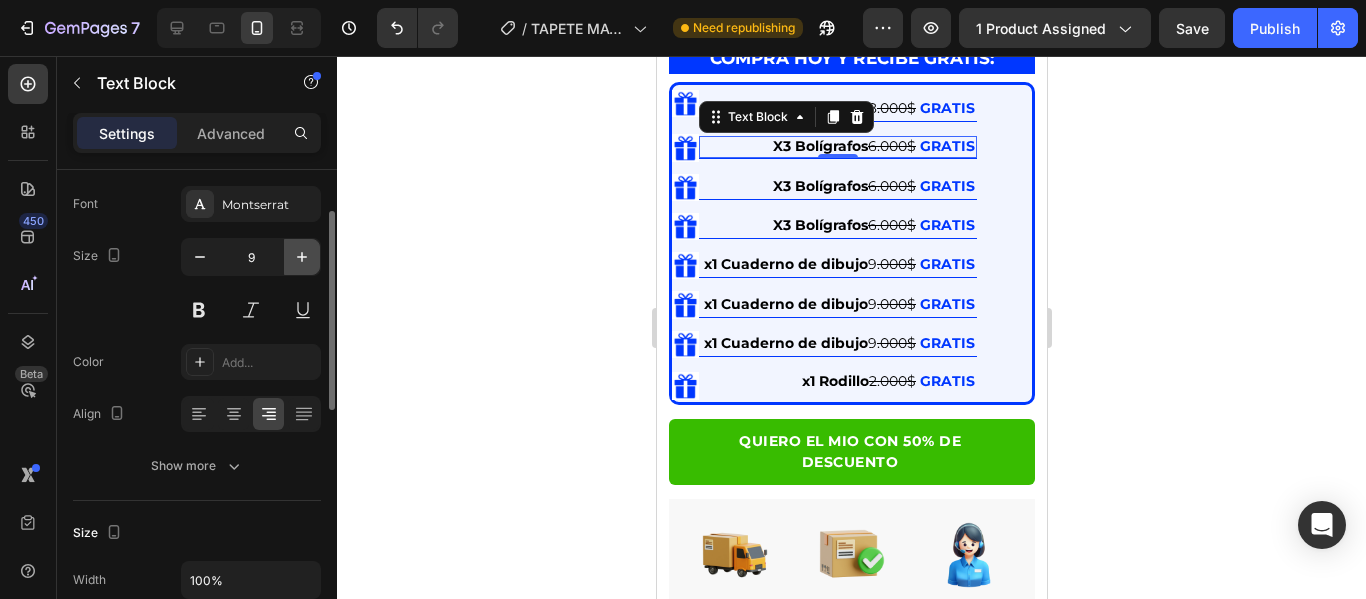 click at bounding box center [302, 257] 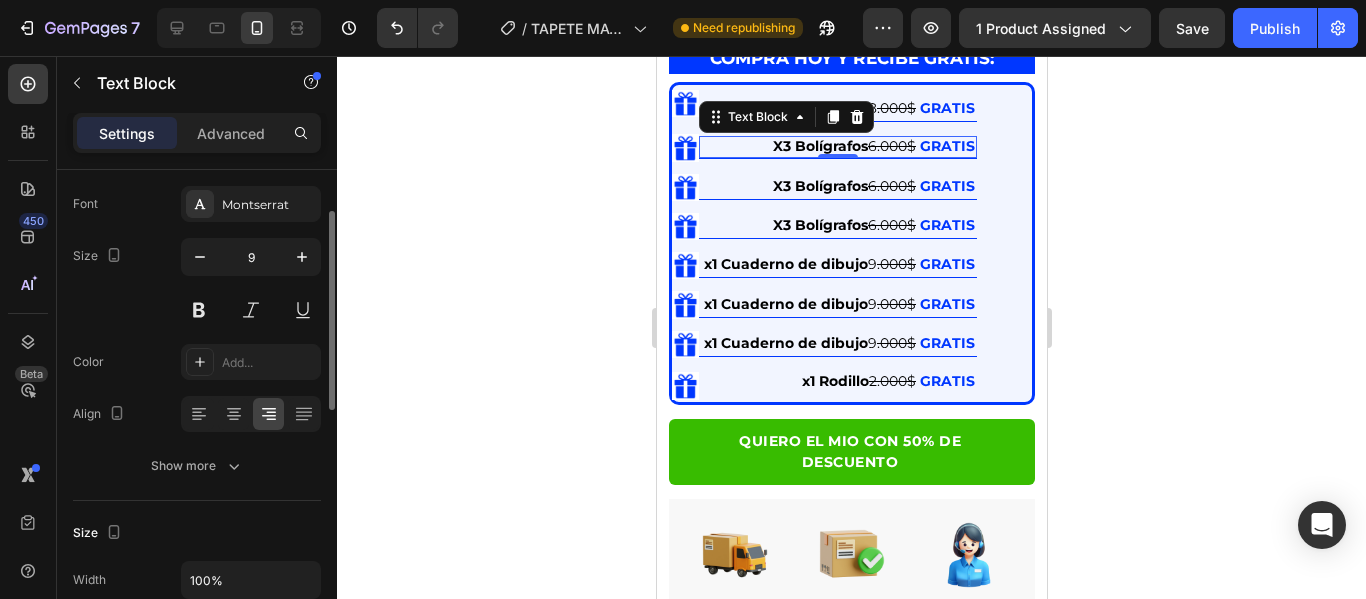 type on "10" 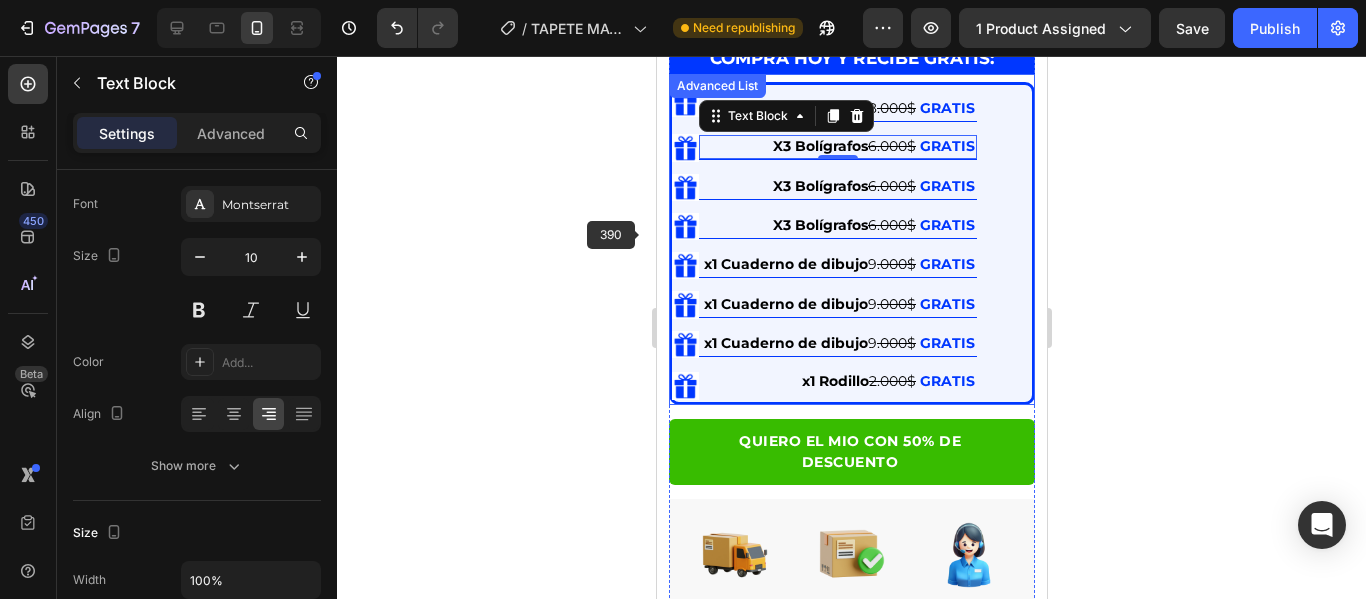click on "X3 Bolígrafos" at bounding box center [819, 186] 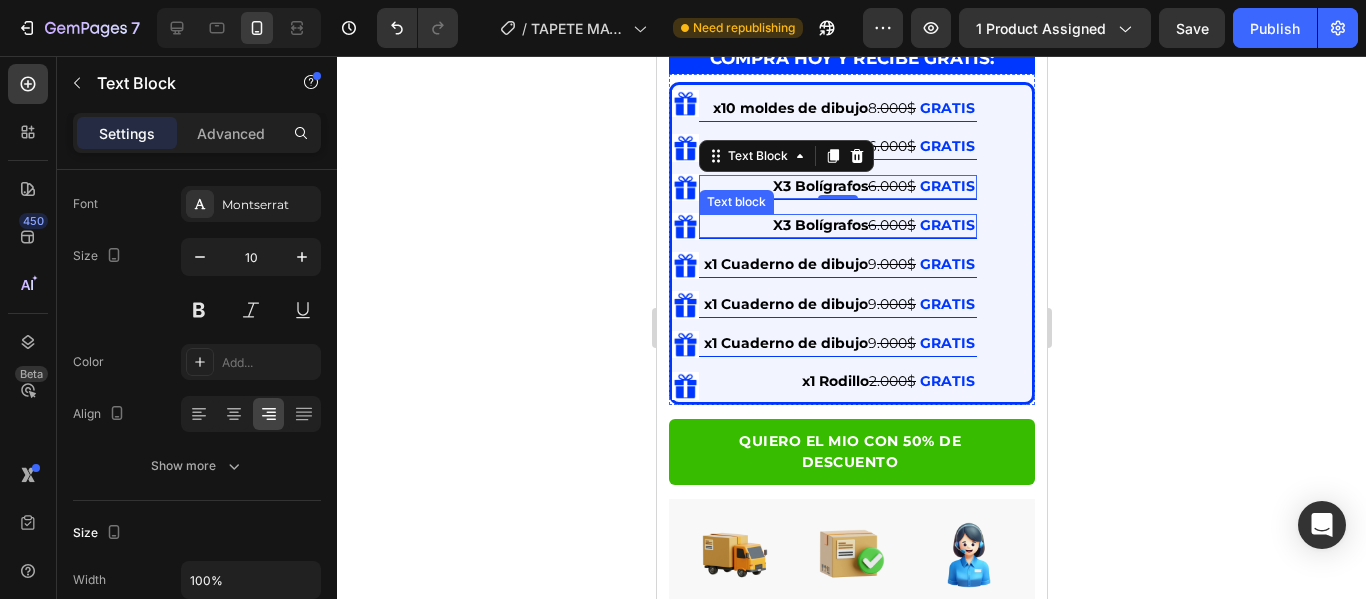 click on "X3 Bolígrafos" at bounding box center [819, 225] 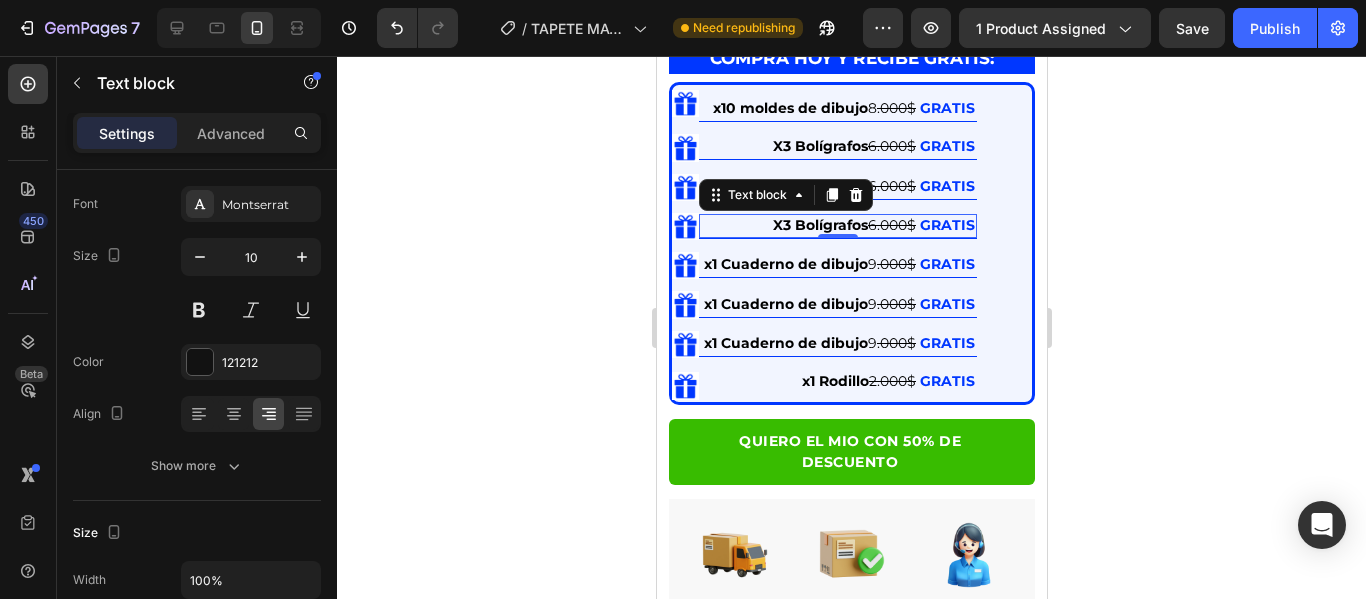 click 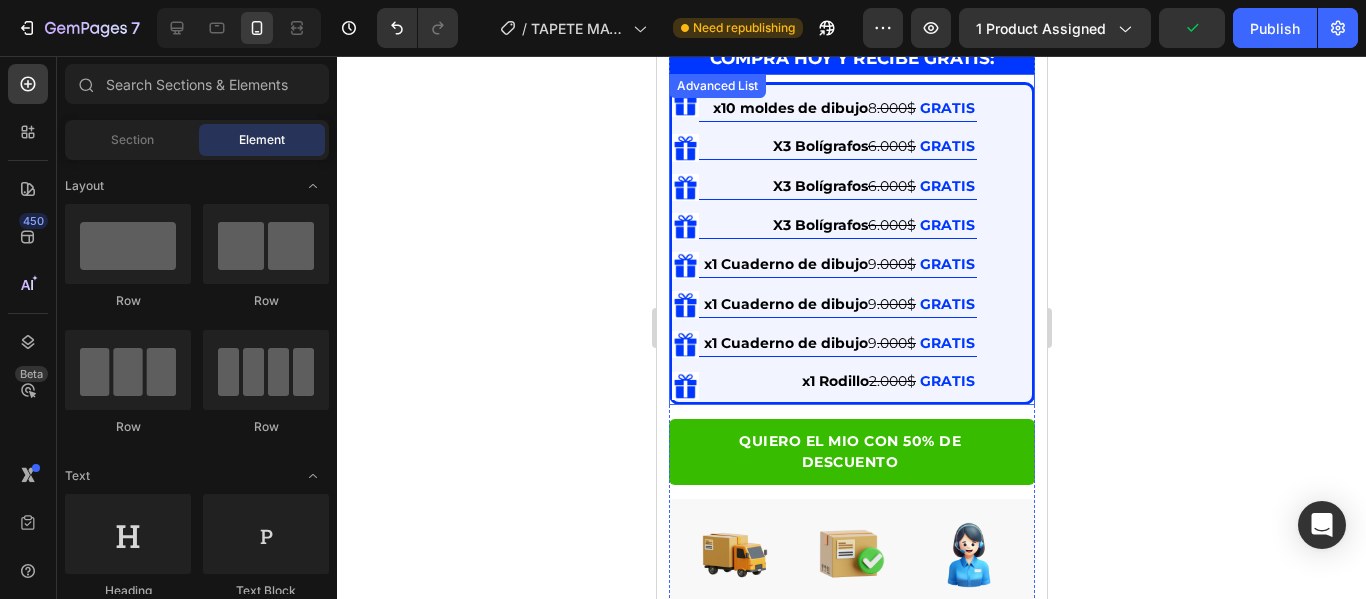 click on "Image x10 [ITEM]       8 .000$   GRATIS Text Block Image X3 [ITEM]                      6.000$   GRATIS Text Block Image X3 [ITEM]                      6.000$   GRATIS Text Block Image X3 [ITEM]                      6.000$   GRATIS Text block Image x1 [ITEM]      9 .000$   GRATIS Text block Image x1 [ITEM]      9 .000$   GRATIS Text block Image x1 [ITEM]      9 .000$   GRATIS Text block Image x1 [ITEM]                             2.000$   GRATIS Text block" at bounding box center [851, 243] 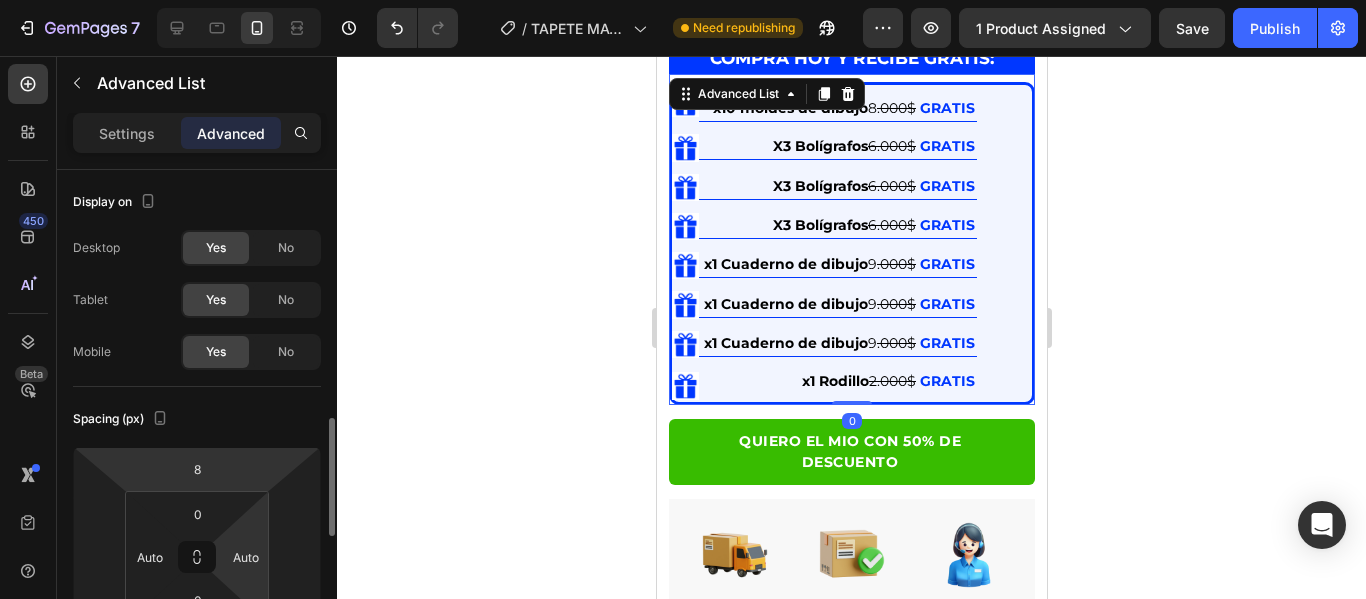 scroll, scrollTop: 200, scrollLeft: 0, axis: vertical 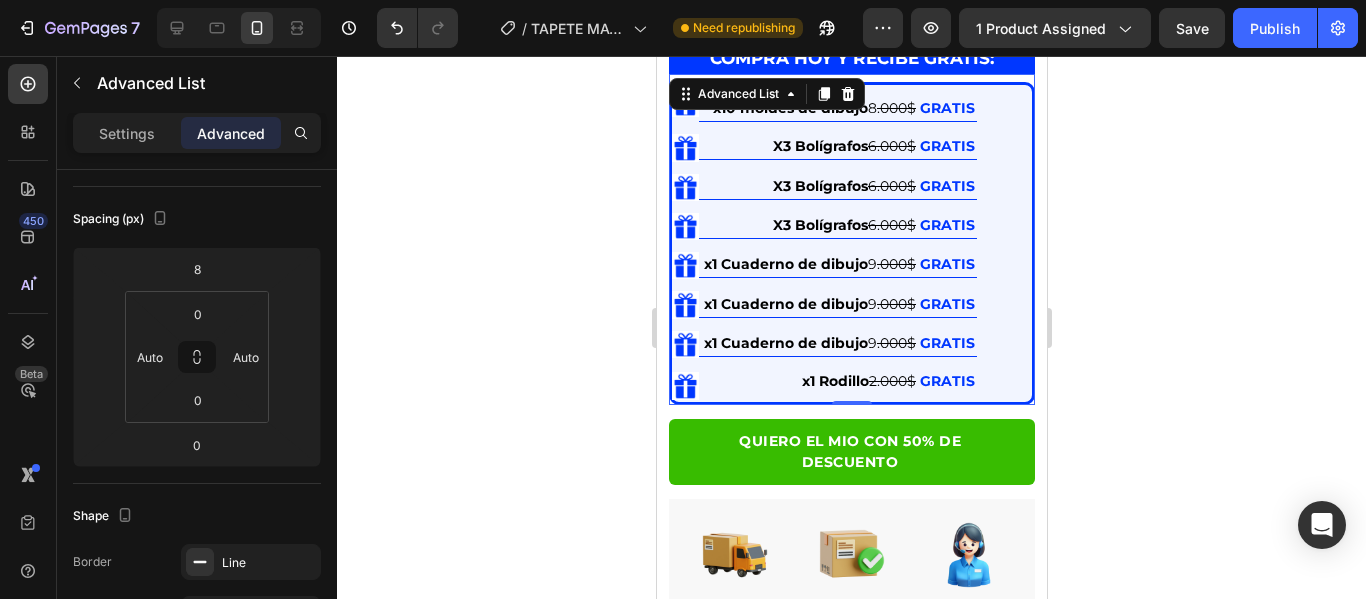click 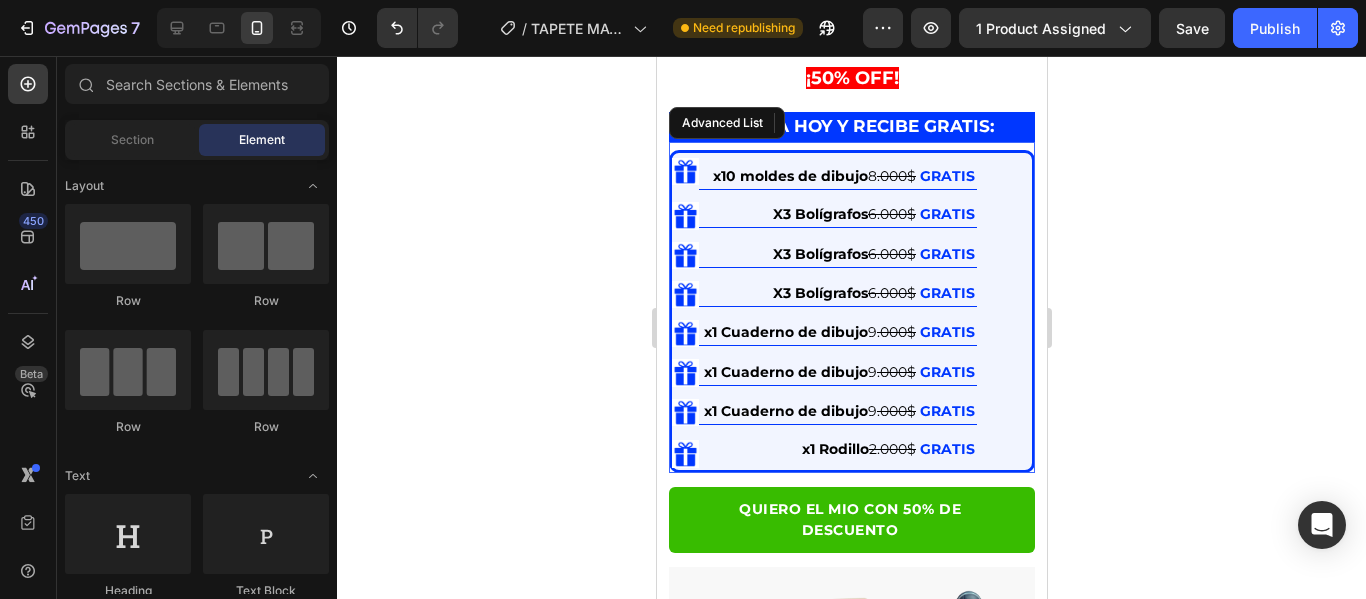 scroll, scrollTop: 800, scrollLeft: 0, axis: vertical 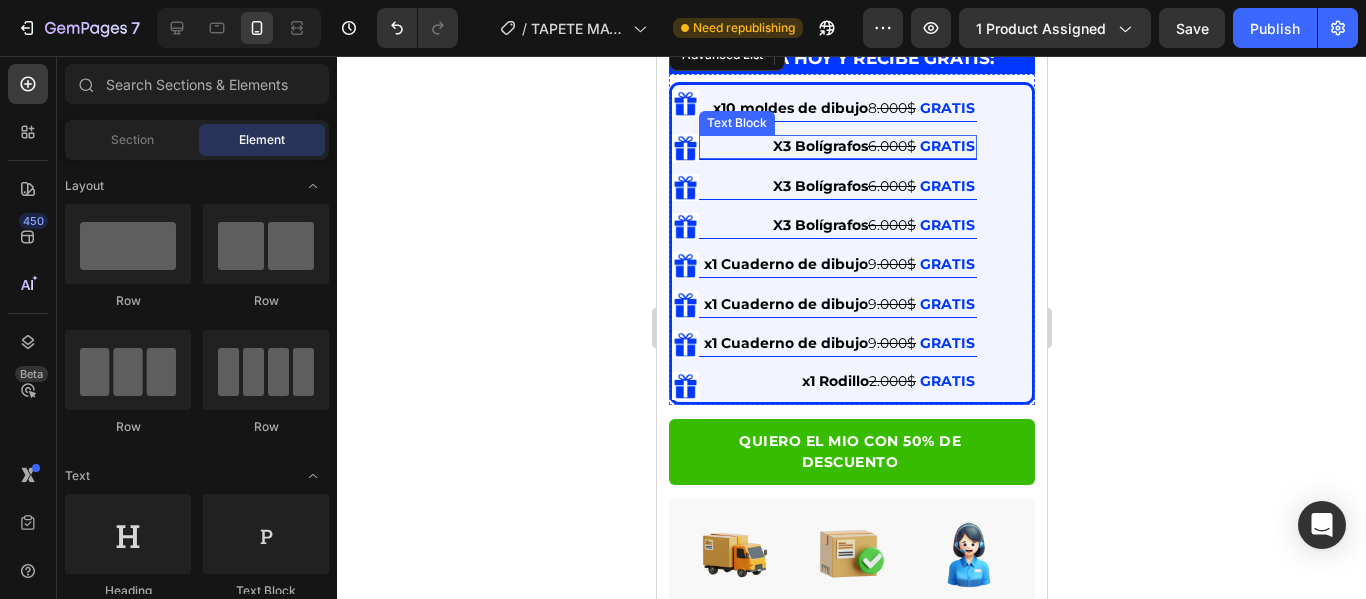 click on "X3 Bolígrafos" at bounding box center (819, 146) 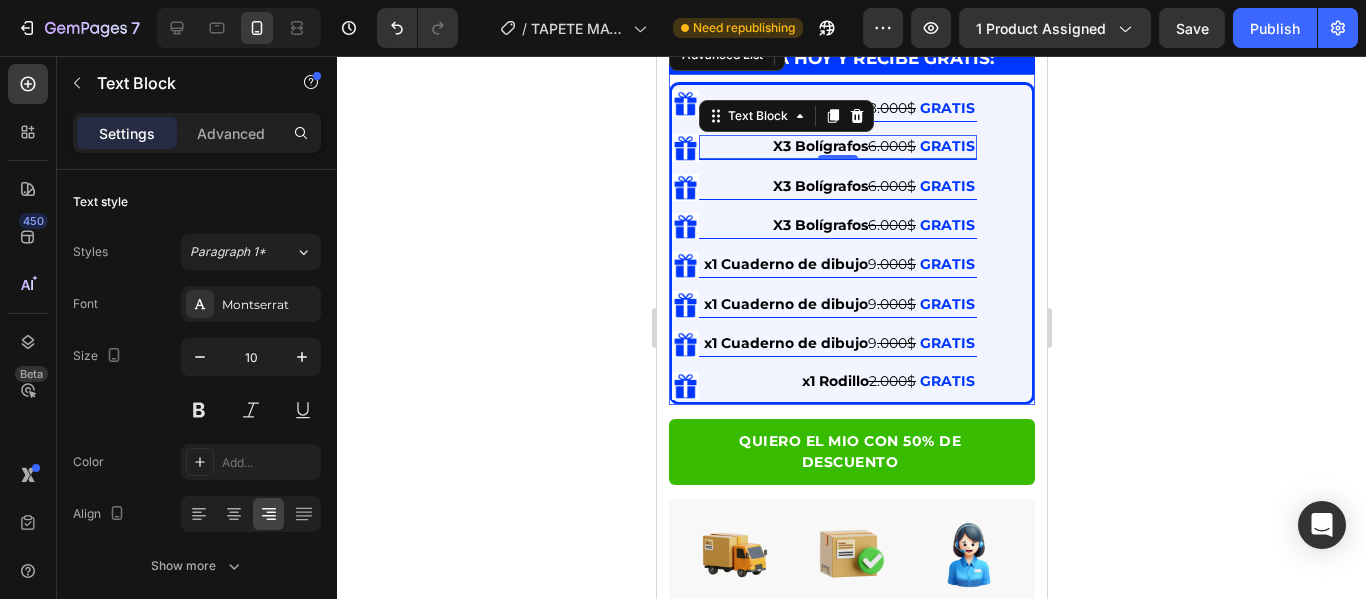 click on "X3 Bolígrafos" at bounding box center [819, 146] 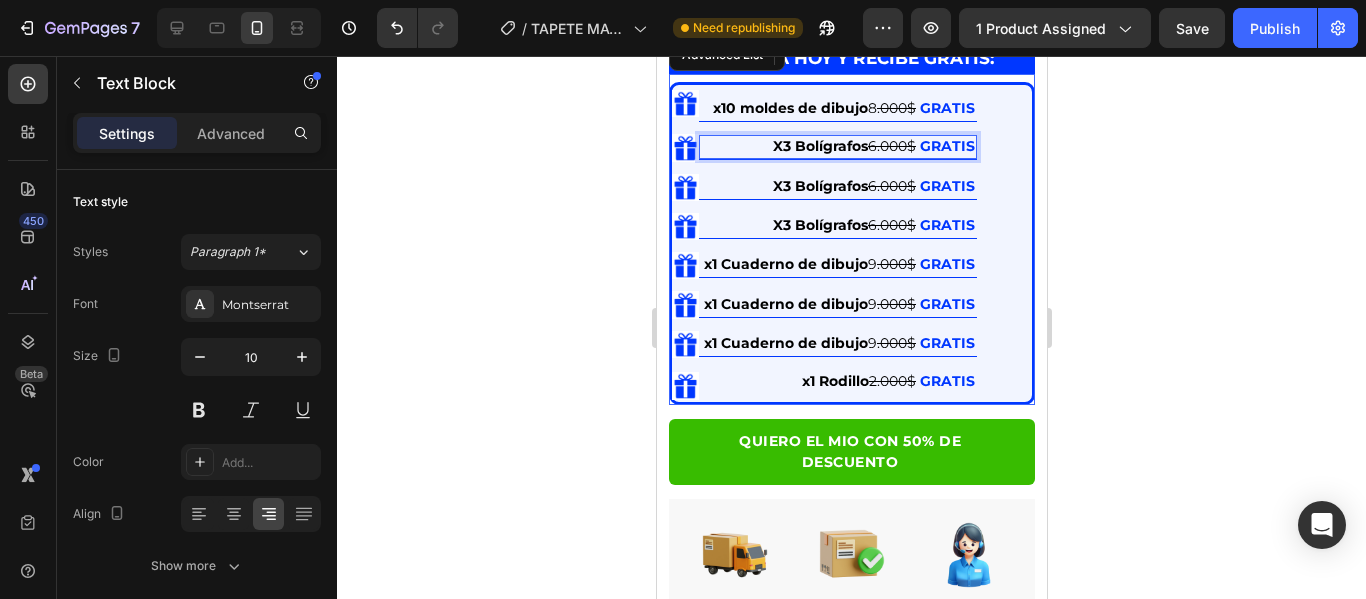 click on "X3 Bolígrafos" at bounding box center [819, 146] 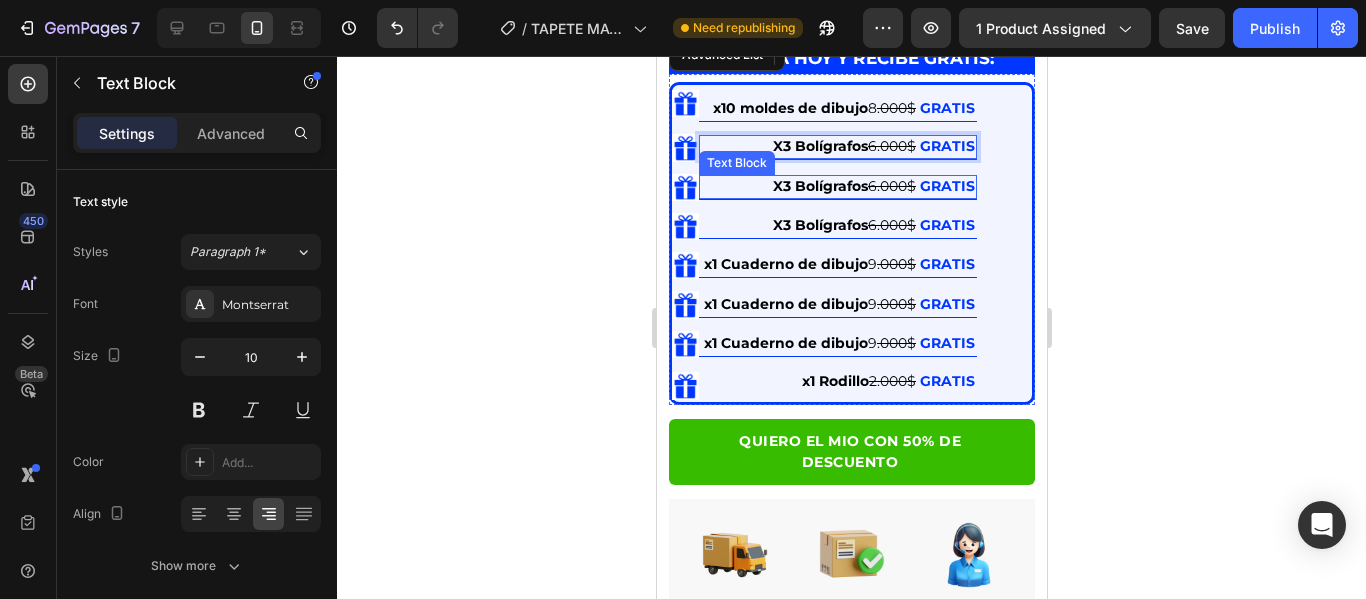 click on "X3 Bolígrafos" at bounding box center [819, 225] 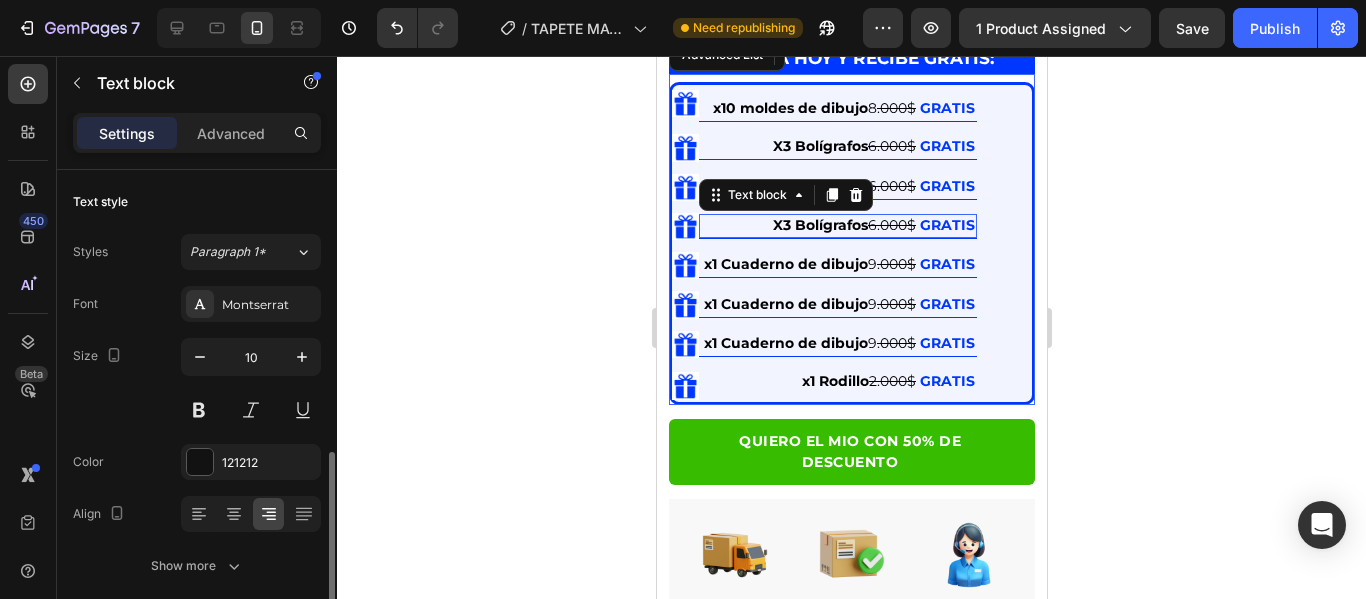 scroll, scrollTop: 200, scrollLeft: 0, axis: vertical 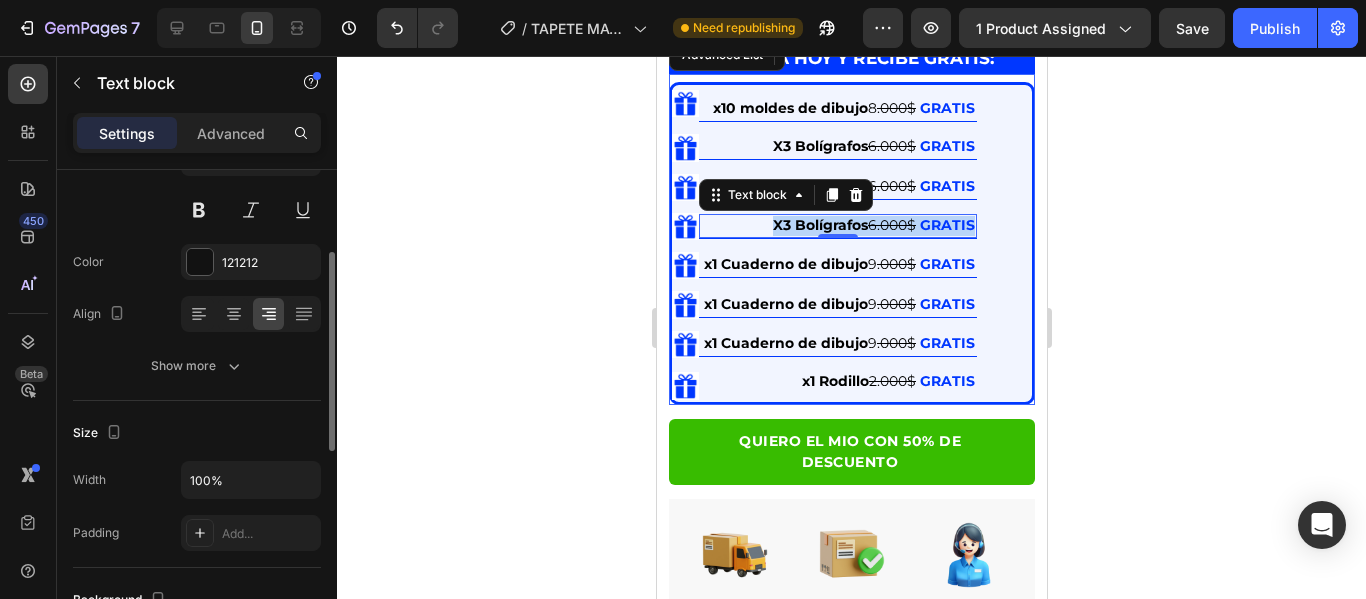 click on "X3 Bolígrafos" at bounding box center [819, 225] 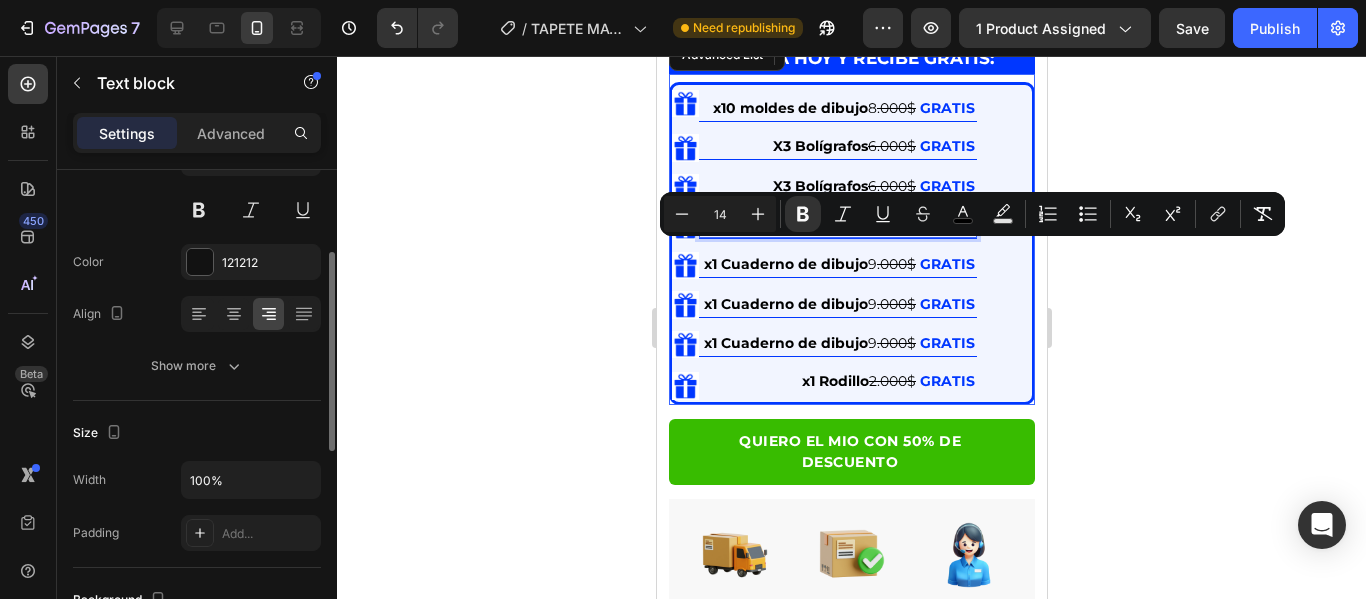 click on "X3 Bolígrafos" at bounding box center [819, 225] 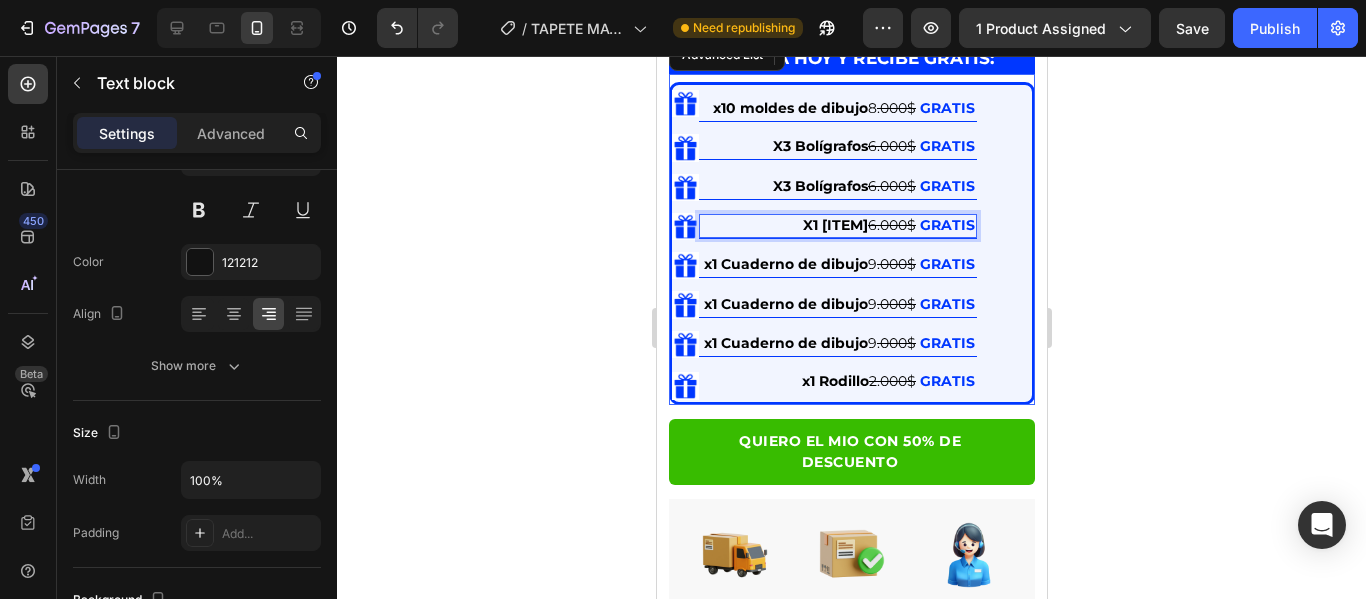 click 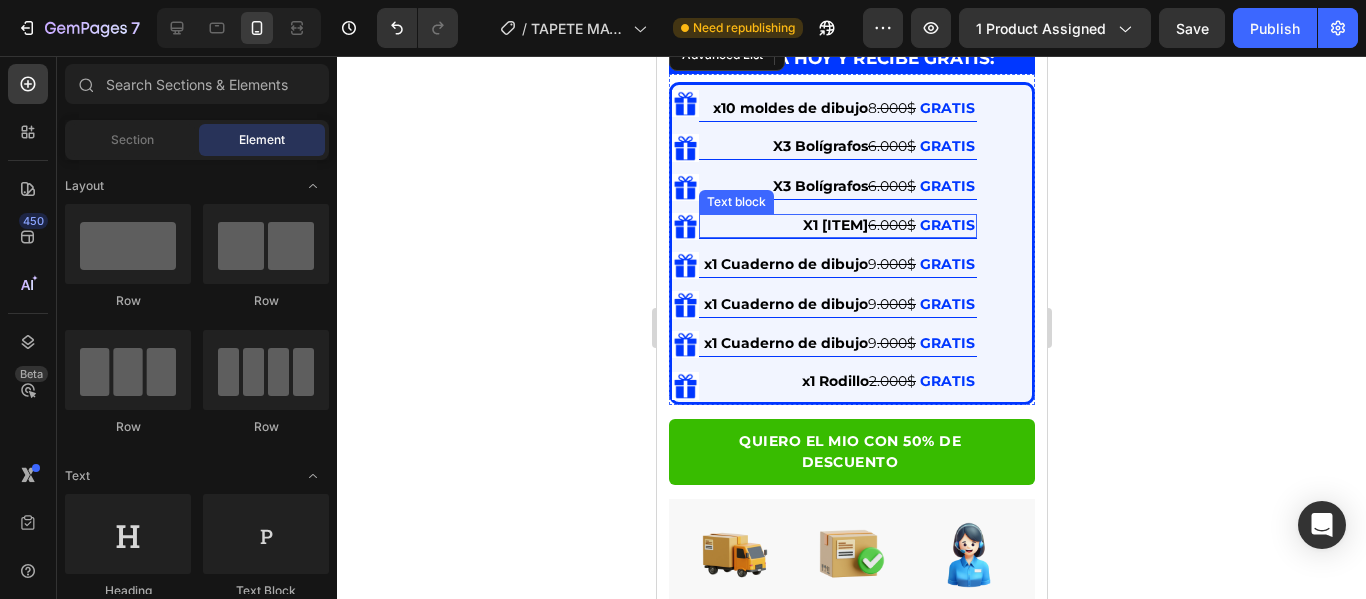 click on "X1 [ITEM]" at bounding box center (834, 225) 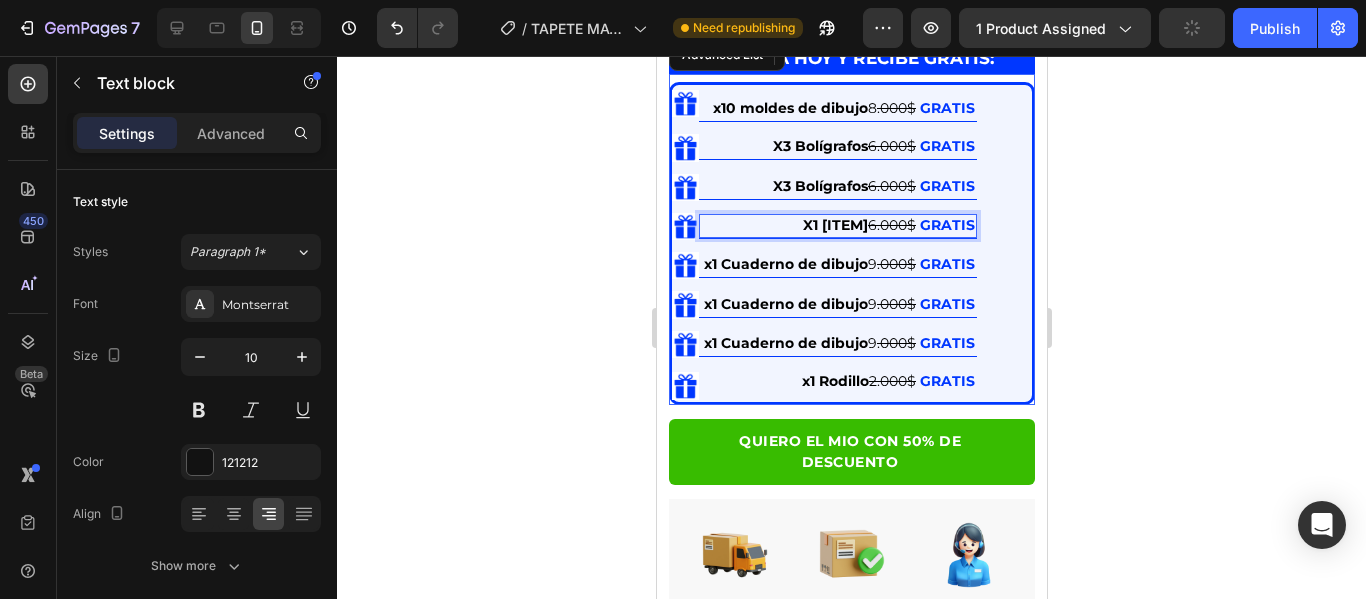click on "X1 [ITEM]" at bounding box center (834, 225) 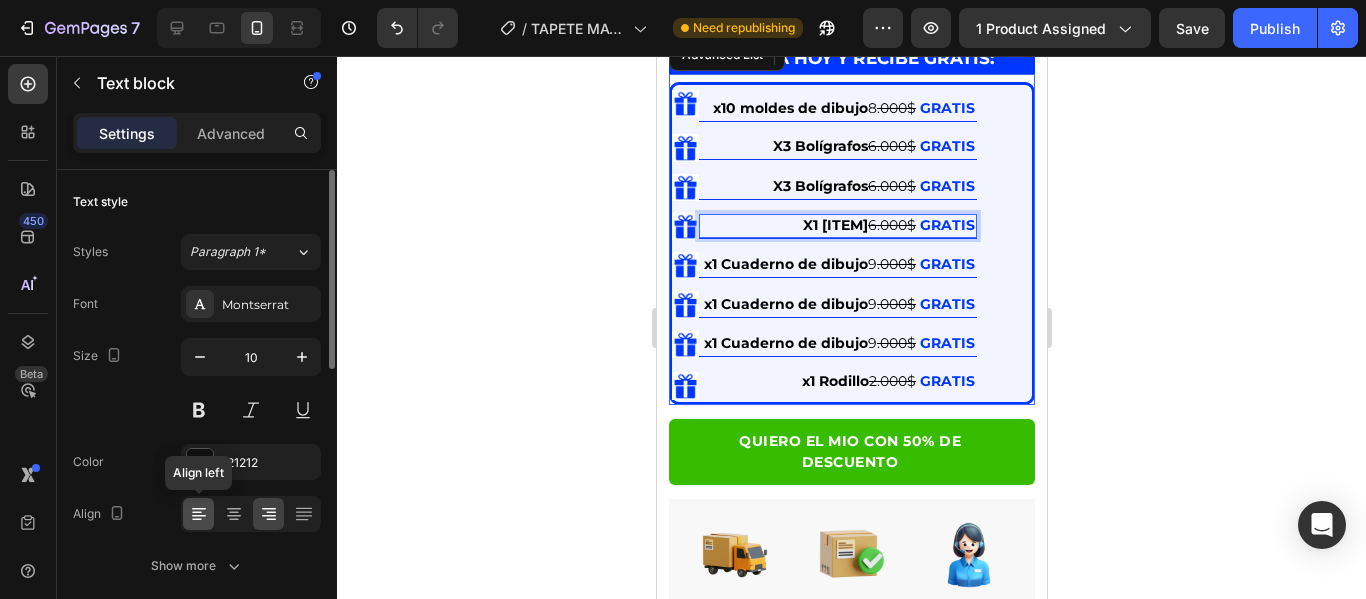 click 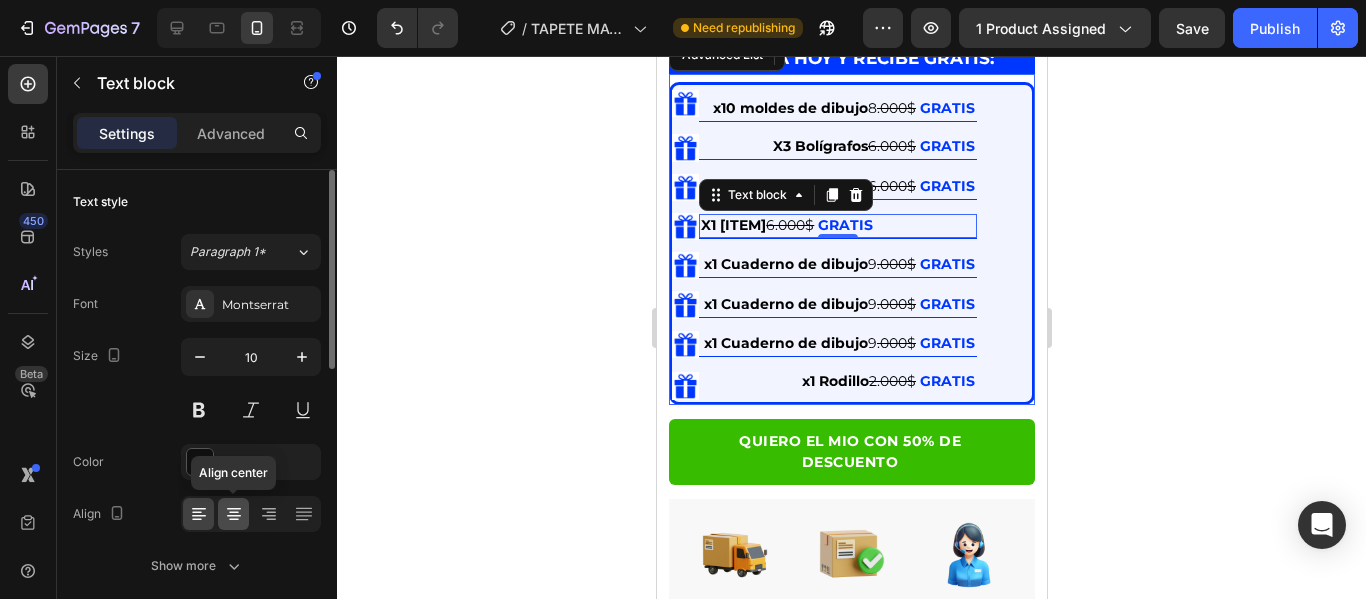click 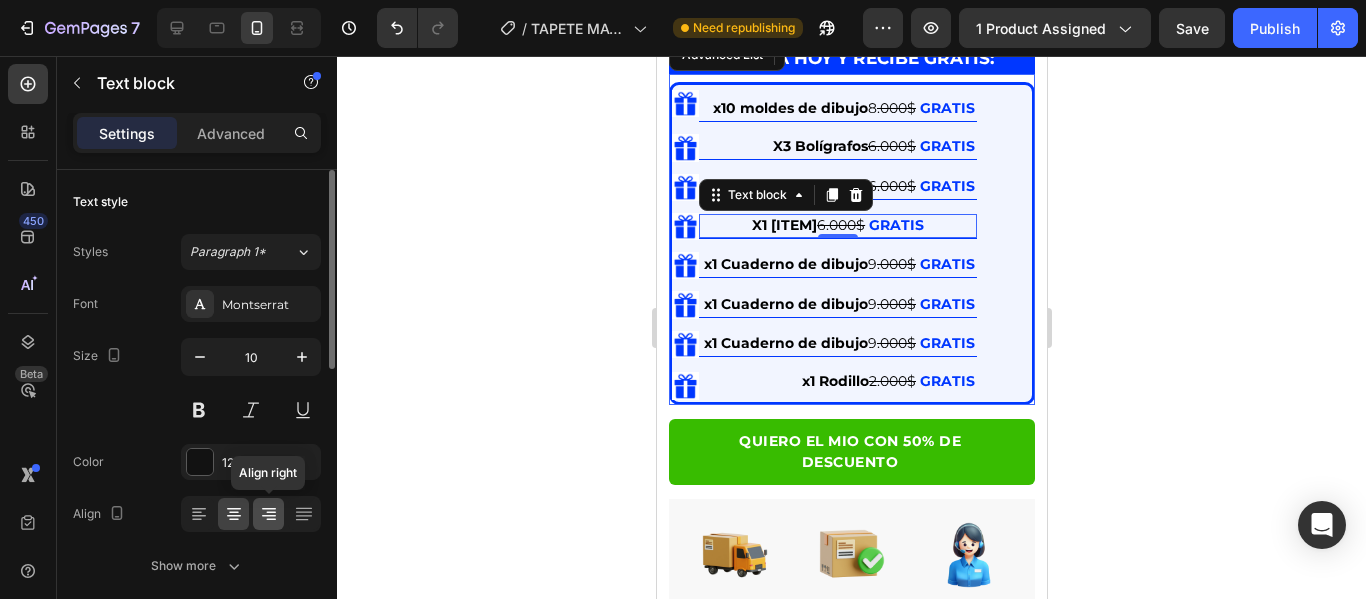 click 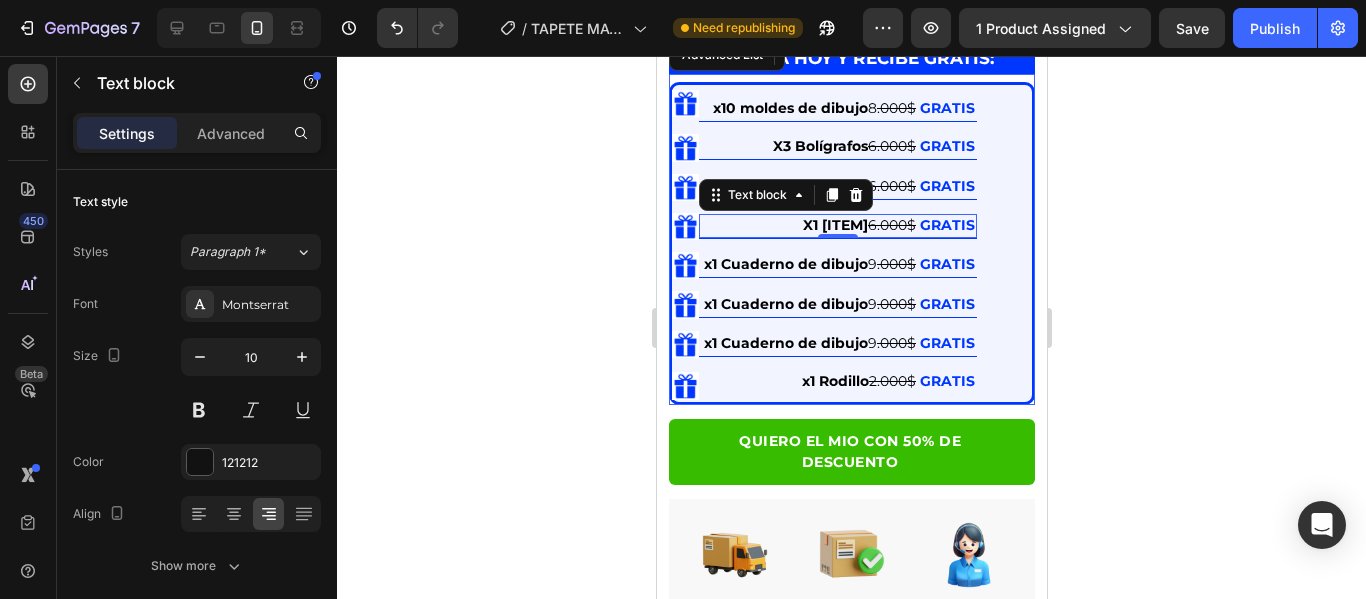 click on "X1 [ITEM]" at bounding box center [834, 225] 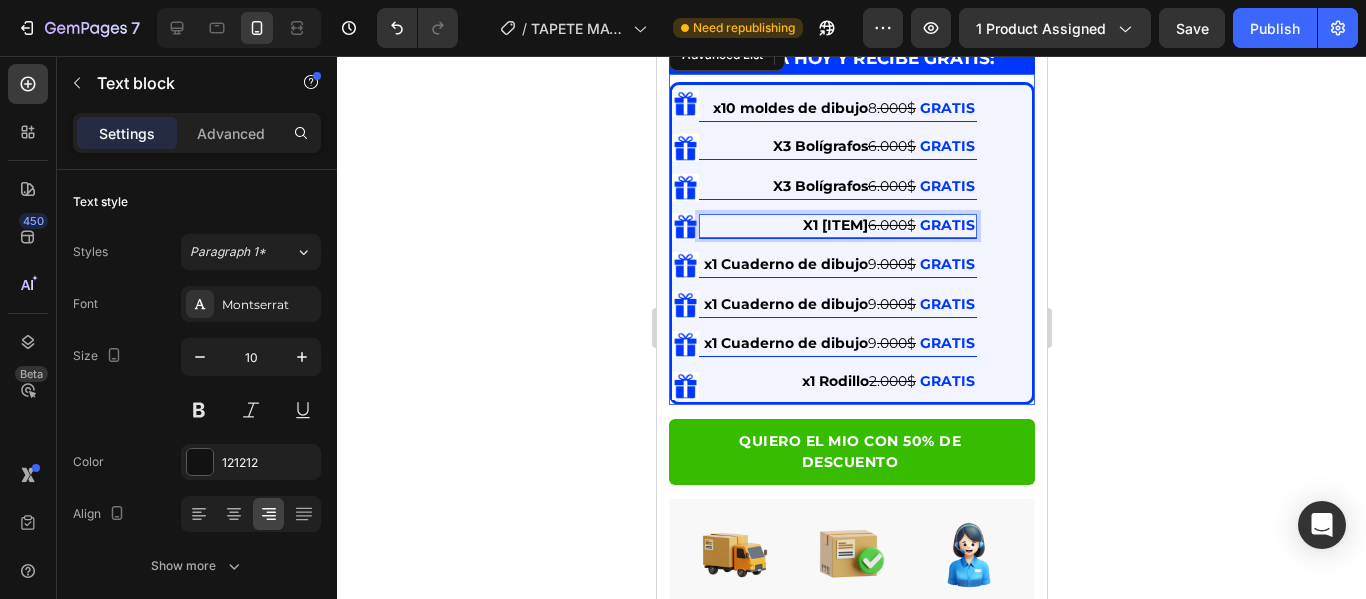 click on "X1 [ITEM]" at bounding box center (834, 225) 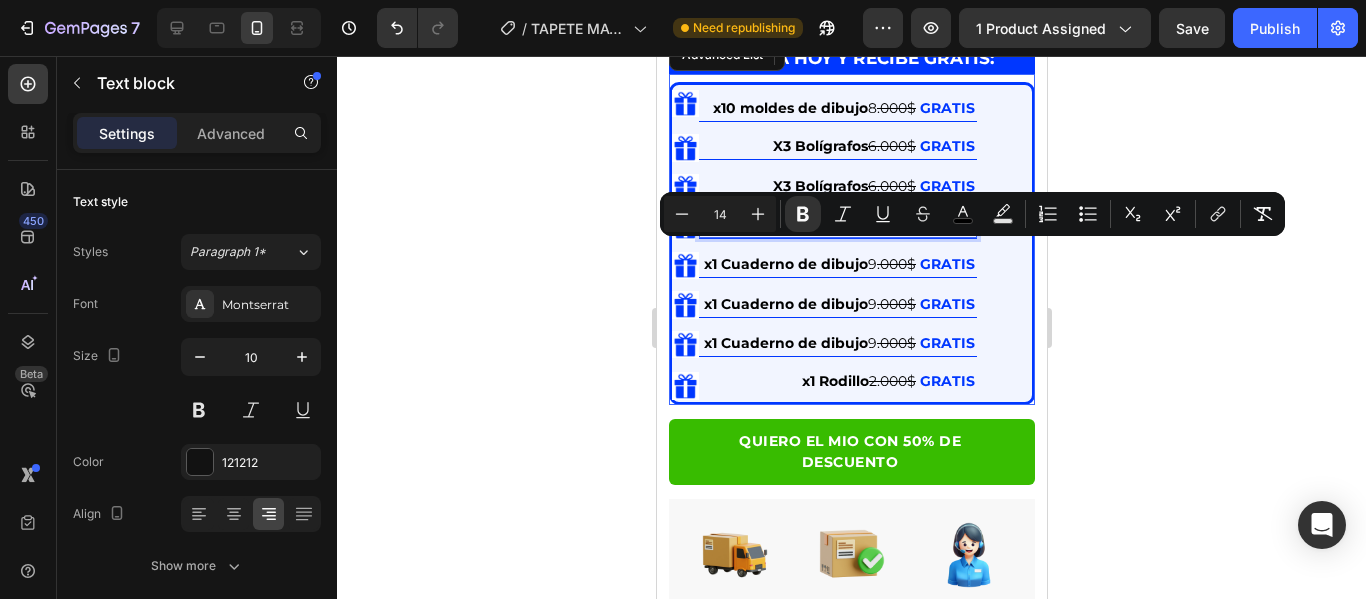 click on "X1 [ITEM]" at bounding box center (834, 225) 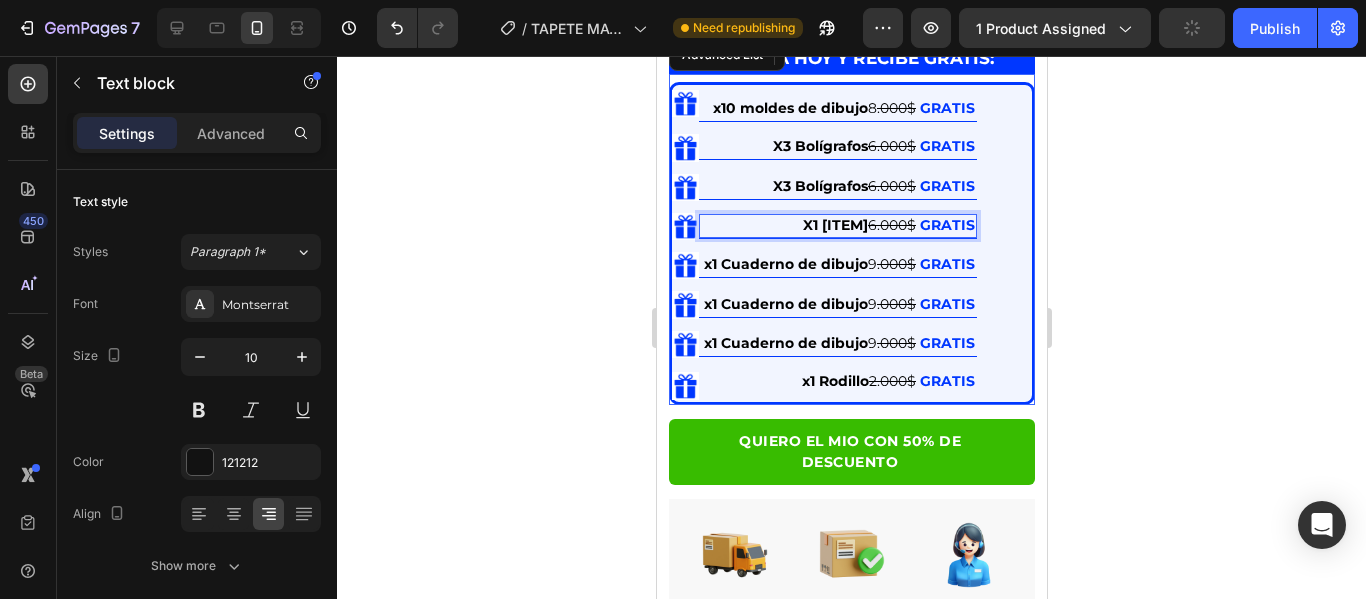 click 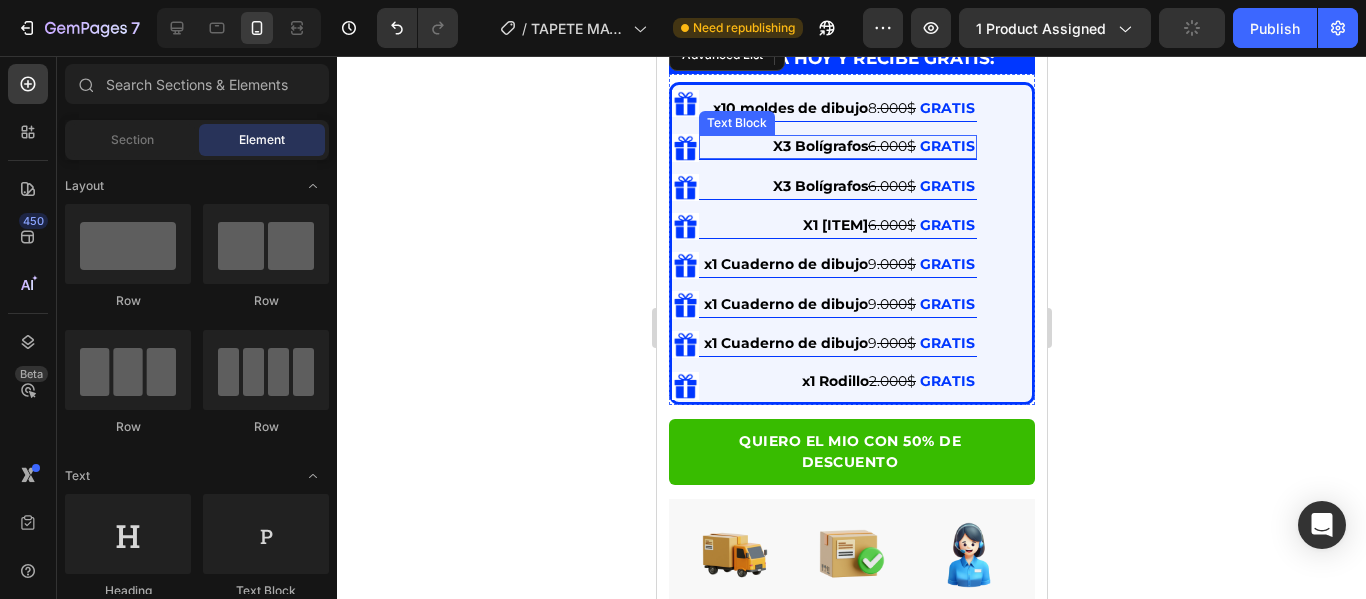 click on "X3 Bolígrafos" at bounding box center [819, 186] 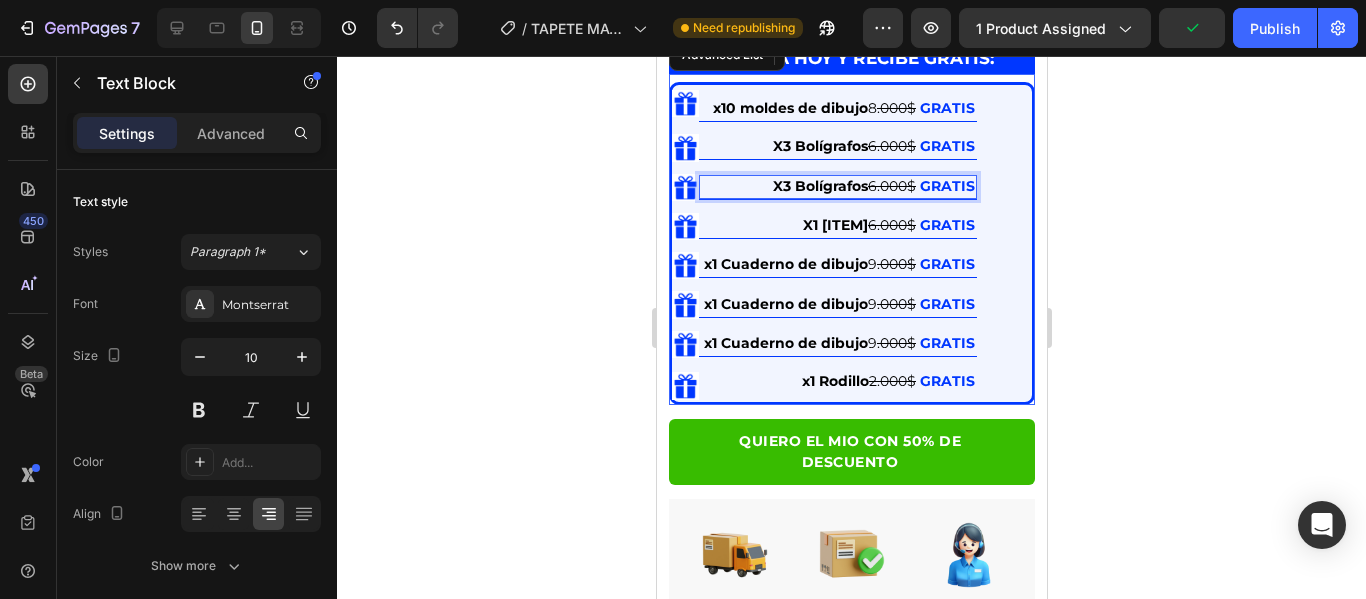 drag, startPoint x: 807, startPoint y: 216, endPoint x: 721, endPoint y: 215, distance: 86.00581 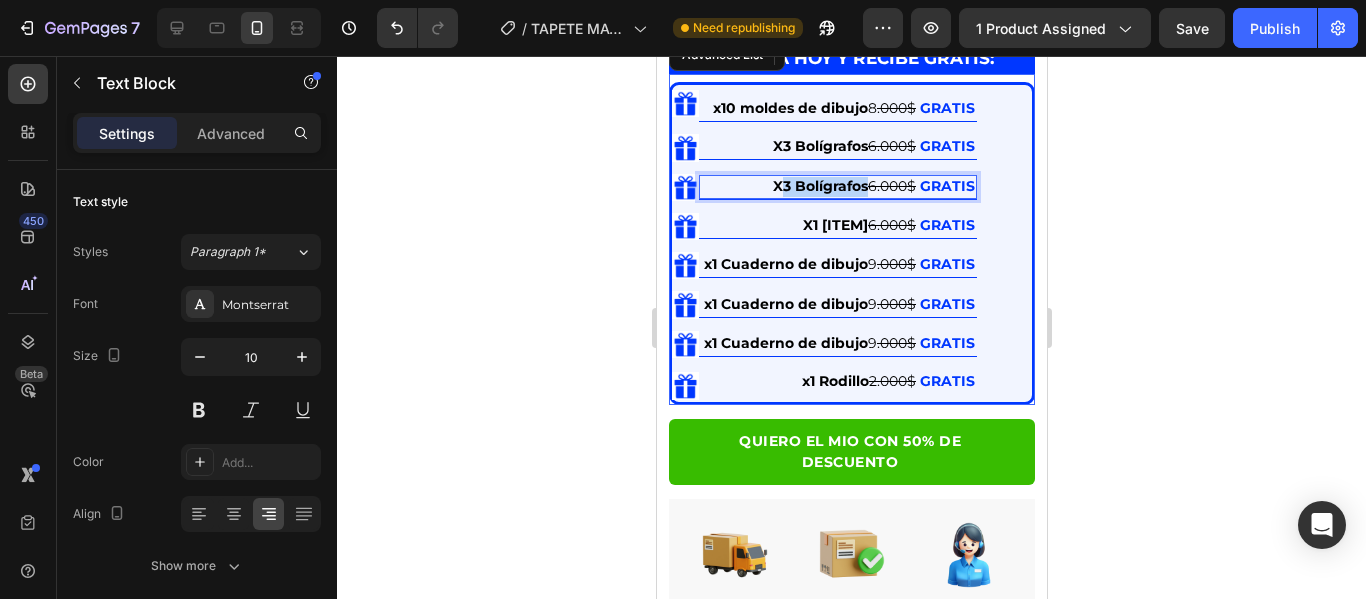 drag, startPoint x: 718, startPoint y: 212, endPoint x: 799, endPoint y: 221, distance: 81.49847 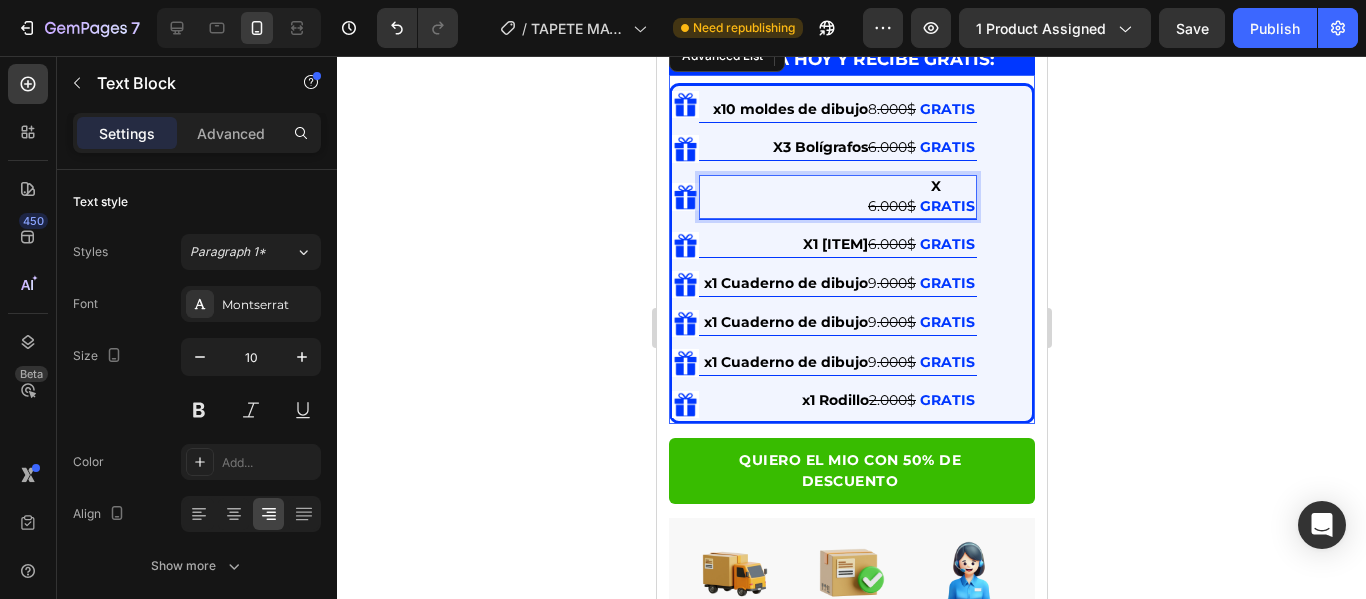 scroll, scrollTop: 800, scrollLeft: 0, axis: vertical 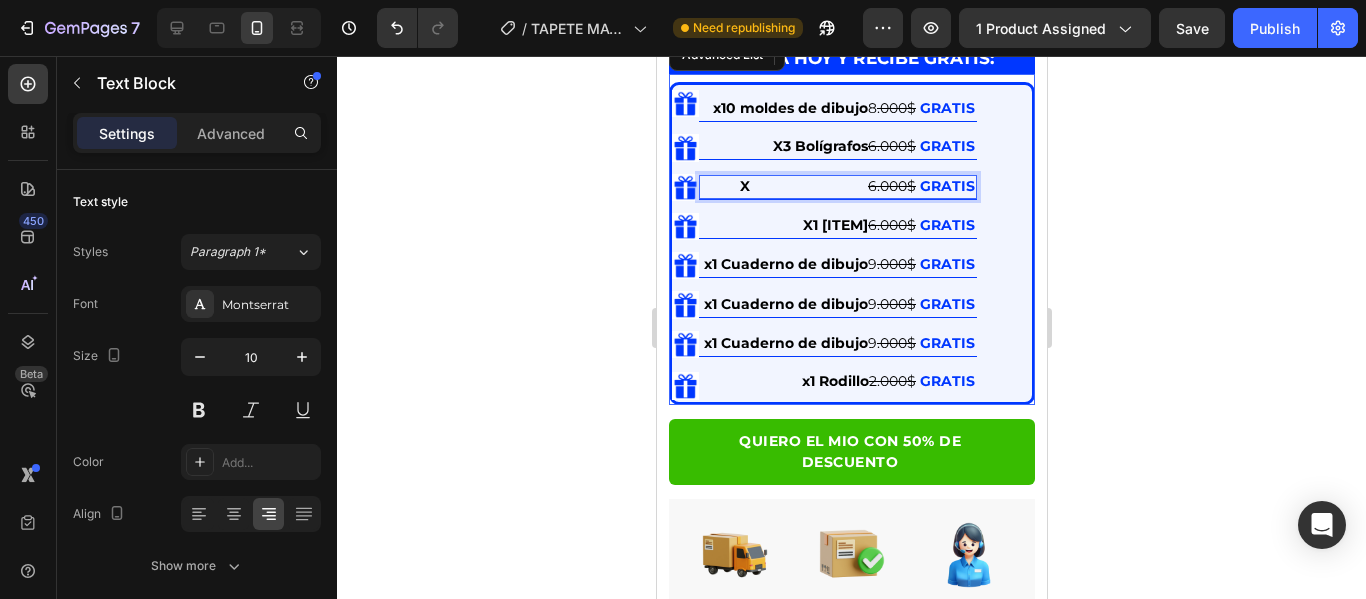 click on "[ITEM]" at bounding box center (766, 187) 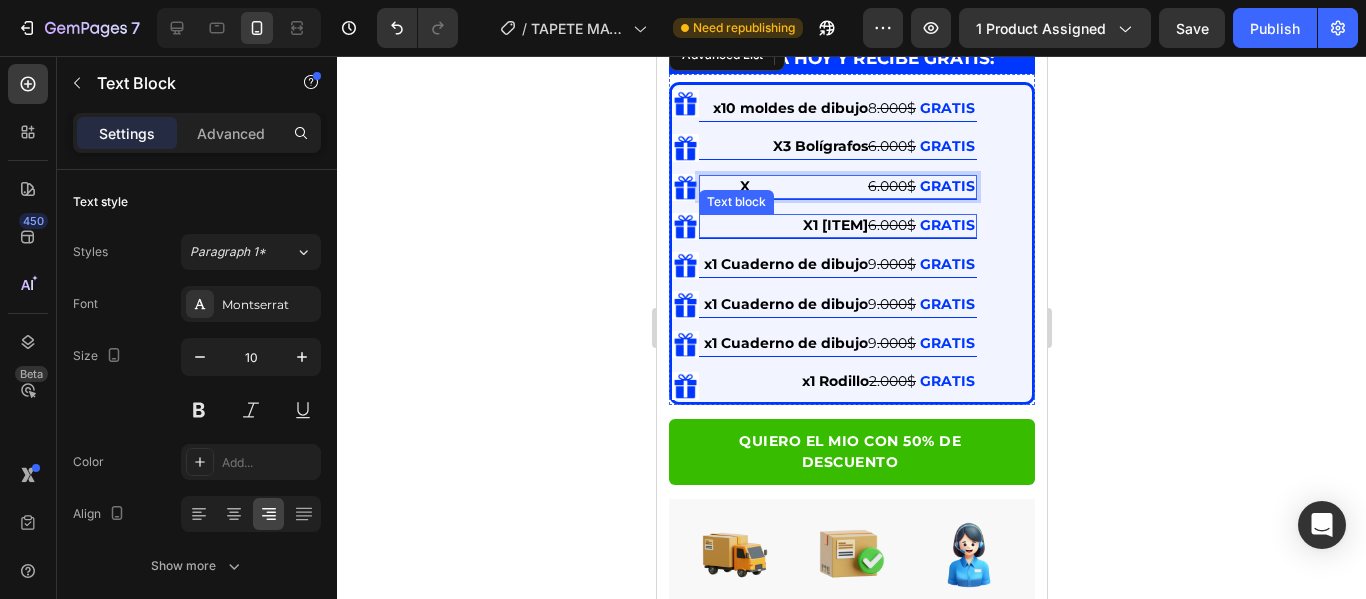 click on "[ITEM]" at bounding box center (766, 187) 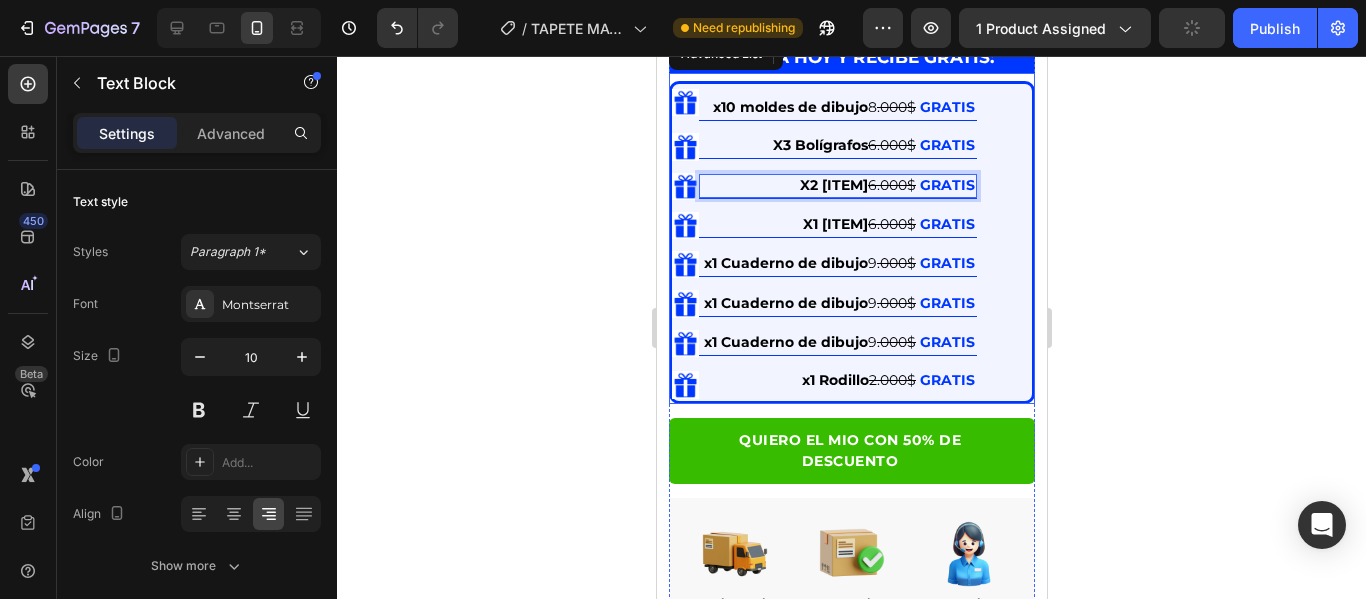 scroll, scrollTop: 800, scrollLeft: 0, axis: vertical 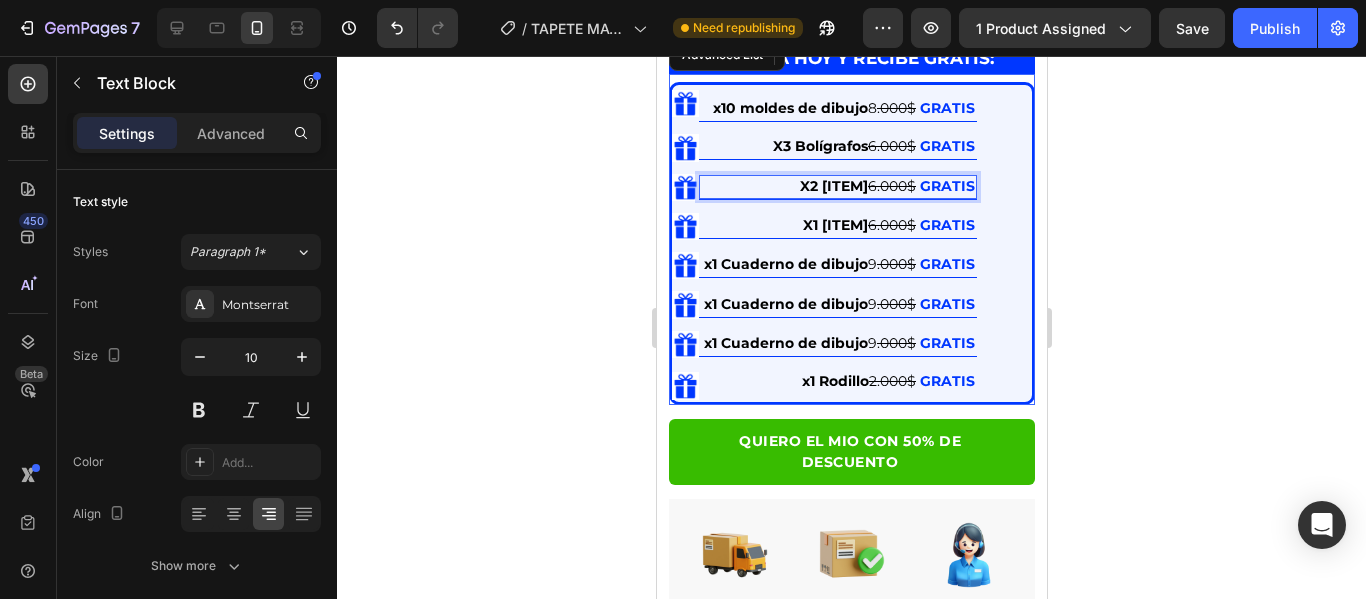 click 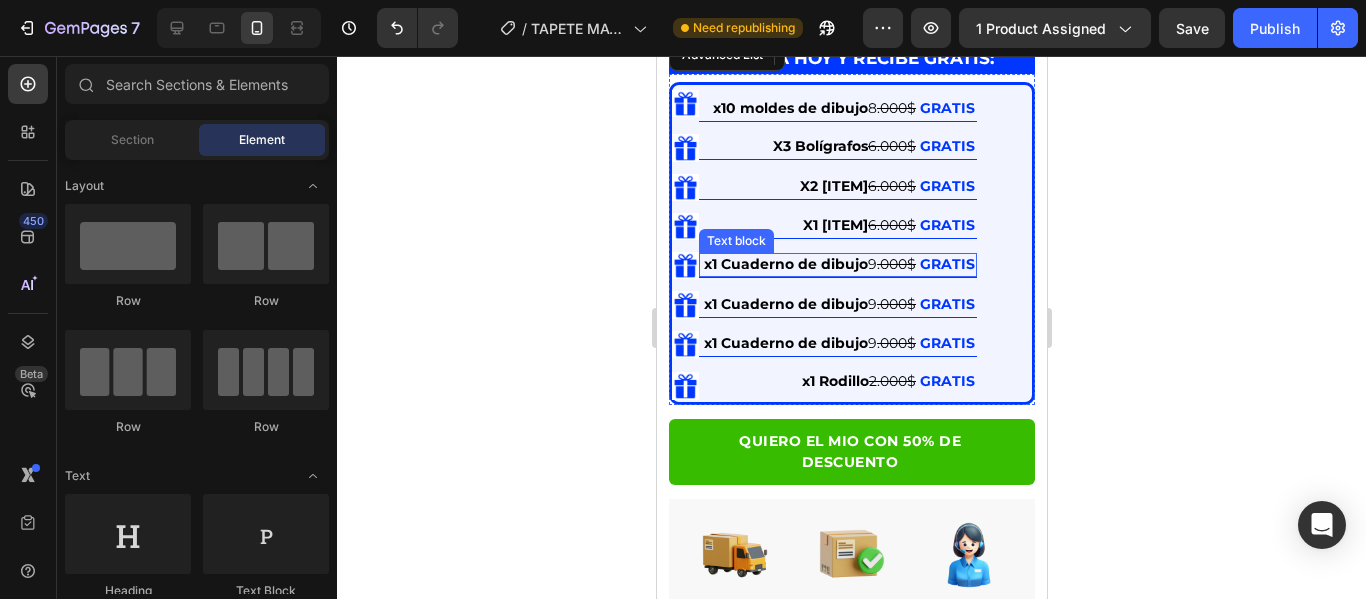 click on "x1 Cuaderno de dibujo" at bounding box center [785, 264] 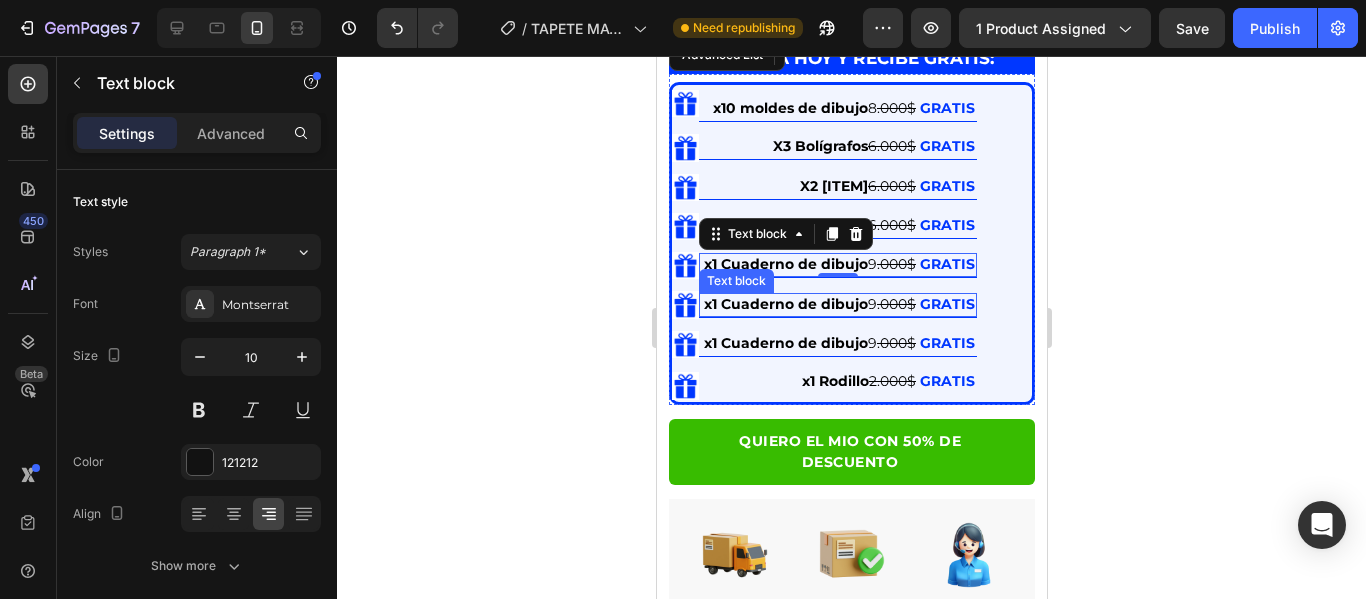 click on "x1 Cuaderno de dibujo" at bounding box center (785, 304) 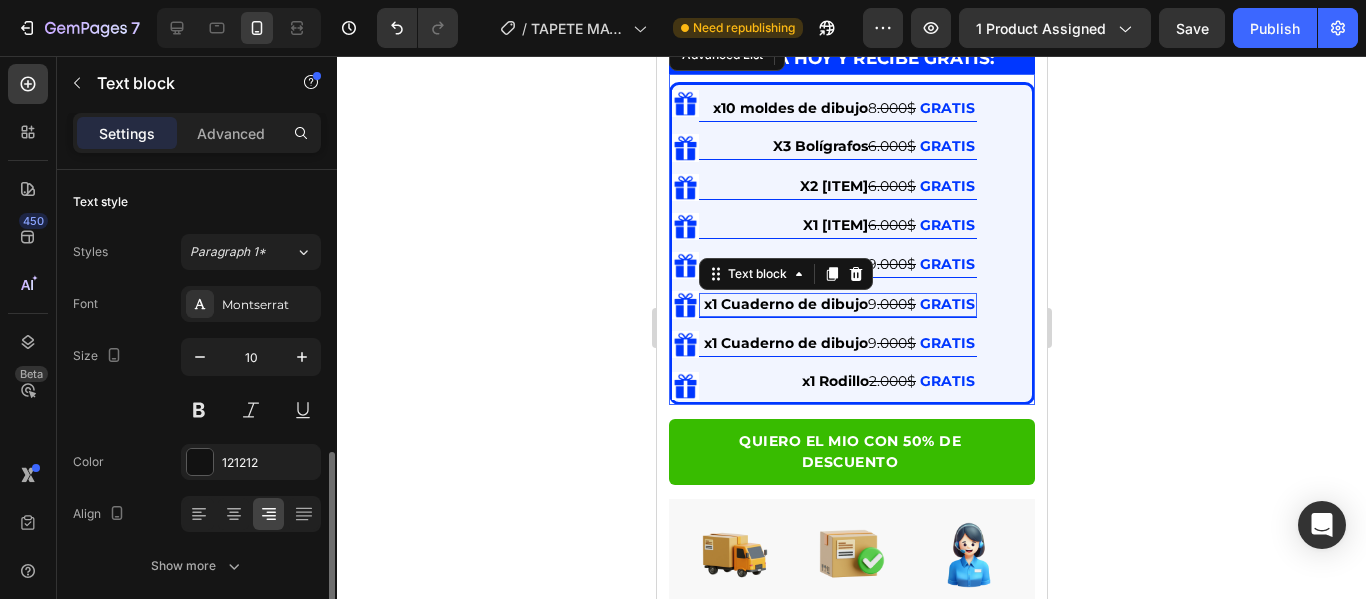 scroll, scrollTop: 200, scrollLeft: 0, axis: vertical 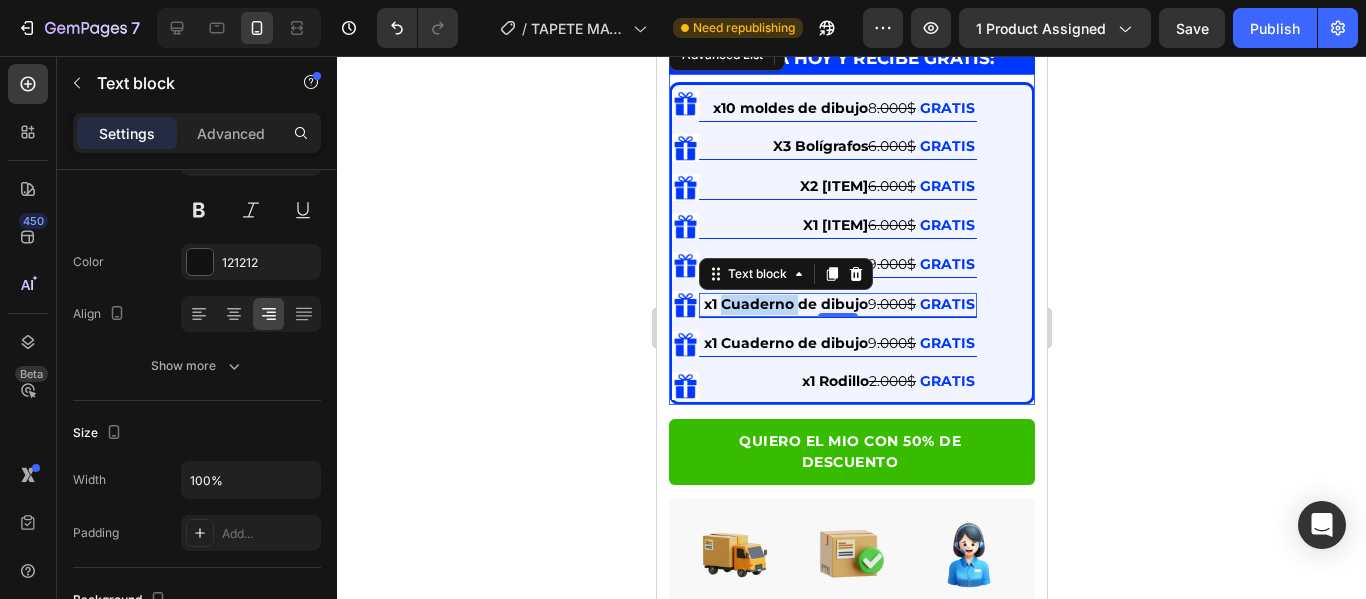 click on "x1 Cuaderno de dibujo" at bounding box center [785, 304] 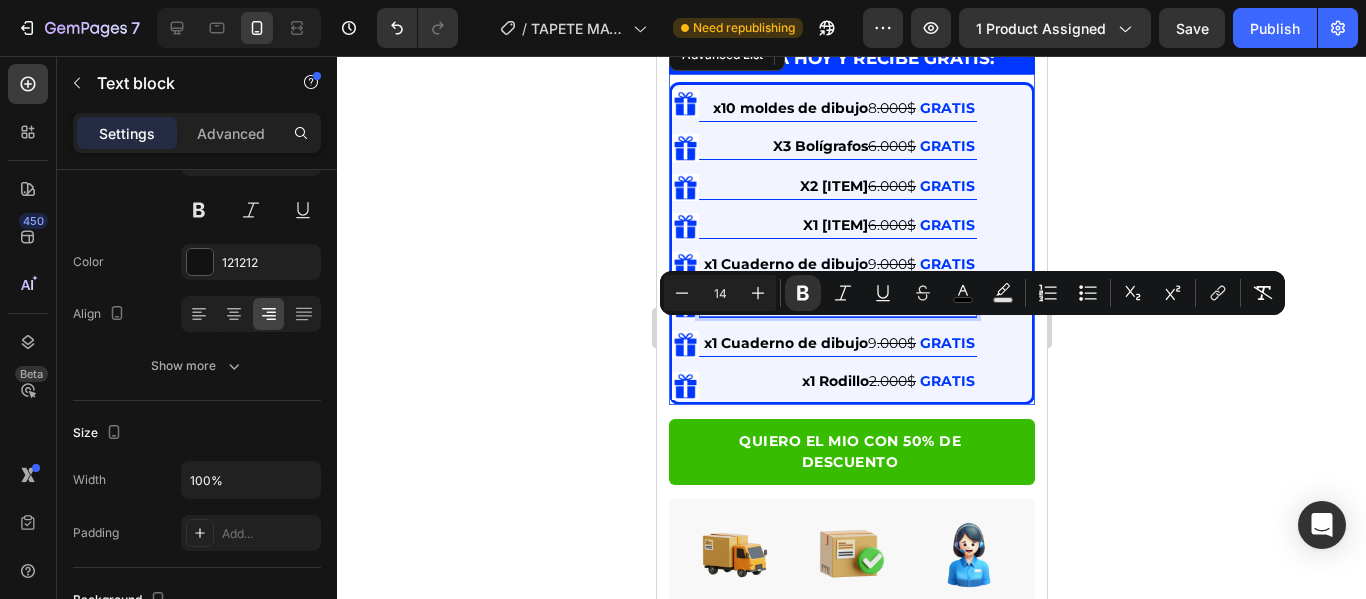 click on "x1 Cuaderno de dibujo" at bounding box center (785, 304) 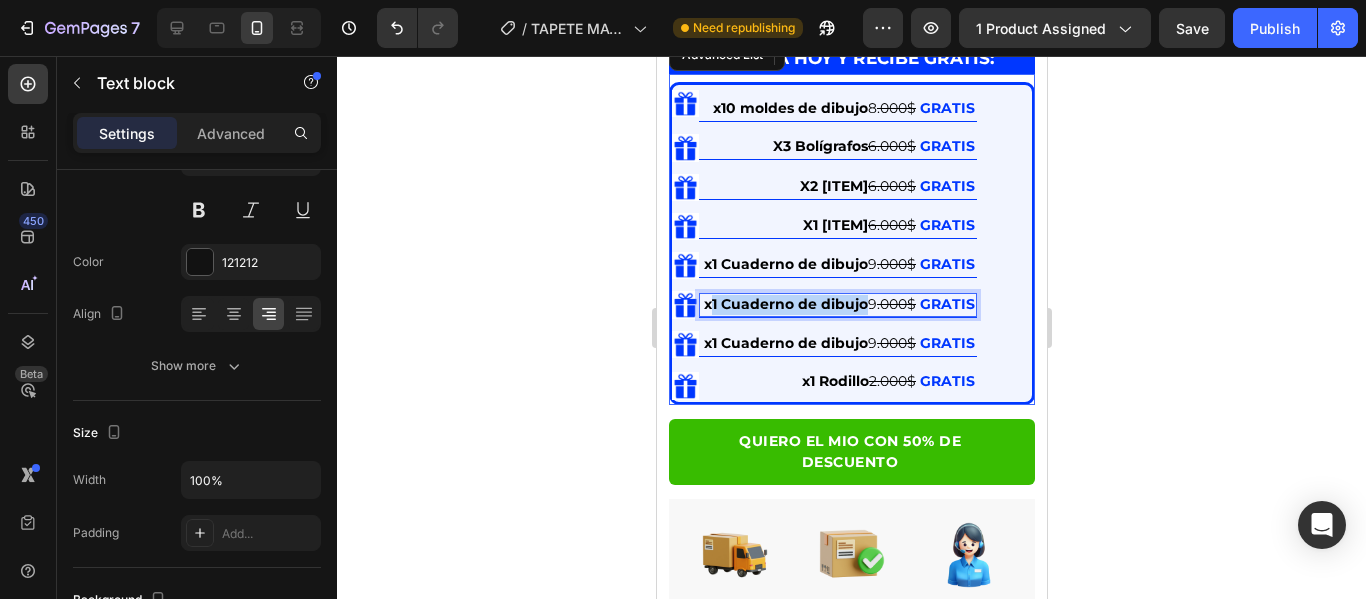 drag, startPoint x: 712, startPoint y: 335, endPoint x: 865, endPoint y: 330, distance: 153.08168 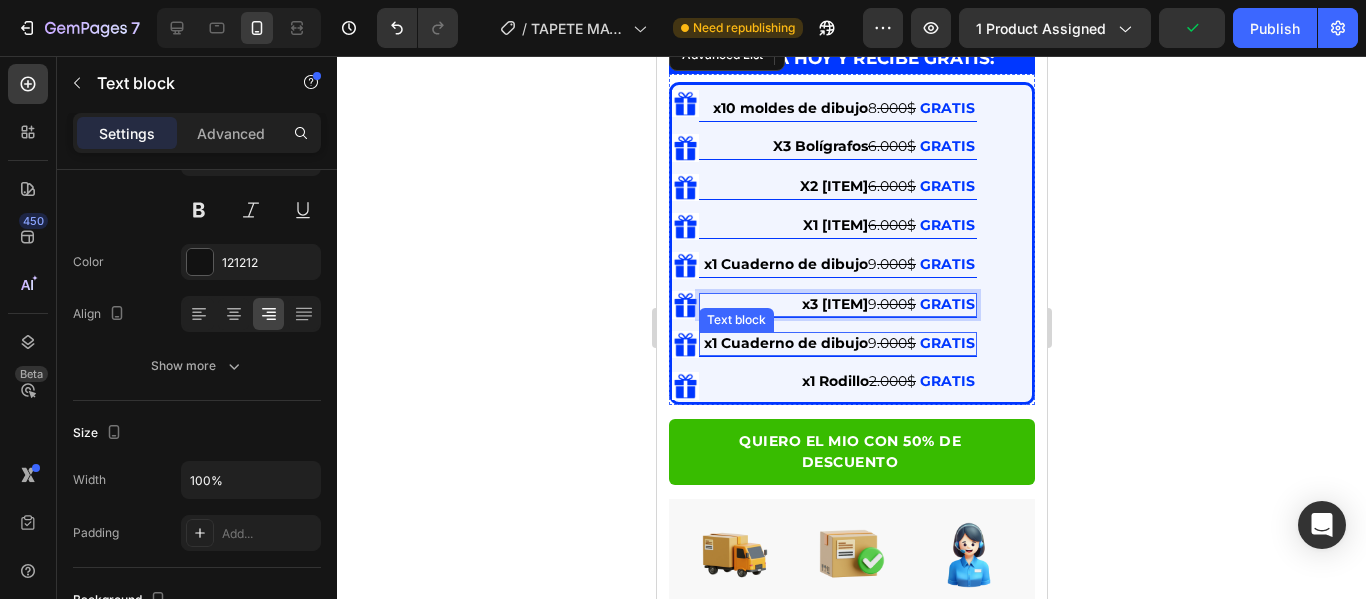 click on "x1 Cuaderno de dibujo" at bounding box center (785, 343) 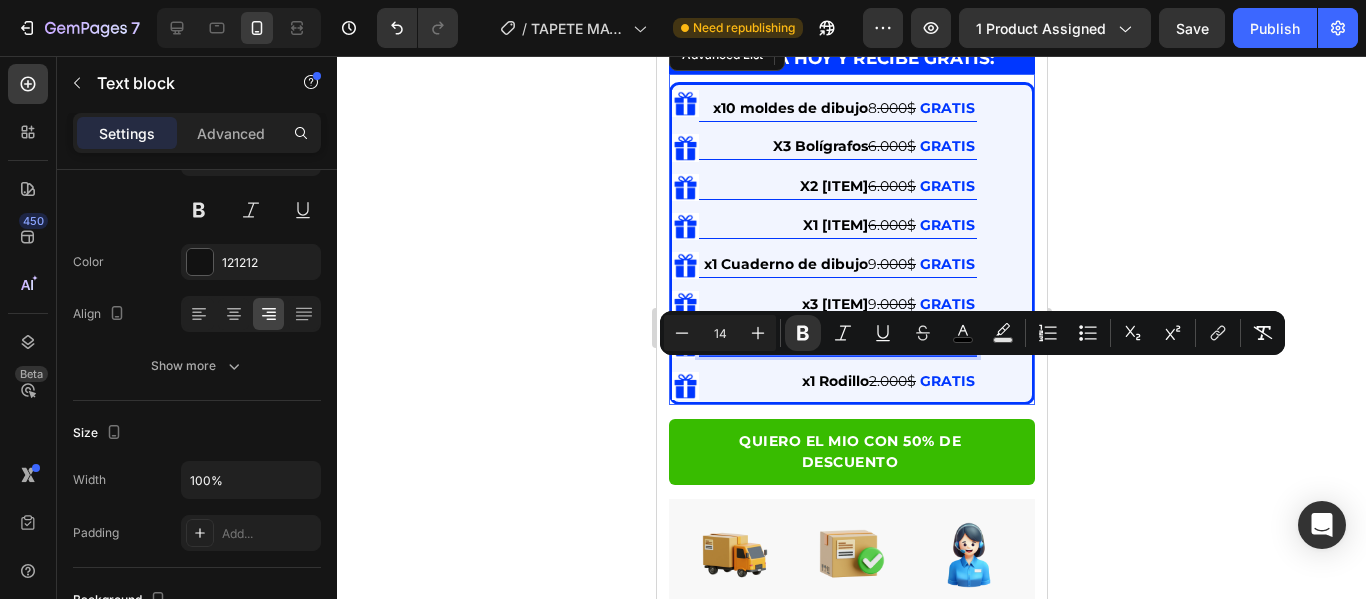 drag, startPoint x: 869, startPoint y: 372, endPoint x: 723, endPoint y: 372, distance: 146 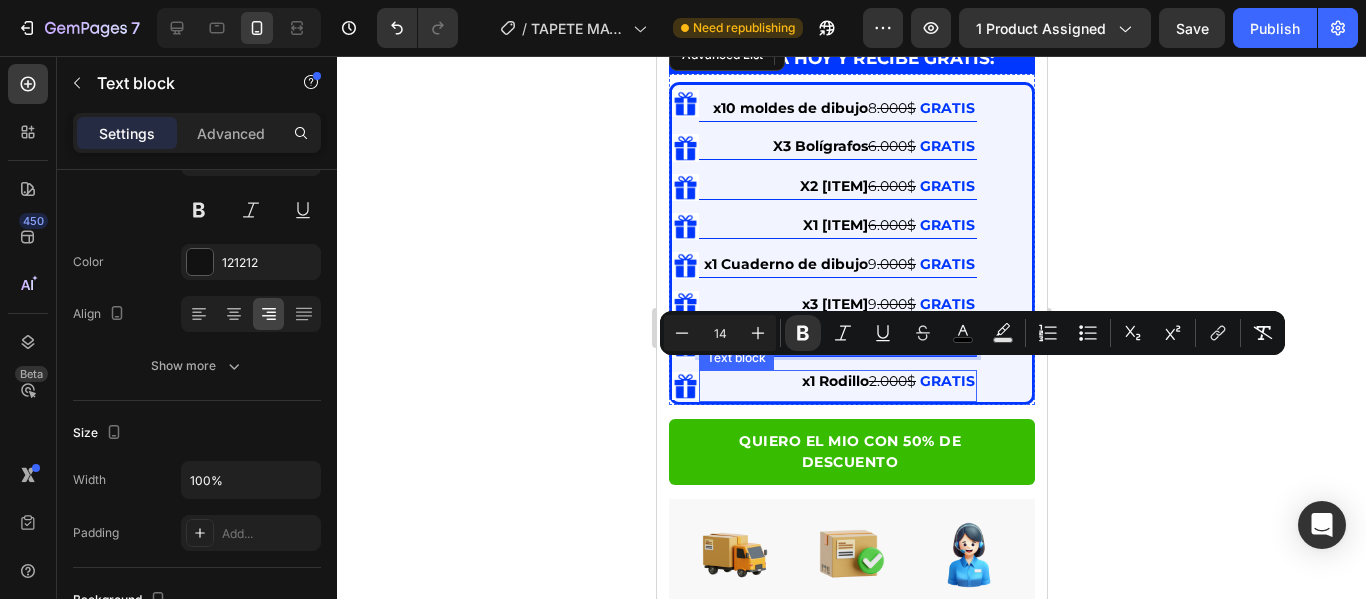 click on "x1 Rodillo" at bounding box center [834, 381] 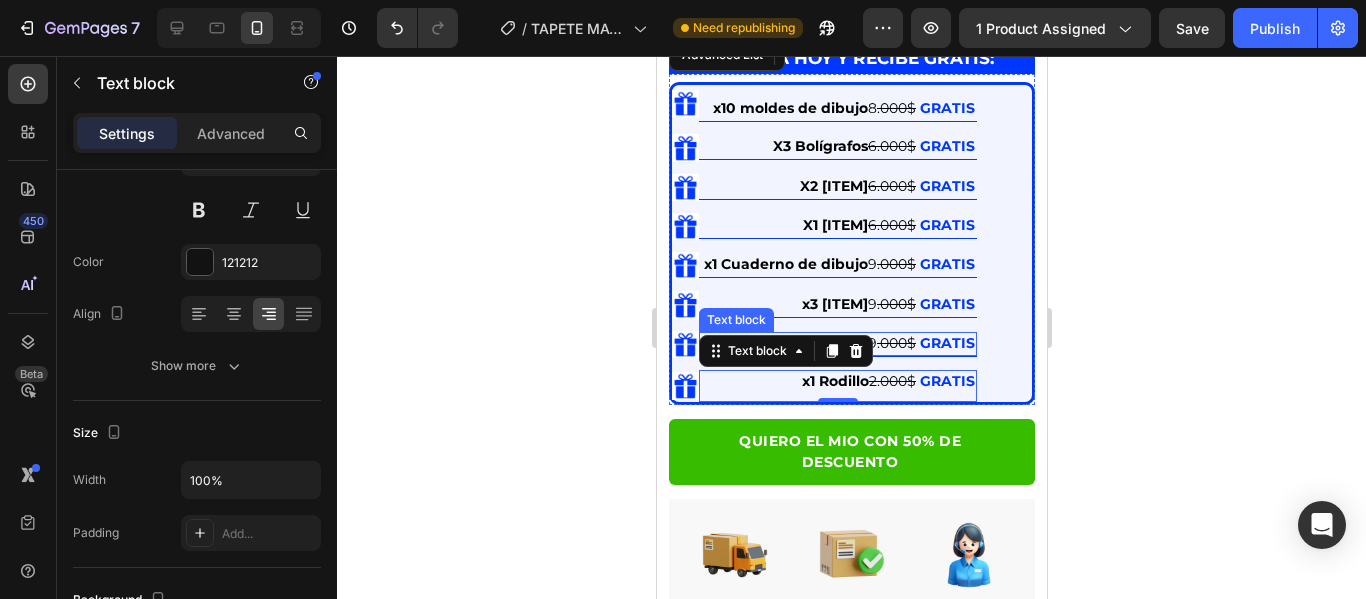 click on ".000$" at bounding box center [895, 343] 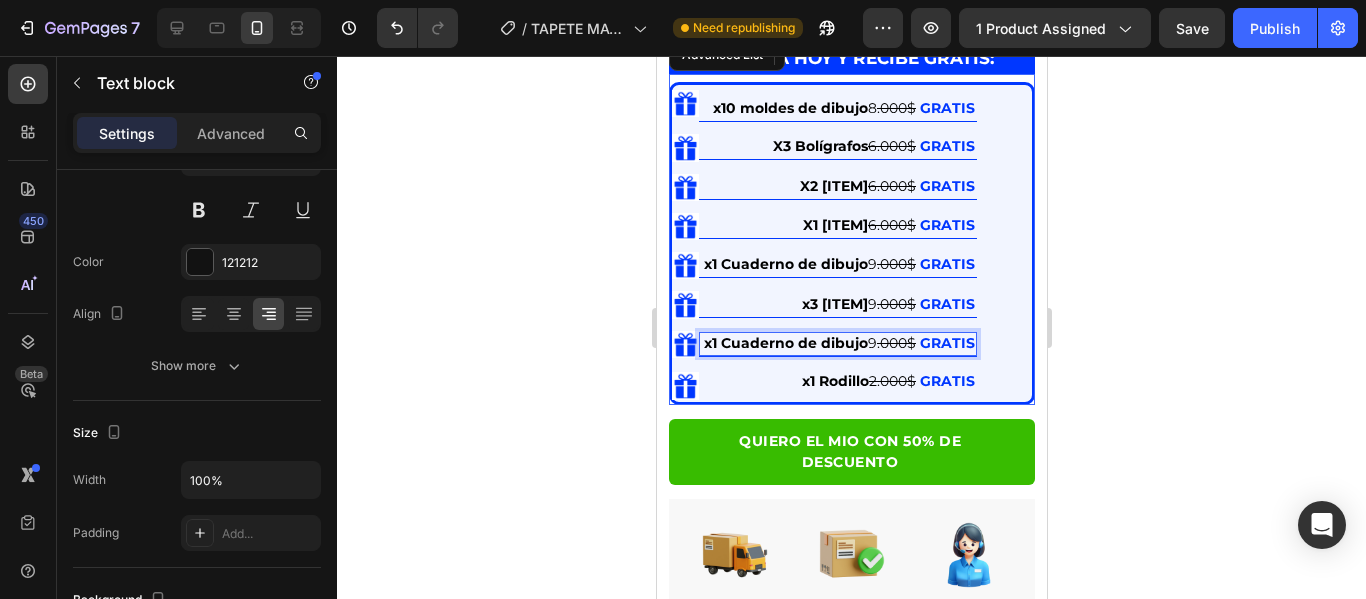 click on "x1 Cuaderno de dibujo" at bounding box center [785, 343] 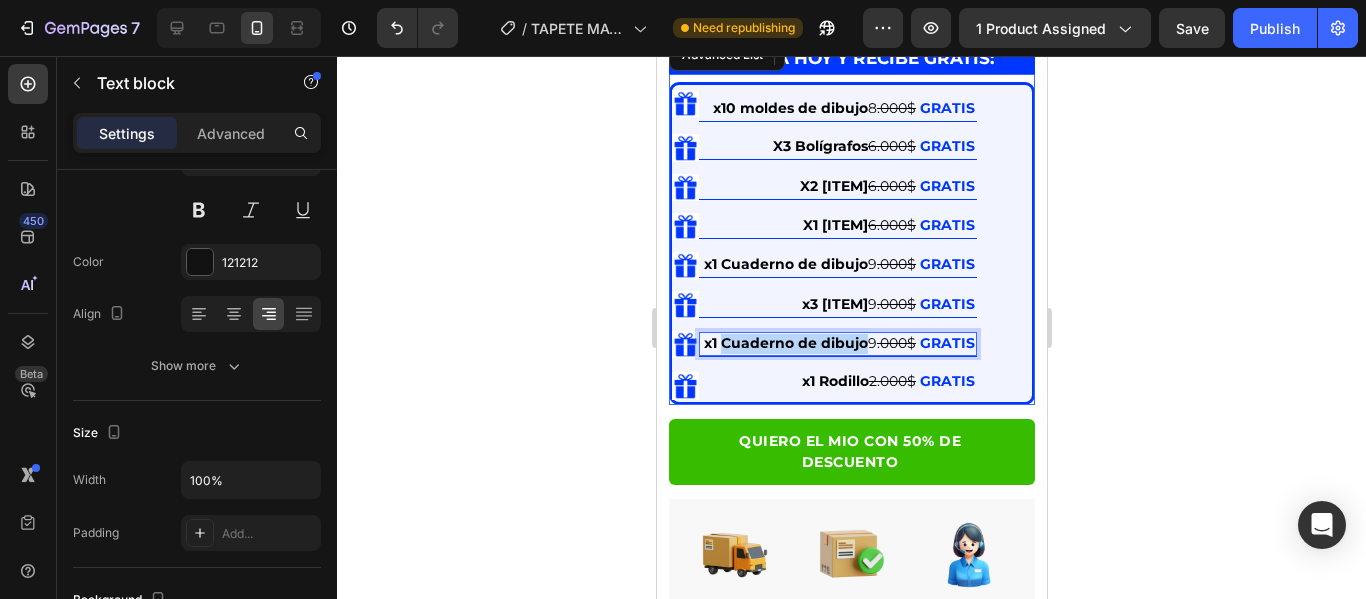 drag, startPoint x: 864, startPoint y: 372, endPoint x: 725, endPoint y: 375, distance: 139.03236 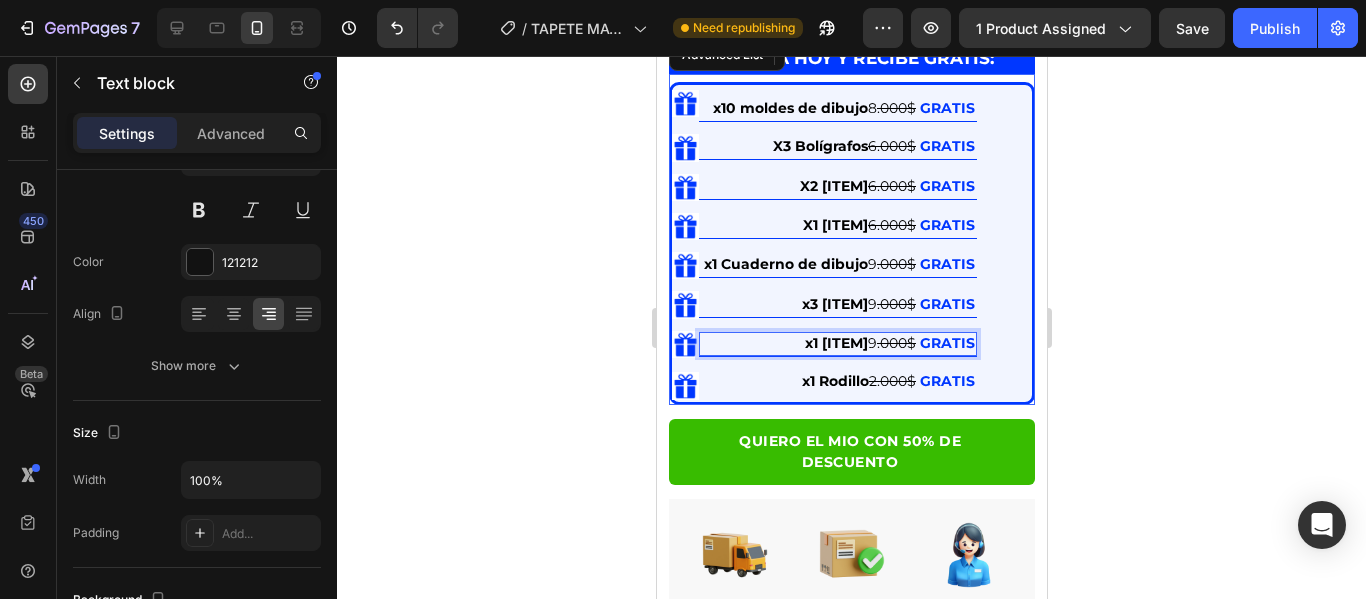 click on "x1 [ITEM]" at bounding box center [835, 343] 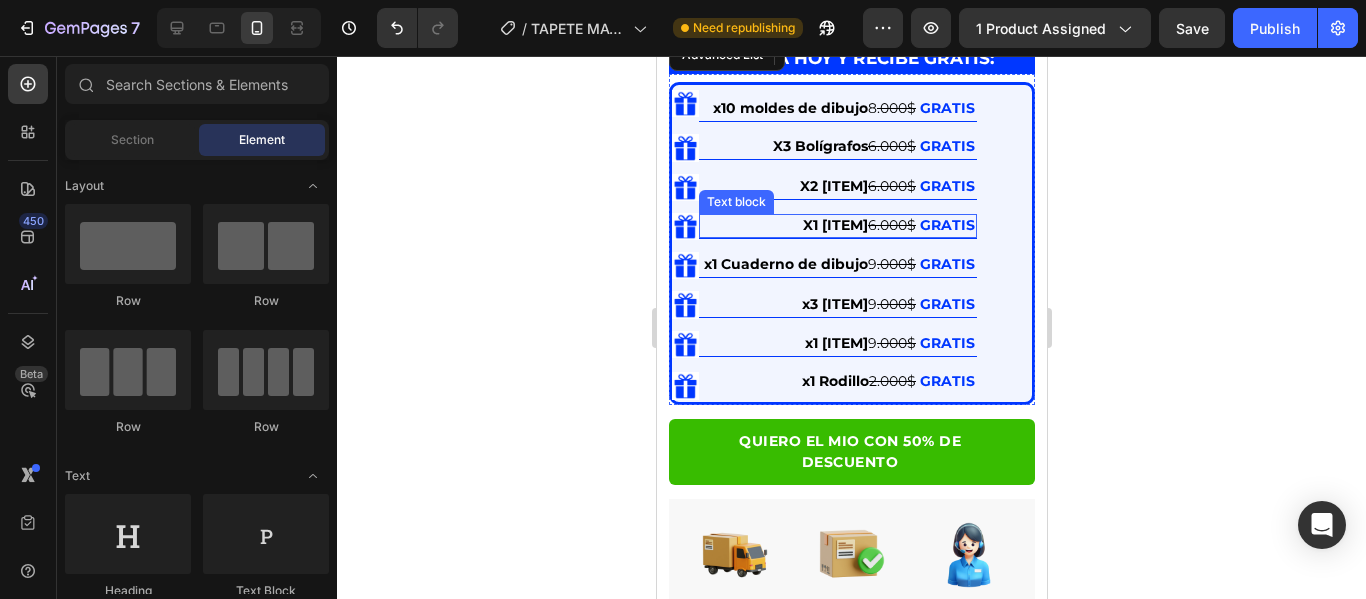 click on "X1 [ITEM]" at bounding box center [834, 225] 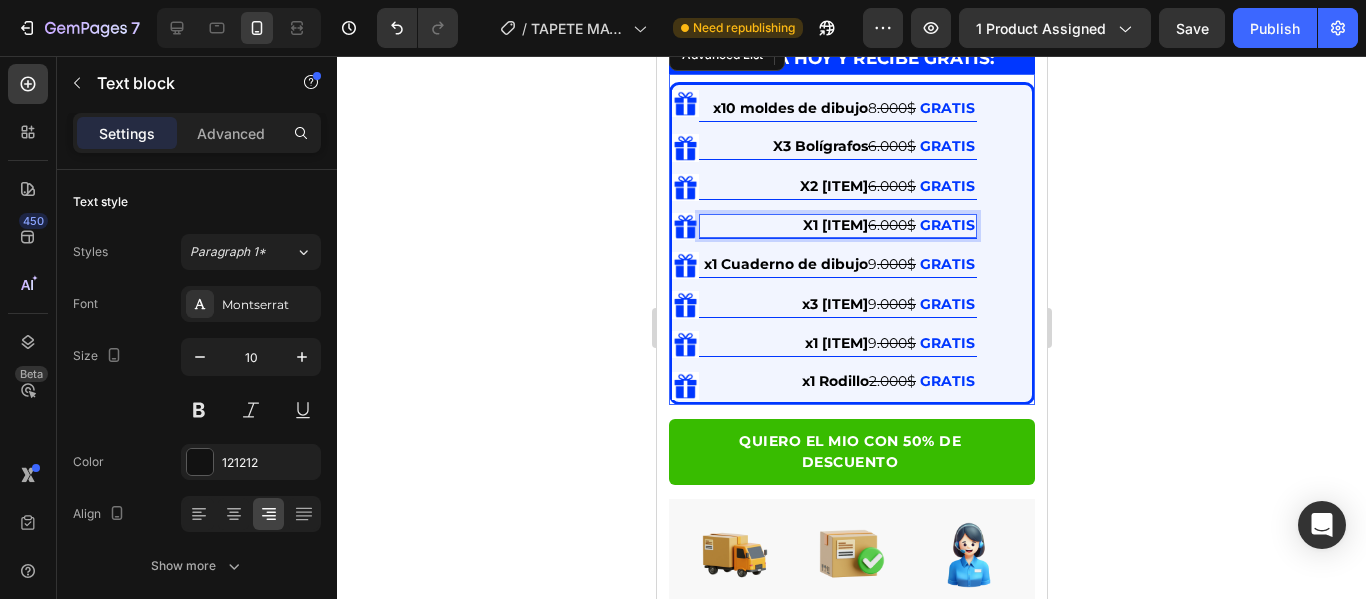 click on "X1 [ITEM]" at bounding box center [834, 225] 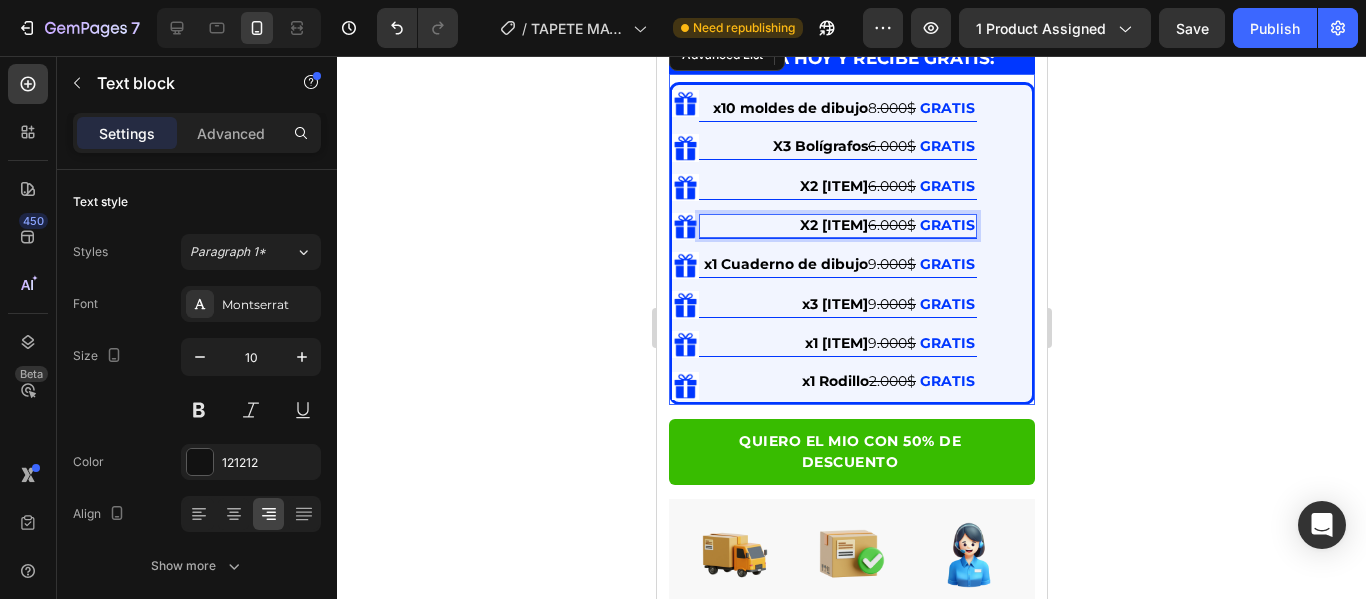 click 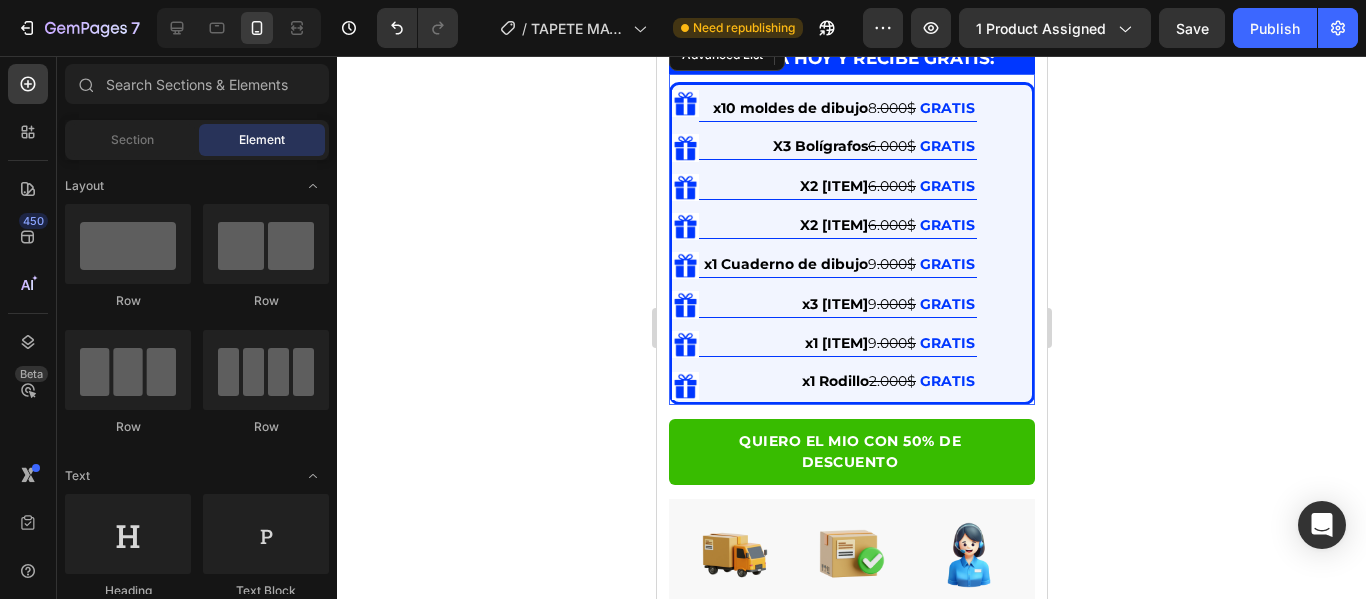 click 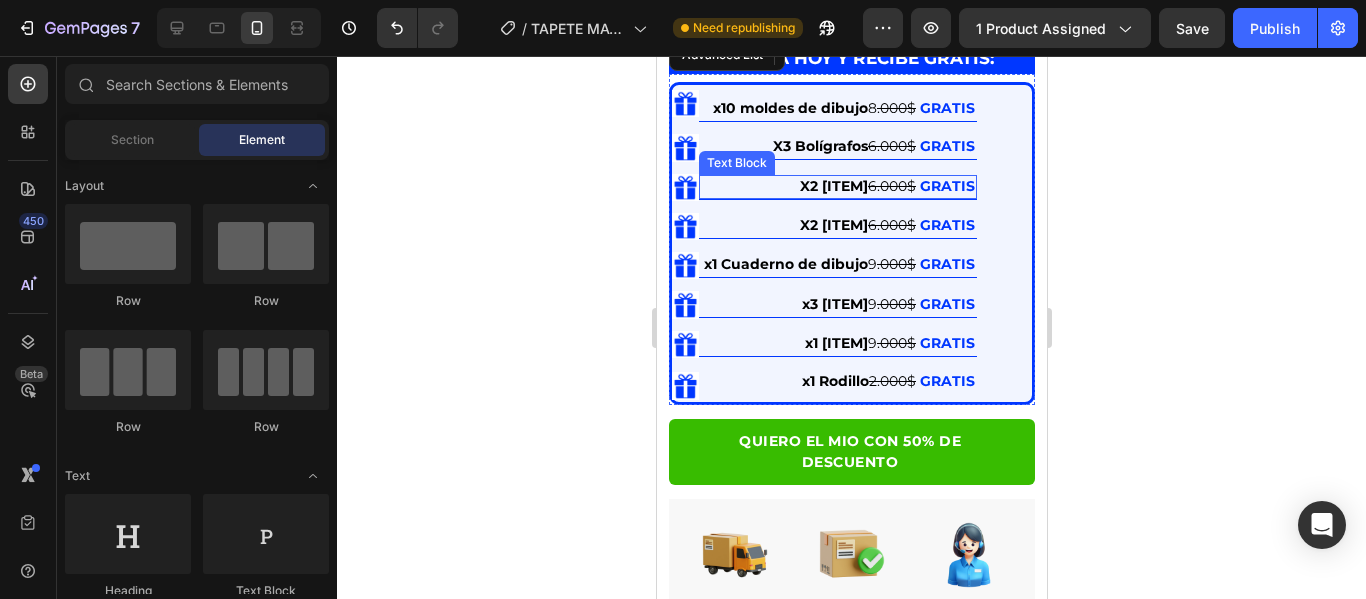 click on "6.000$" at bounding box center (891, 186) 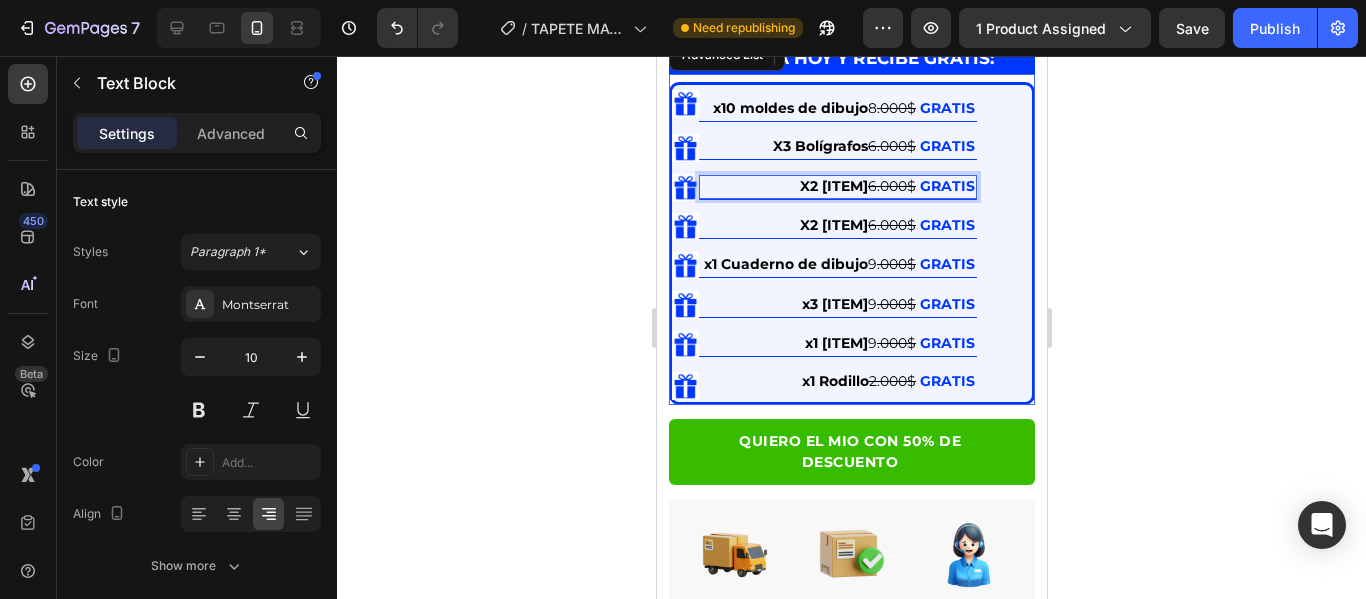 click on "6.000$" at bounding box center [891, 186] 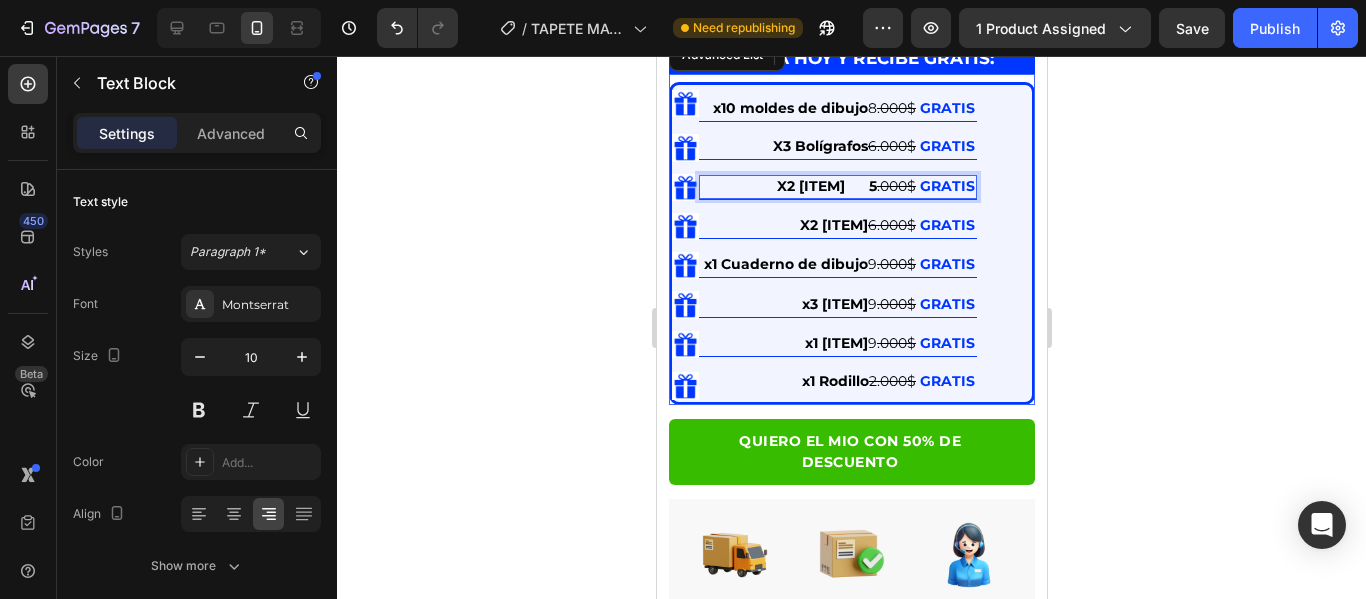 click on "X2 [ITEM]      5 .000$" at bounding box center (847, 186) 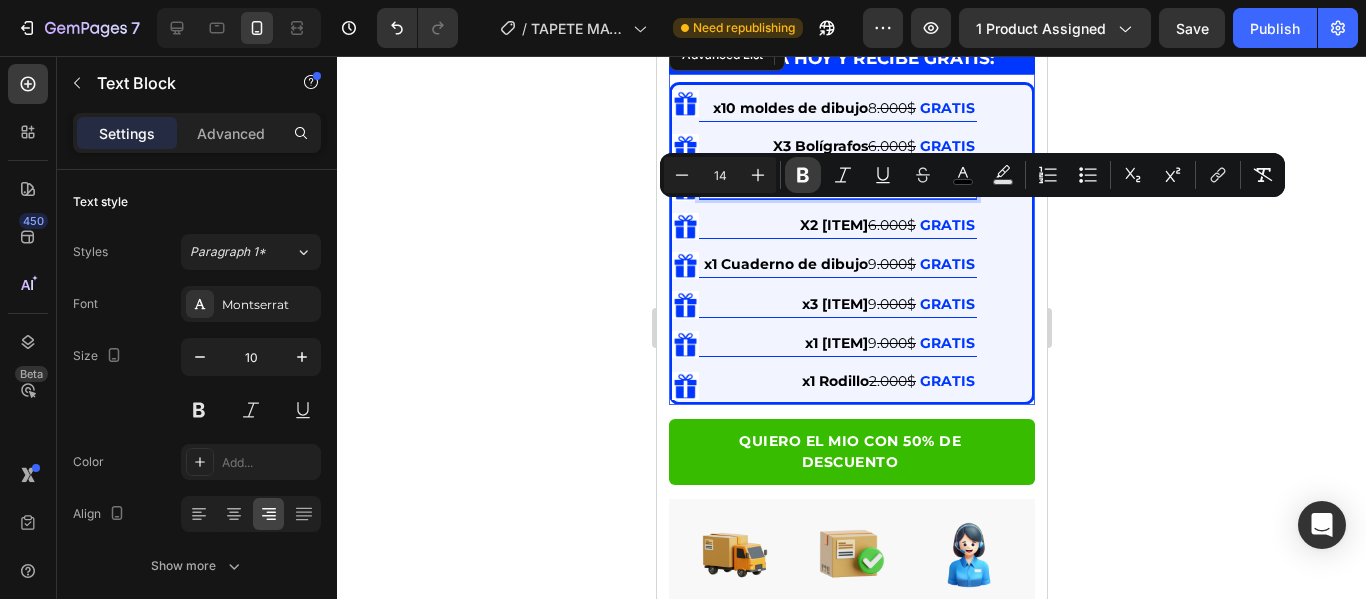 click 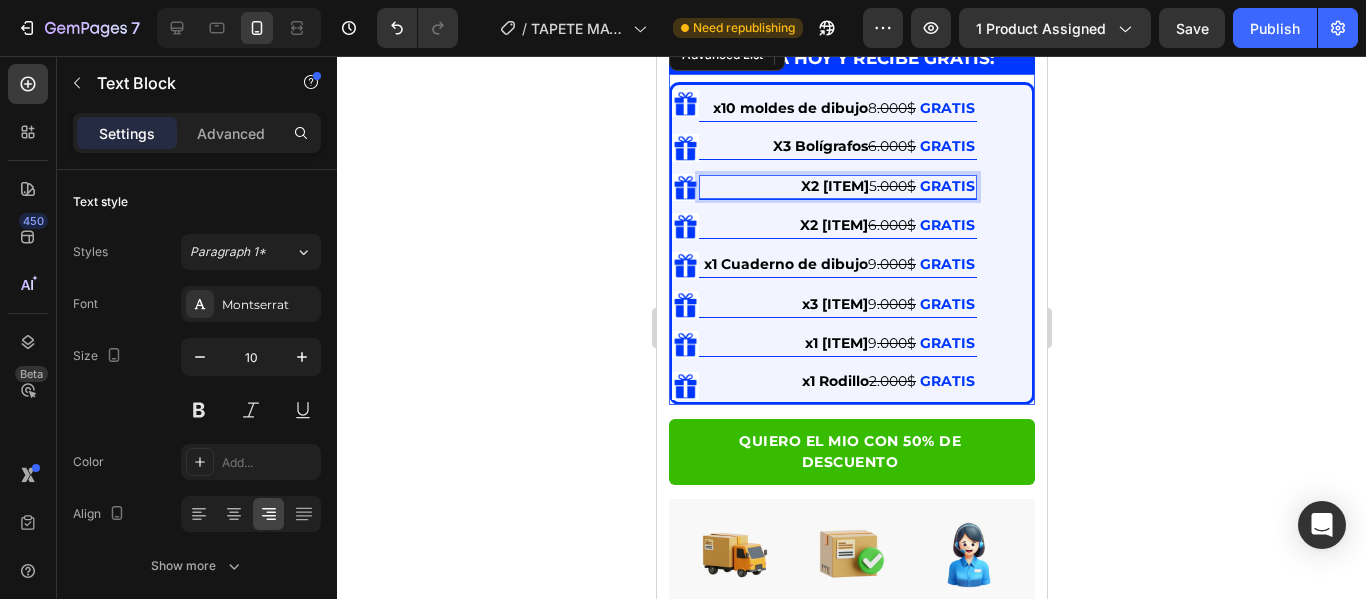 click 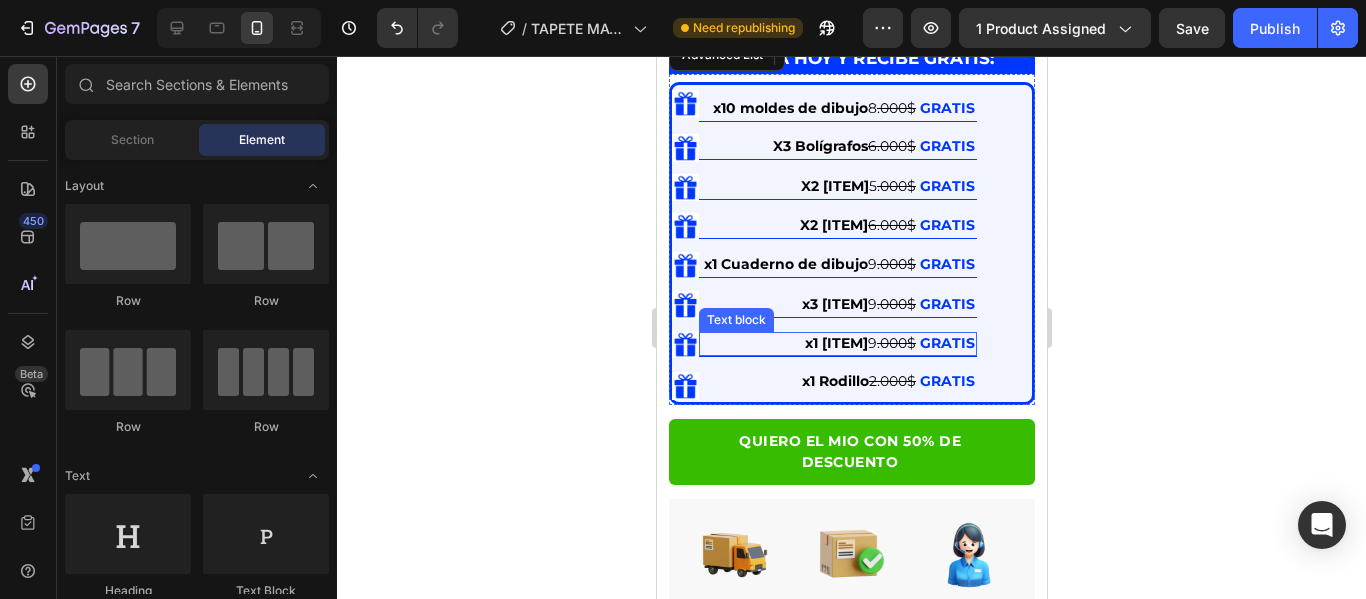 click on ".000$" at bounding box center (895, 343) 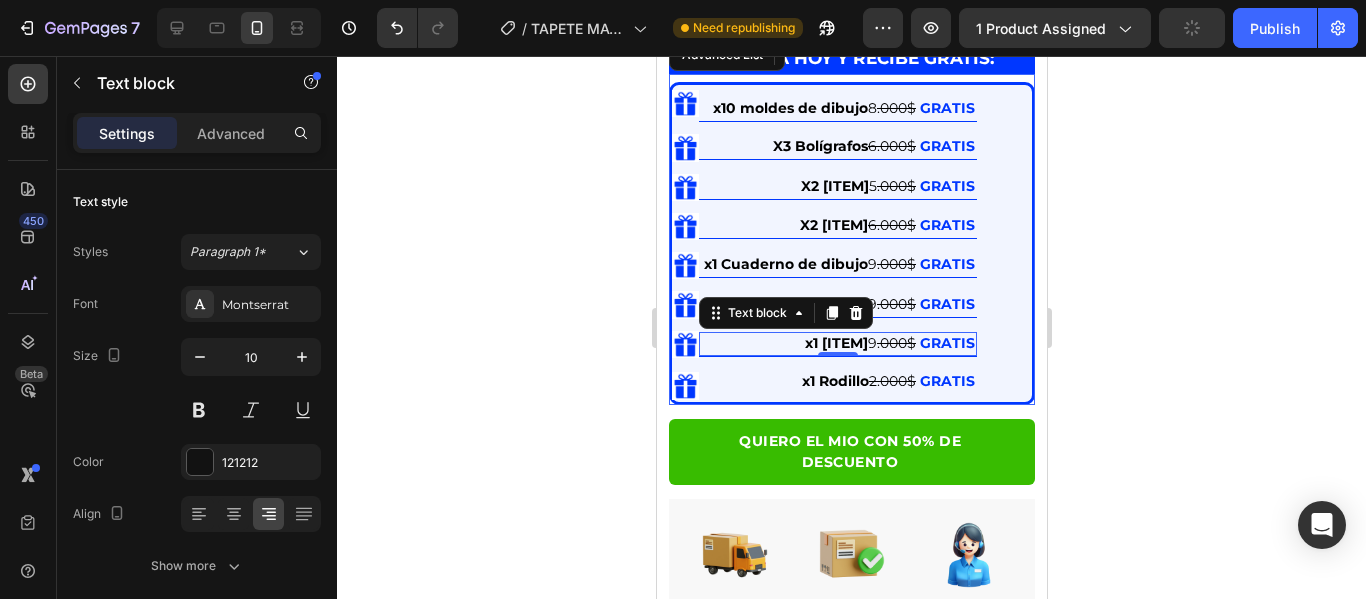 click on ".000$" at bounding box center [895, 343] 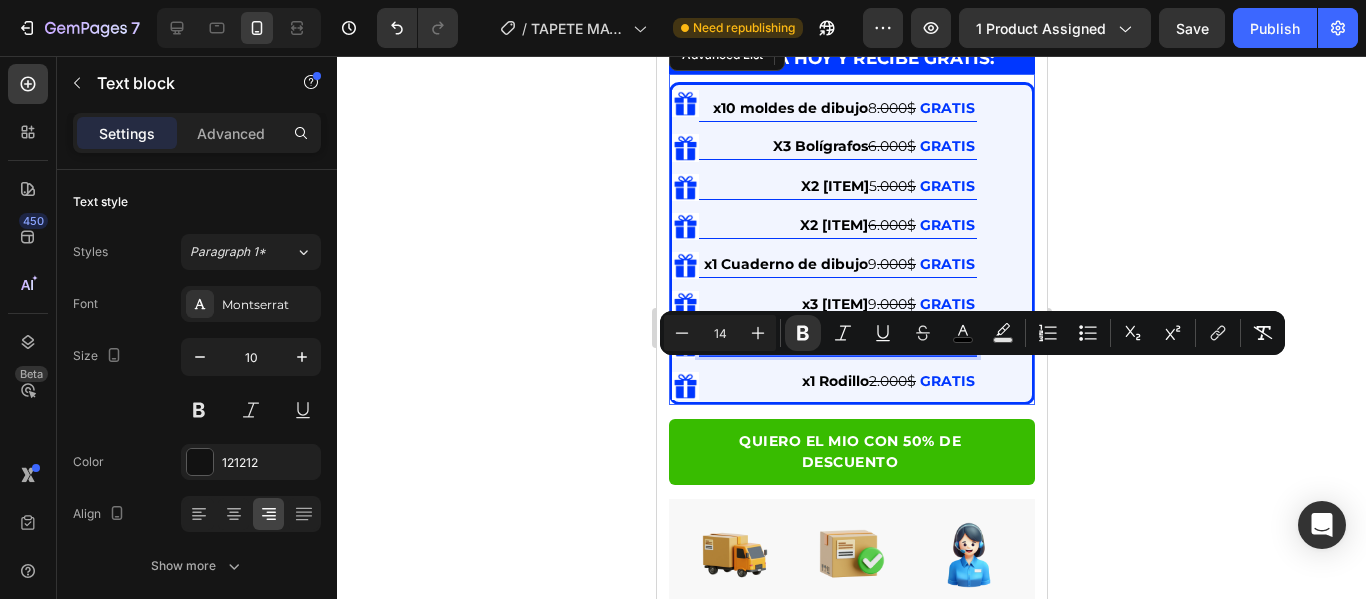 click on "x1 [ITEM]                   7" at bounding box center (802, 343) 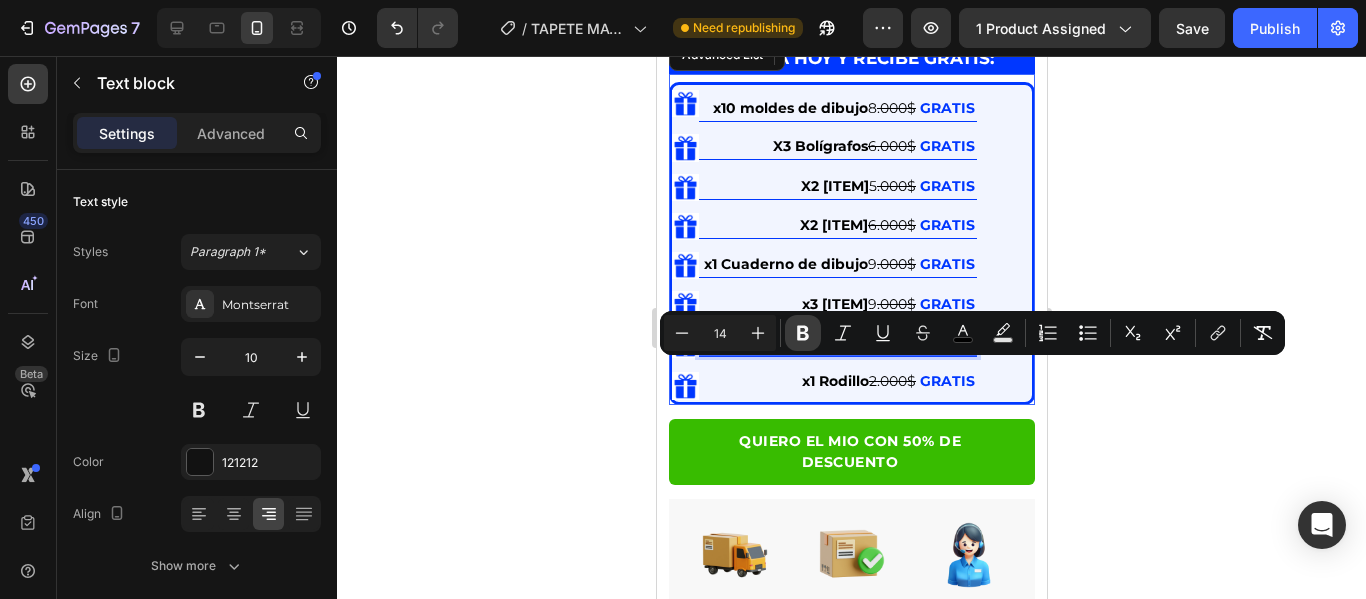 click on "Bold" at bounding box center [803, 333] 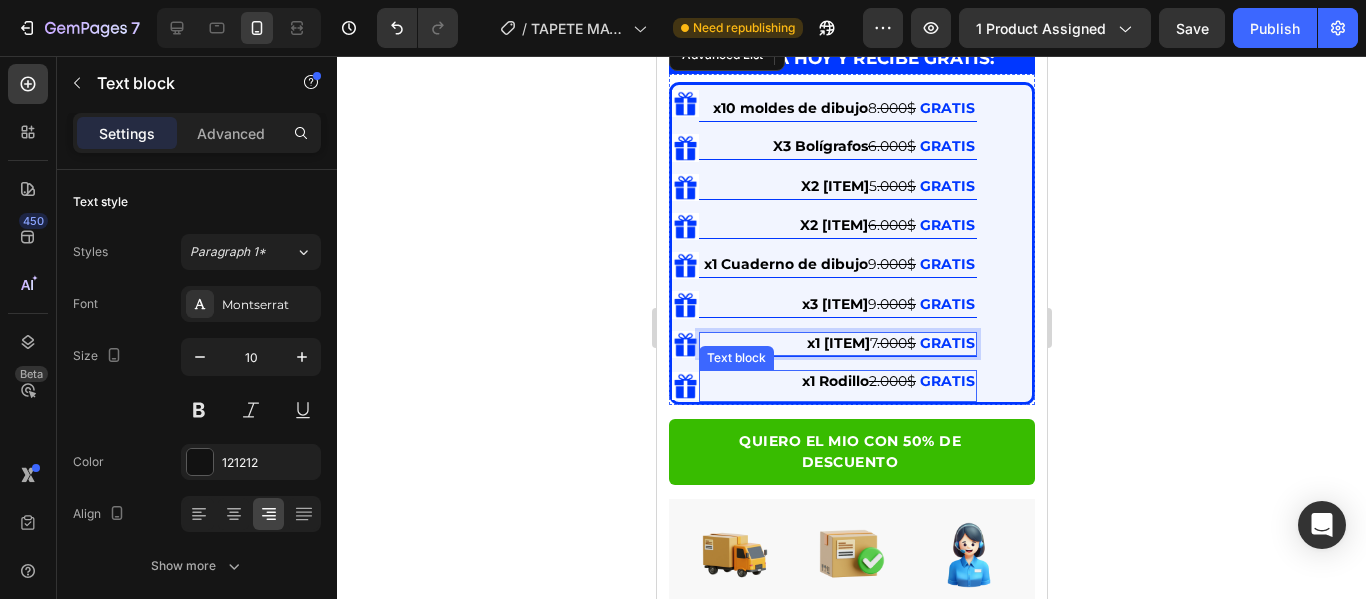 click on "Image x10 [ITEM]       8 .000$   GRATIS Text Block Image X3 [ITEM]                      6.000$   GRATIS Text Block Image X2 [ITEM]       5 .000$   GRATIS Text Block Image X2 [ITEM]                              6.000$   GRATIS Text block Image x1 [ITEM]      9 .000$   GRATIS Text block Image x3 [ITEM]                    9 .000$   GRATIS Text block Image x1 [ITEM]                   7 .000$   GRATIS Text block   0 Image x1 [ITEM]                             2.000$   GRATIS Text block" at bounding box center (823, 243) 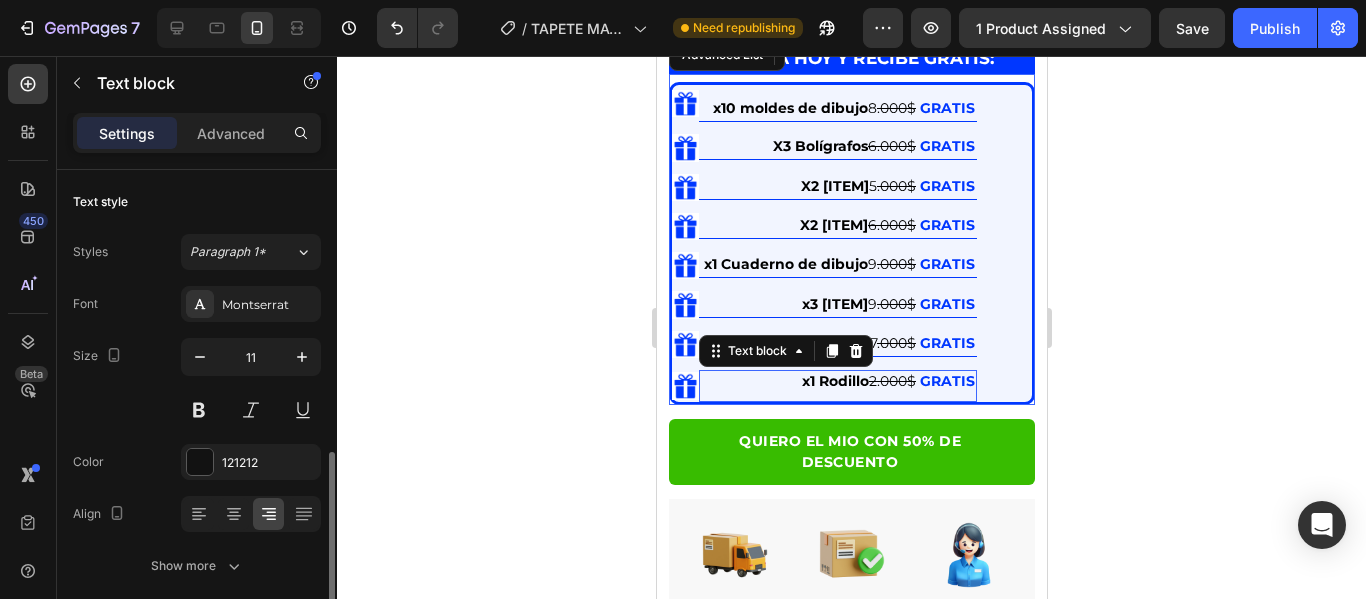 scroll, scrollTop: 200, scrollLeft: 0, axis: vertical 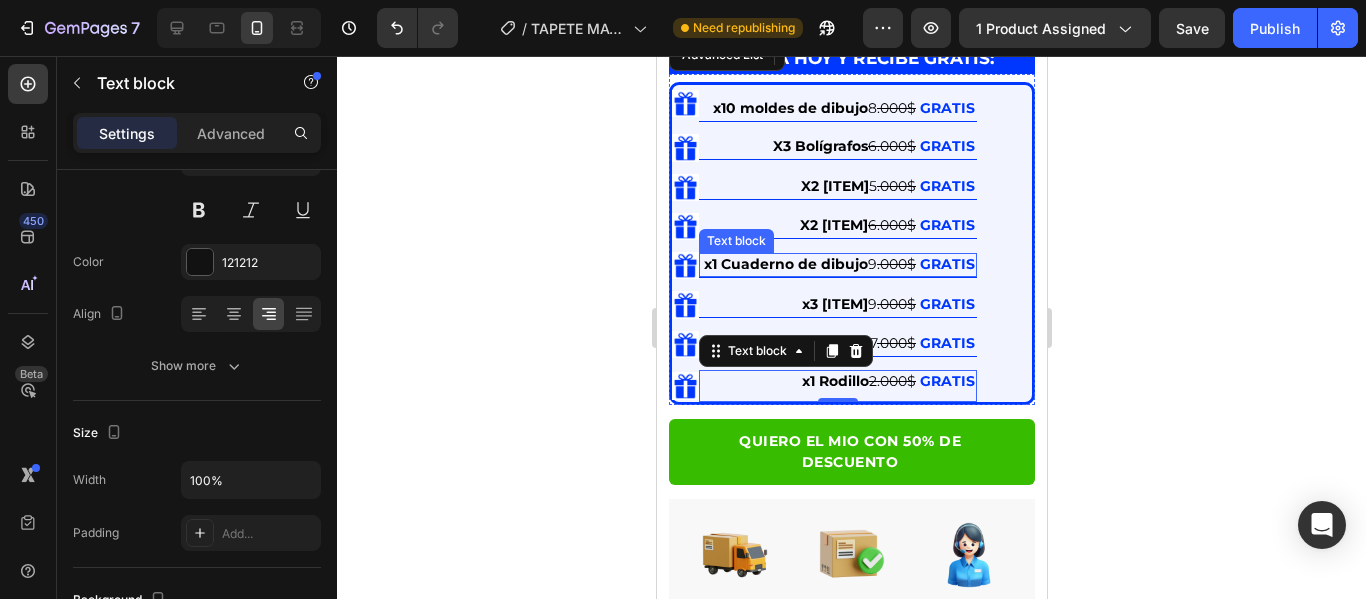 click on ".000$" at bounding box center [895, 264] 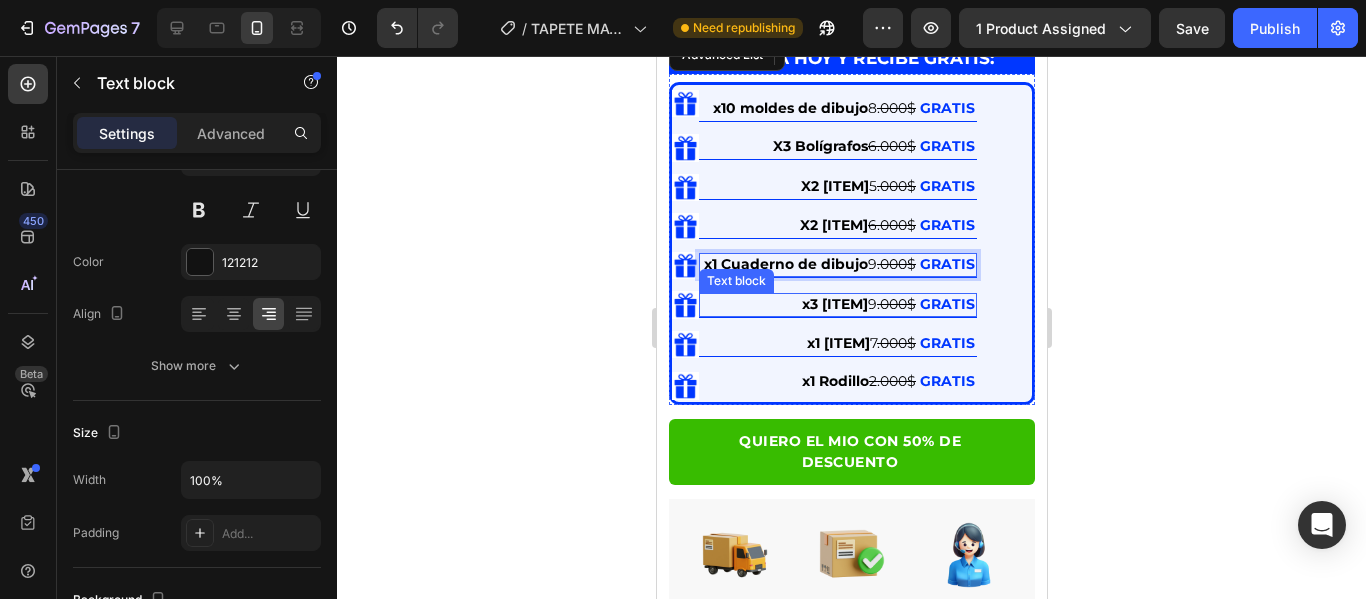 click on "x3 [ITEM]                    9 .000$" at bounding box center (860, 304) 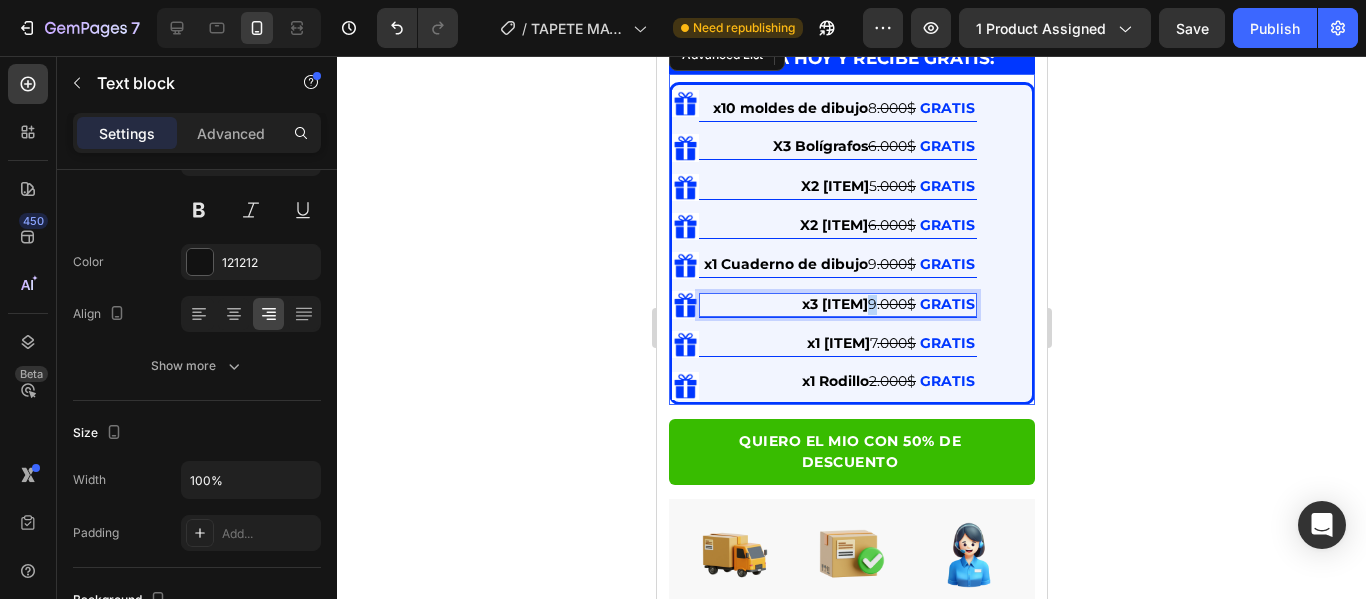 click on "x3 [ITEM]                    9 .000$" at bounding box center [860, 304] 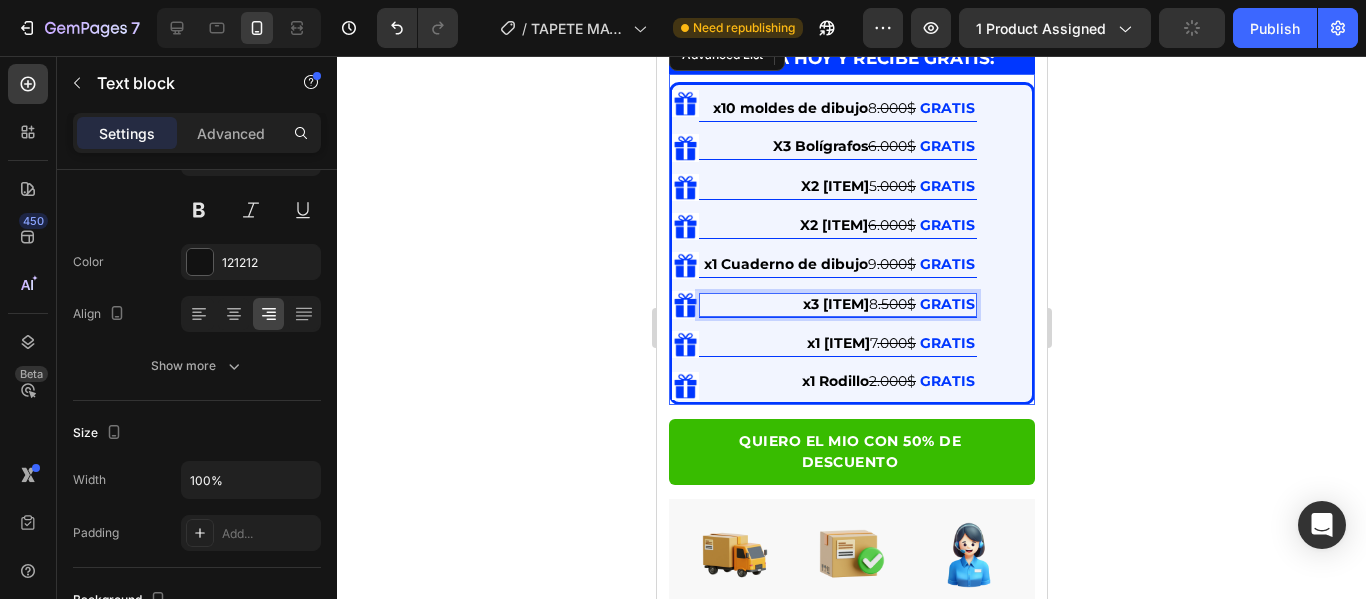 click 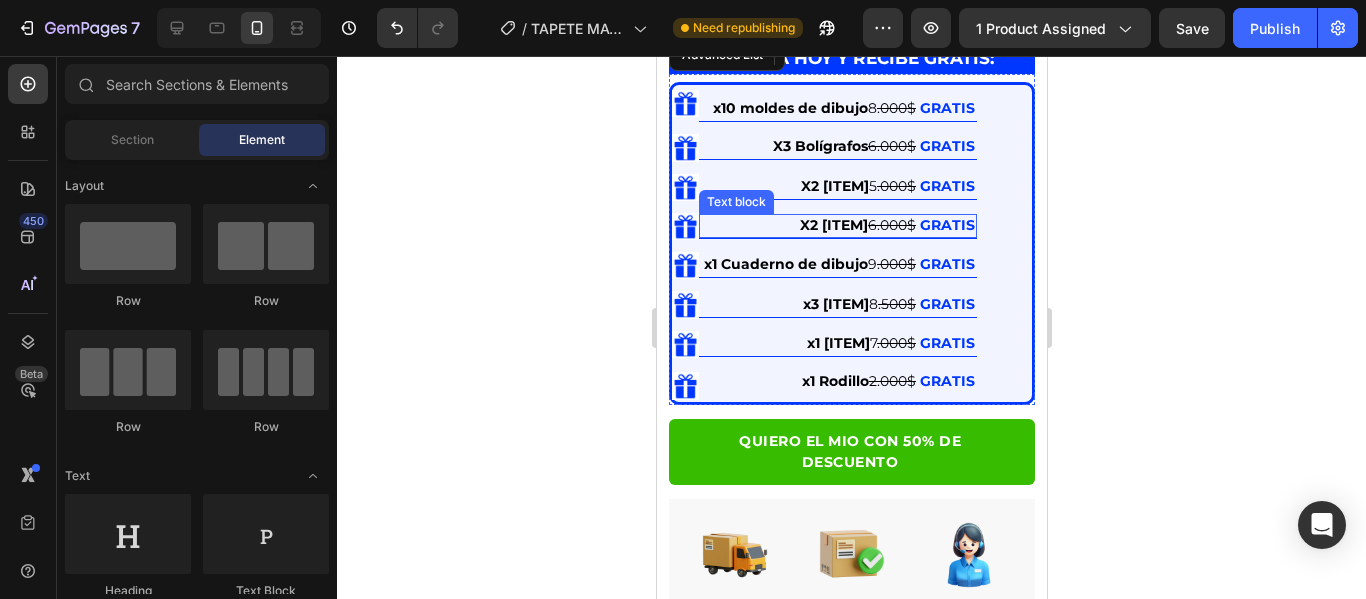 scroll, scrollTop: 700, scrollLeft: 0, axis: vertical 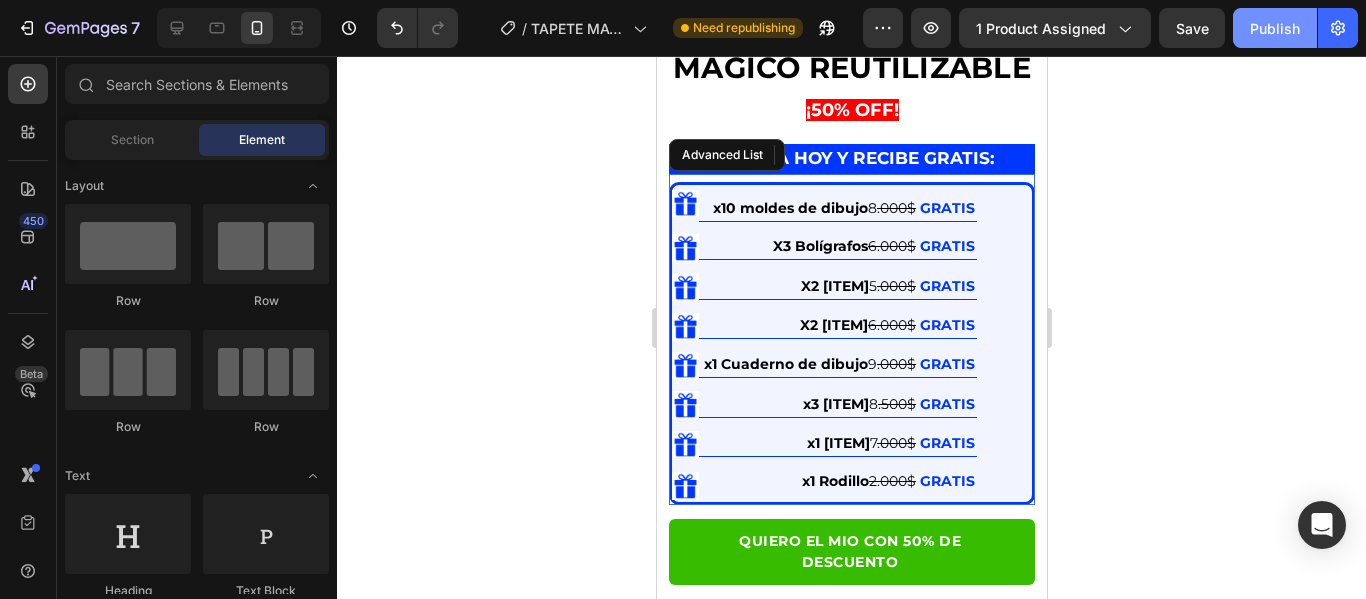 click on "Publish" at bounding box center [1275, 28] 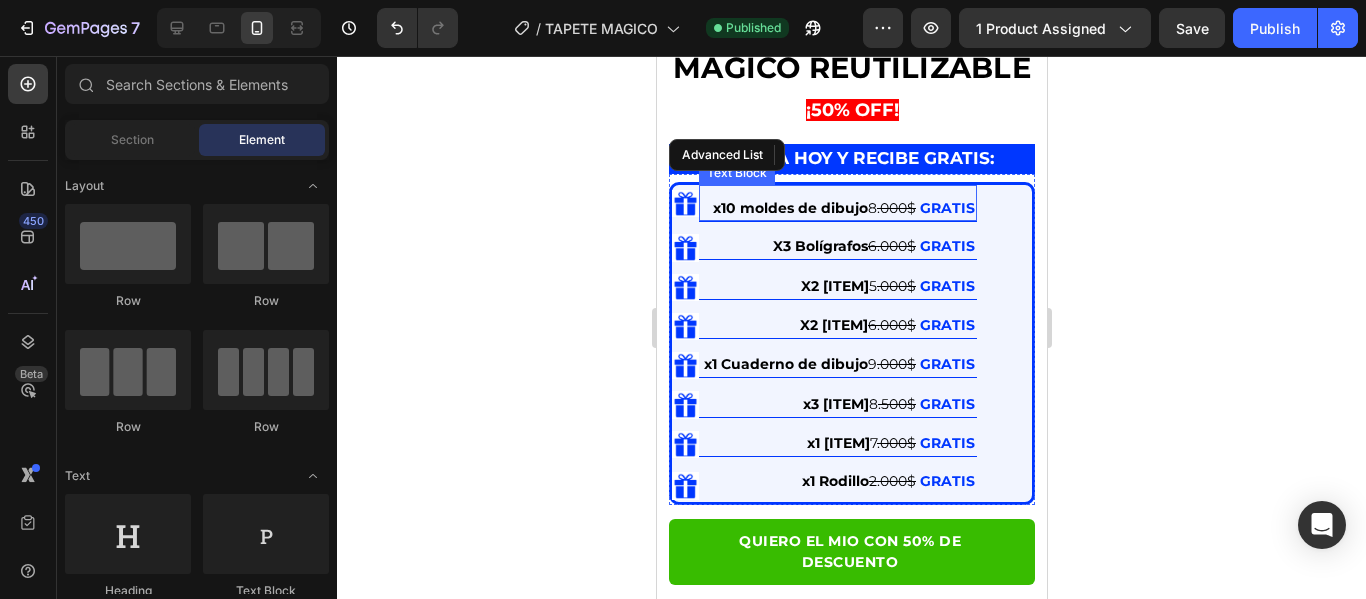 click on "x10 moldes de dibujo" at bounding box center (789, 208) 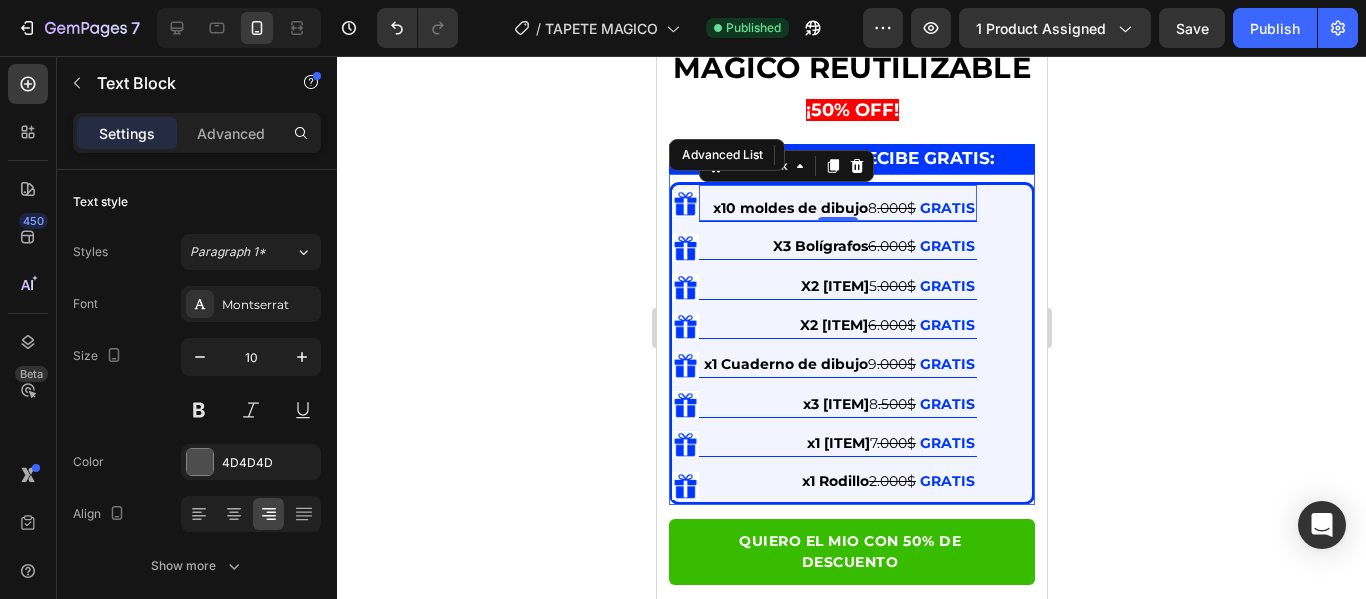 click on "x10 moldes de dibujo" at bounding box center [789, 208] 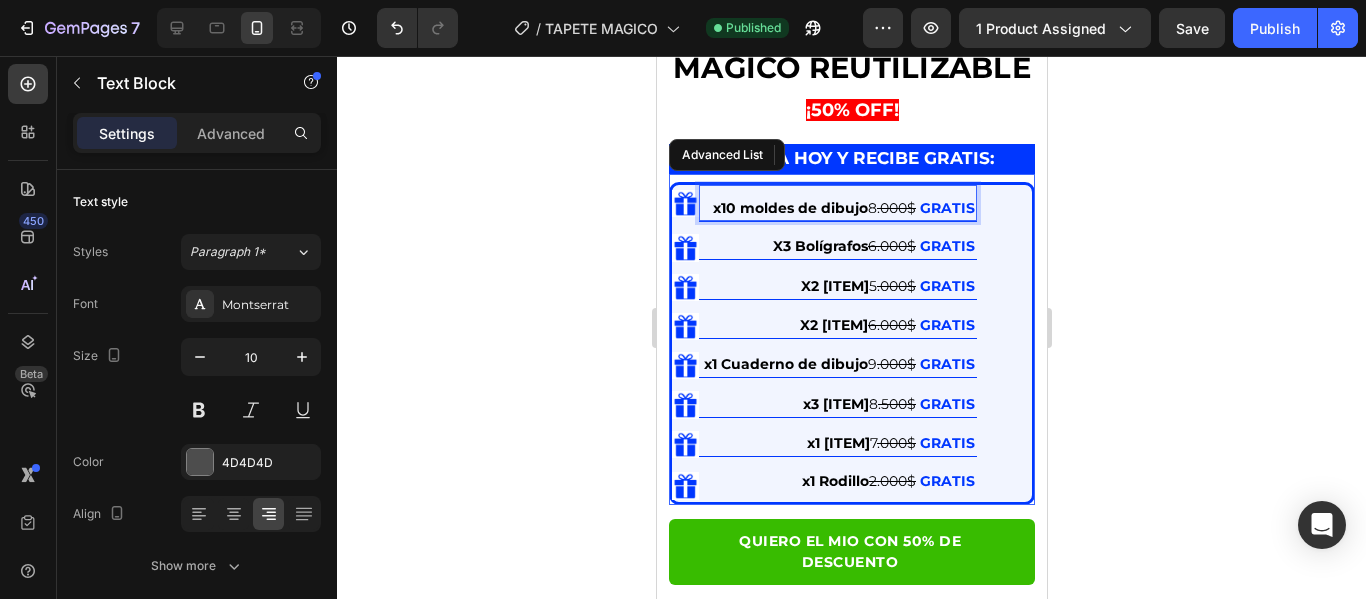 click on "x10 [ITEM]       8 .000$   GRATIS" at bounding box center (837, 209) 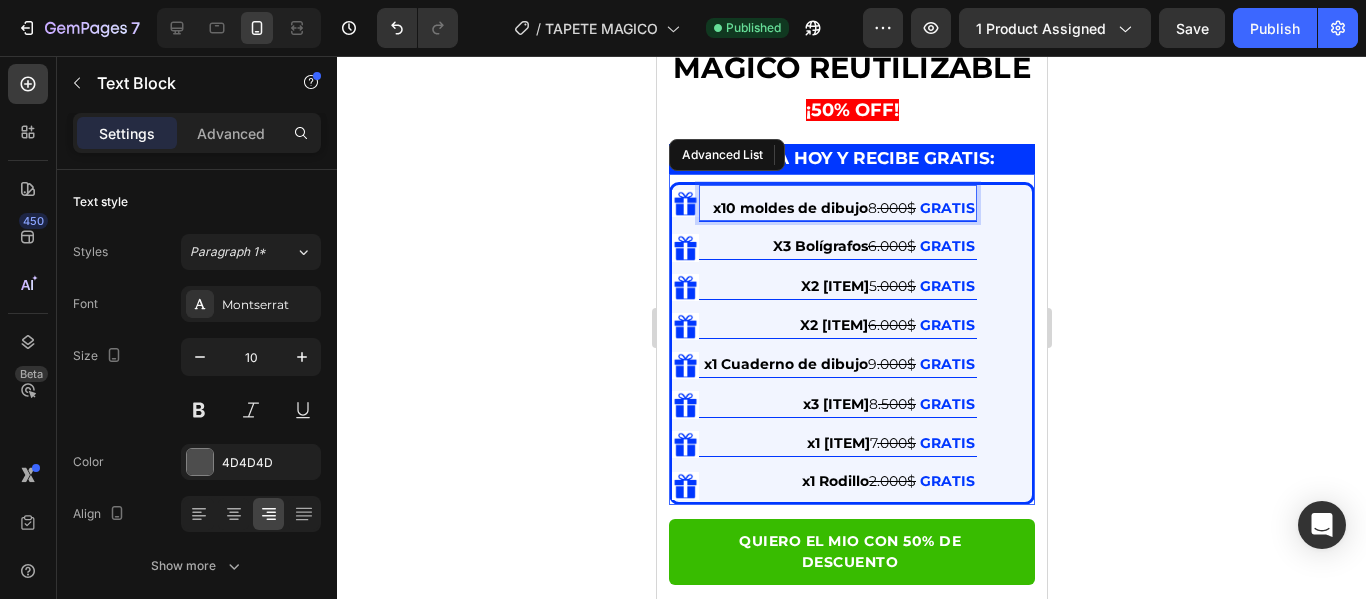 click on "x10 moldes de dibujo" at bounding box center (789, 208) 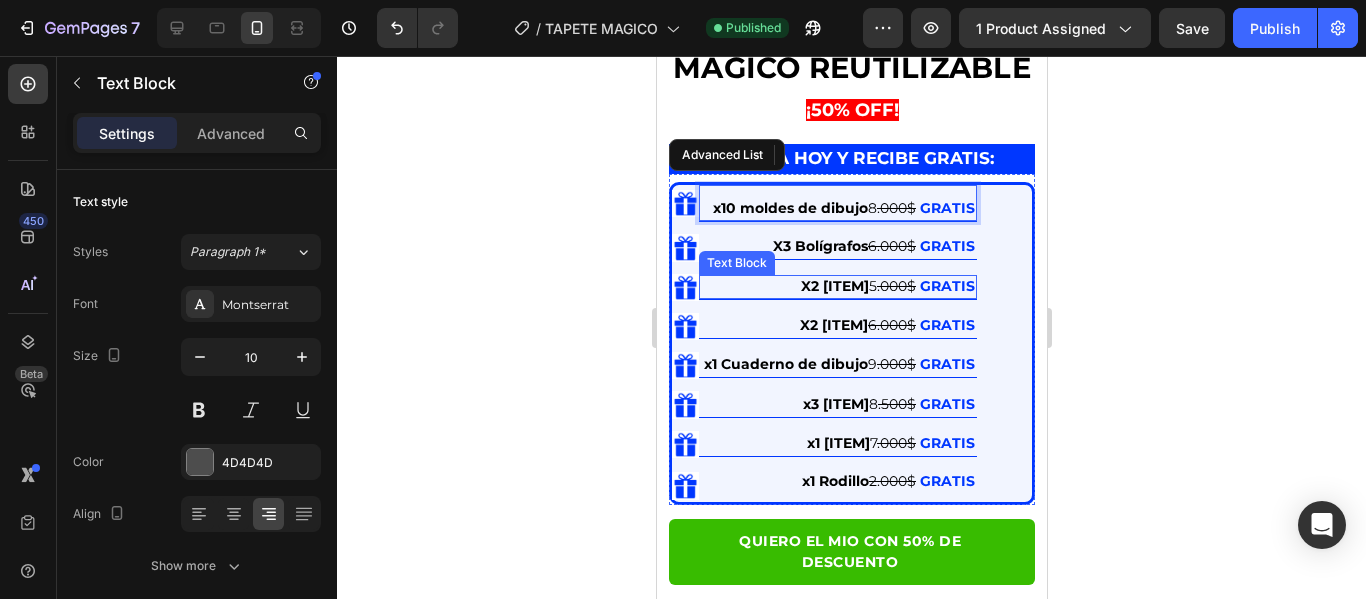 click on "X2 [ITEM]" at bounding box center [834, 286] 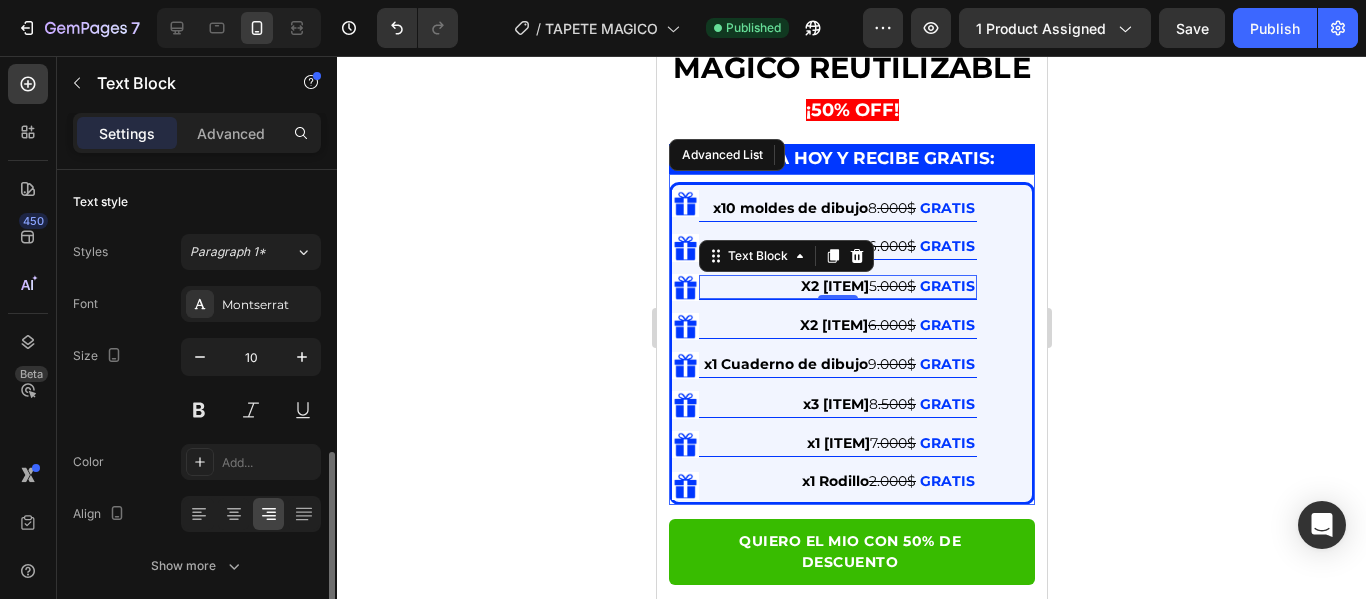scroll, scrollTop: 200, scrollLeft: 0, axis: vertical 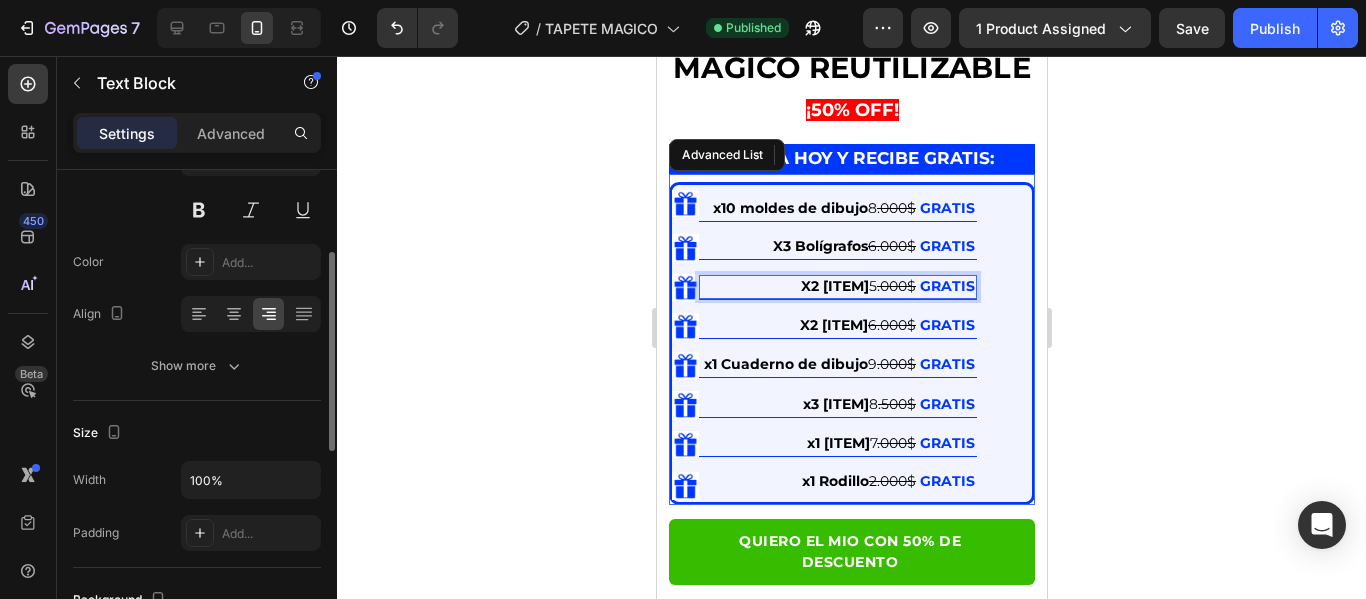 click on "X2 [ITEM]" at bounding box center (834, 286) 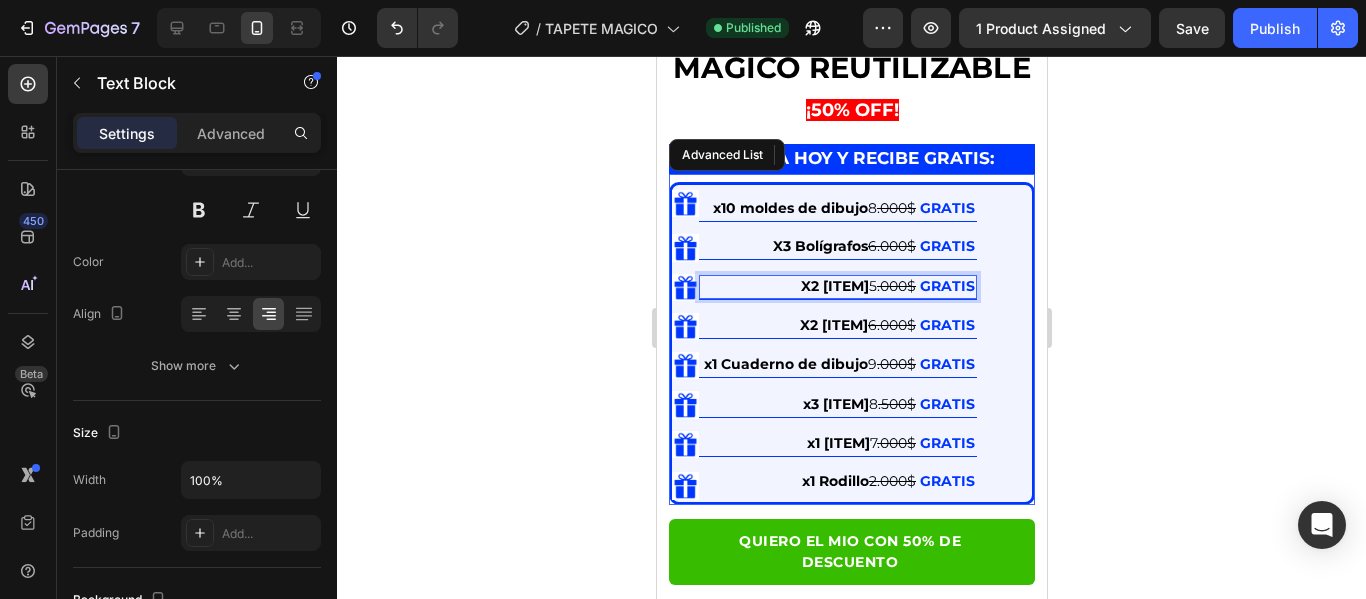 click on "X2 [ITEM]" at bounding box center [834, 286] 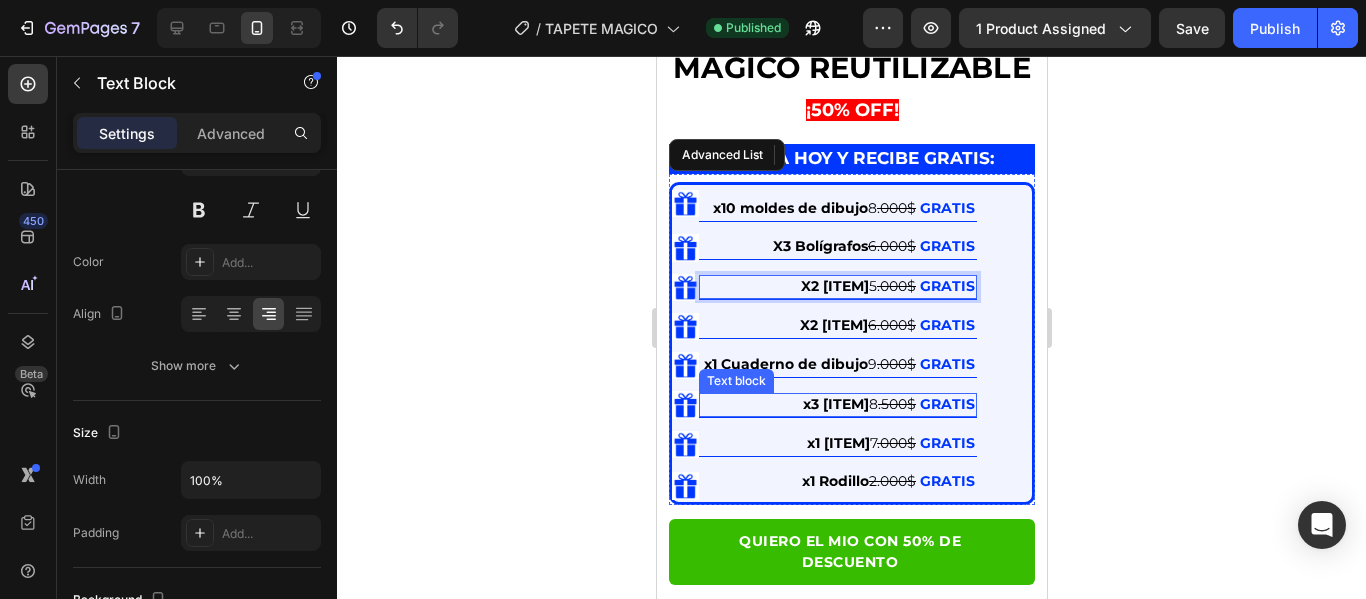 click on "x3 [ITEM]" at bounding box center [835, 404] 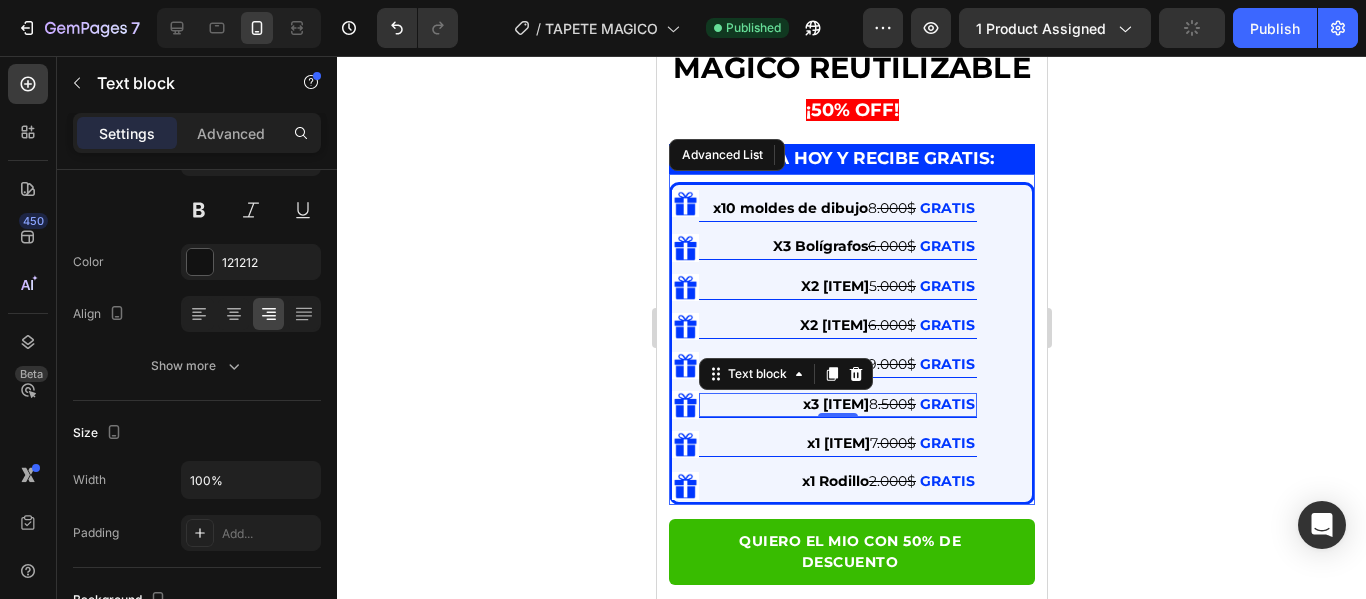 click on "x3 [ITEM]" at bounding box center [835, 404] 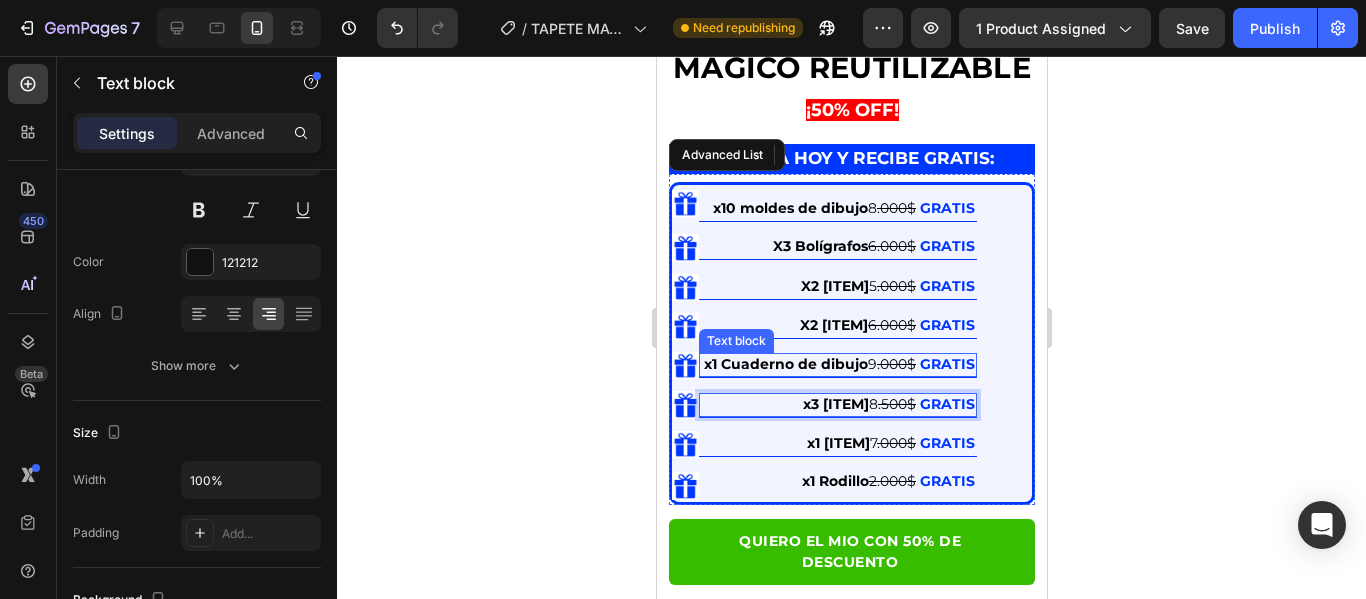 click on "x1 Cuaderno de dibujo" at bounding box center [785, 364] 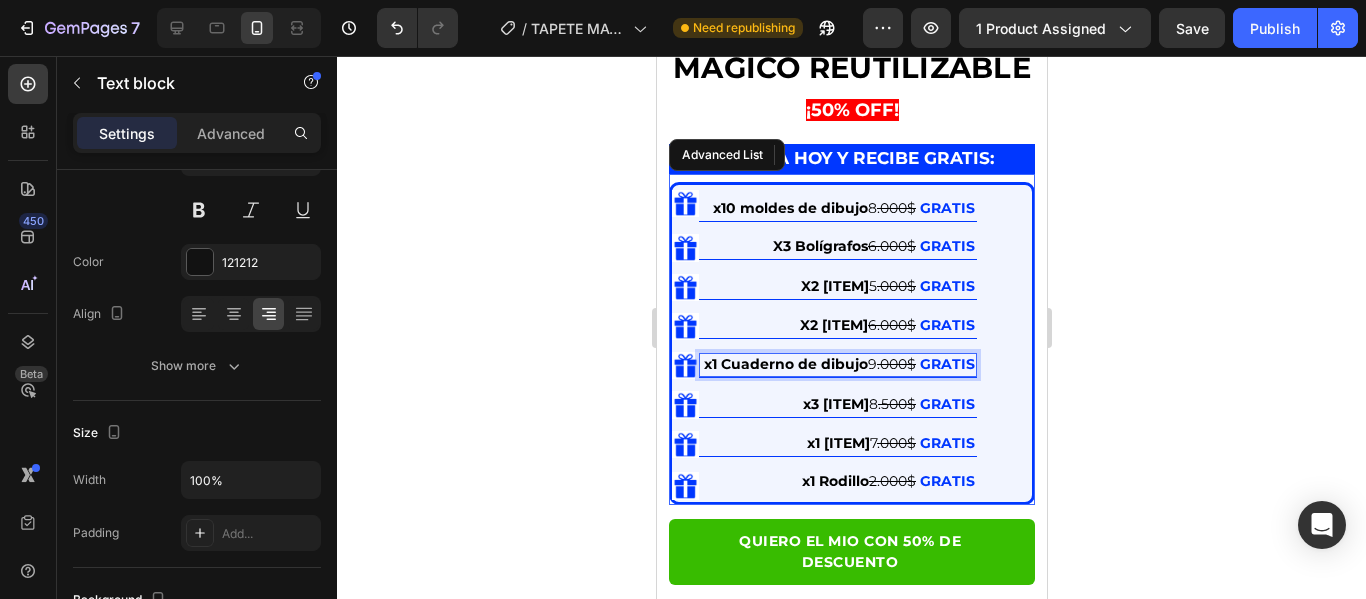 click on "x1 Cuaderno de dibujo" at bounding box center (785, 364) 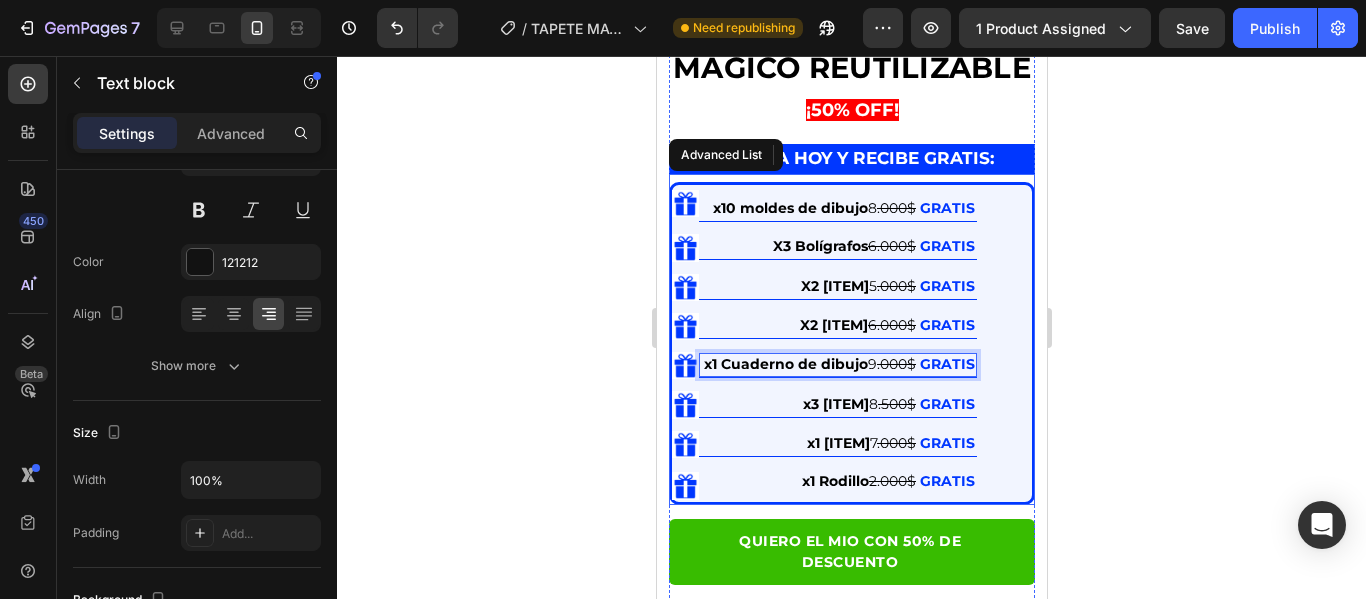 drag, startPoint x: 811, startPoint y: 368, endPoint x: 785, endPoint y: 365, distance: 26.172504 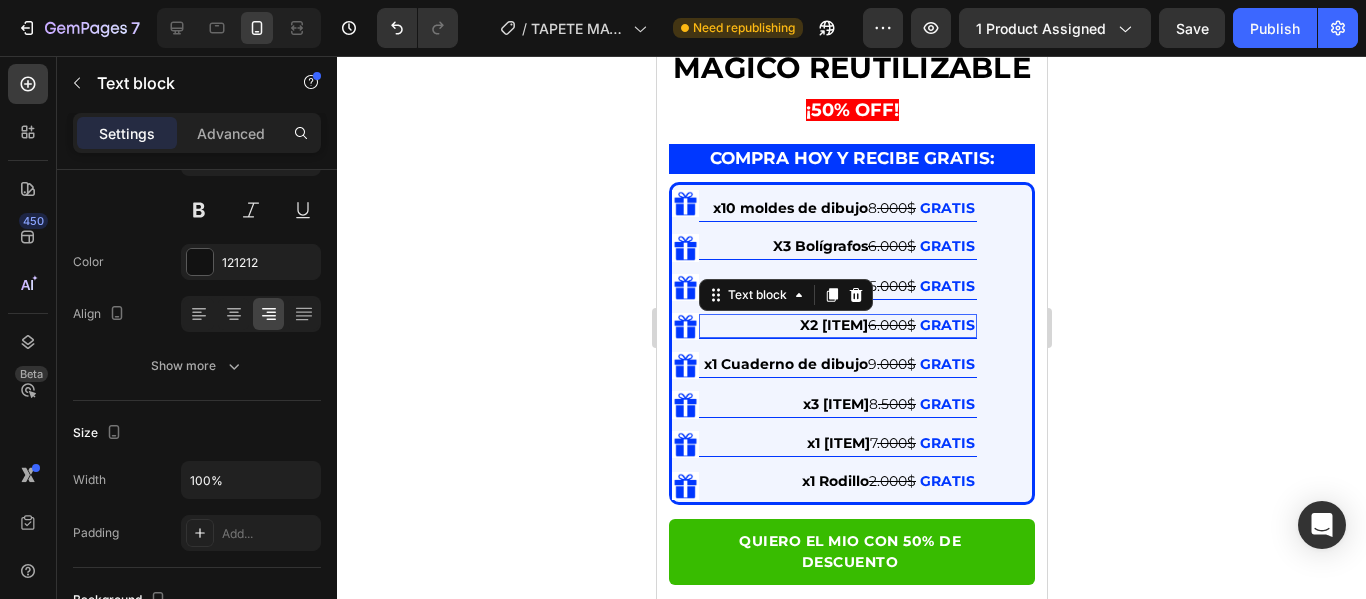 scroll, scrollTop: 0, scrollLeft: 0, axis: both 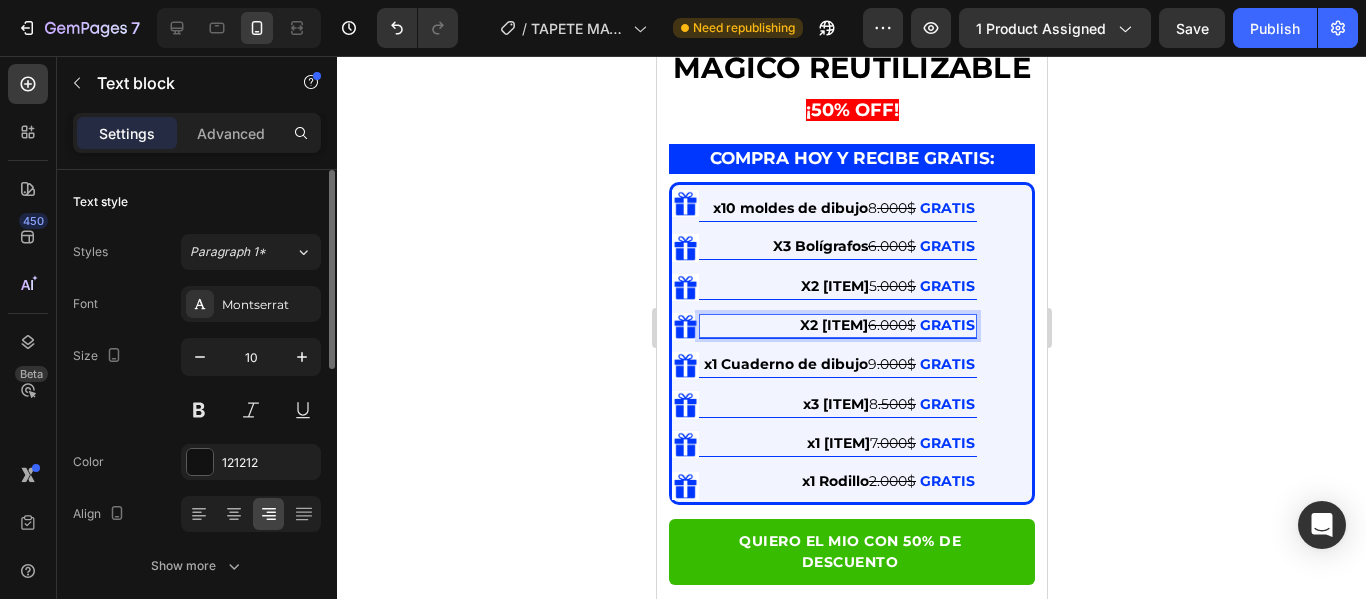 click on "X2 [ITEM]" at bounding box center (833, 325) 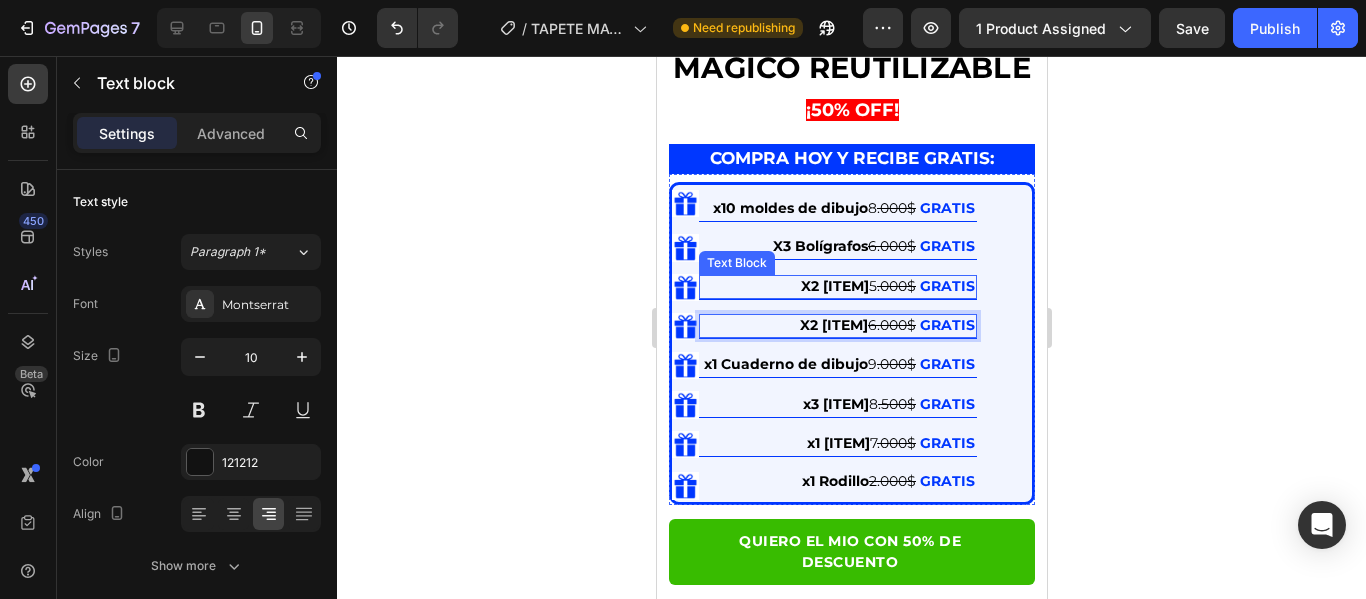 click on "X2 [ITEM]" at bounding box center (834, 286) 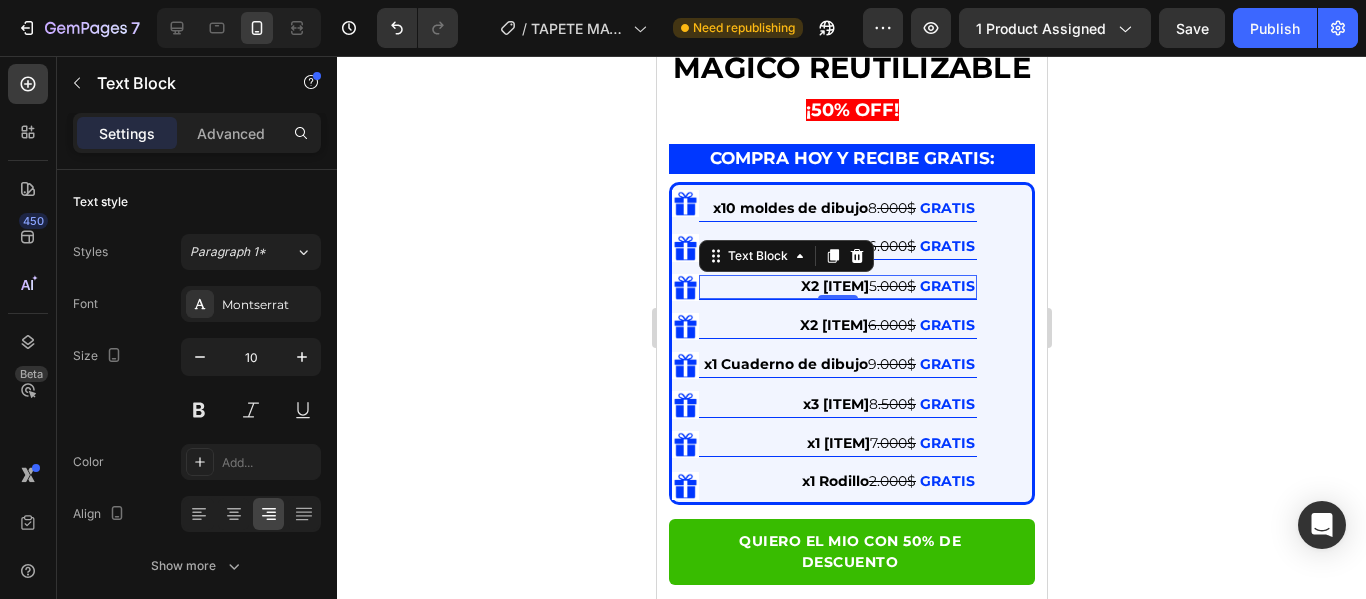 click on "X2 [ITEM]" at bounding box center (834, 286) 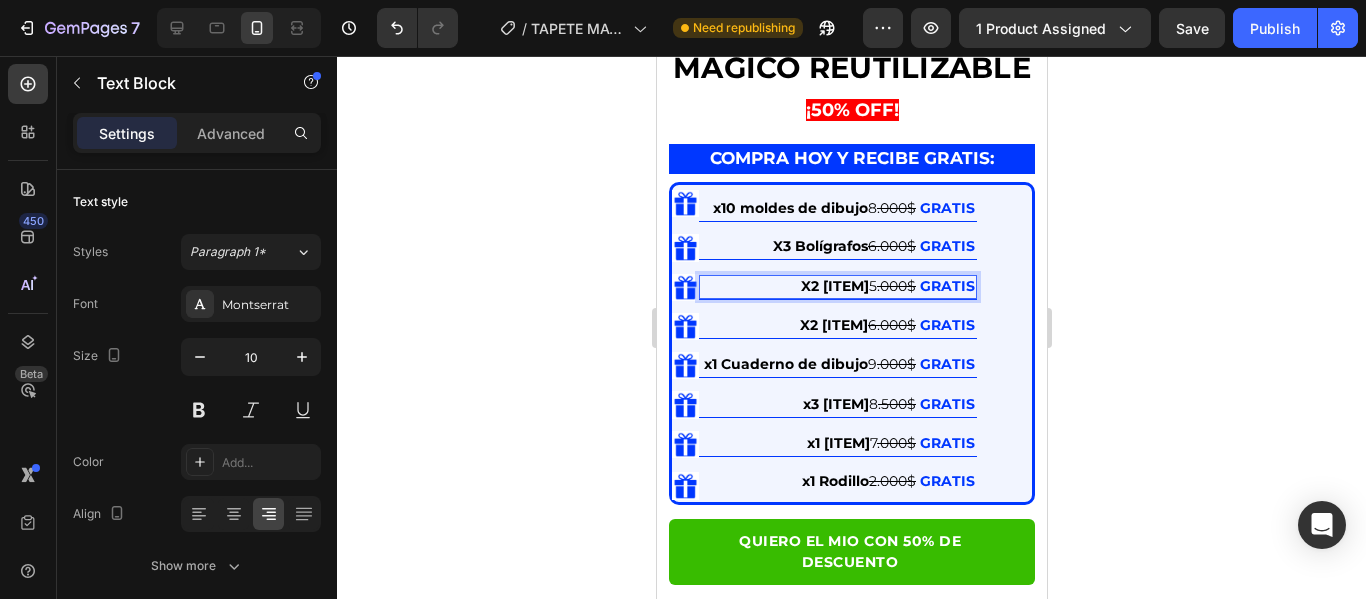 click on "X2 [ITEM]" at bounding box center [834, 286] 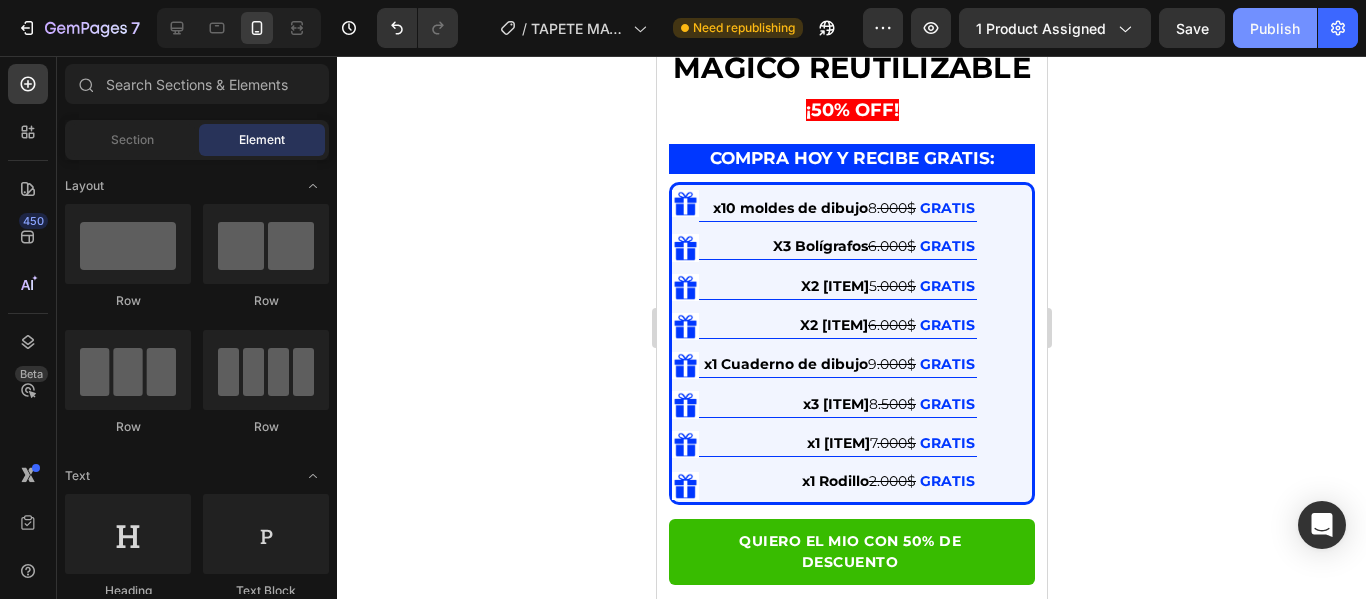 click on "Publish" at bounding box center (1275, 28) 